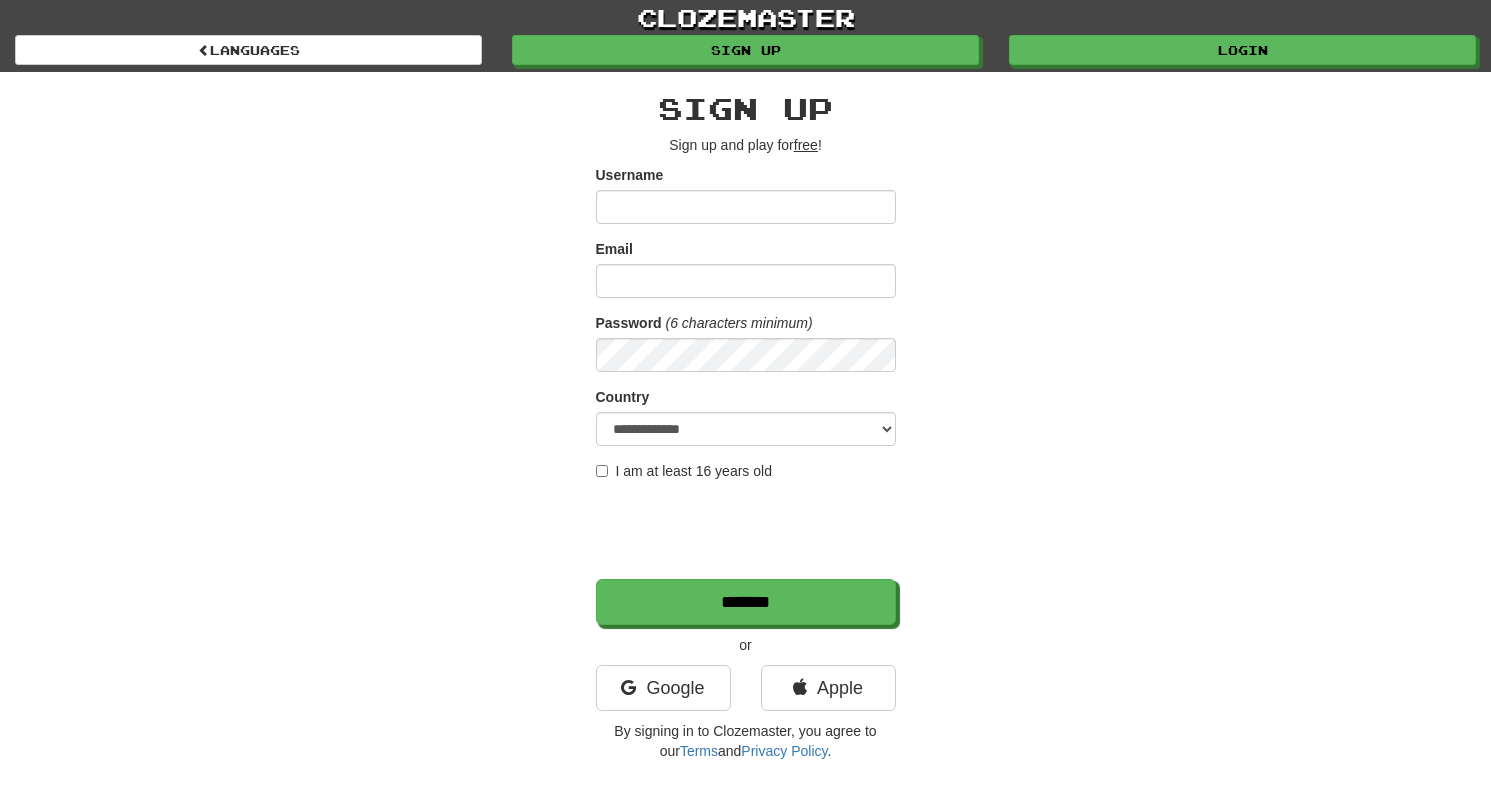 scroll, scrollTop: 0, scrollLeft: 0, axis: both 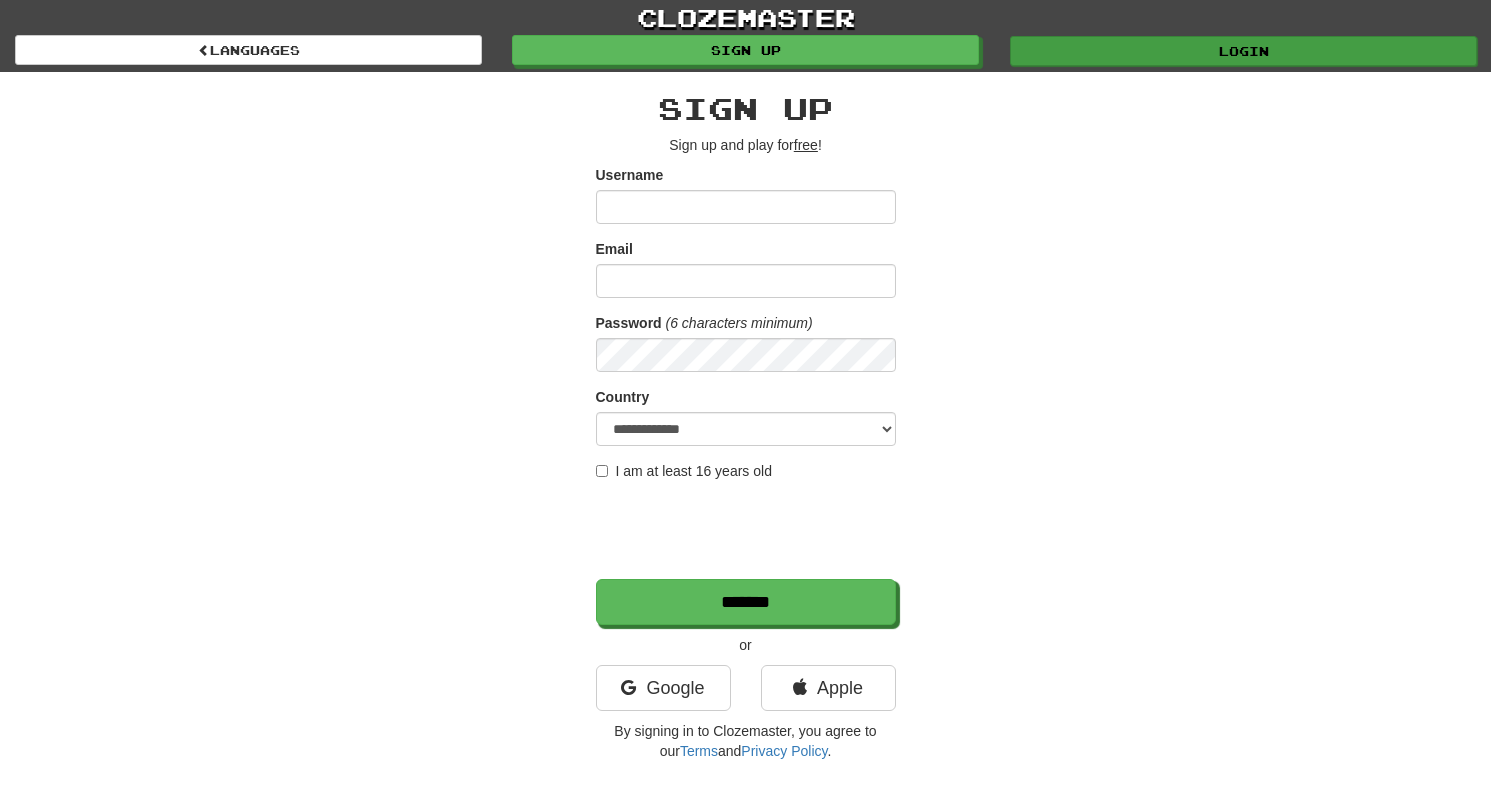 click on "Login" at bounding box center (1243, 51) 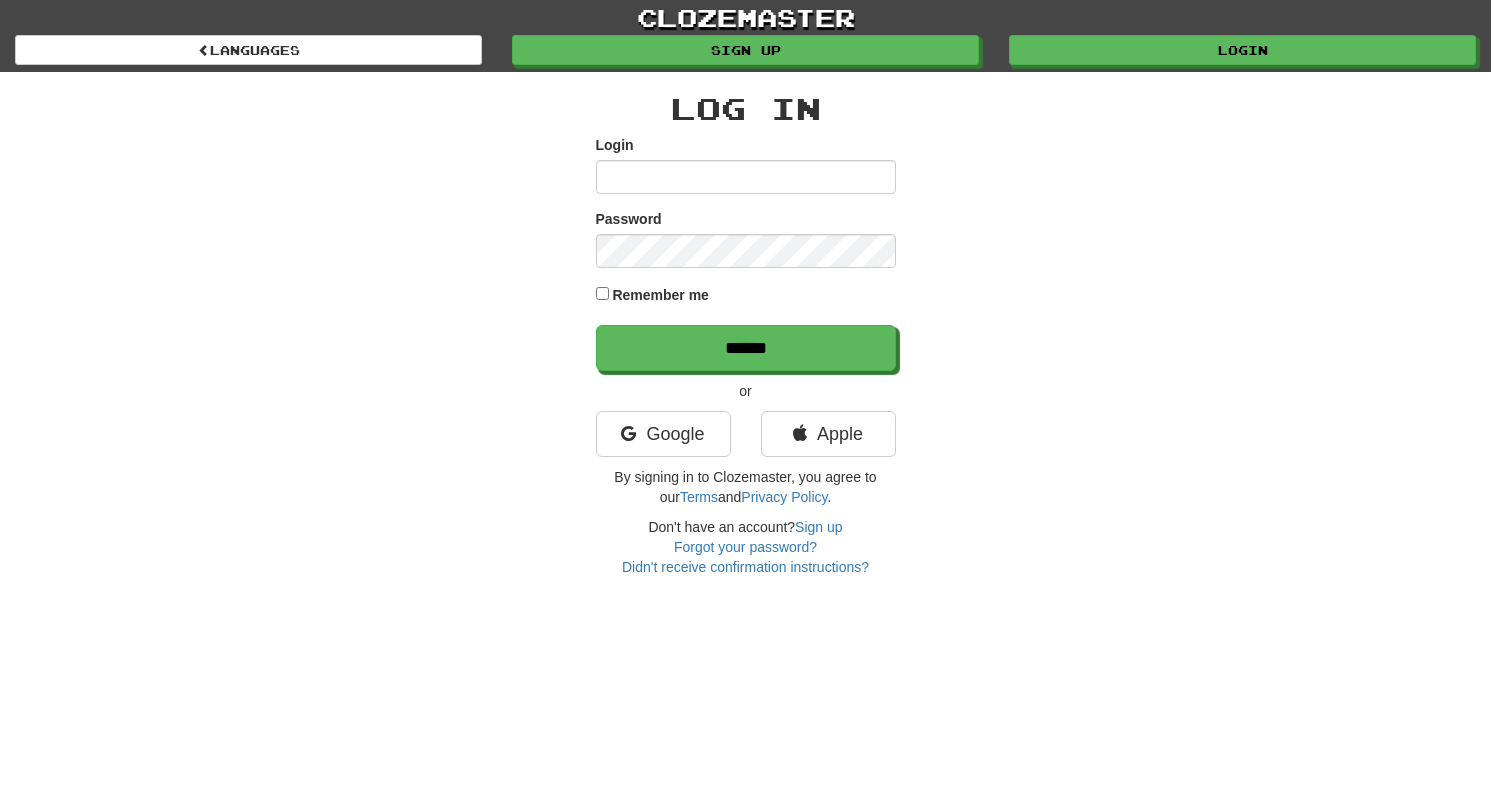 scroll, scrollTop: 0, scrollLeft: 0, axis: both 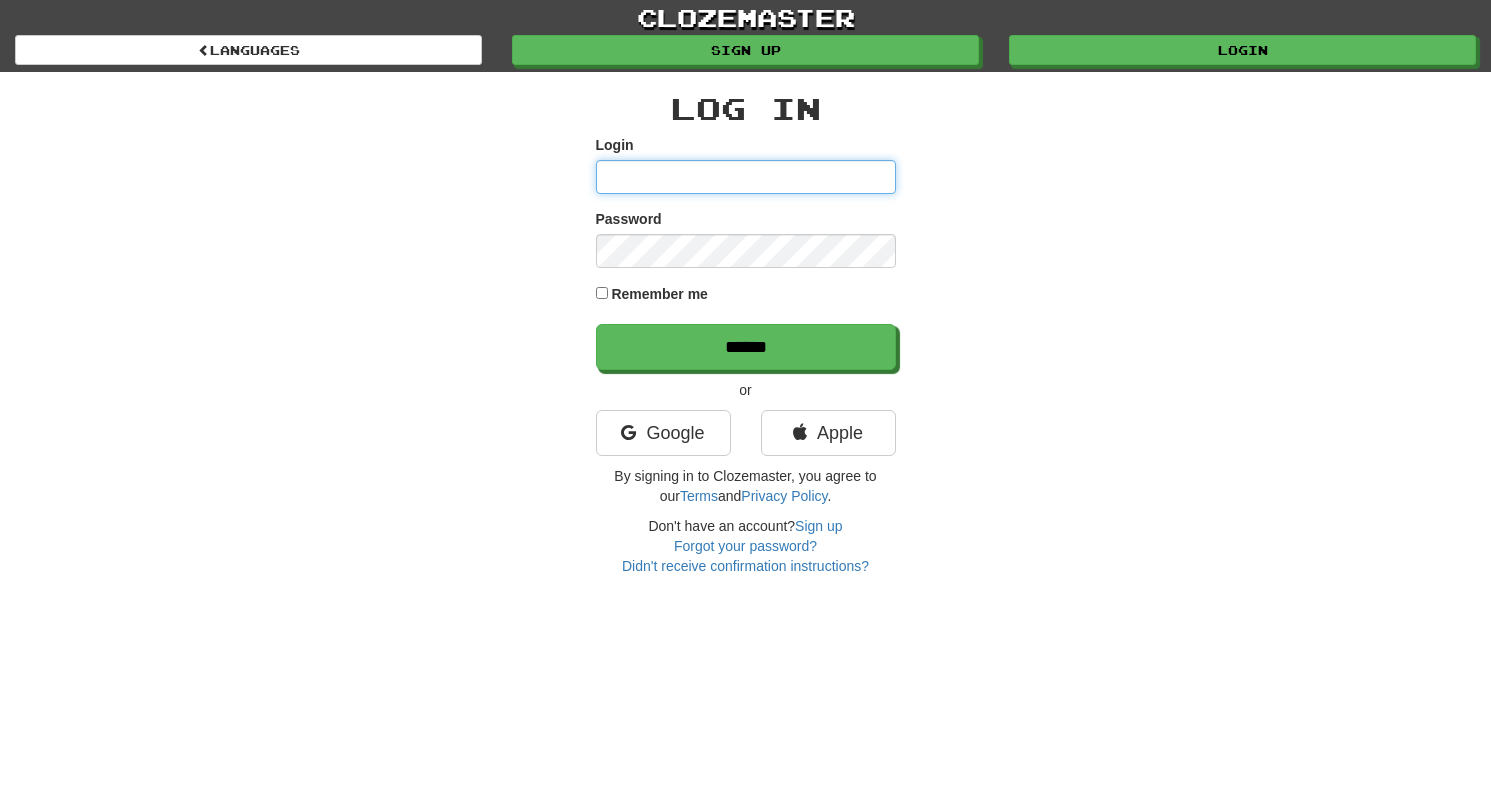 click on "Login" at bounding box center [746, 177] 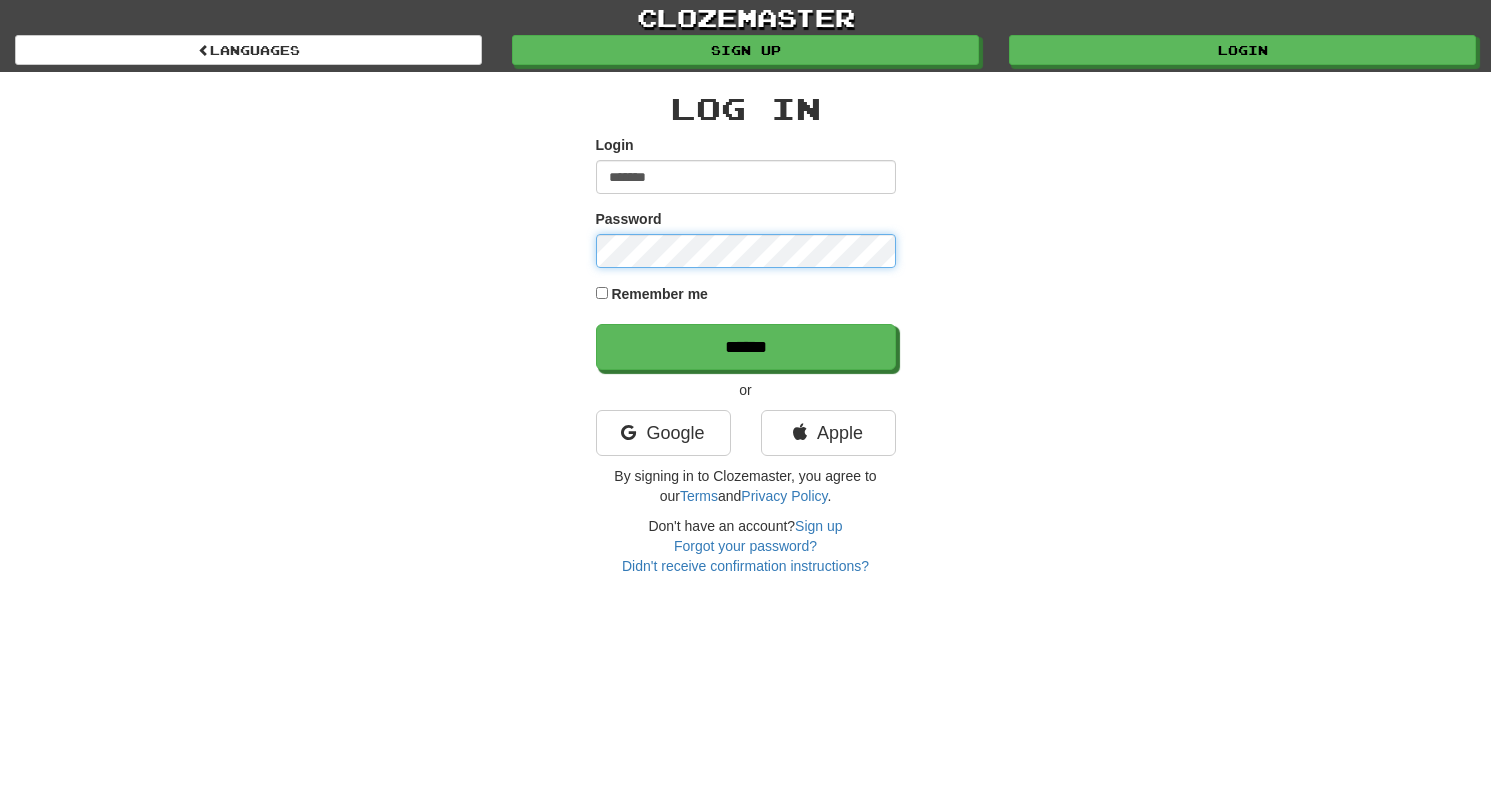 click on "******" at bounding box center (746, 347) 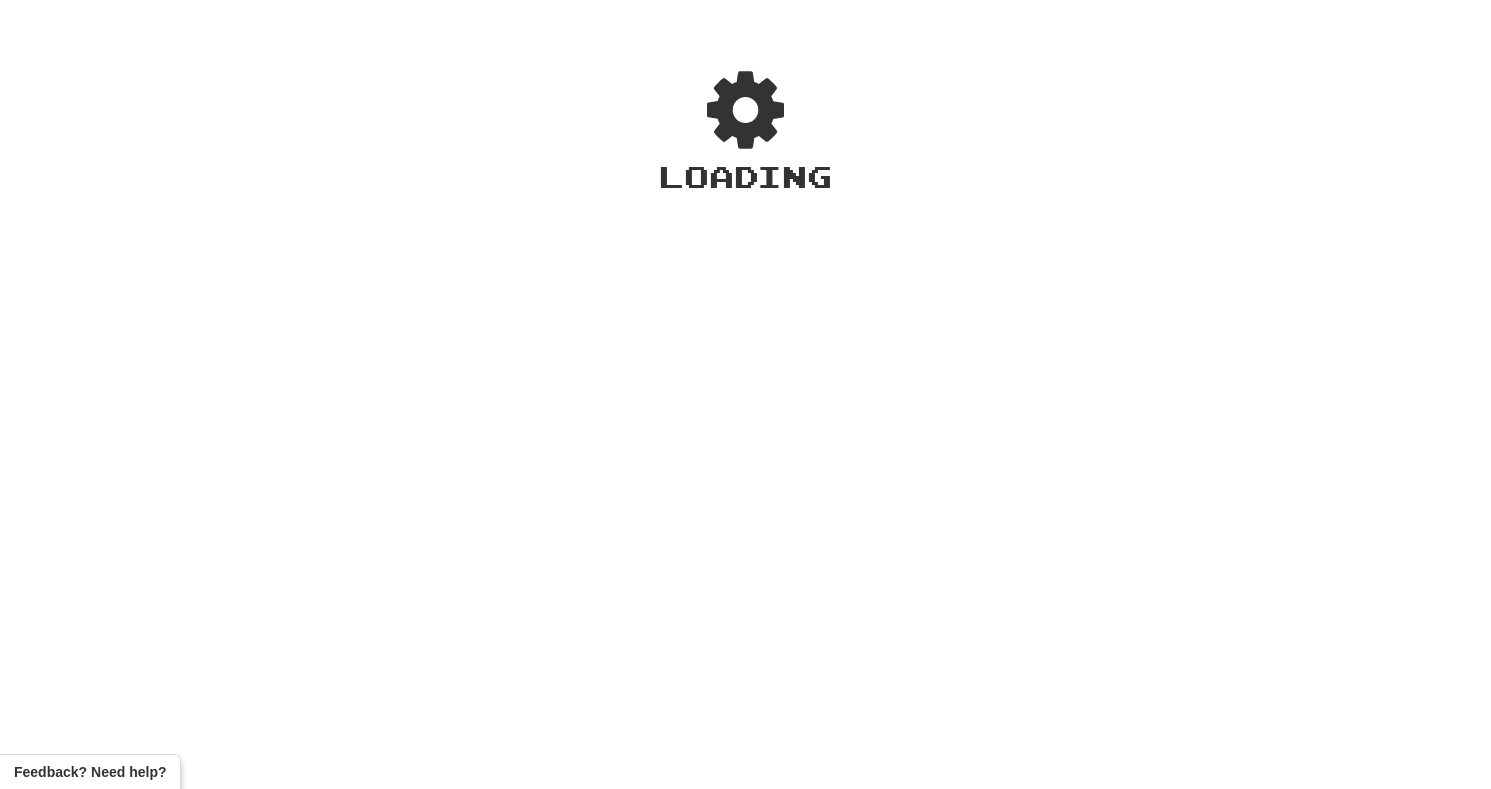scroll, scrollTop: 0, scrollLeft: 0, axis: both 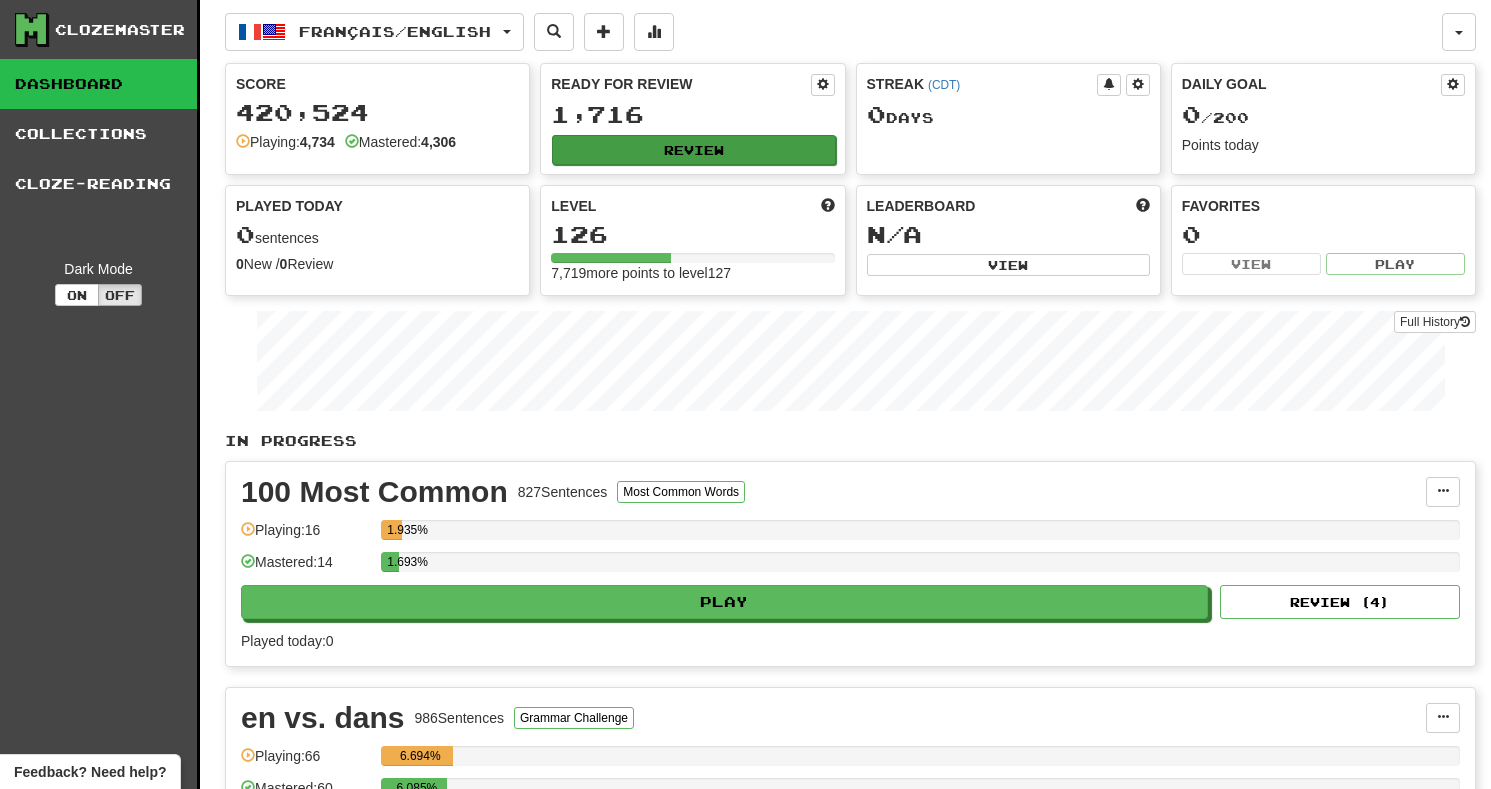 click on "Review" at bounding box center [693, 150] 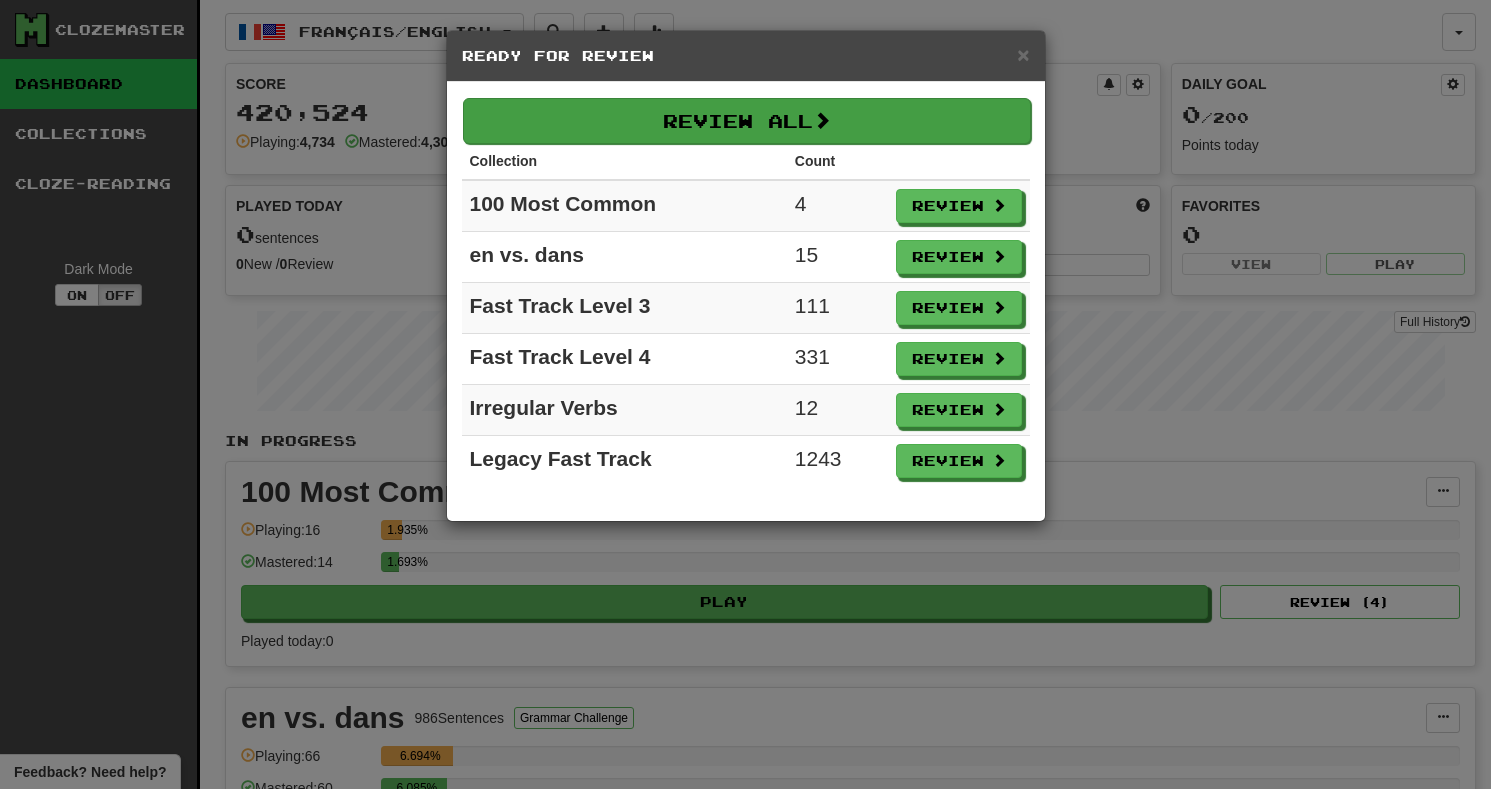 click at bounding box center [822, 120] 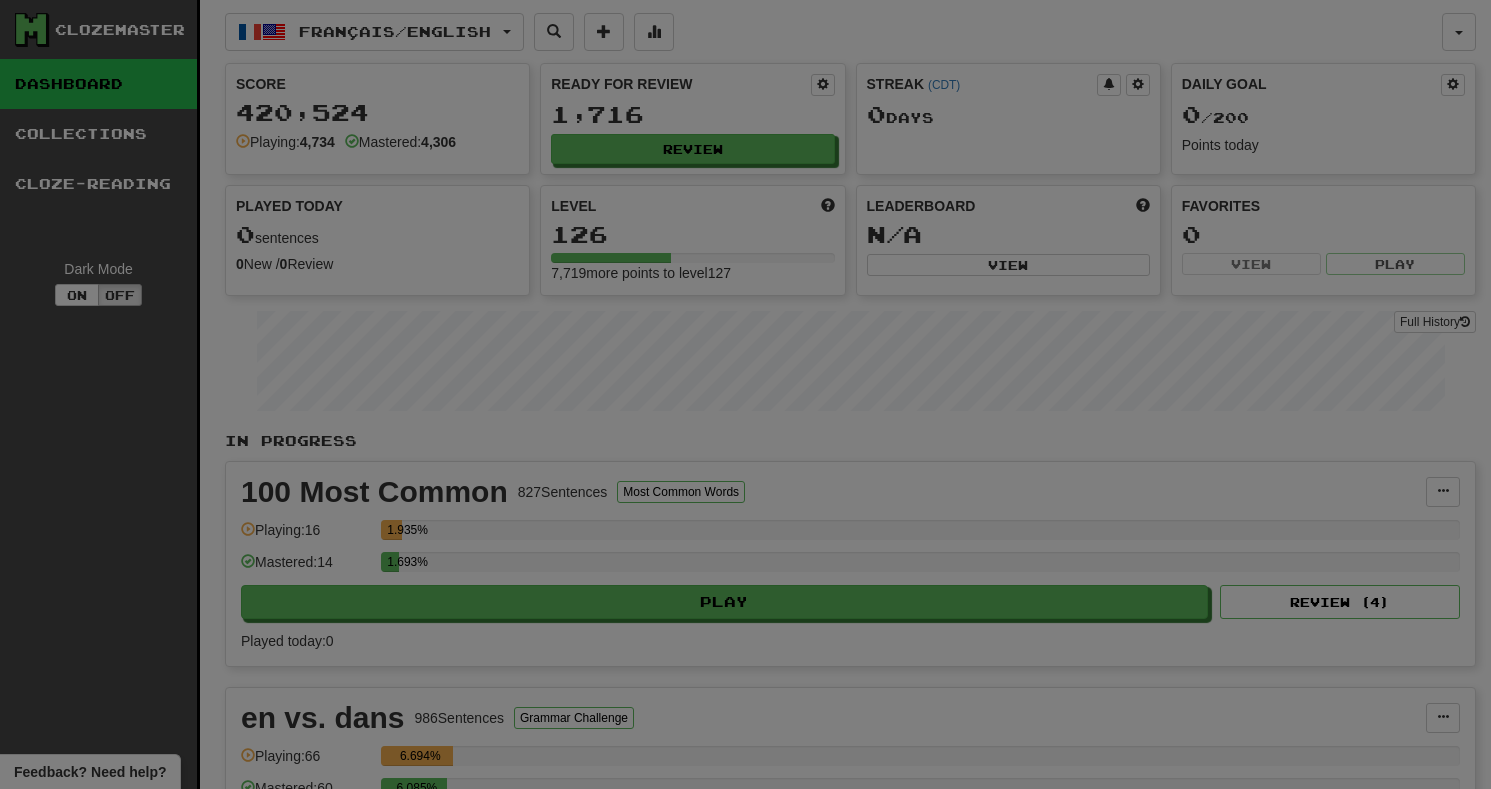 select on "***" 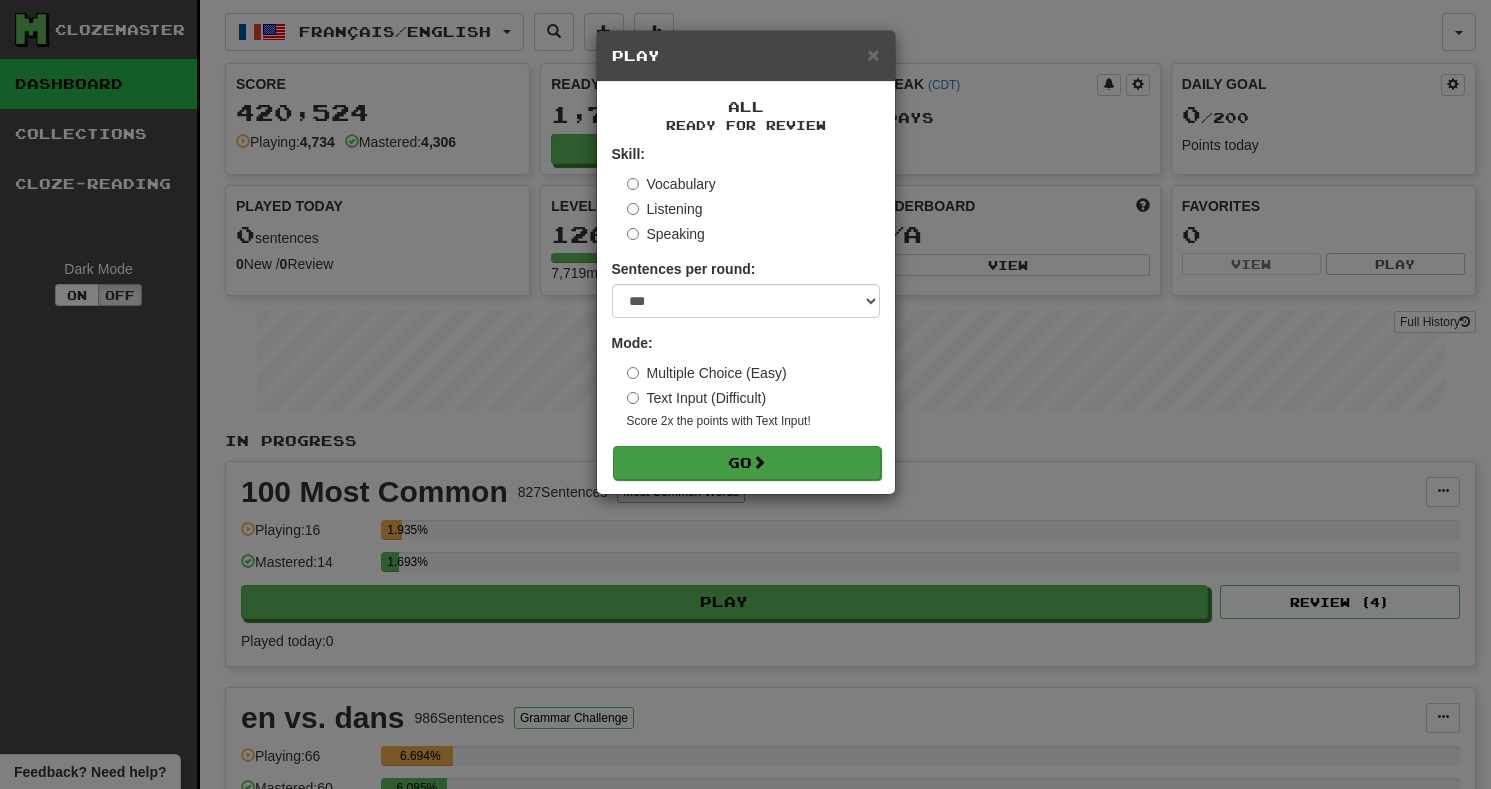 click on "Go" at bounding box center [747, 463] 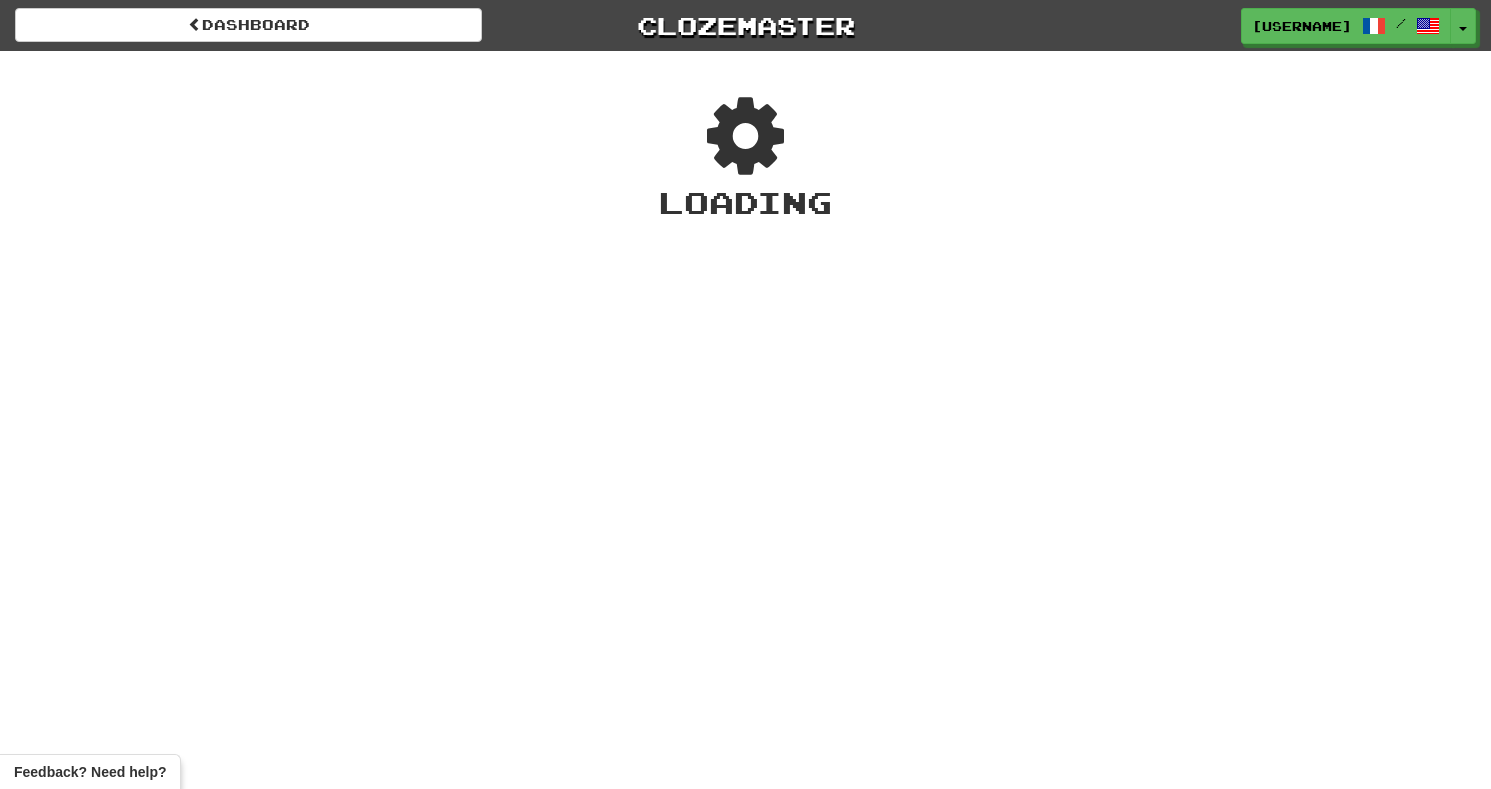 scroll, scrollTop: 0, scrollLeft: 0, axis: both 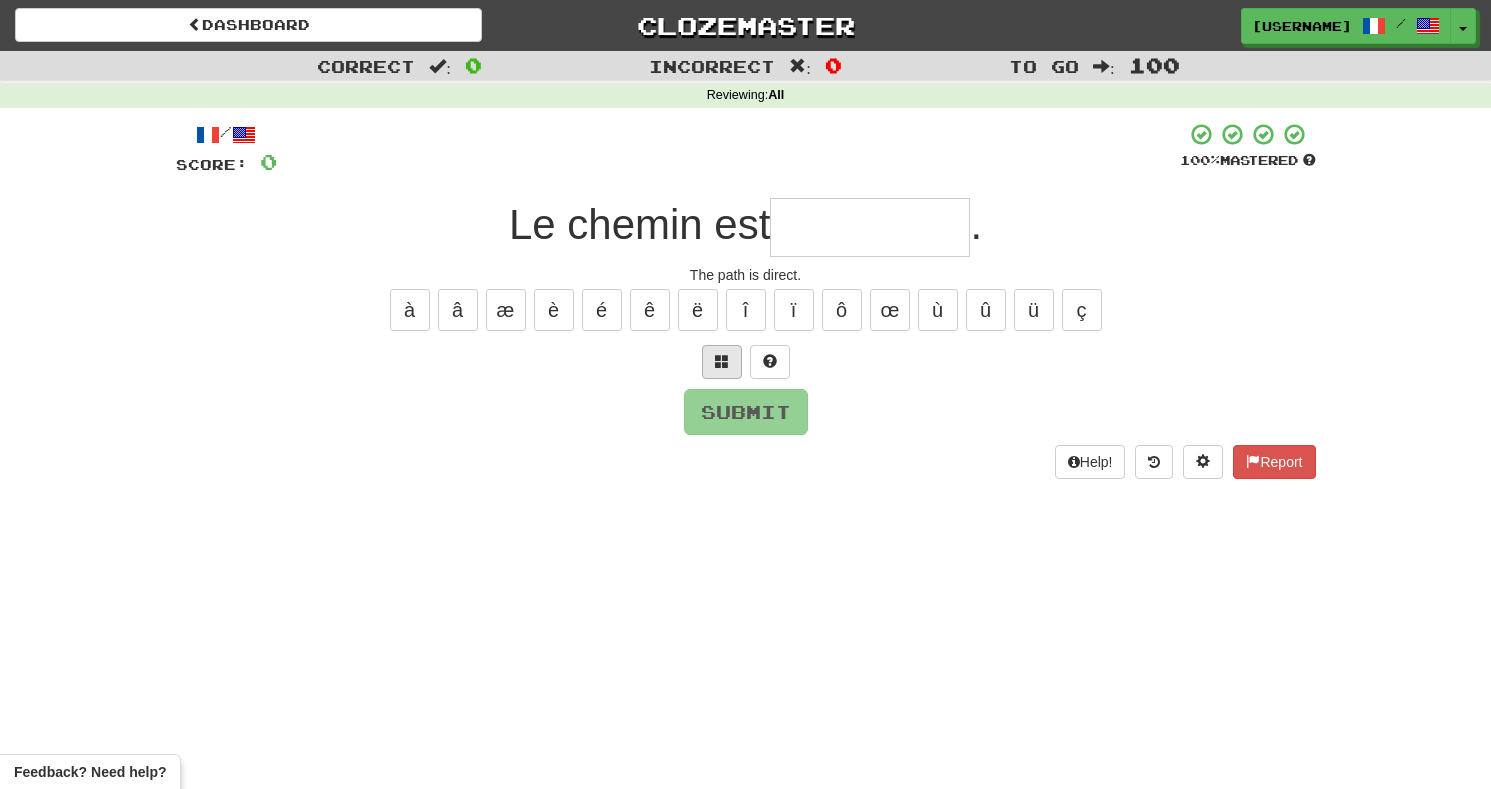 click at bounding box center [722, 361] 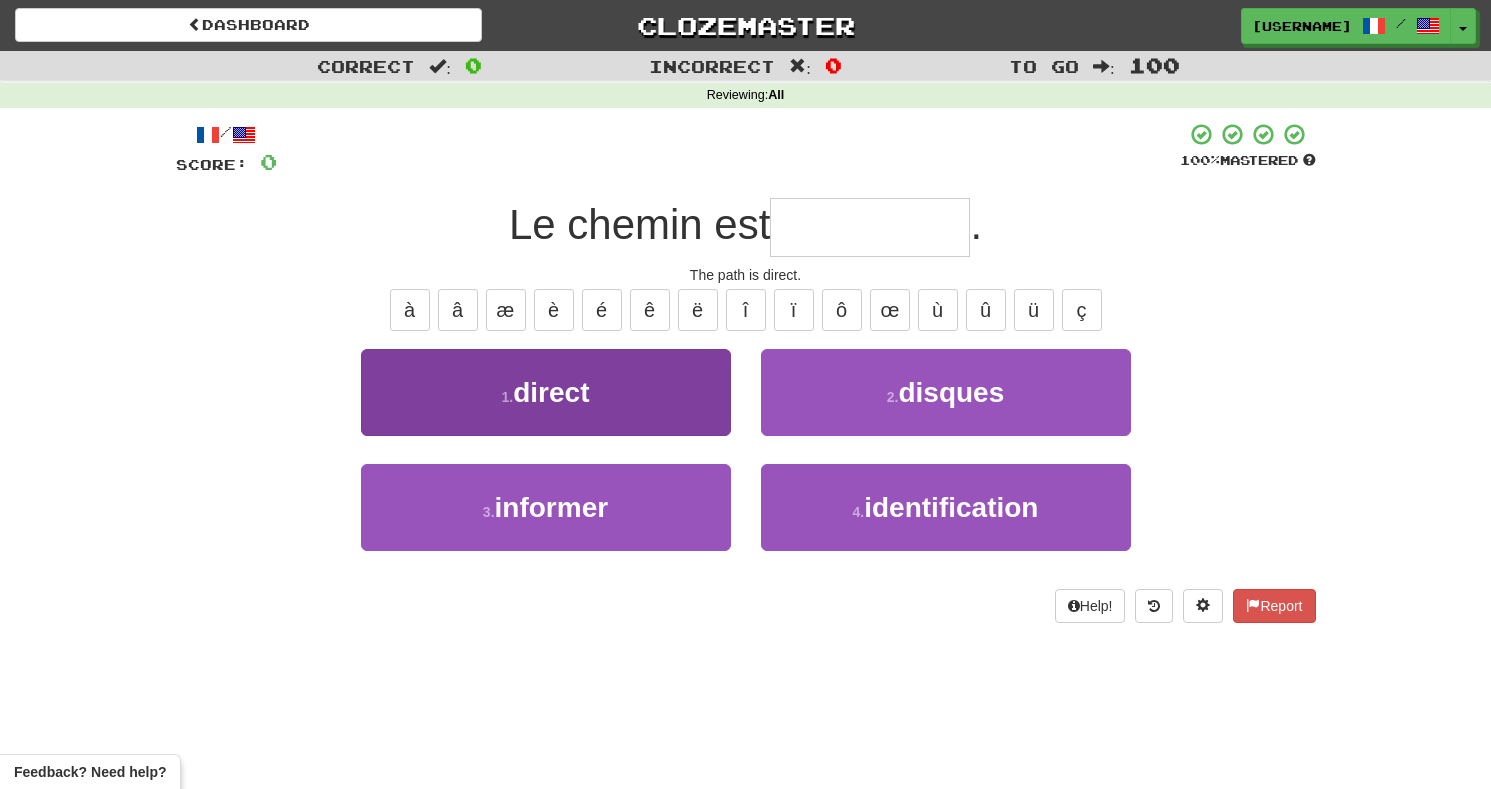 click on "1 .  direct" at bounding box center [546, 392] 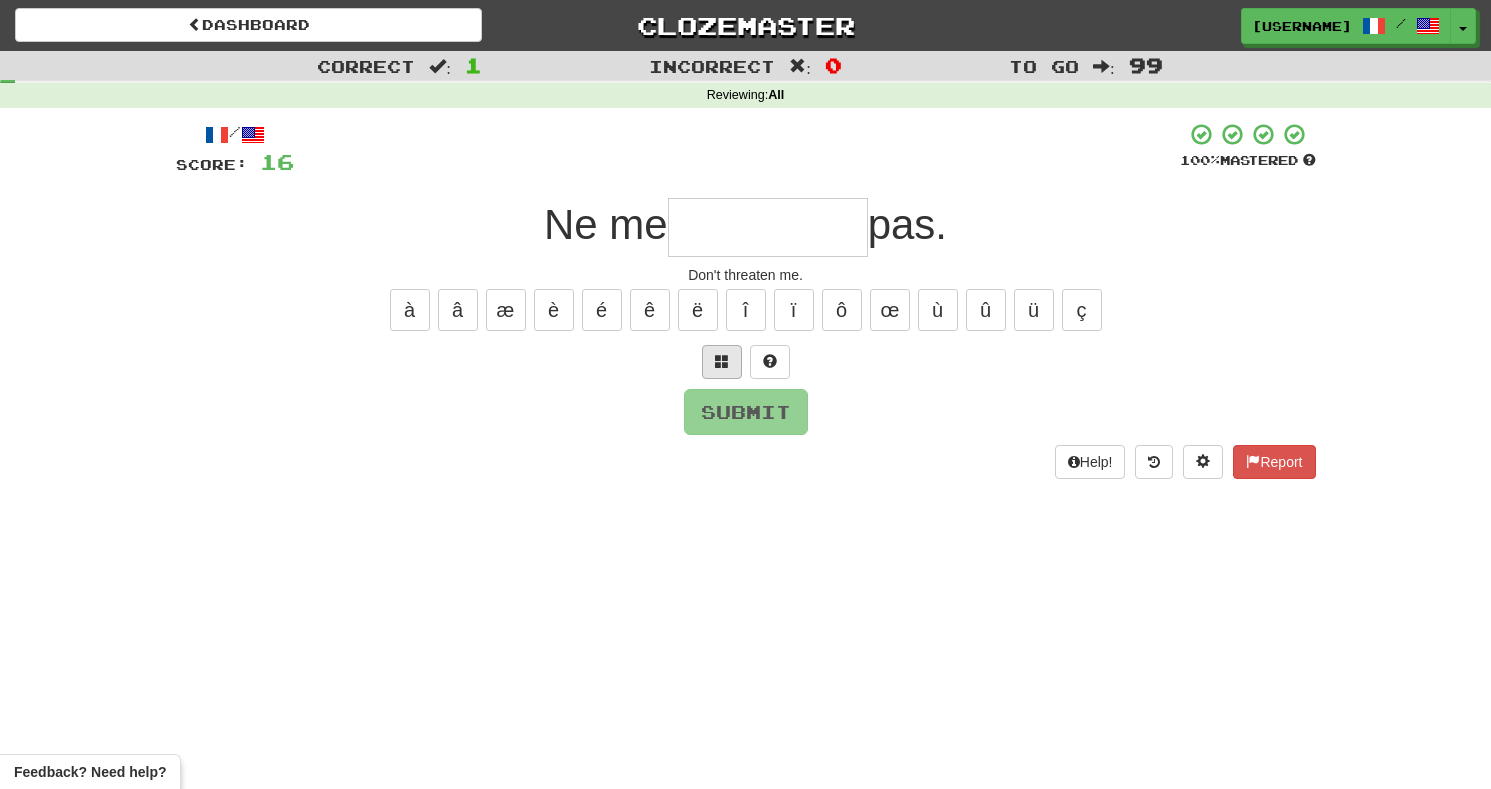 click at bounding box center [722, 361] 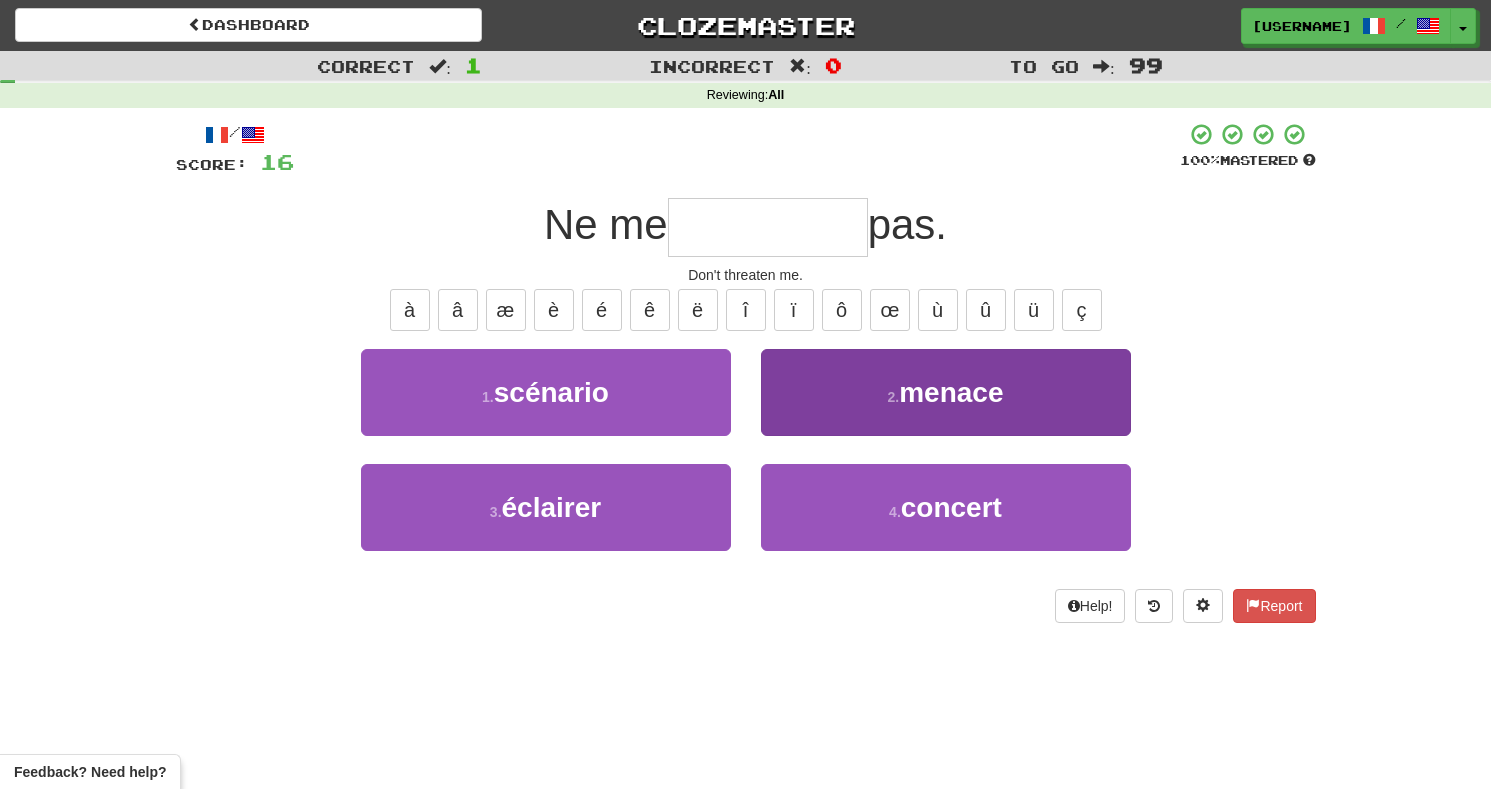 click on "2 .  menace" at bounding box center (946, 392) 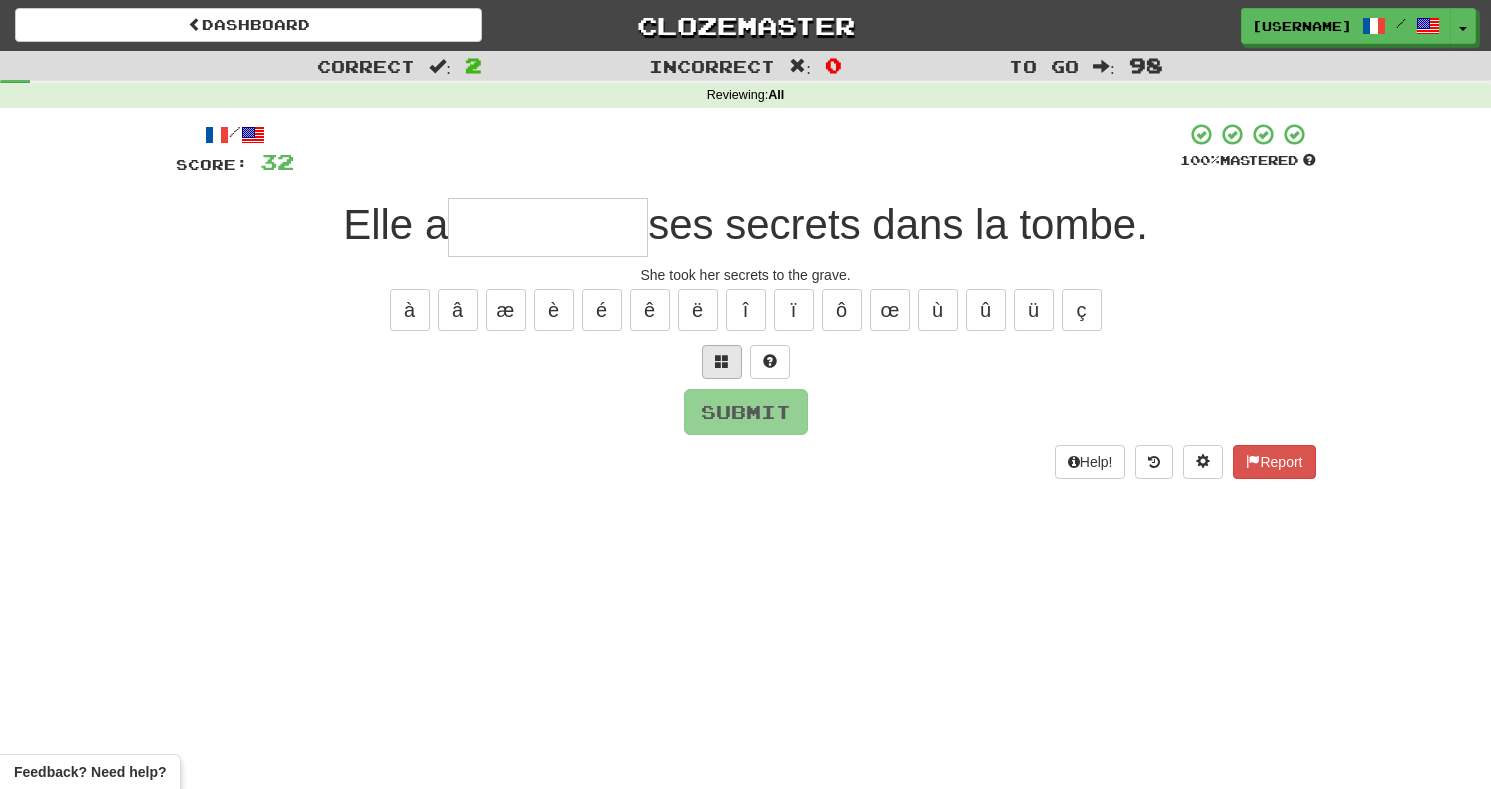 click at bounding box center (722, 361) 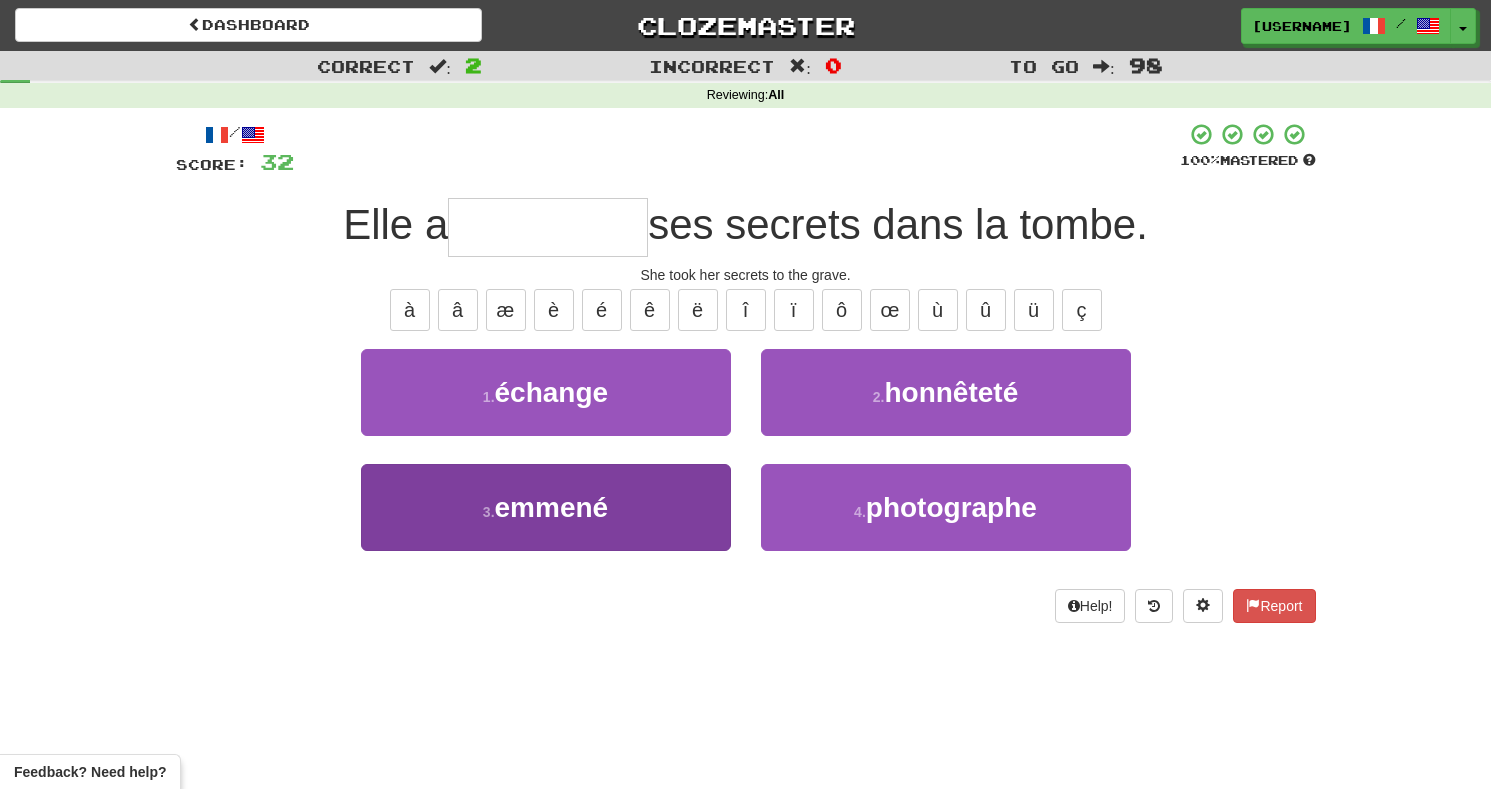 click on "3 .  emmené" at bounding box center [546, 507] 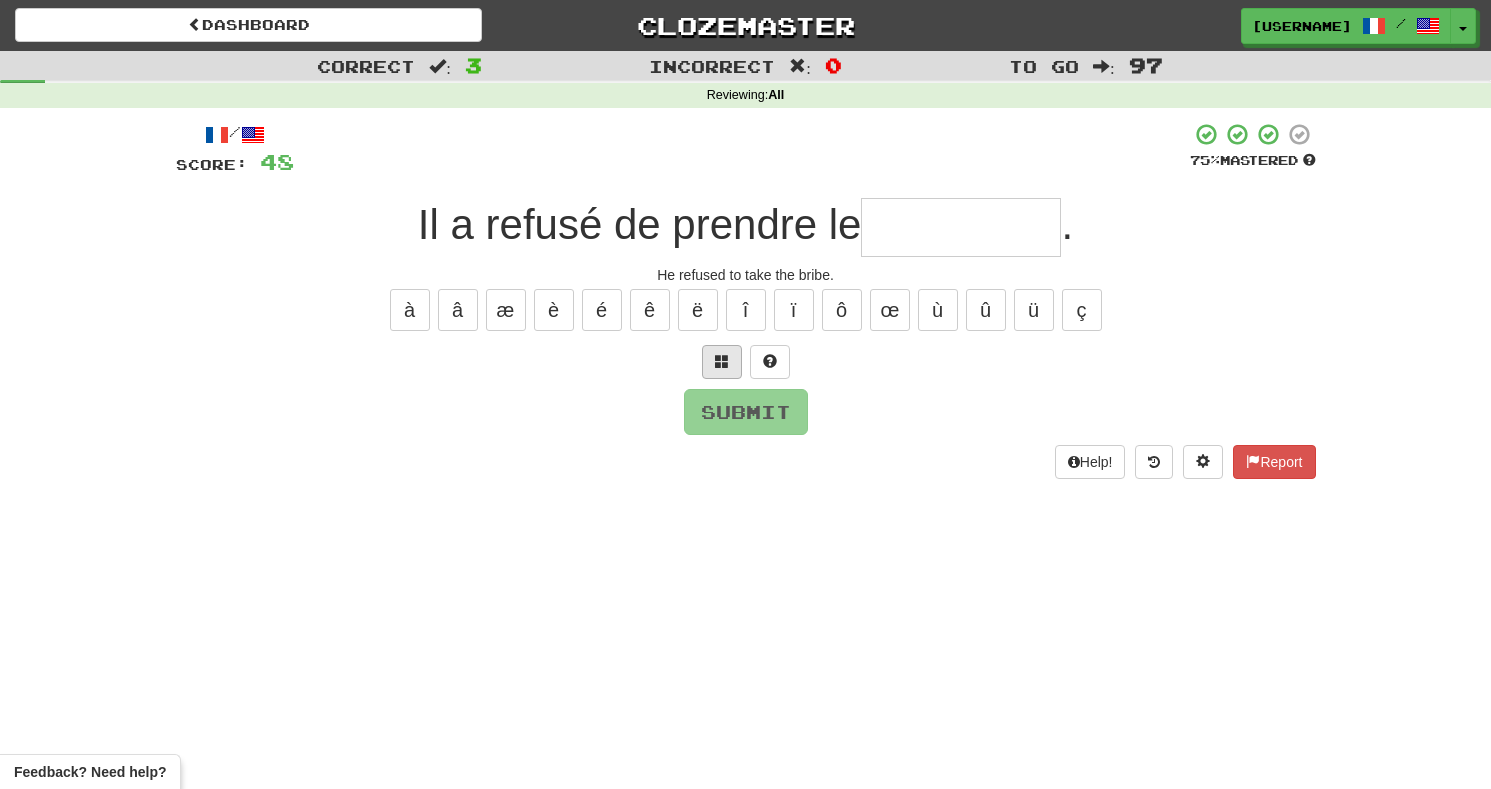 click at bounding box center (722, 362) 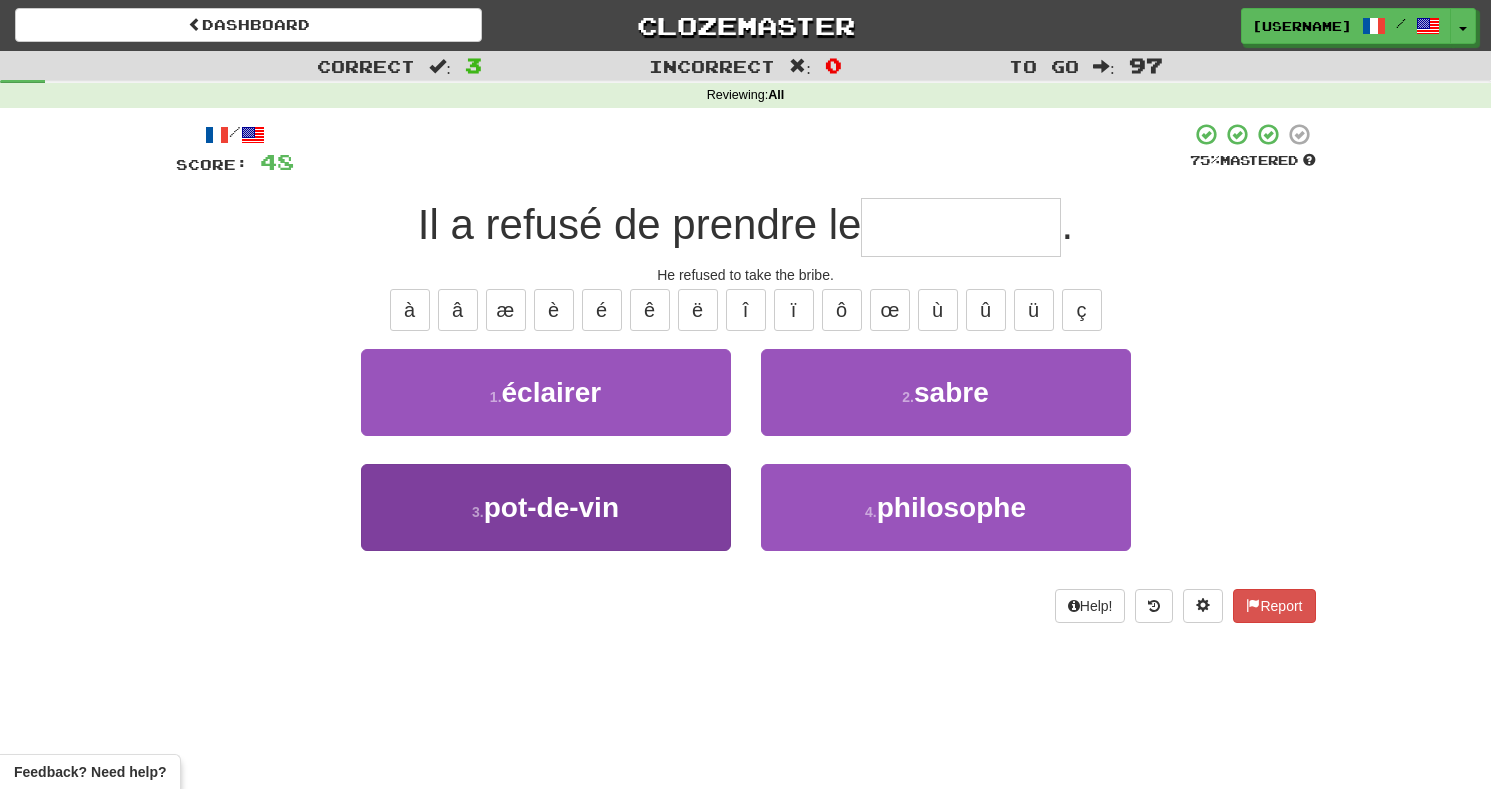 click on "3 .  pot-de-vin" at bounding box center (546, 507) 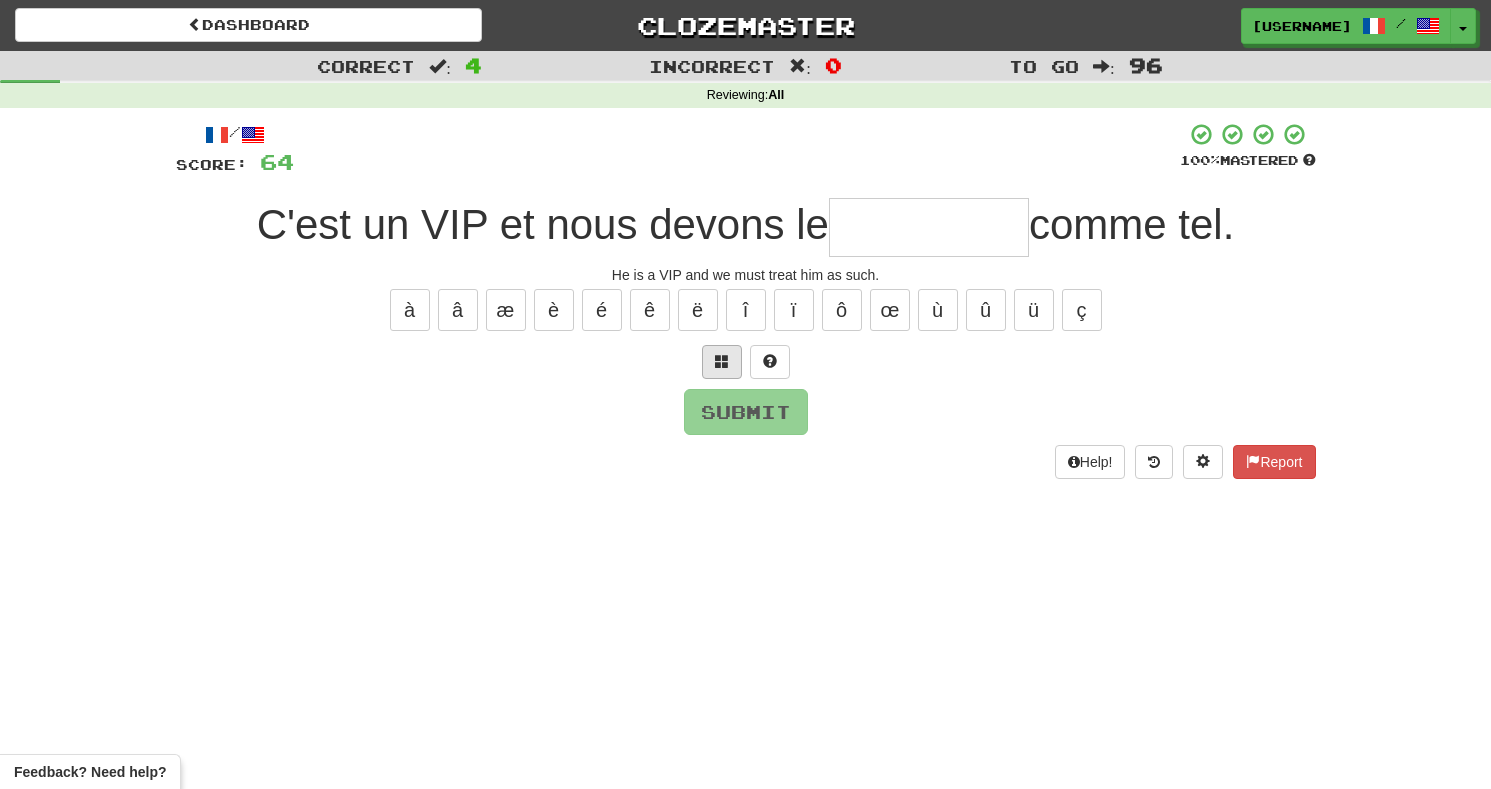 click at bounding box center [722, 361] 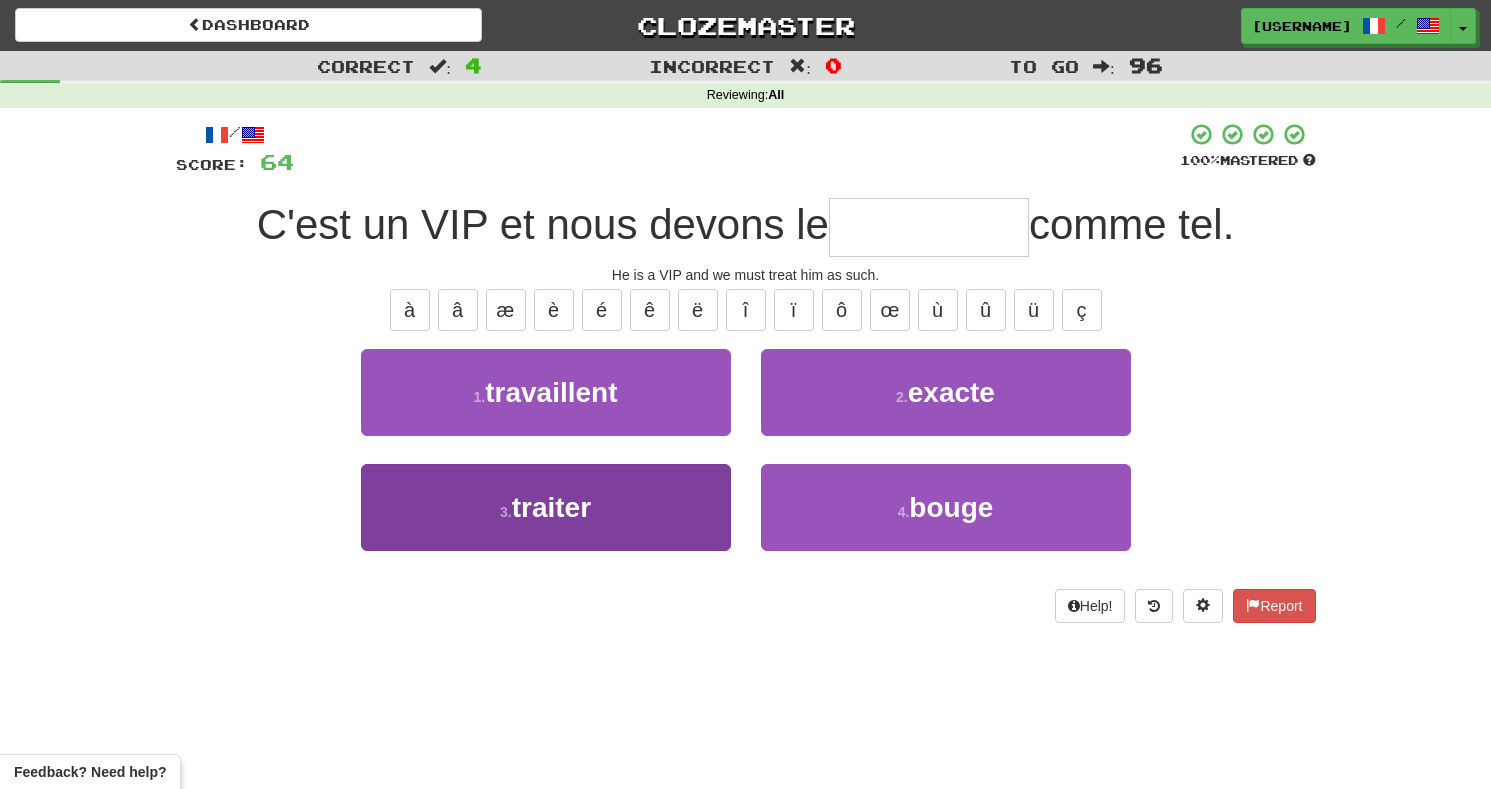 click on "3 .  traiter" at bounding box center [546, 507] 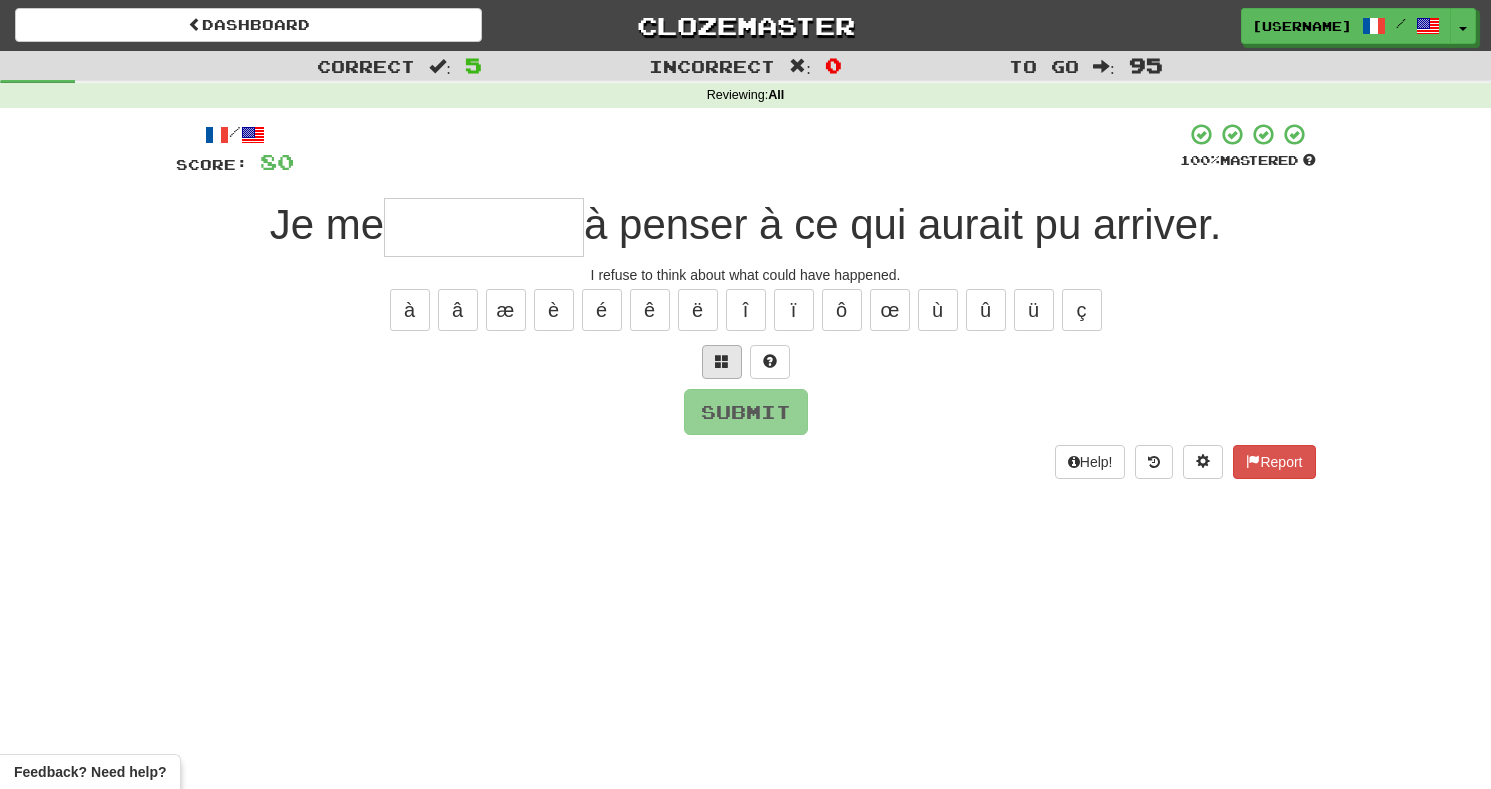 click at bounding box center [722, 361] 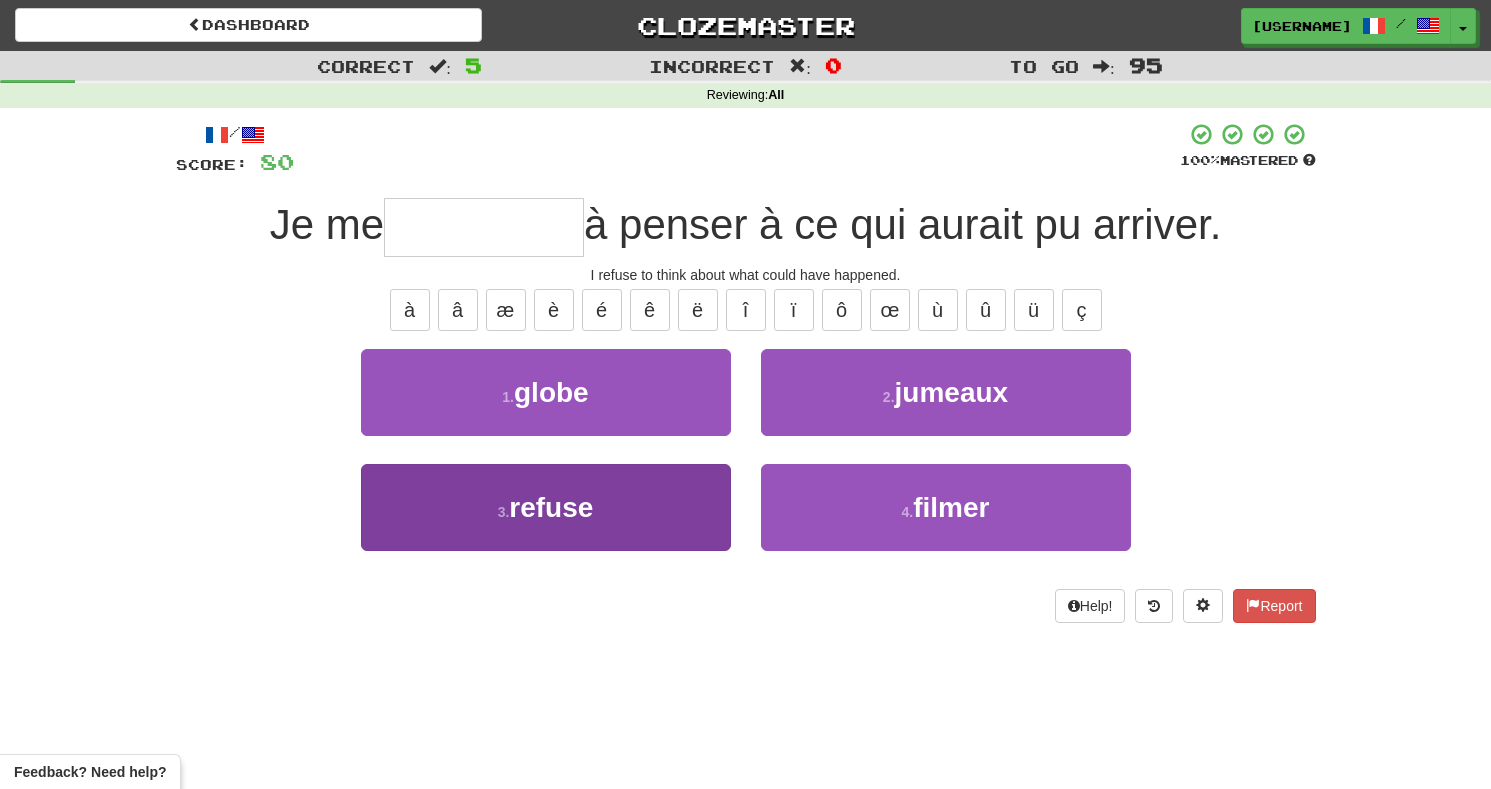 click on "3 .  refuse" at bounding box center (546, 507) 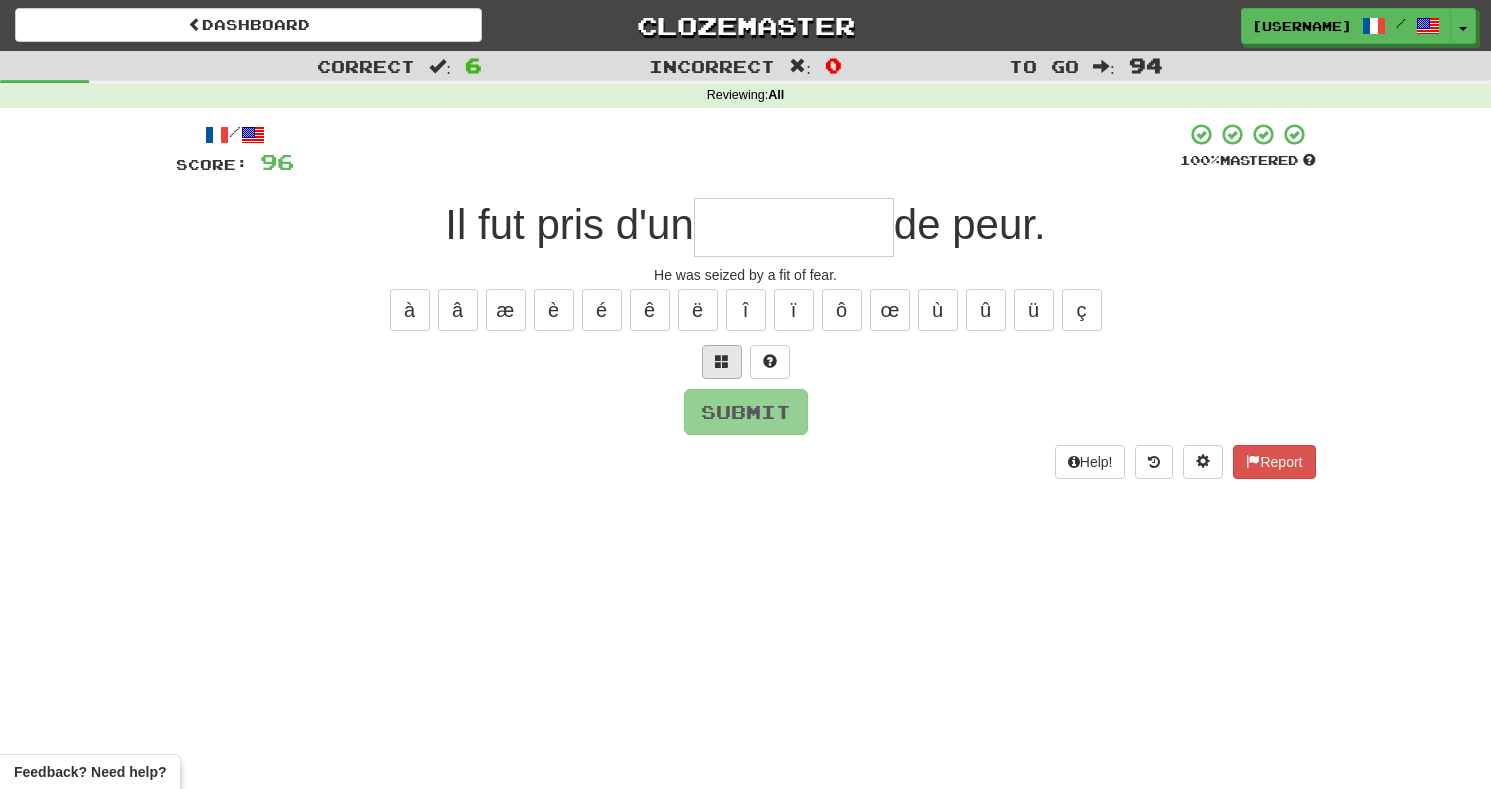 click at bounding box center [722, 362] 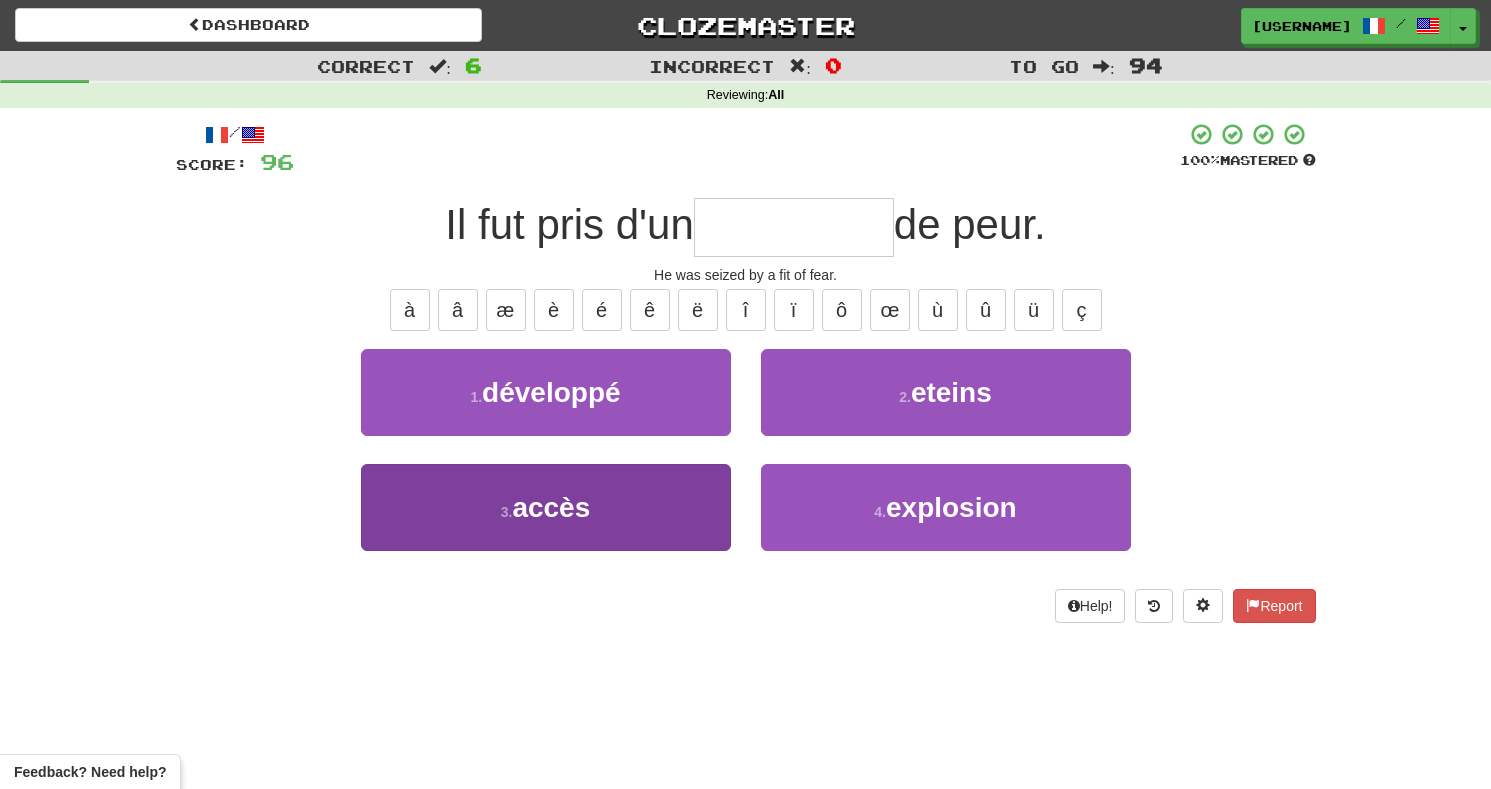 click on "3 .  accès" at bounding box center [546, 507] 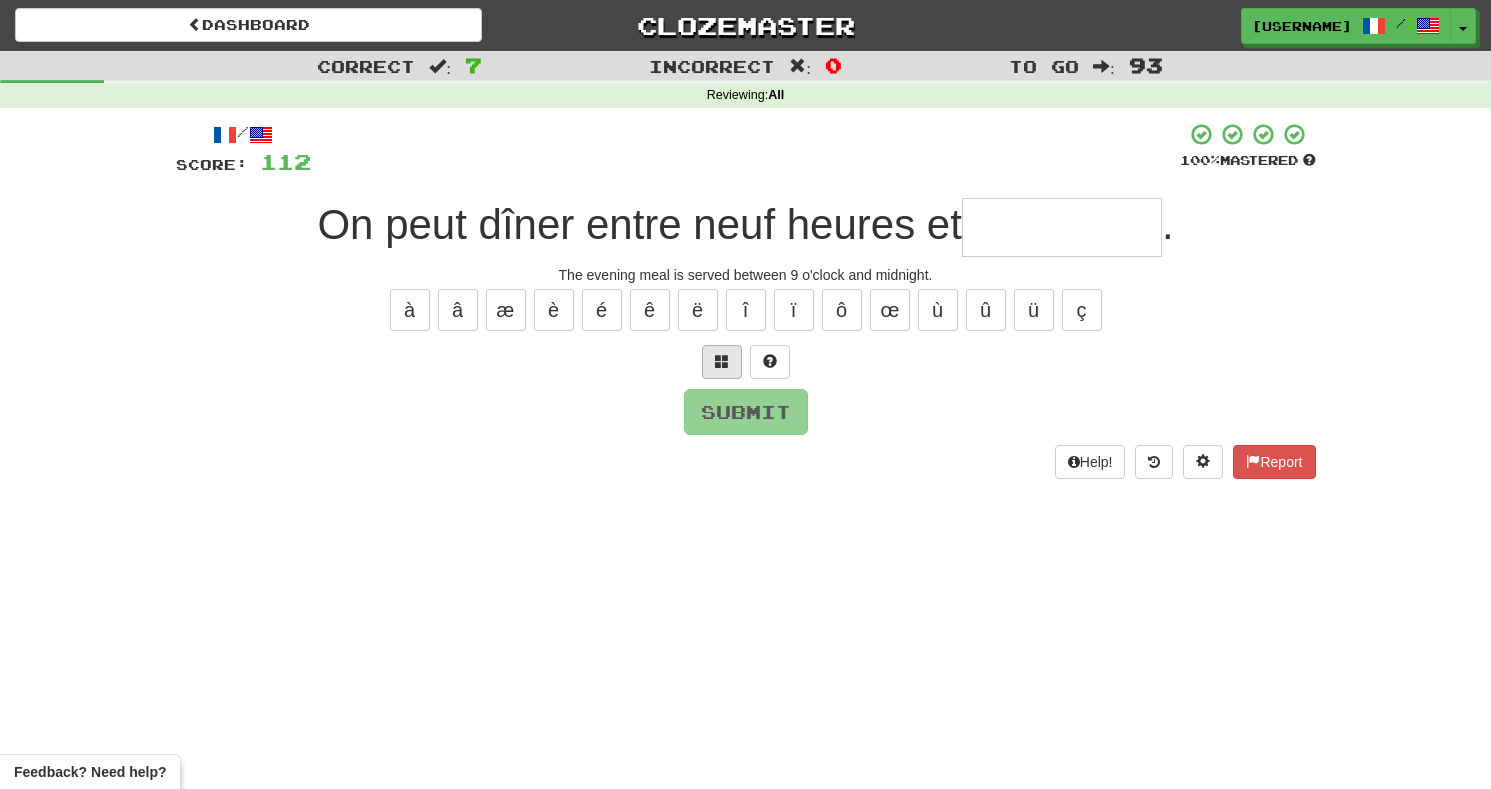 click at bounding box center [722, 361] 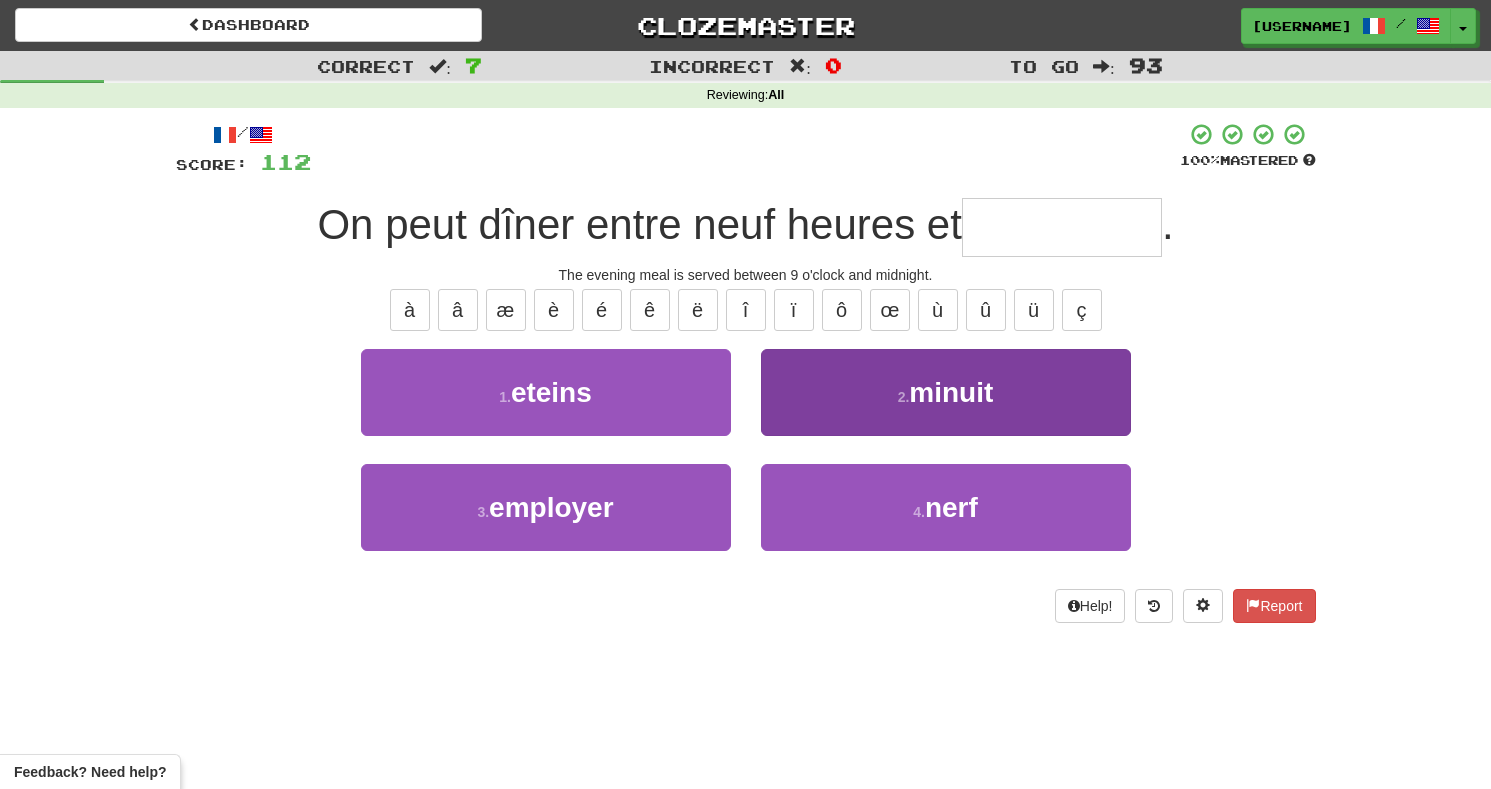 click on "2 .  minuit" at bounding box center [946, 392] 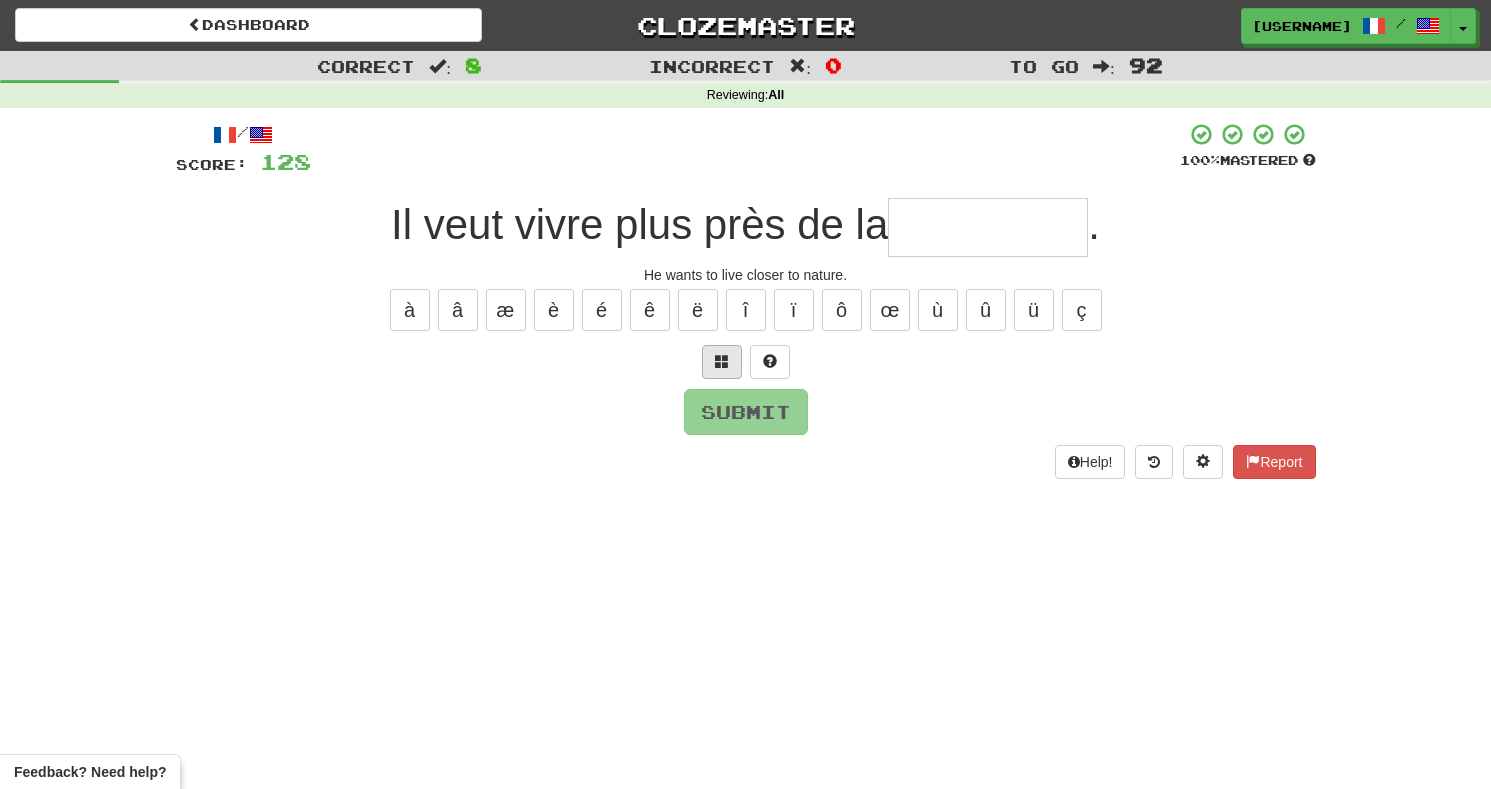 click at bounding box center (722, 362) 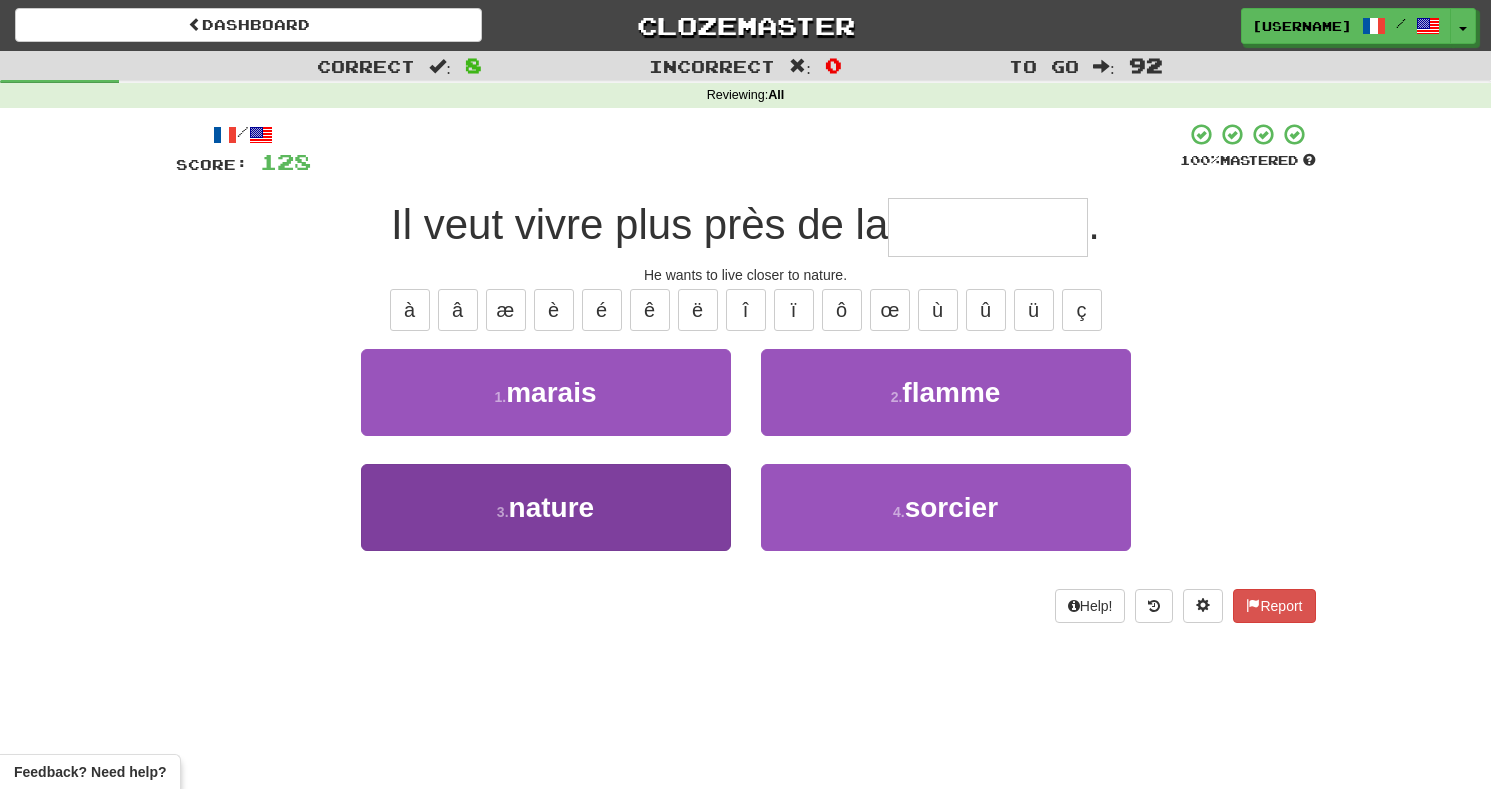 click on "3 .  nature" at bounding box center [546, 507] 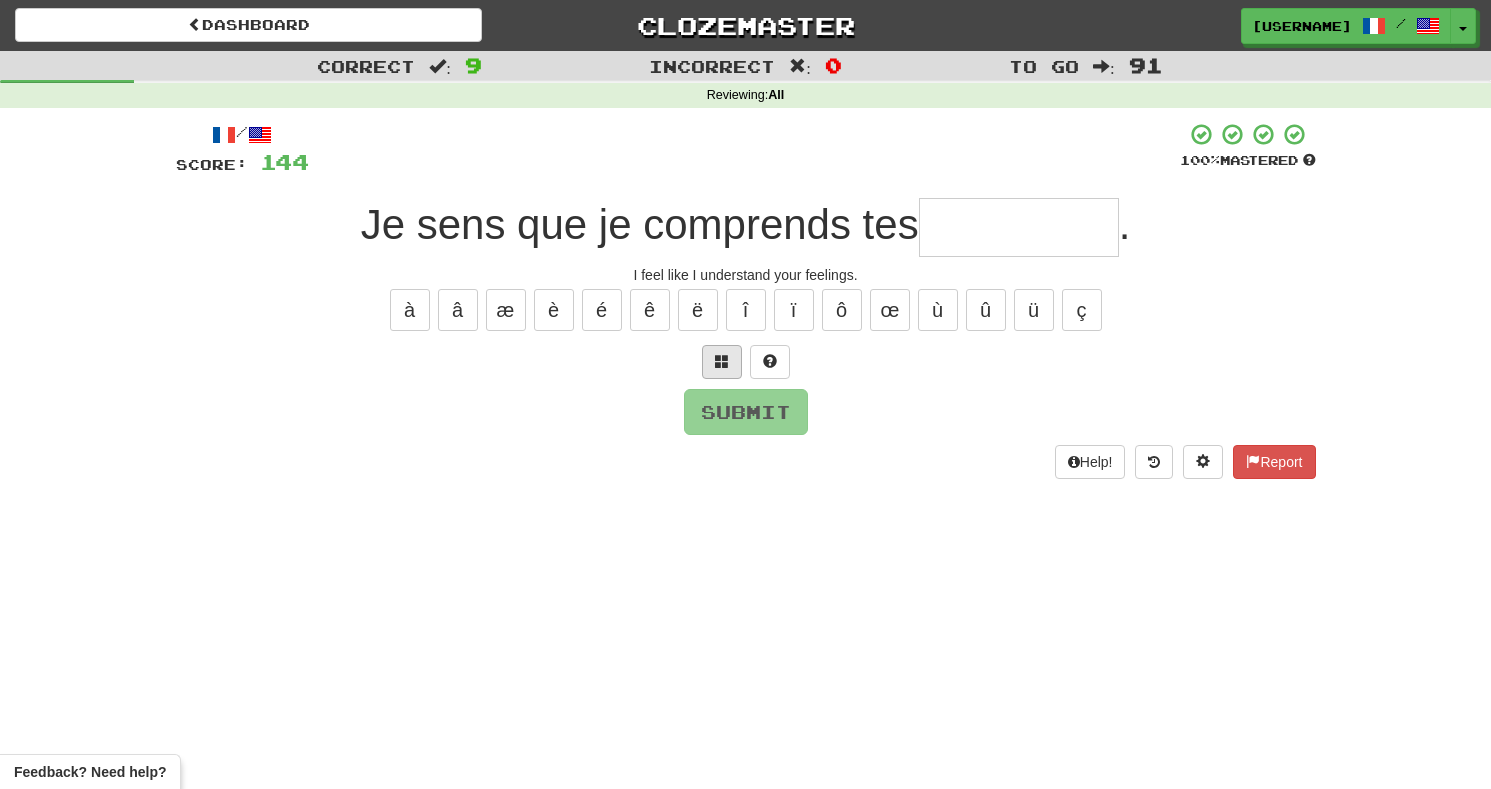 click at bounding box center [722, 361] 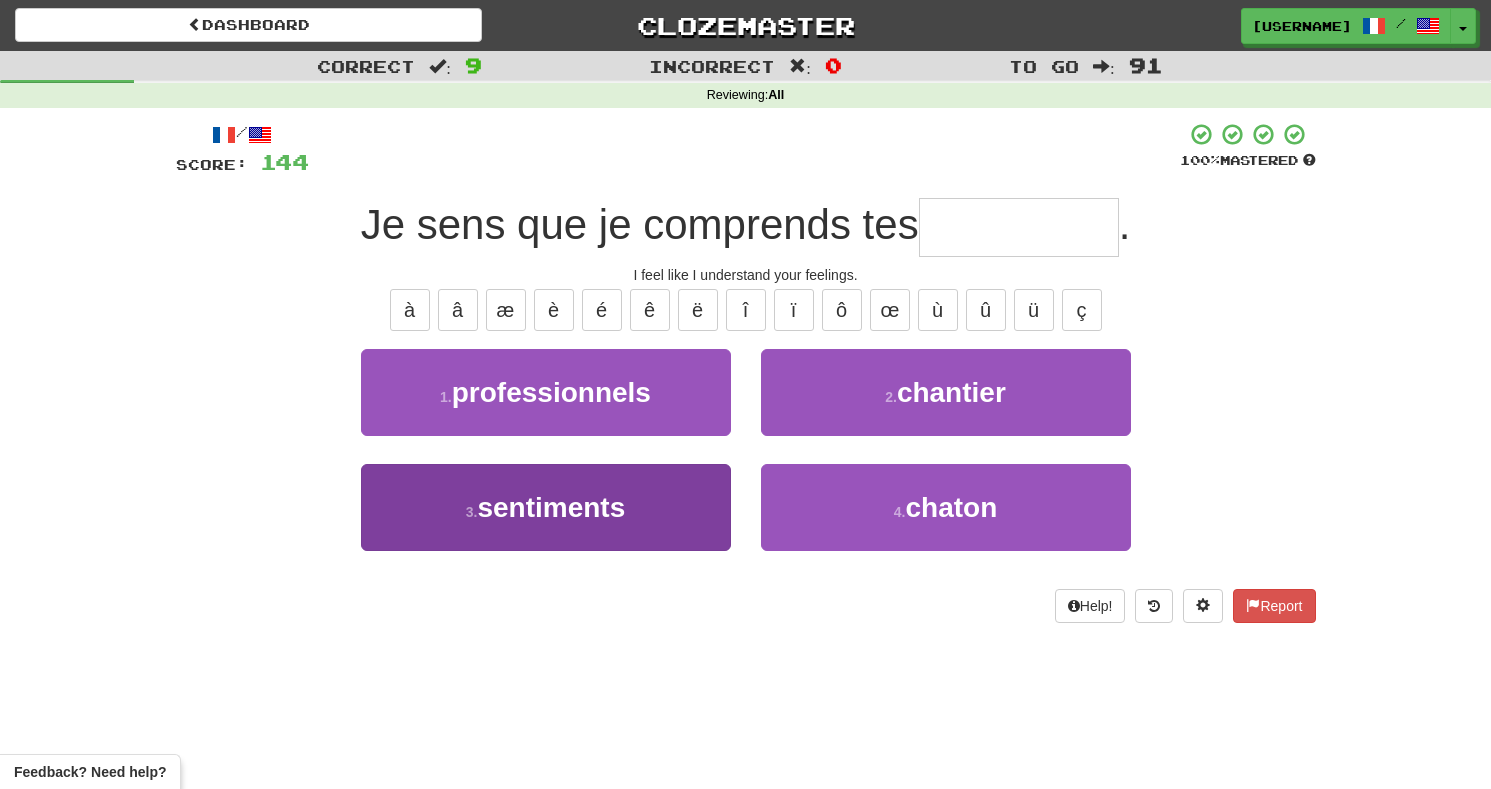 click on "3 .  sentiments" at bounding box center [546, 507] 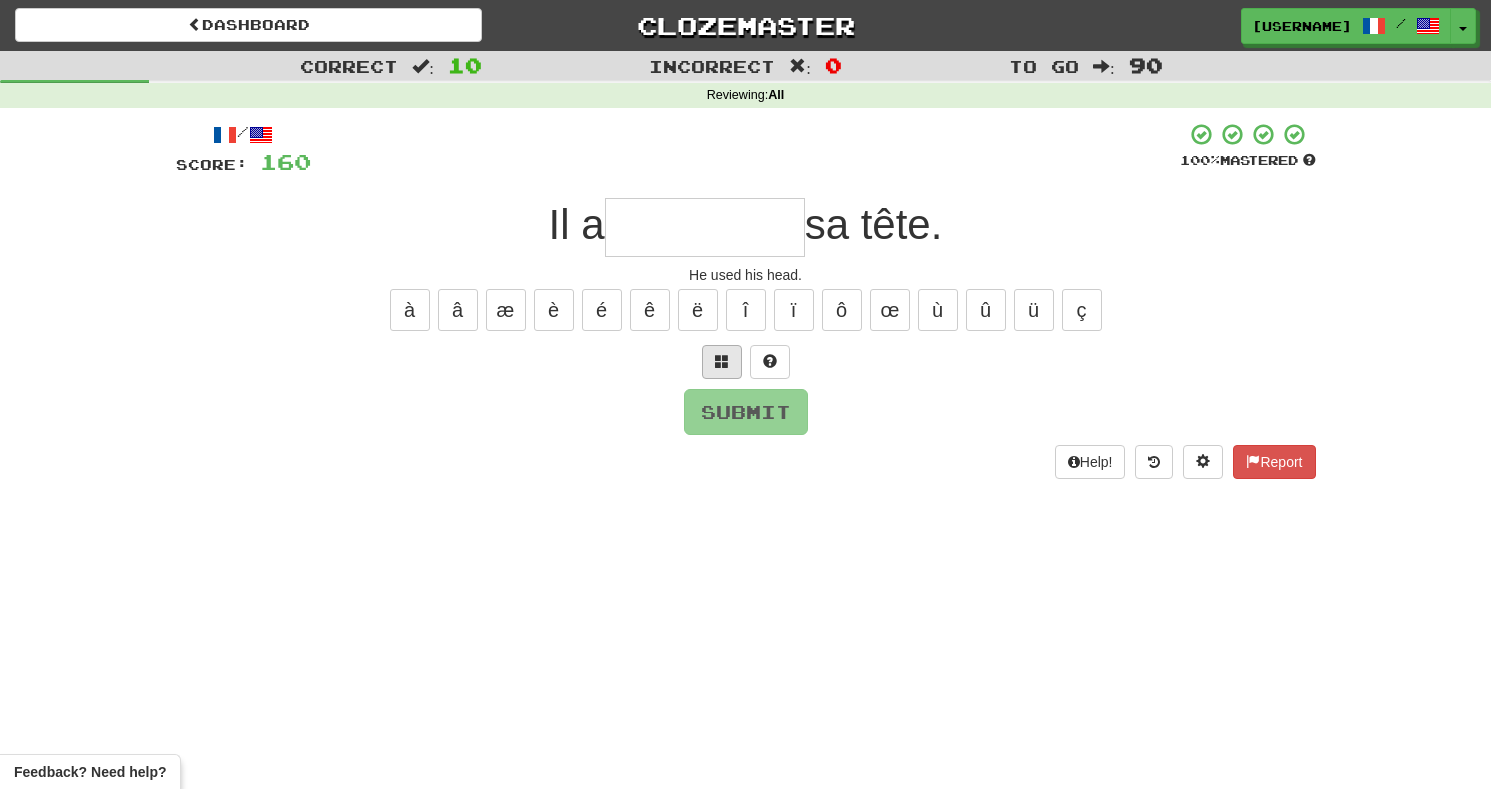click at bounding box center [722, 362] 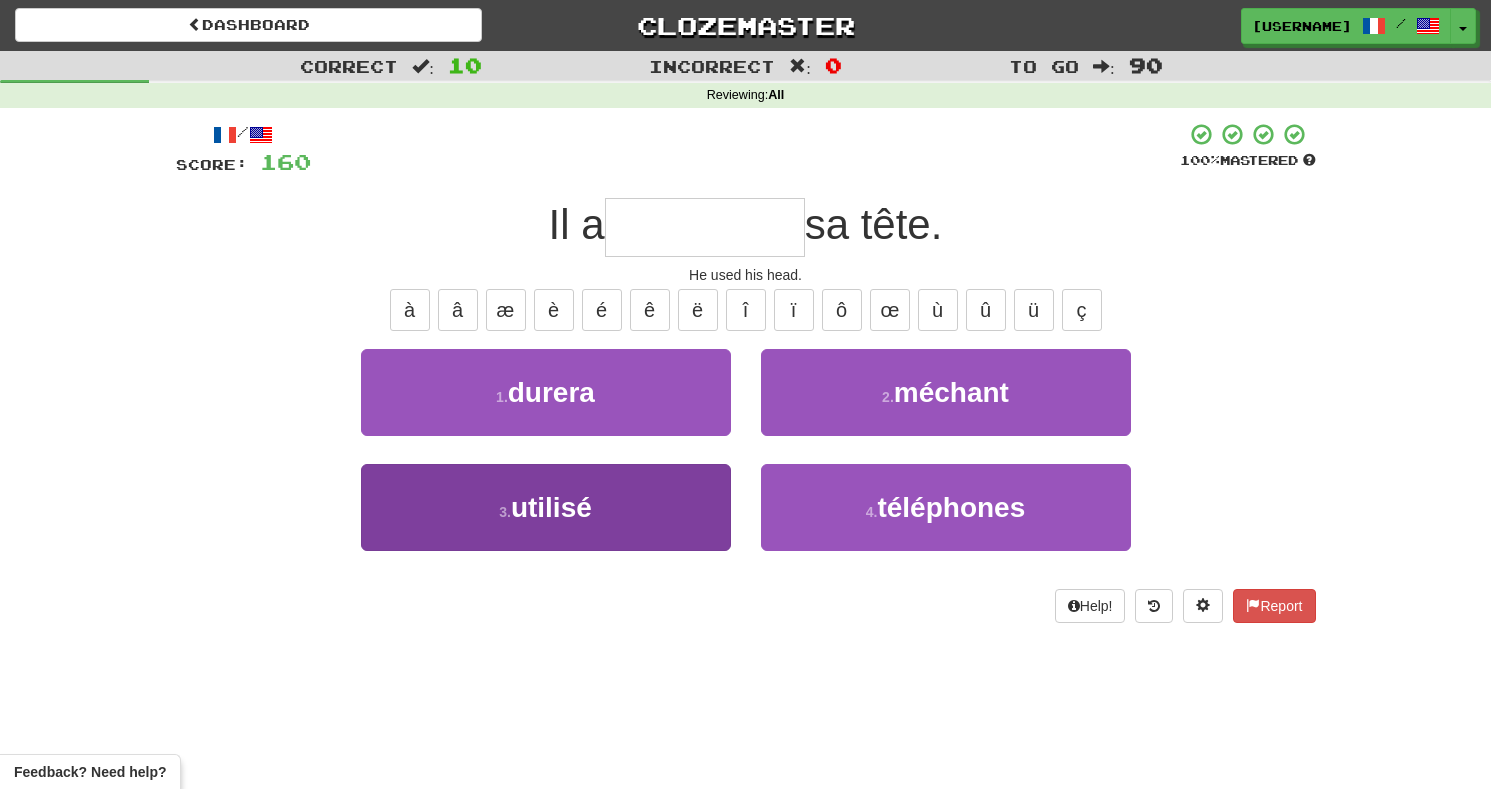 click on "3 .  utilisé" at bounding box center [546, 507] 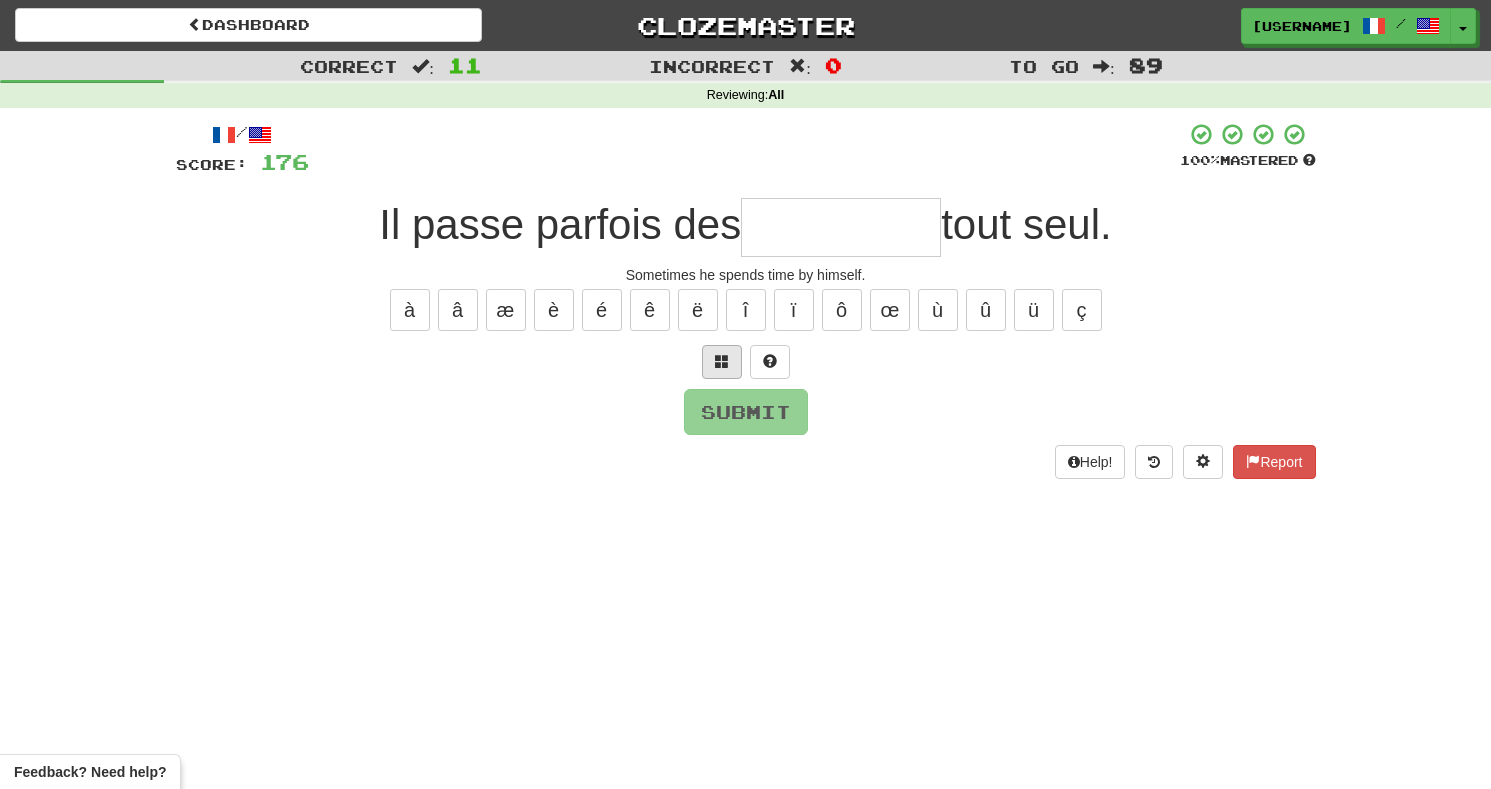 click at bounding box center [722, 361] 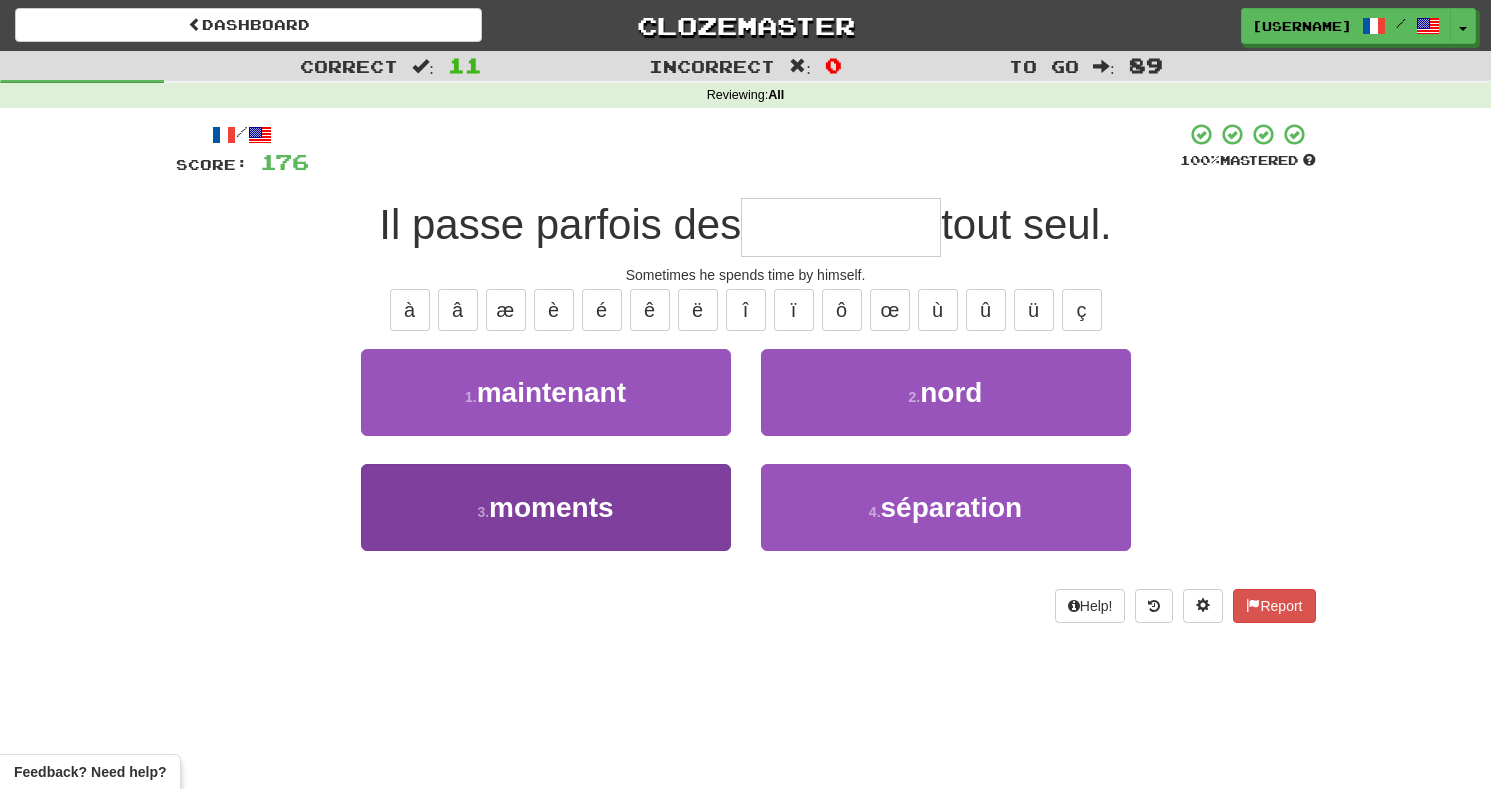 click on "3 .  moments" at bounding box center [546, 507] 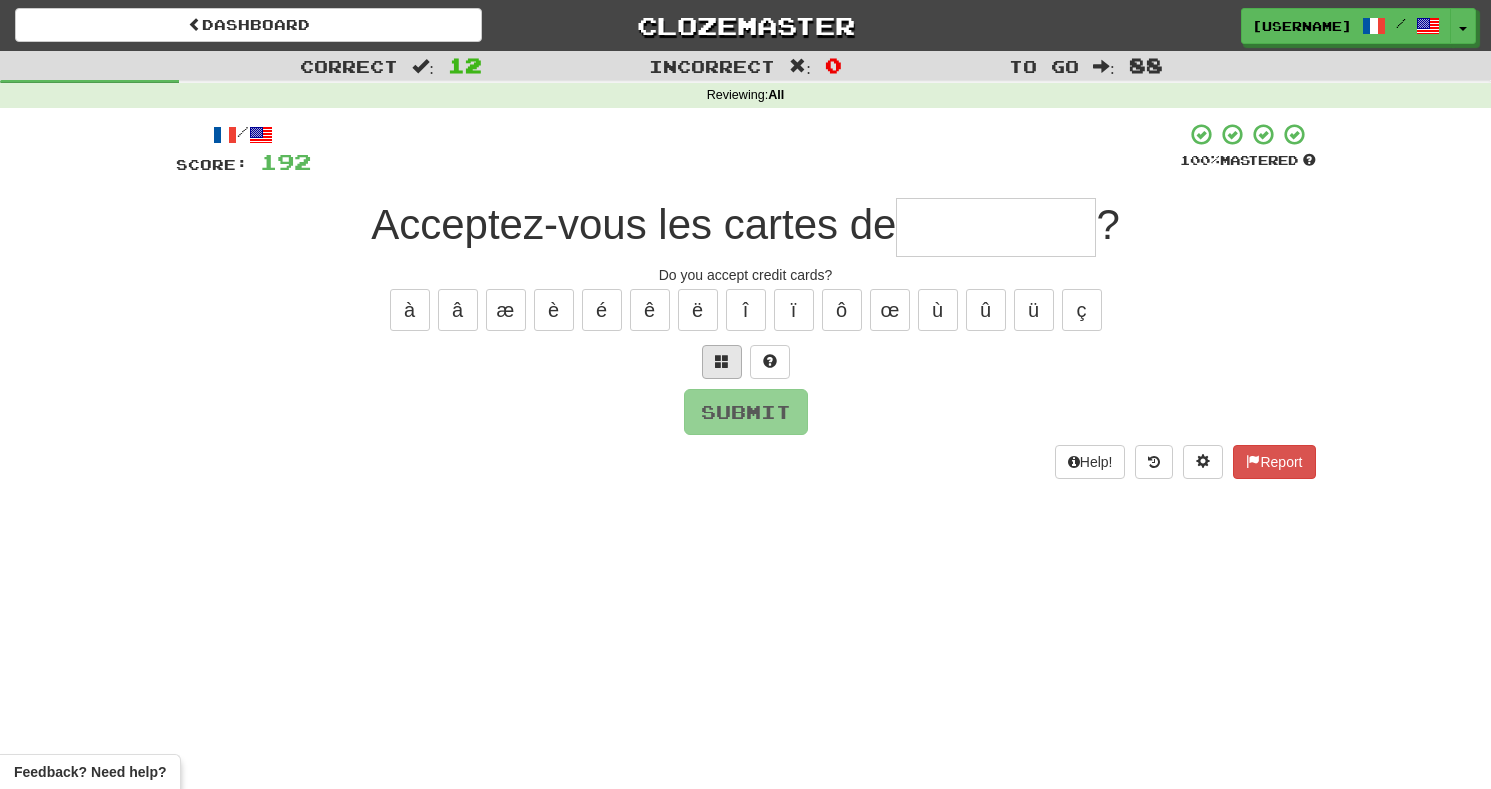 click at bounding box center [722, 362] 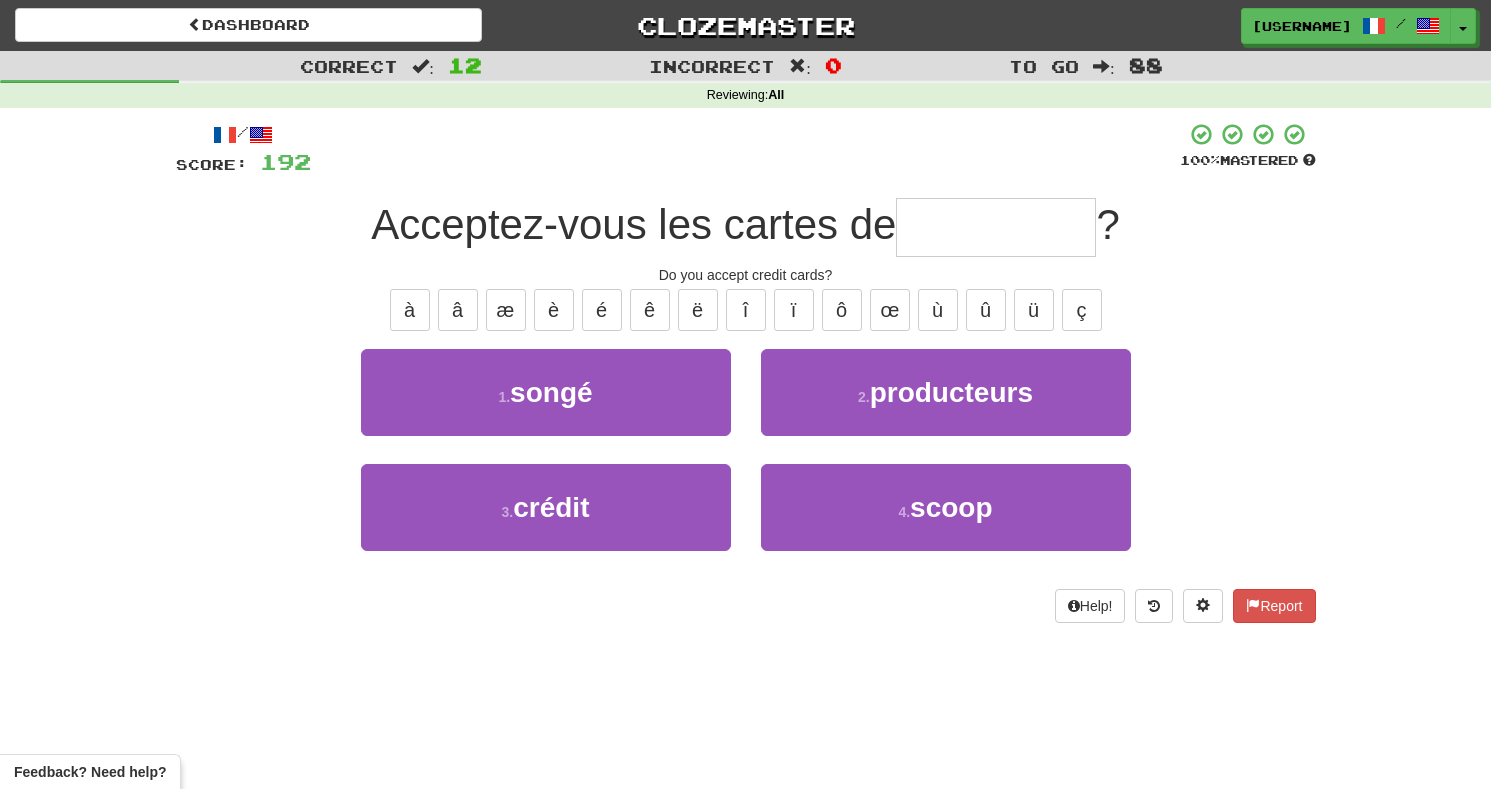 click on "3 .  crédit" at bounding box center (546, 507) 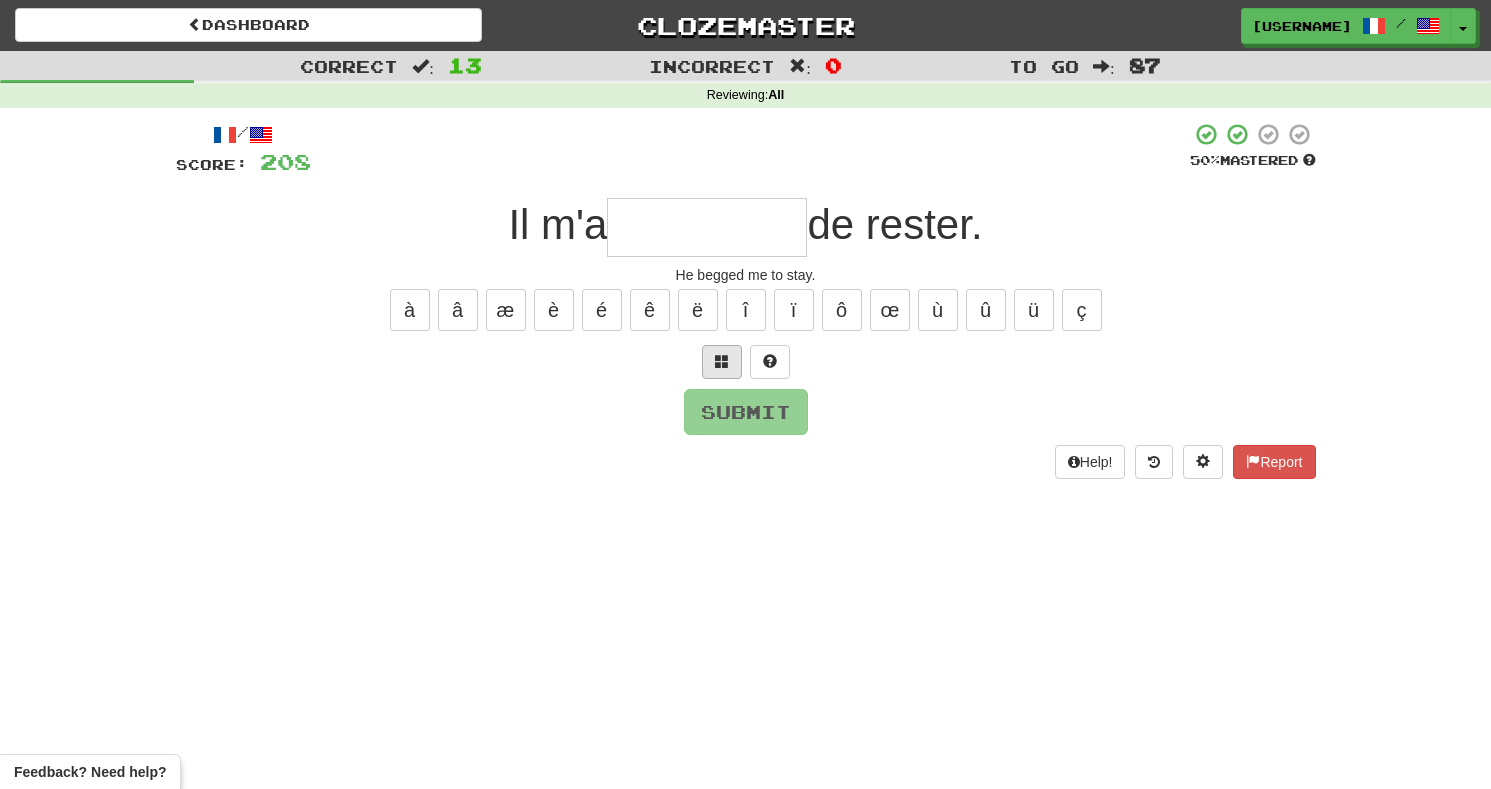 click at bounding box center (722, 361) 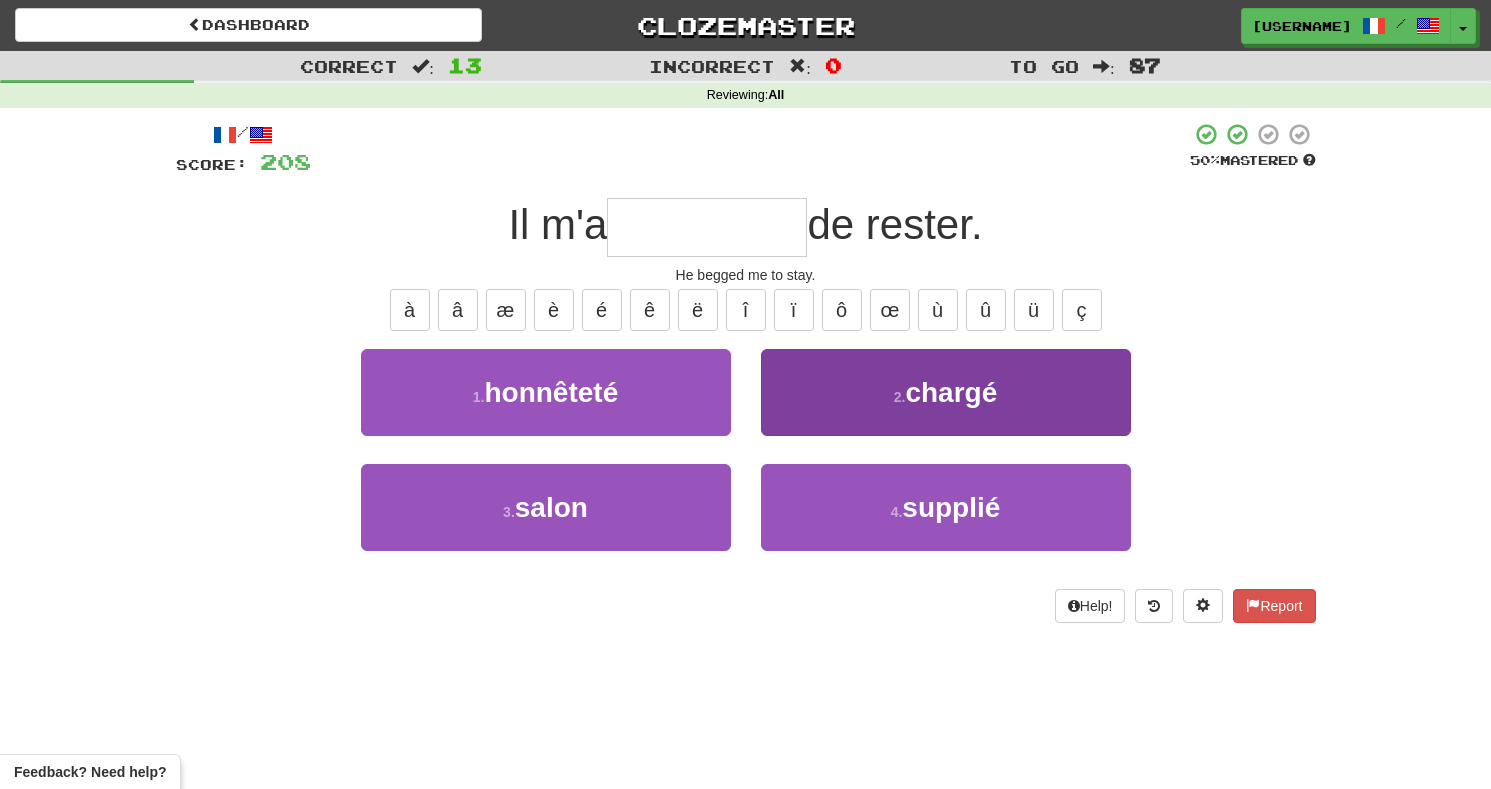 click on "2 .  chargé" at bounding box center (946, 392) 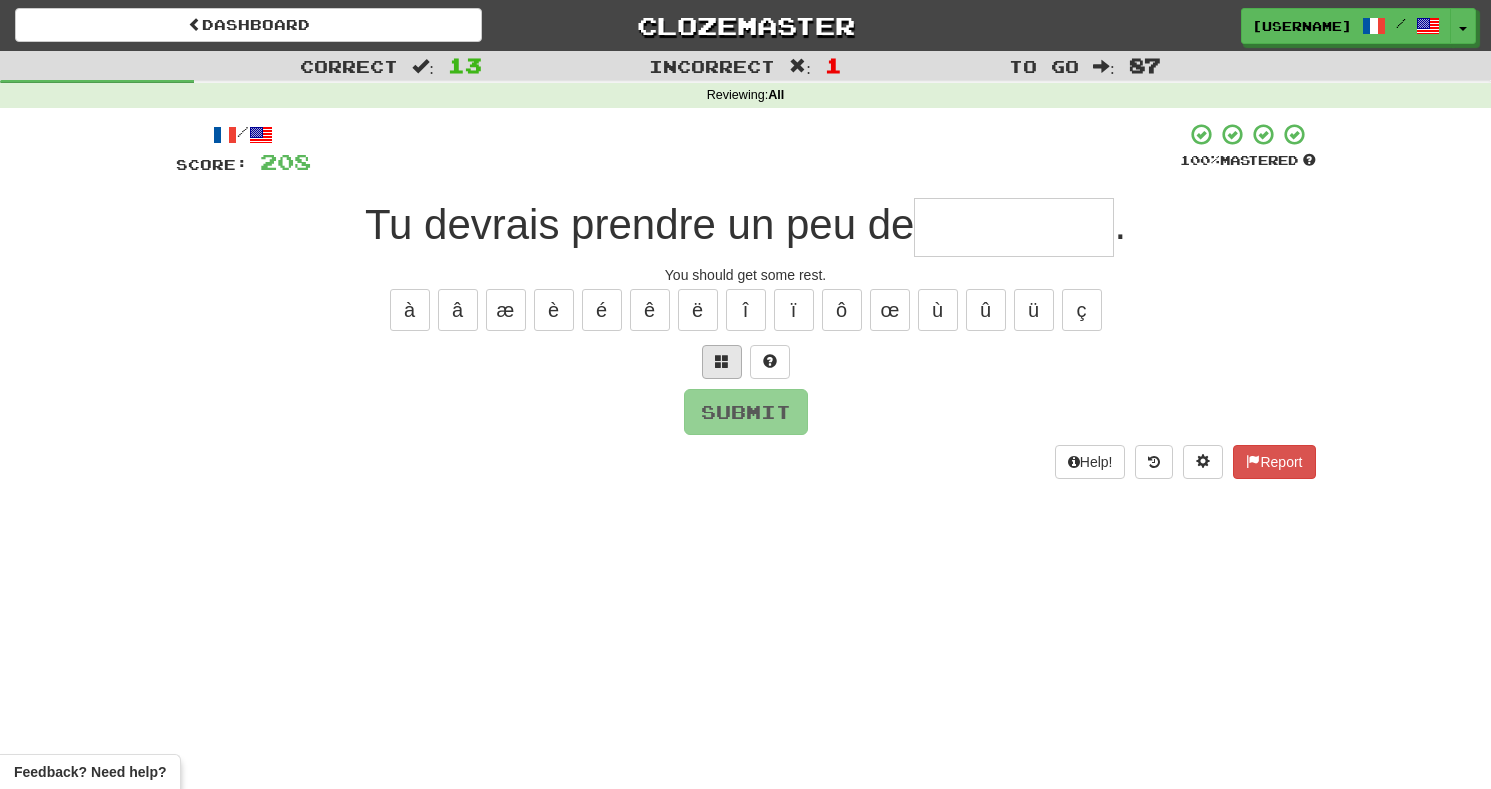 click at bounding box center (722, 362) 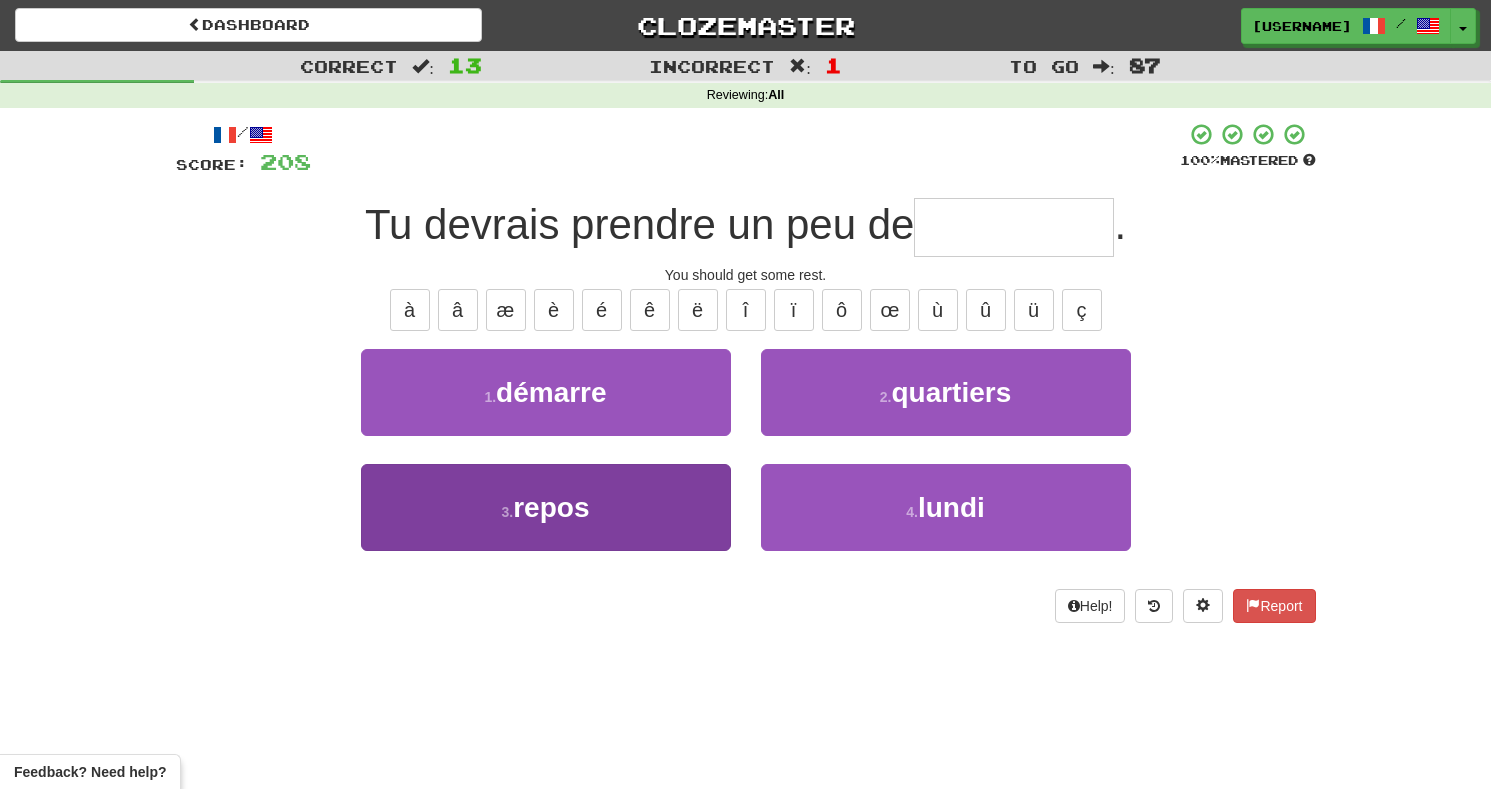 click on "3 .  repos" at bounding box center [546, 507] 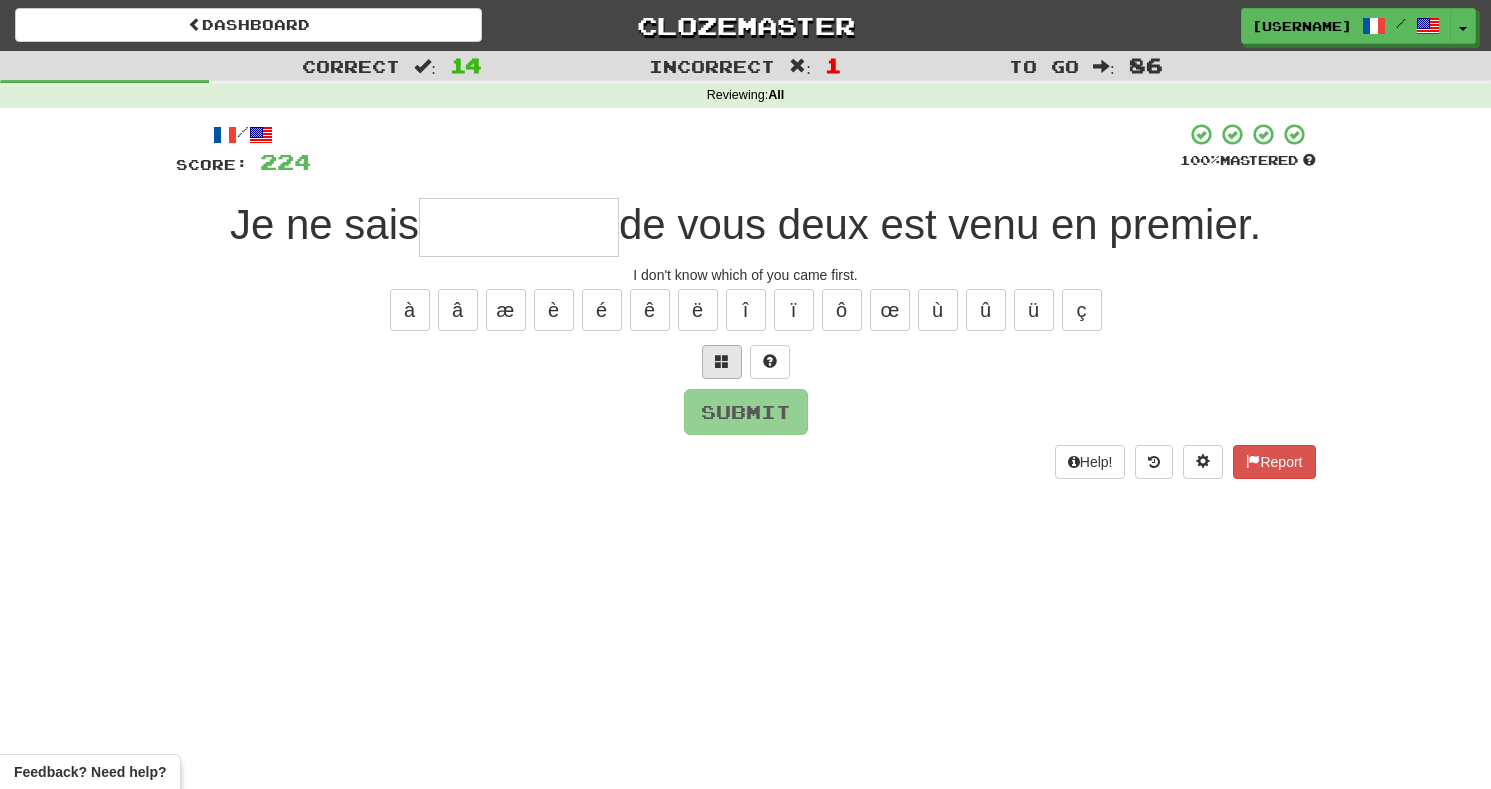 click at bounding box center [722, 362] 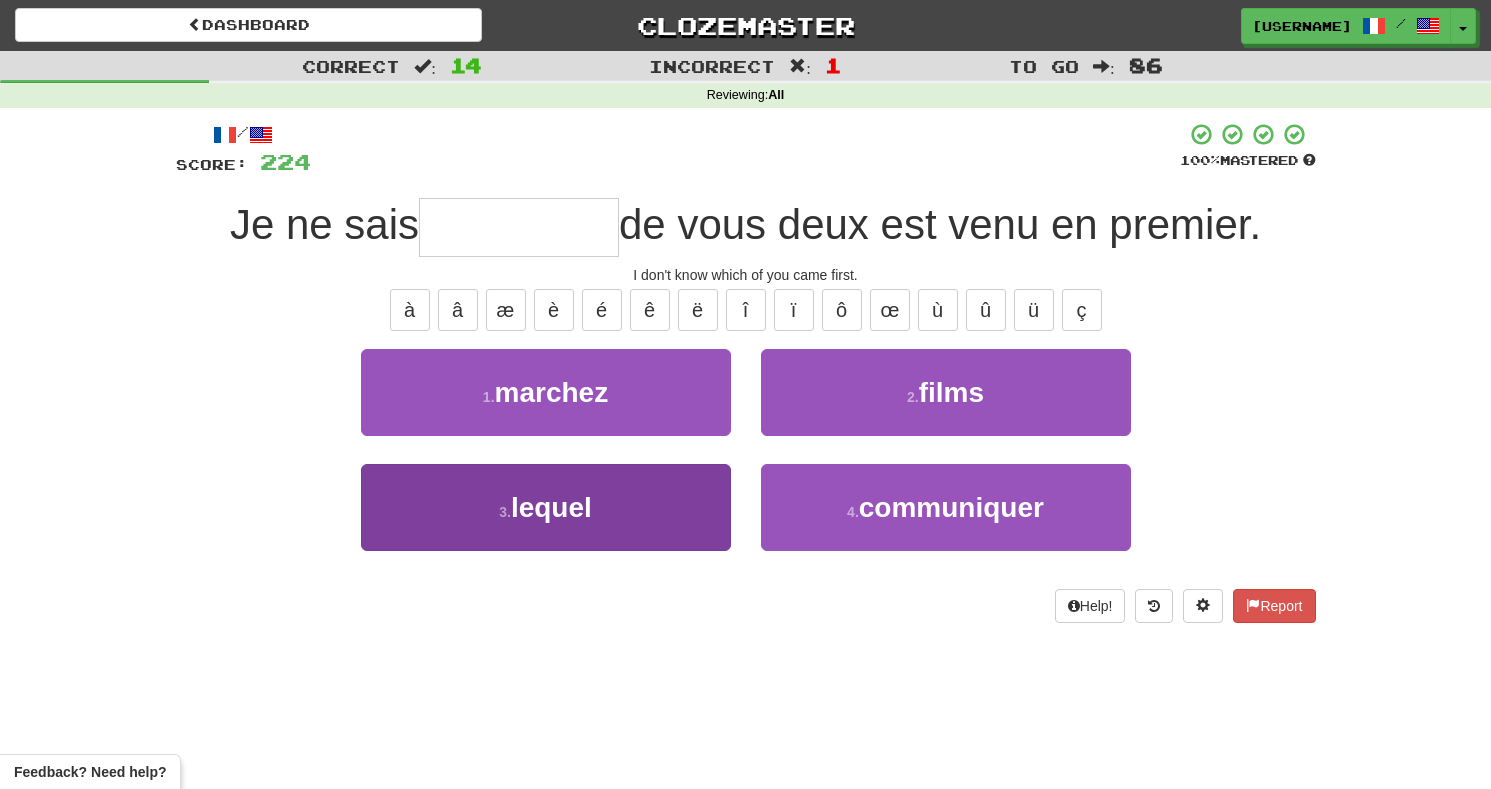 click on "3 .  lequel" at bounding box center (546, 507) 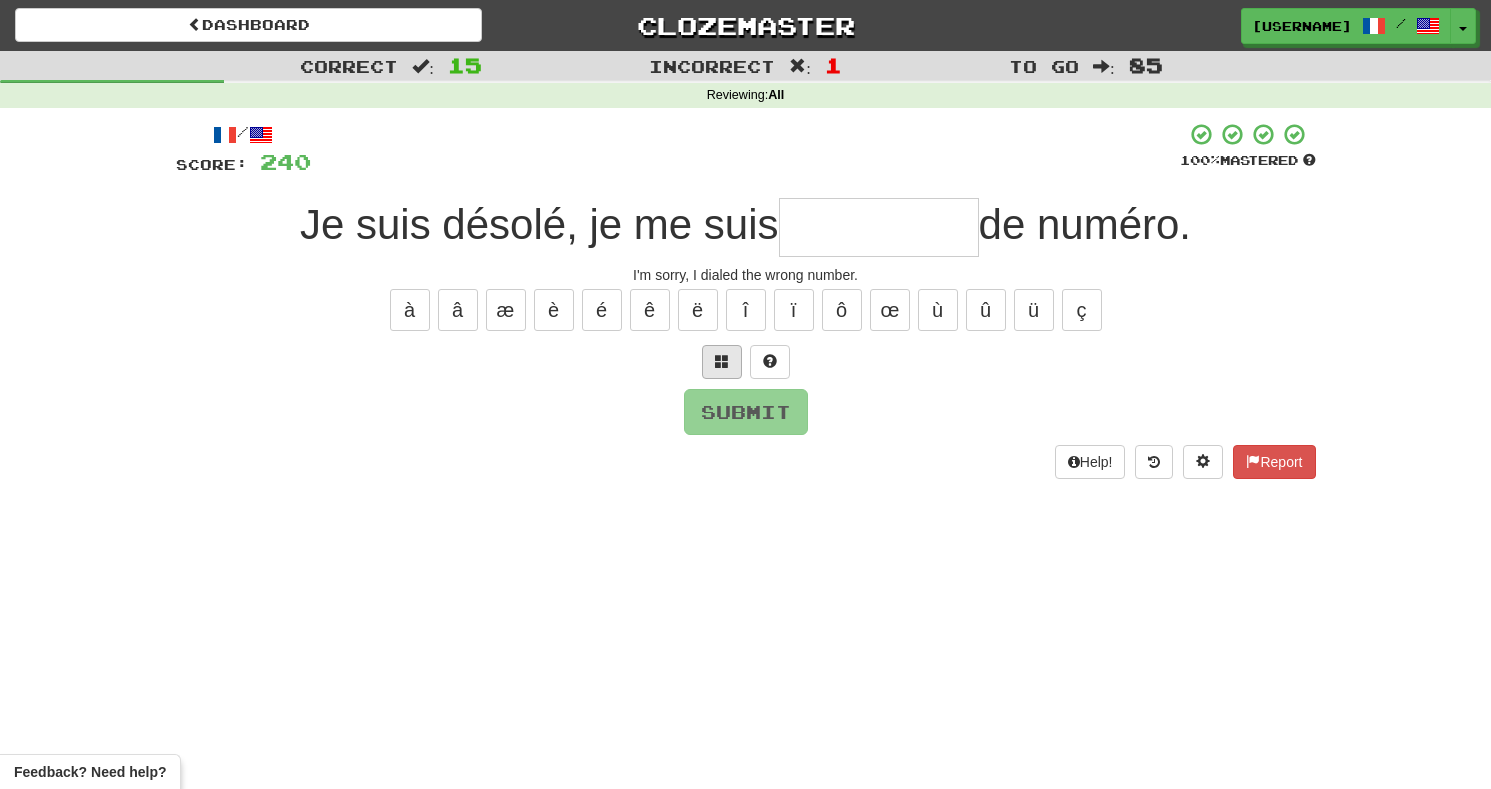click at bounding box center (722, 361) 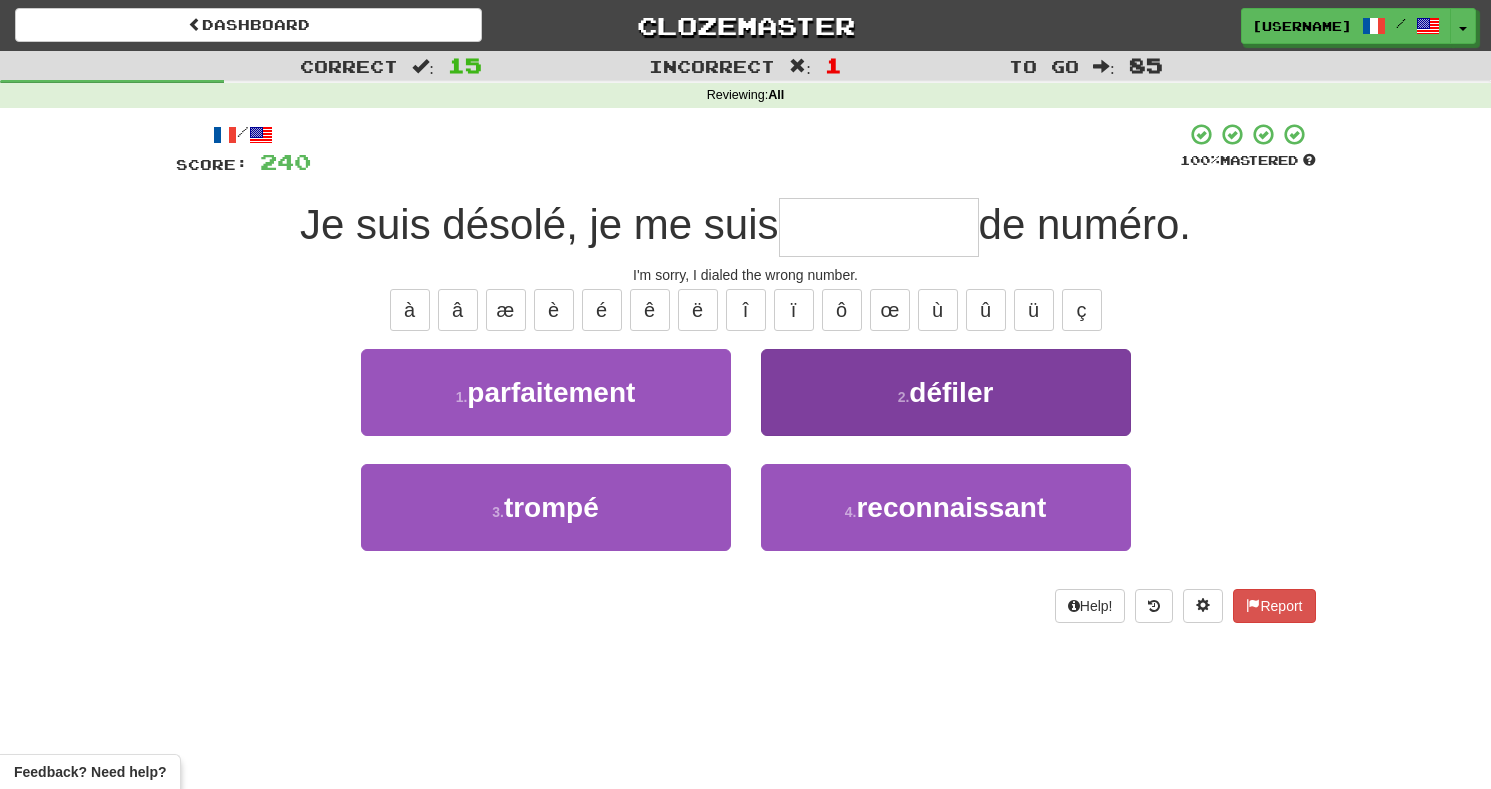 click on "2 .  défiler" at bounding box center [946, 392] 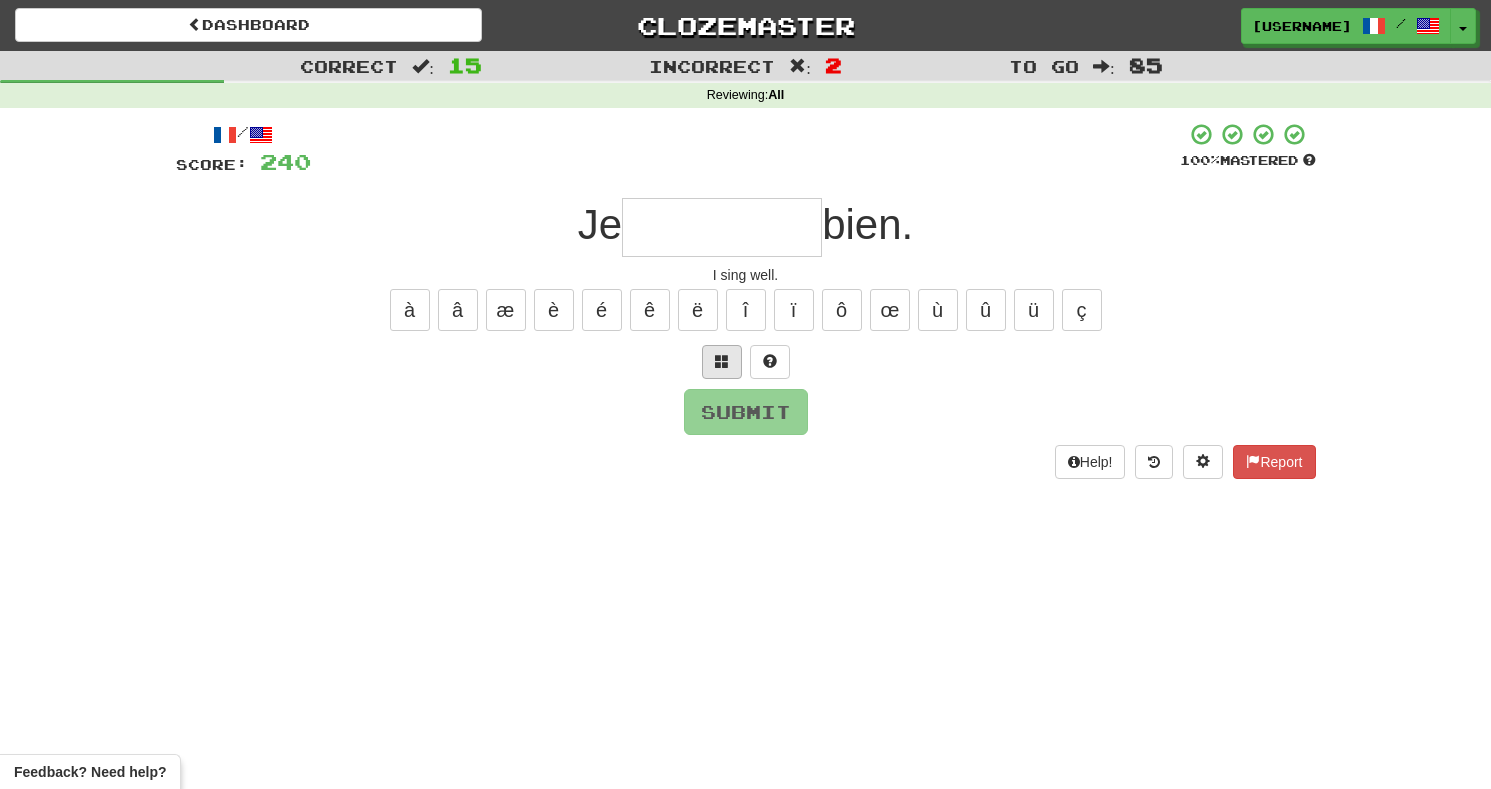 click at bounding box center (722, 362) 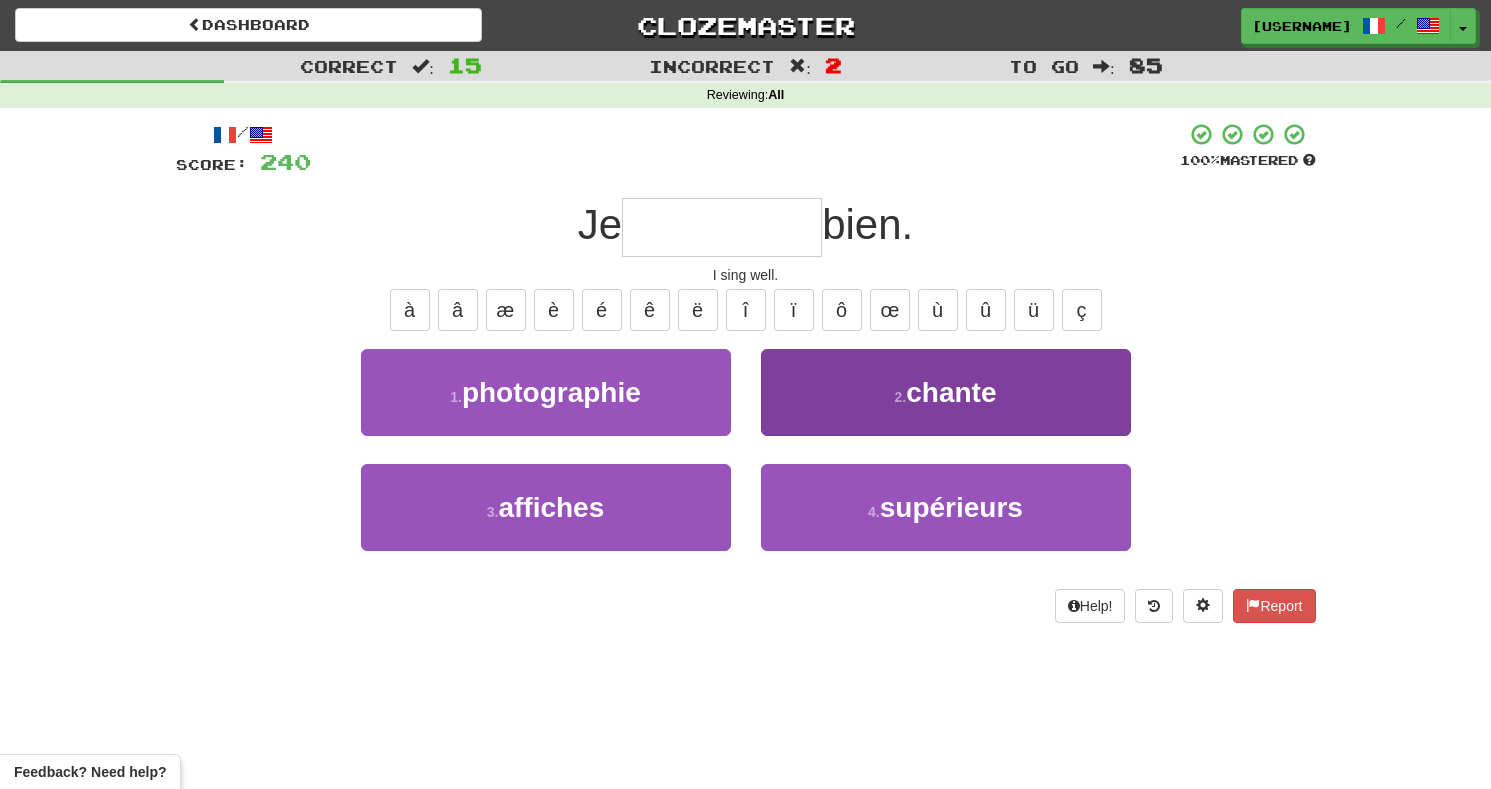 click on "2 .  chante" at bounding box center (946, 392) 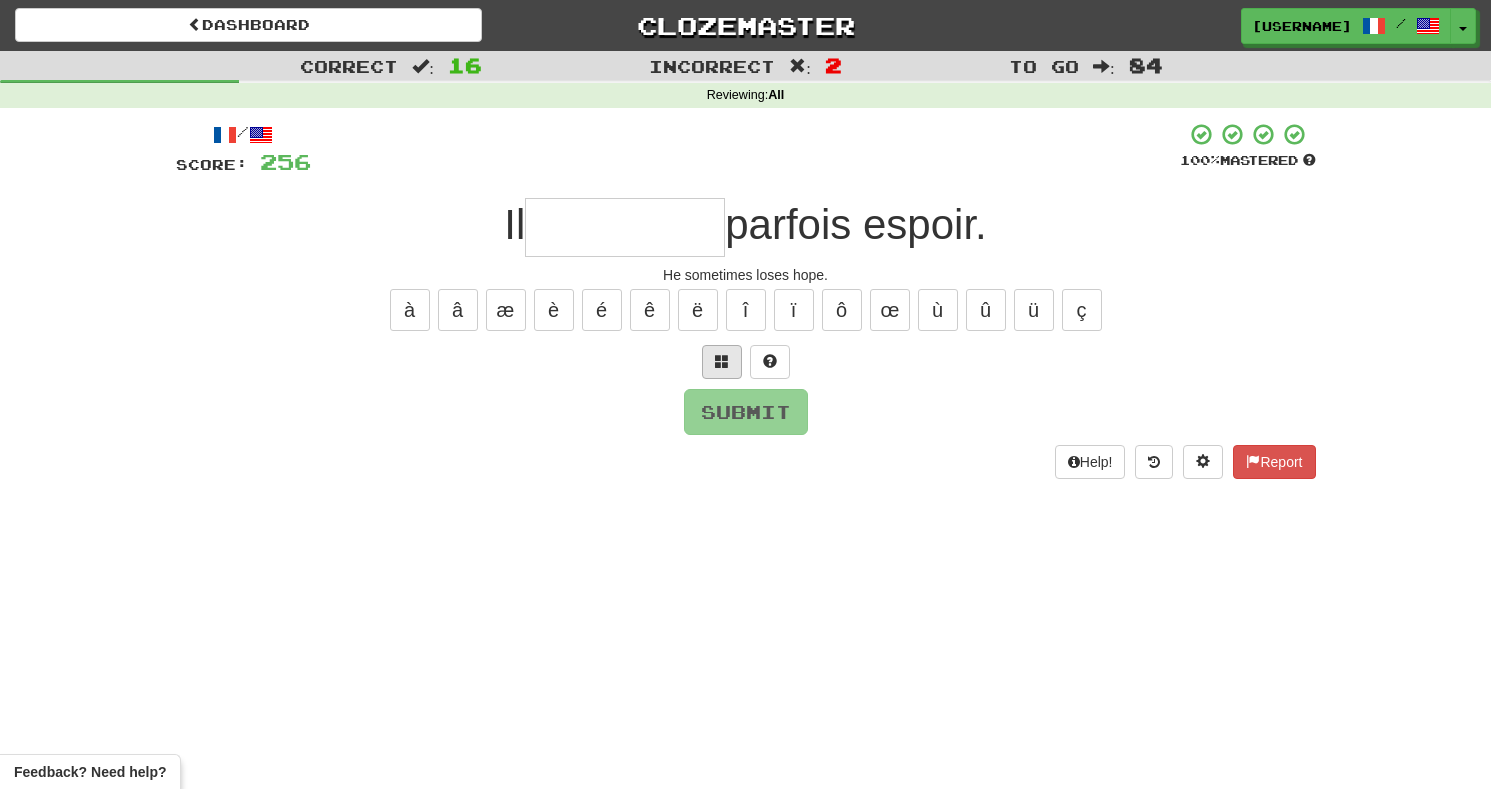 click at bounding box center [722, 361] 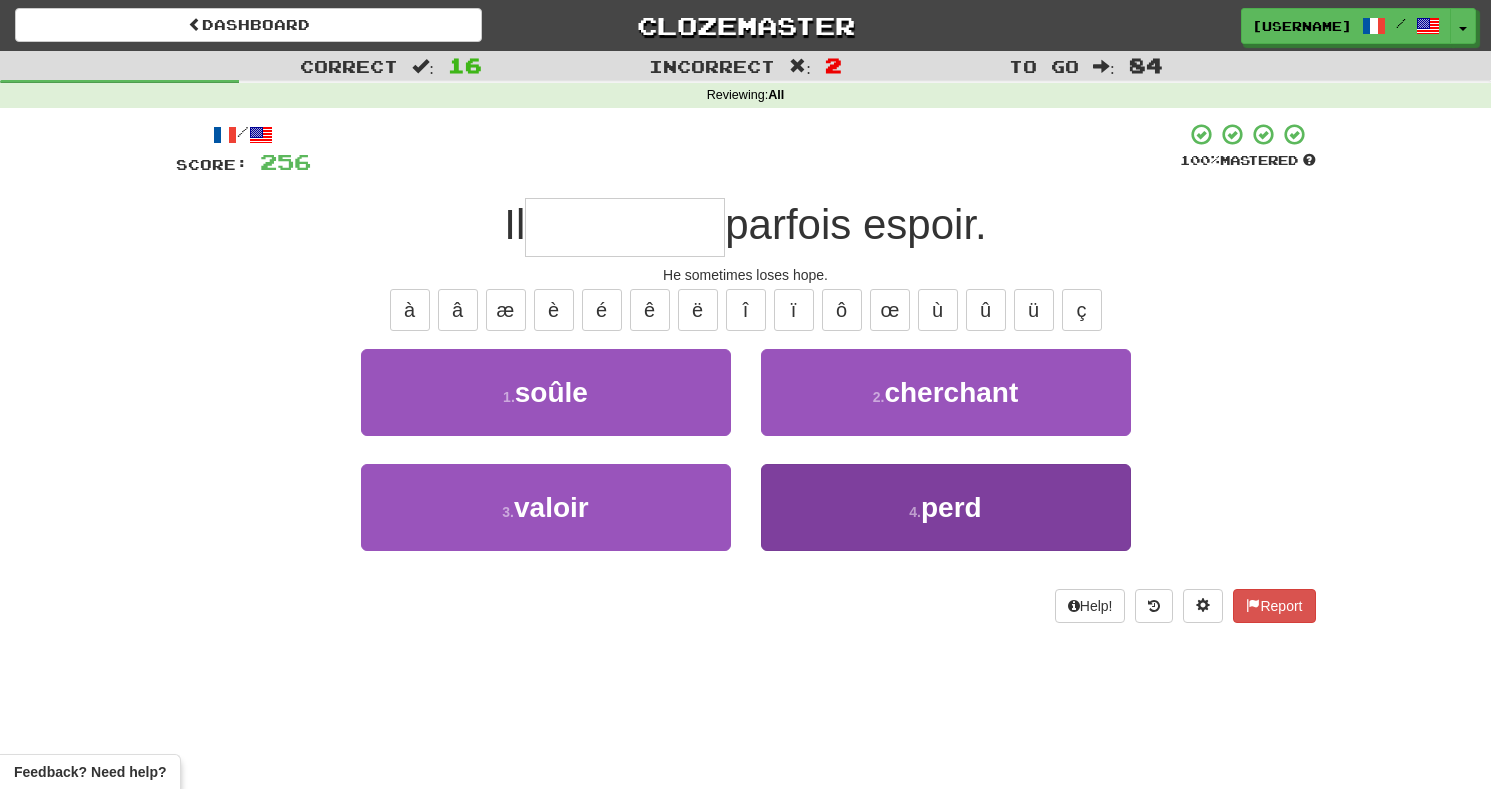 click on "4 .  perd" at bounding box center (946, 507) 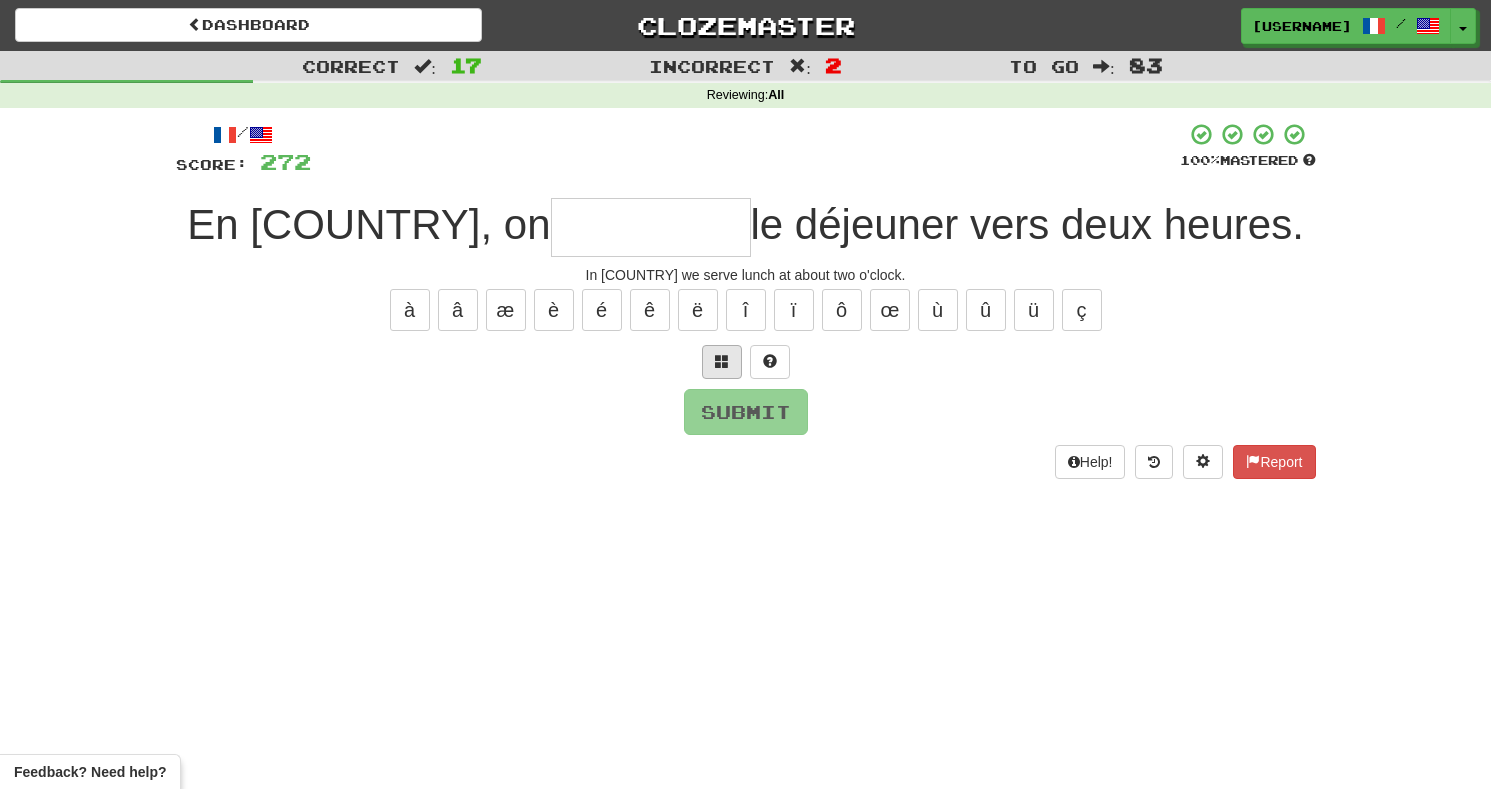 click at bounding box center [722, 361] 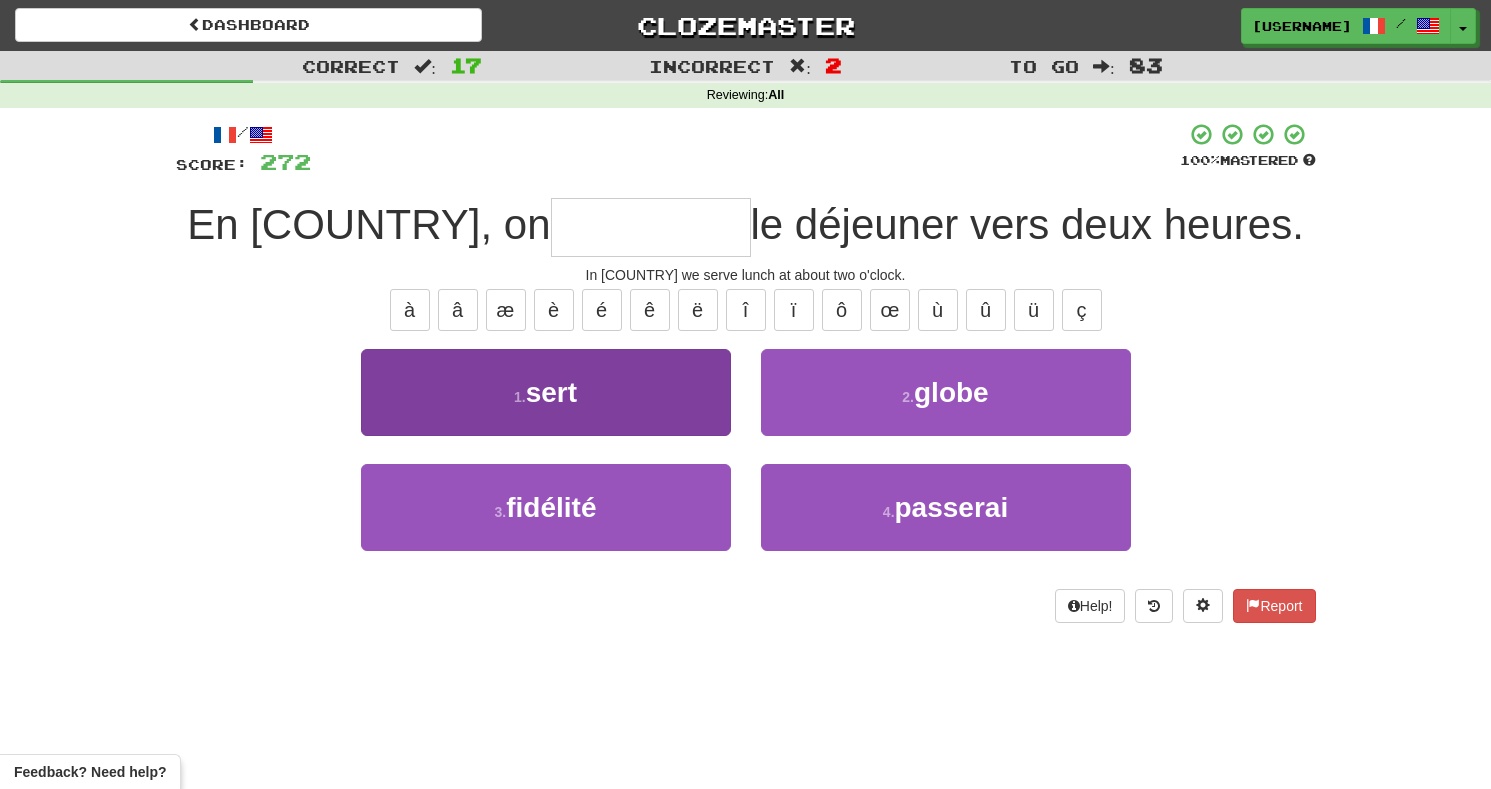 click on "1 .  sert" at bounding box center (546, 392) 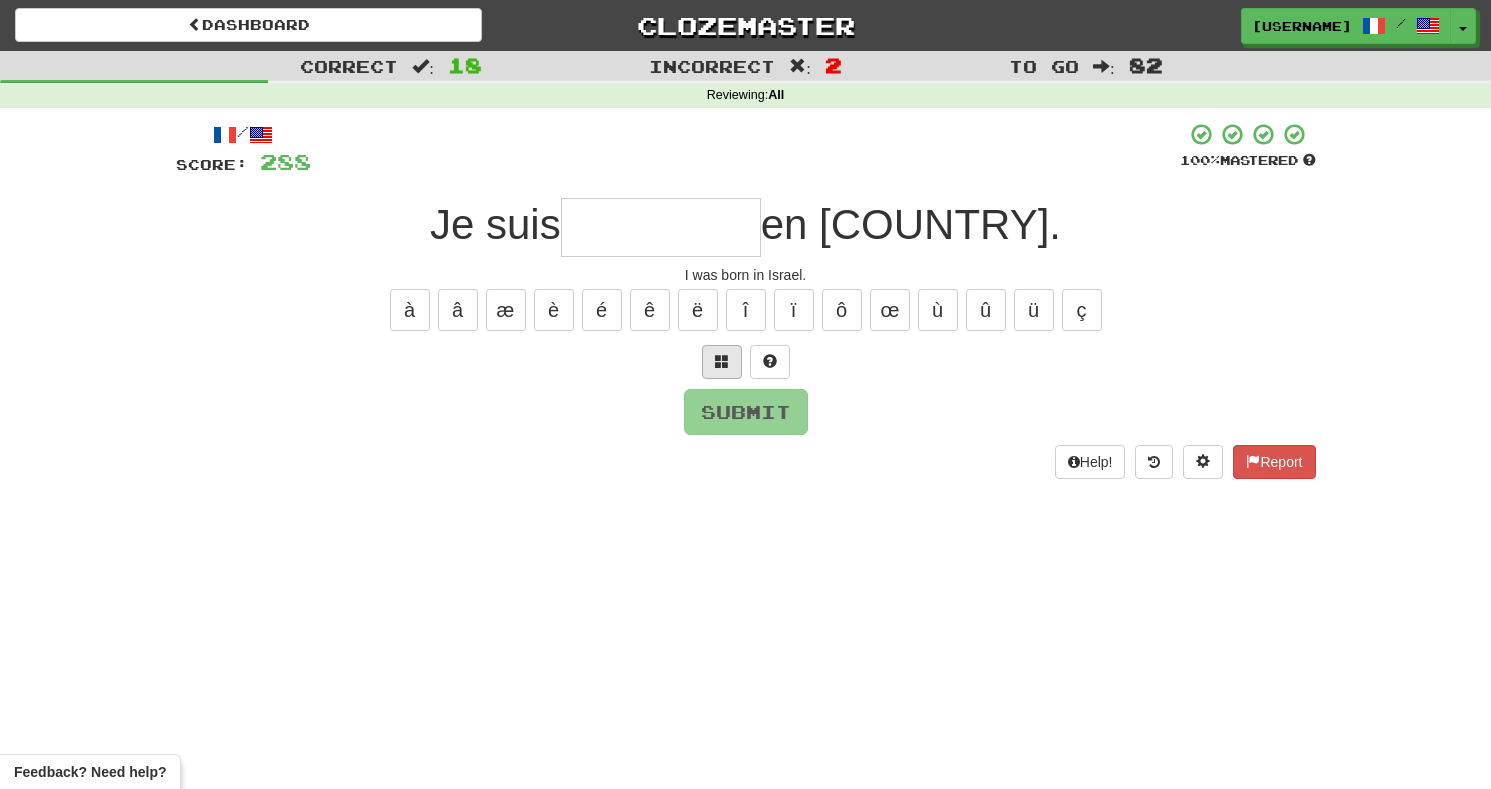 click at bounding box center (722, 362) 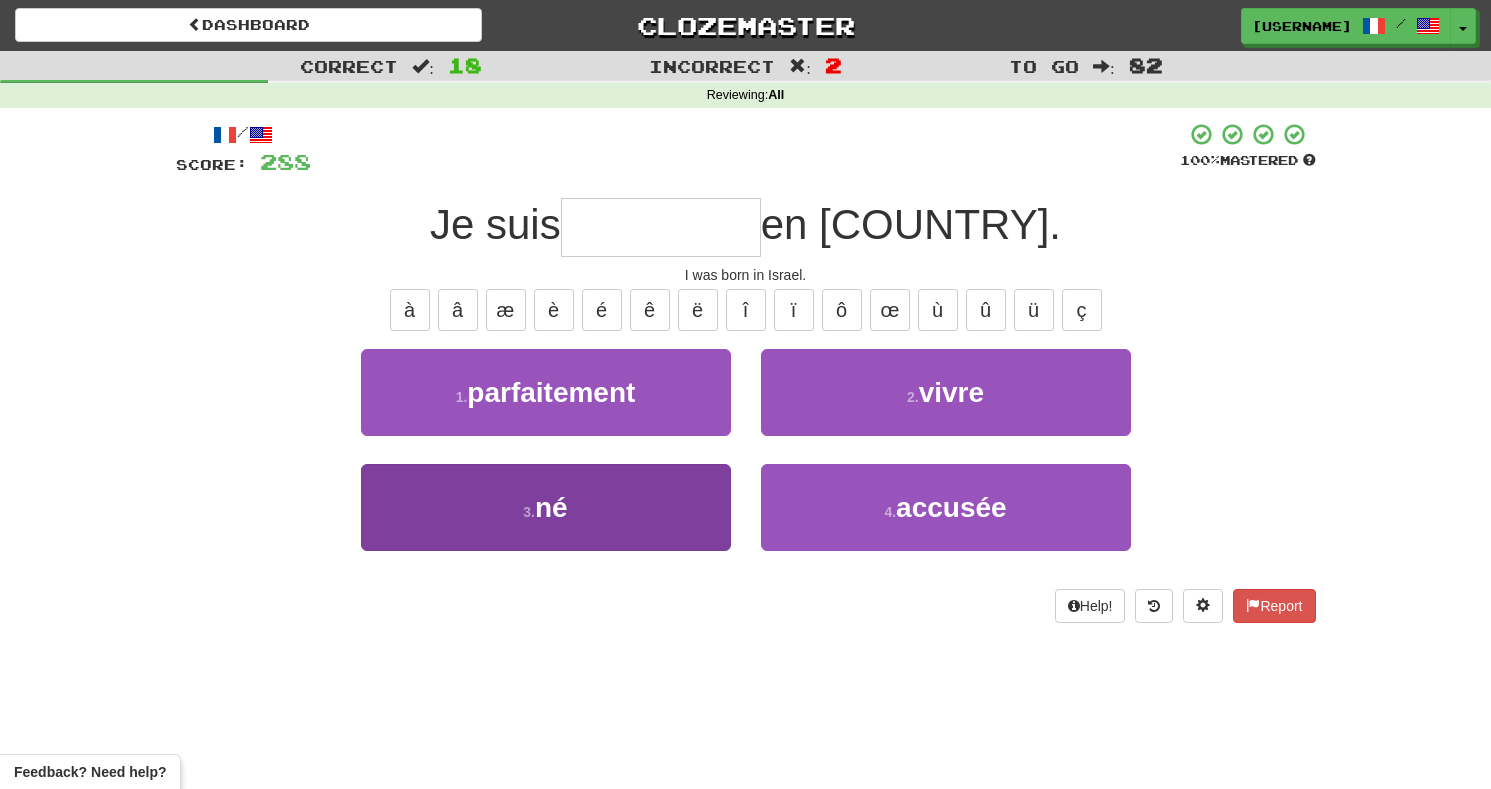 click on "3 .  né" at bounding box center (546, 507) 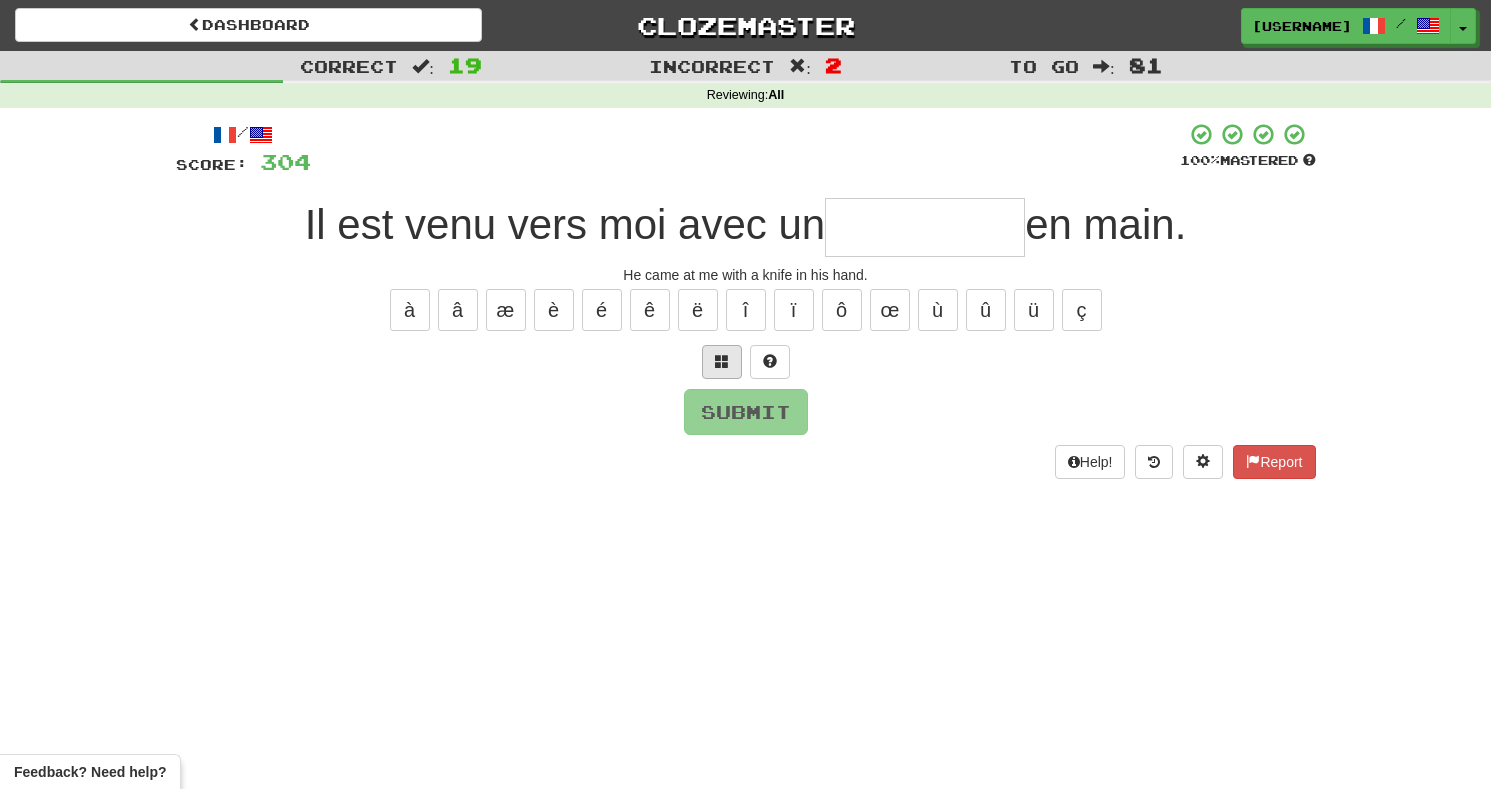 click at bounding box center (722, 361) 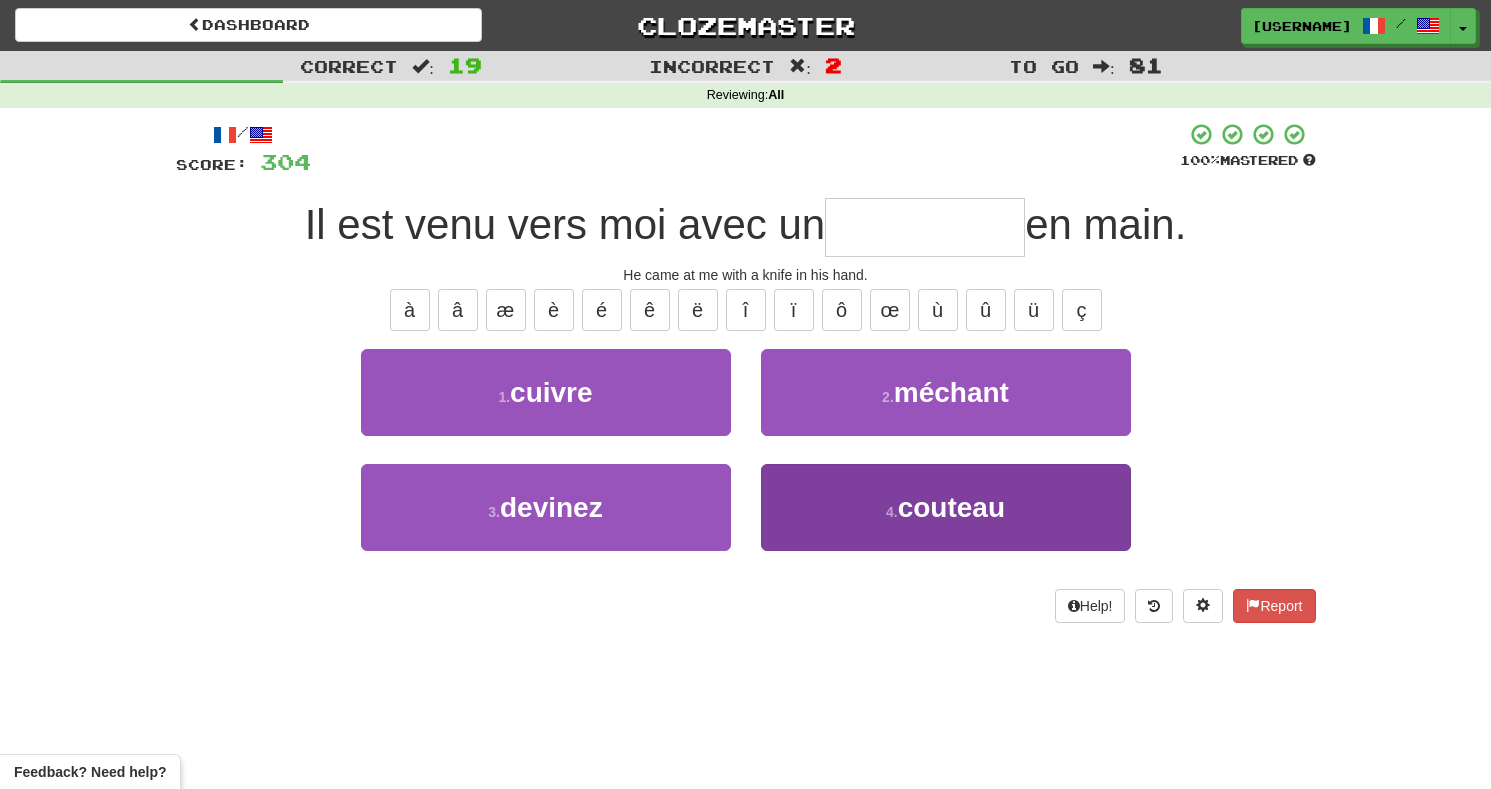 click on "4 .  couteau" at bounding box center (946, 507) 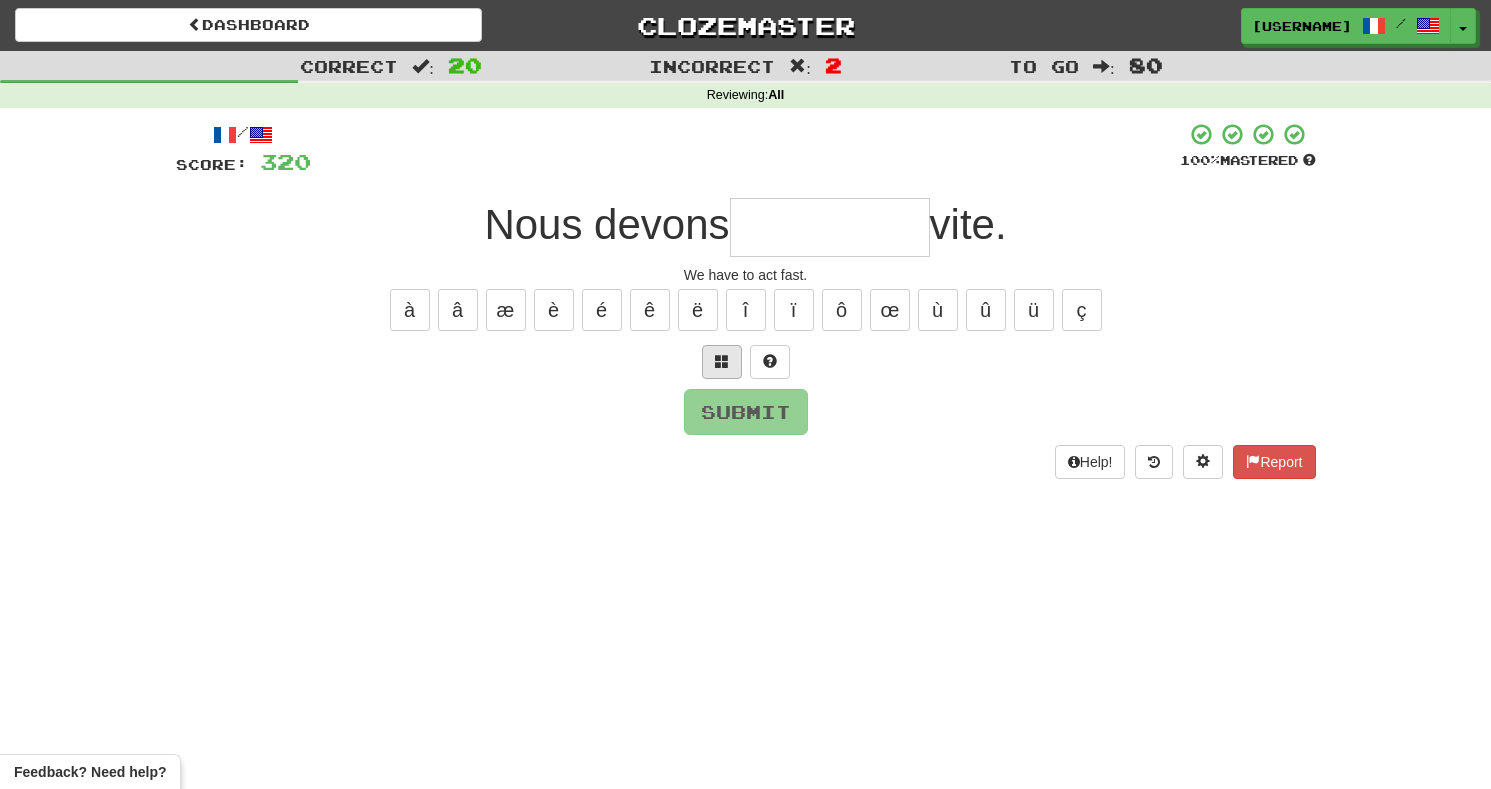 click at bounding box center (722, 362) 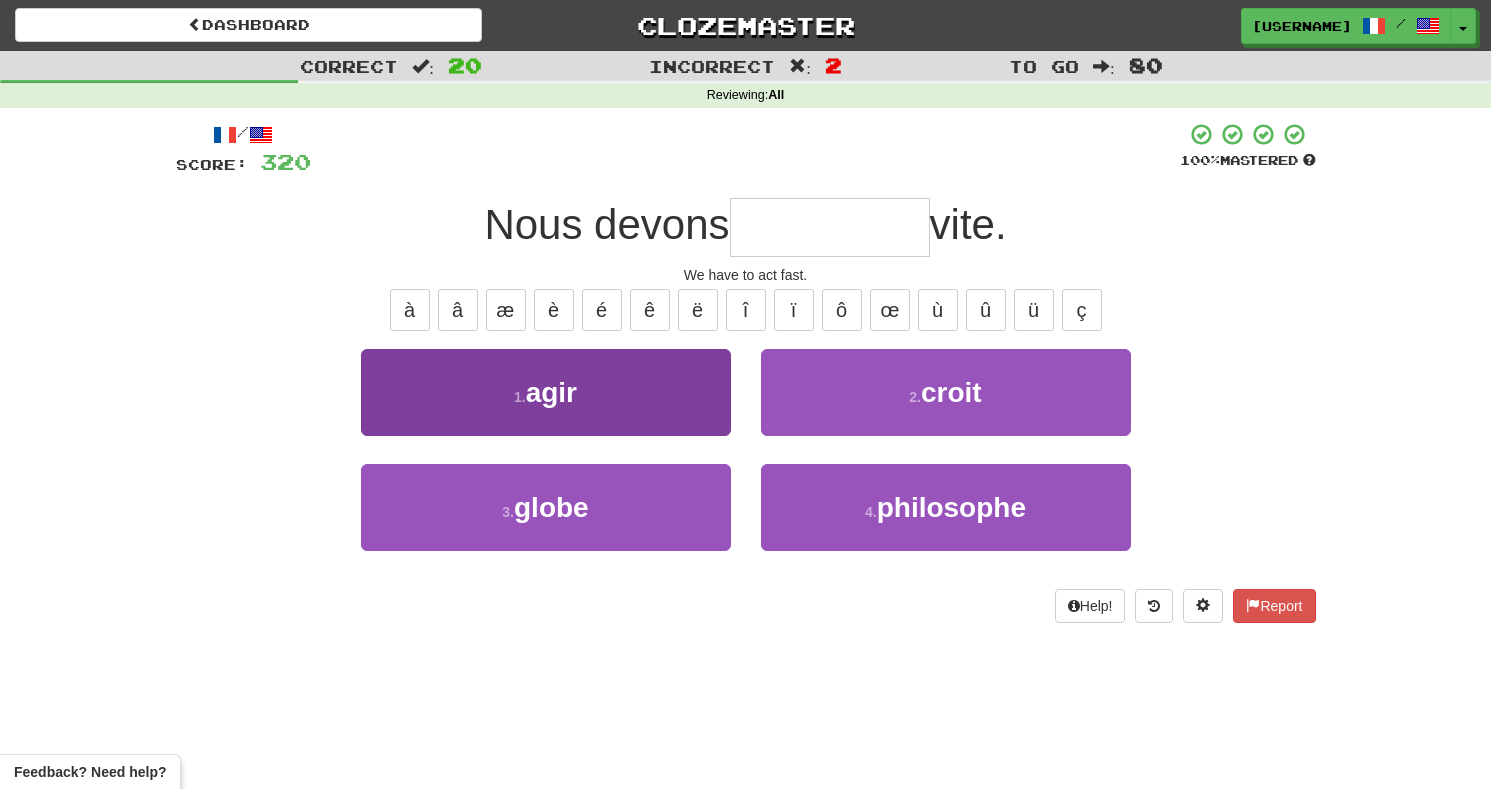 click on "1 .  agir" at bounding box center [546, 392] 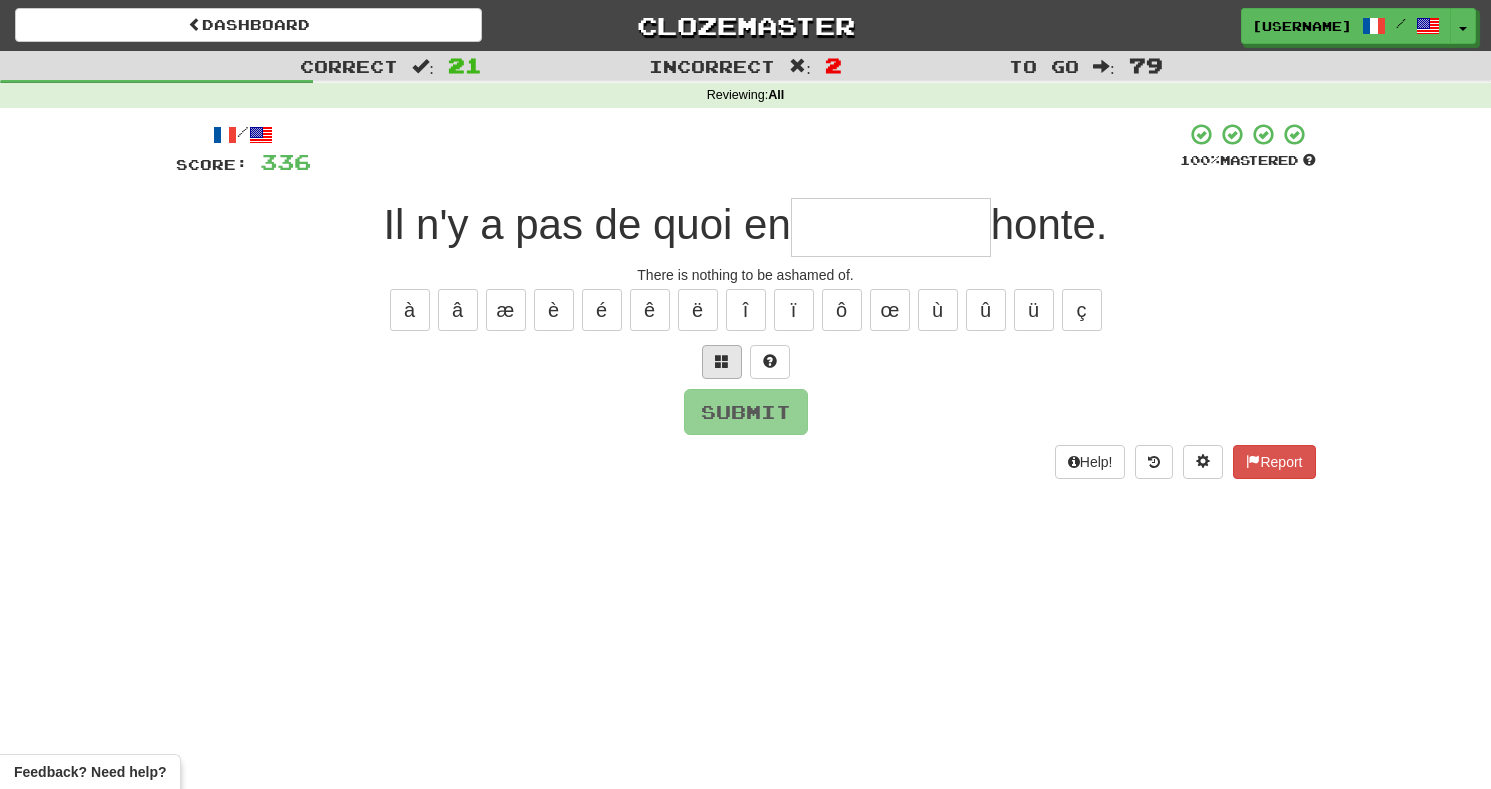 click at bounding box center (722, 361) 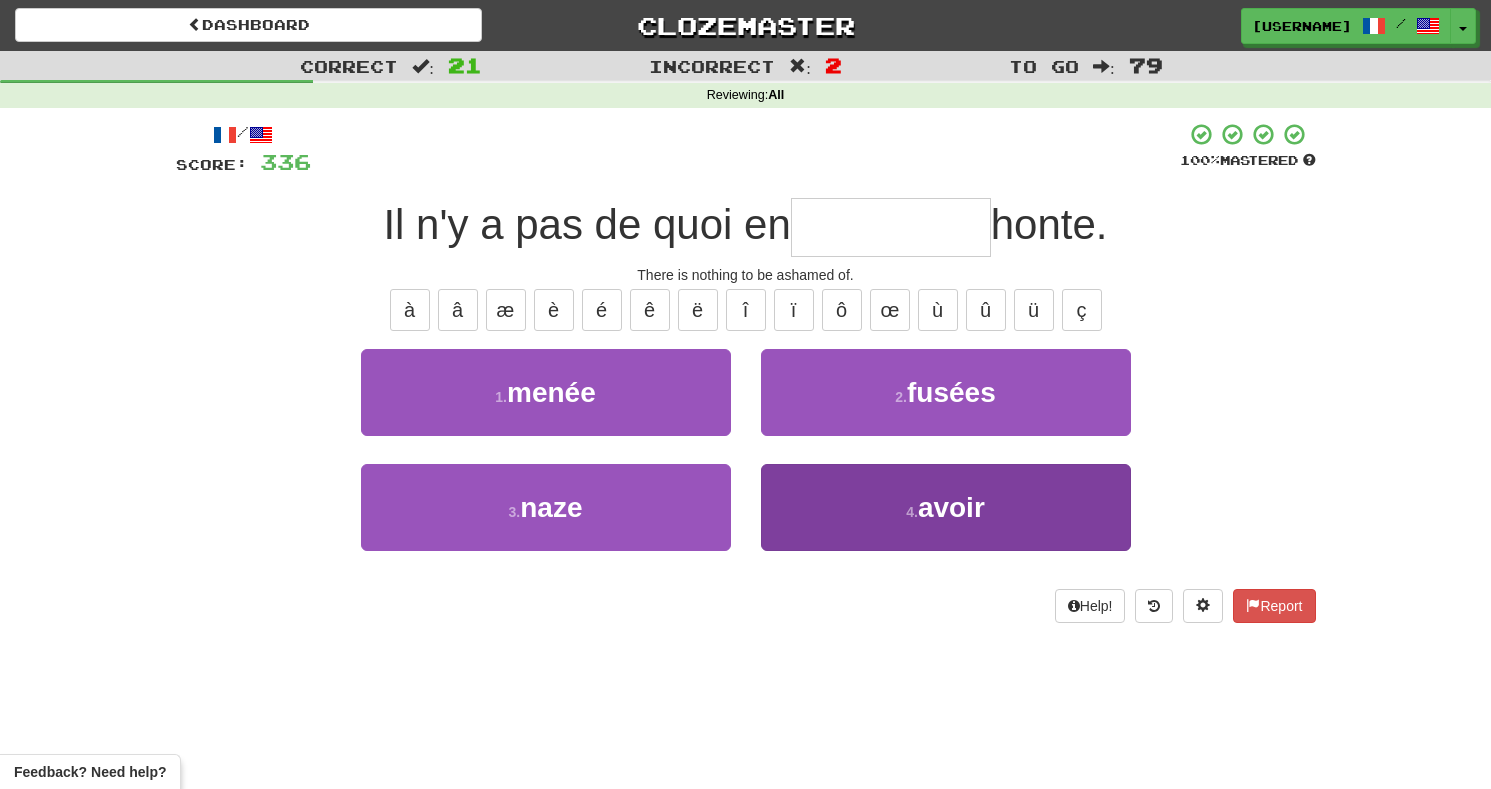 click on "4 .  avoir" at bounding box center [946, 507] 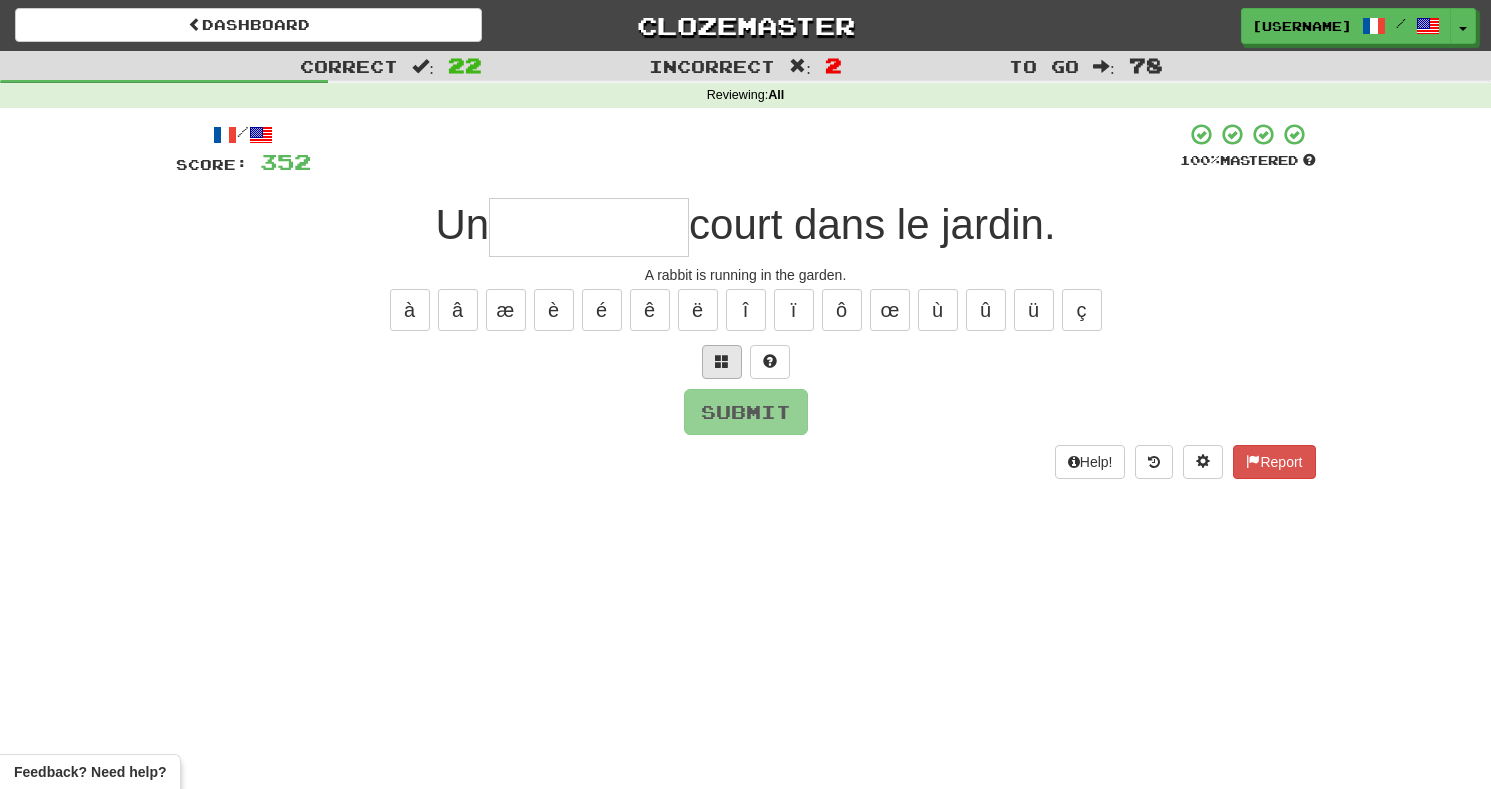 click at bounding box center [722, 362] 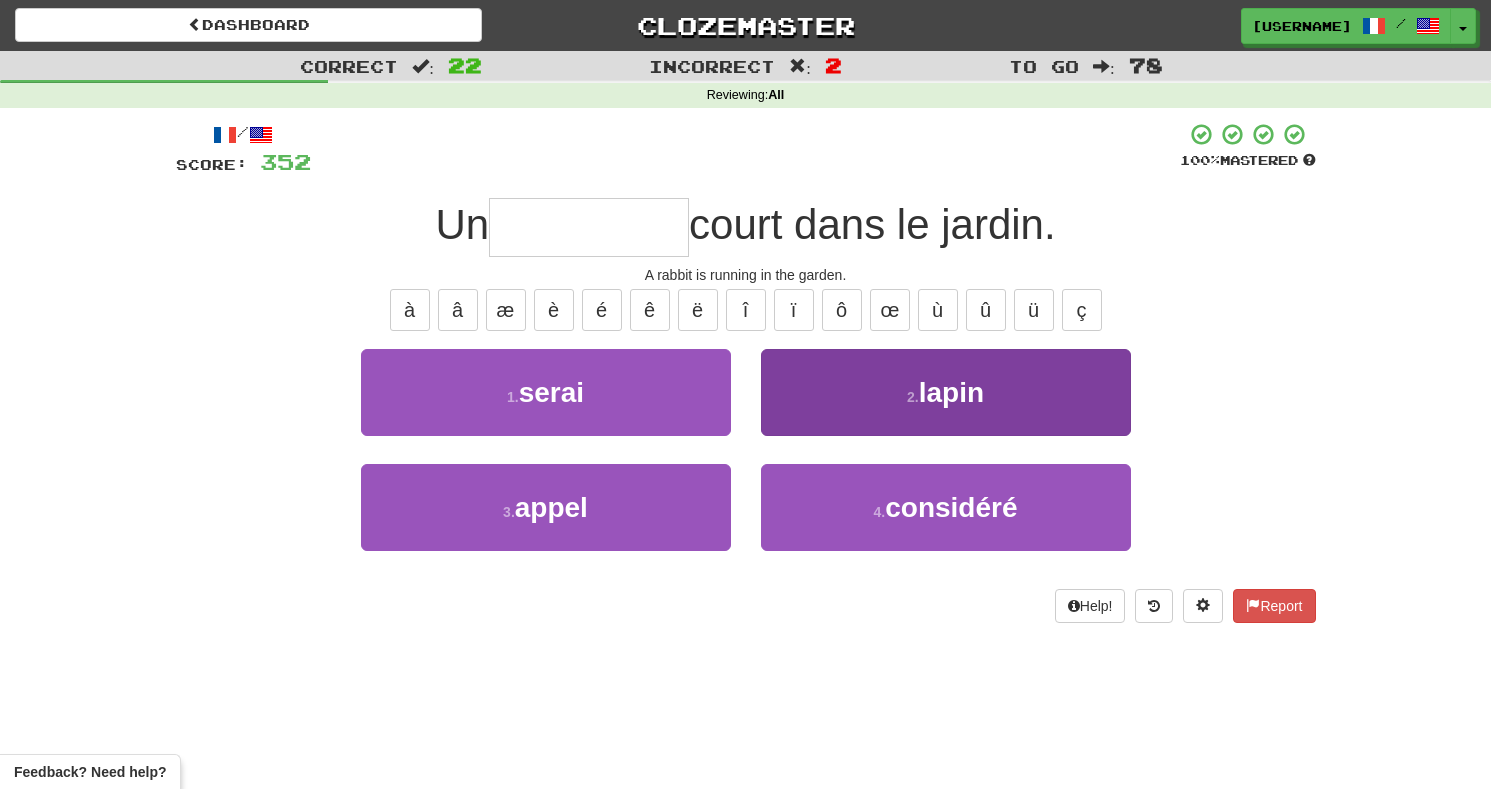 click on "2 .  lapin" at bounding box center (946, 392) 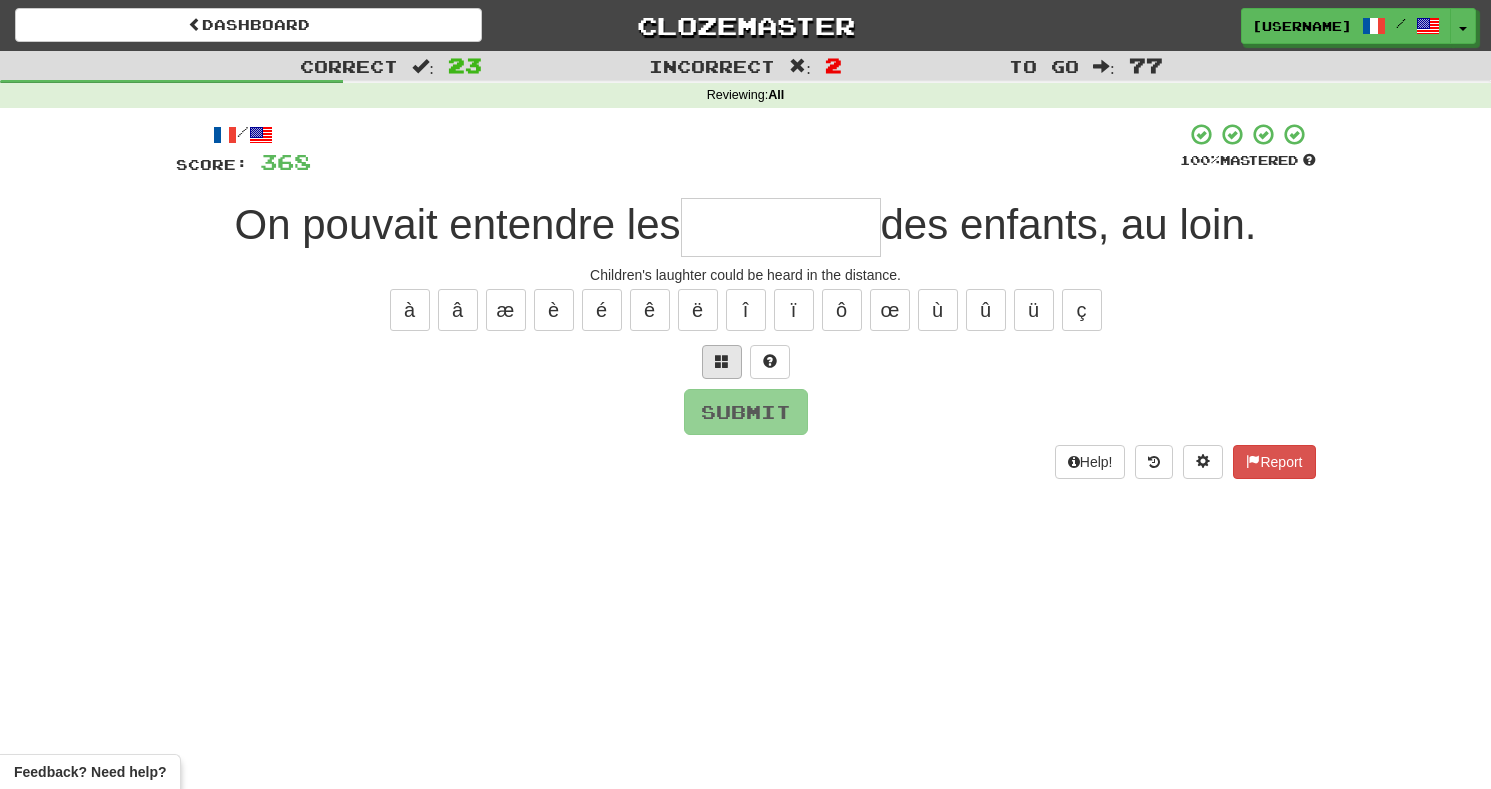 click at bounding box center (722, 362) 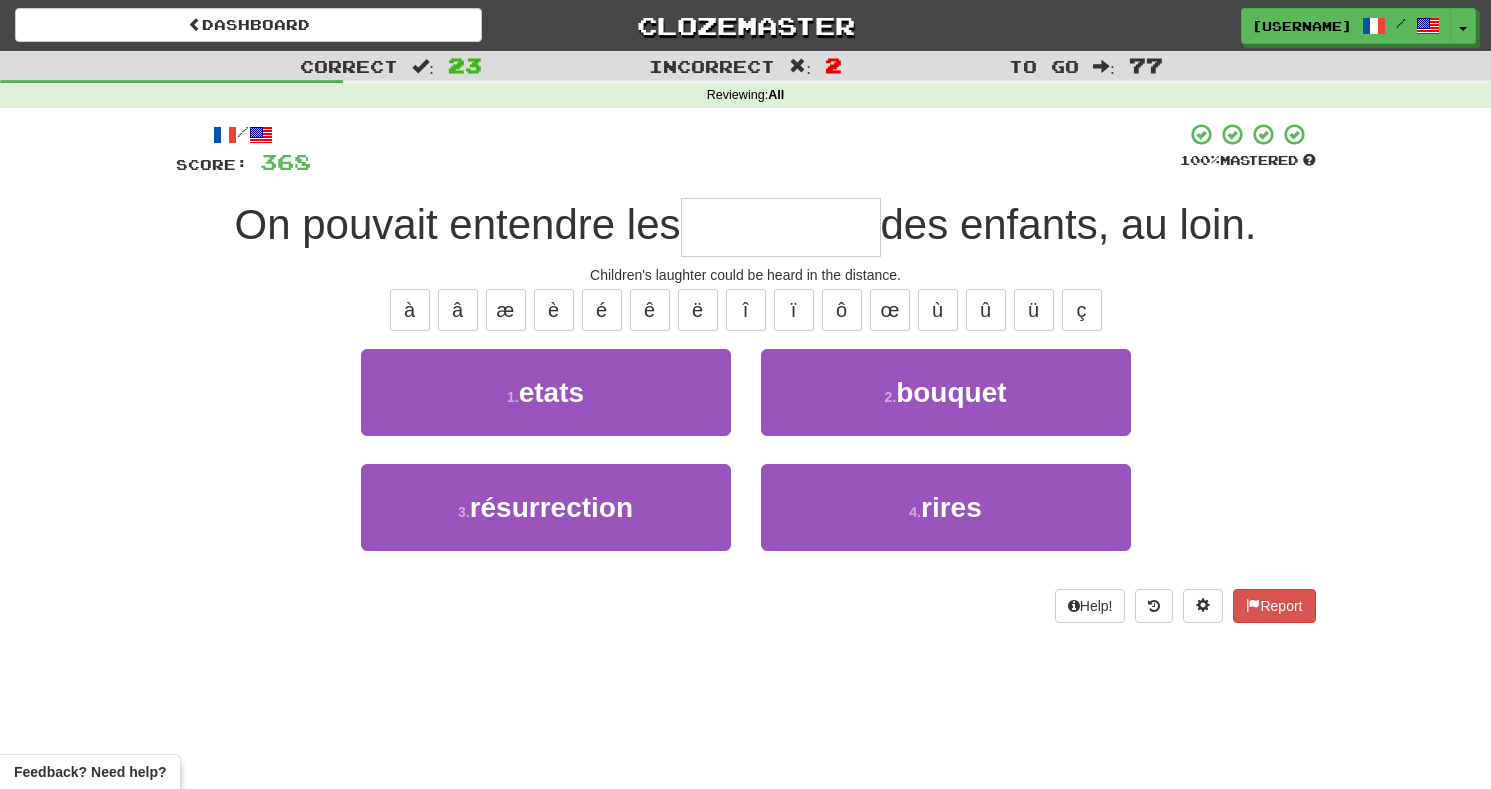 click on "4 .  rires" at bounding box center (946, 507) 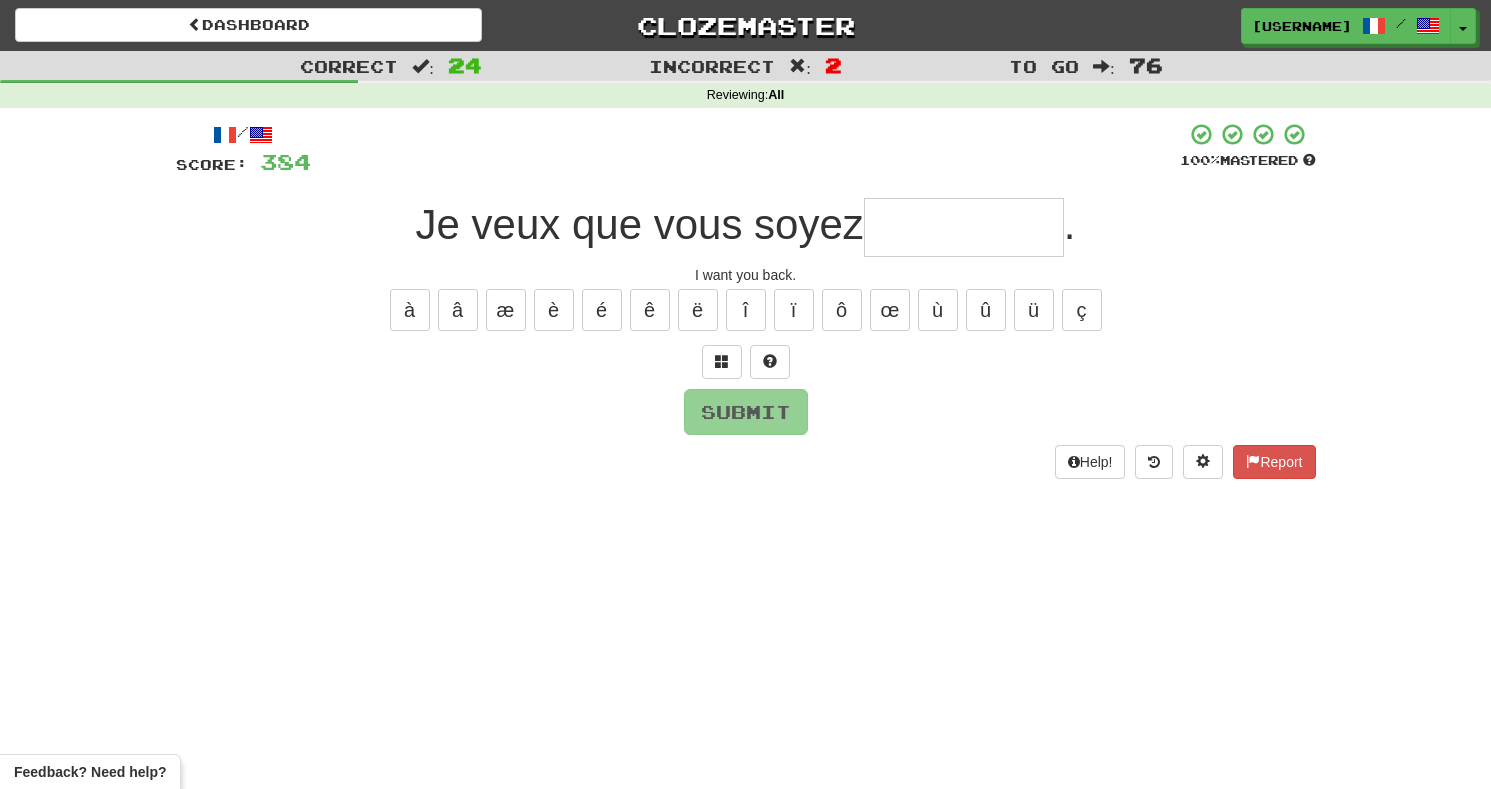 click on "/  Score:   384 100 %  Mastered Je veux que vous soyez  . I want you back. à â æ è é ê ë î ï ô œ ù û ü ç Submit  Help!  Report" at bounding box center (746, 300) 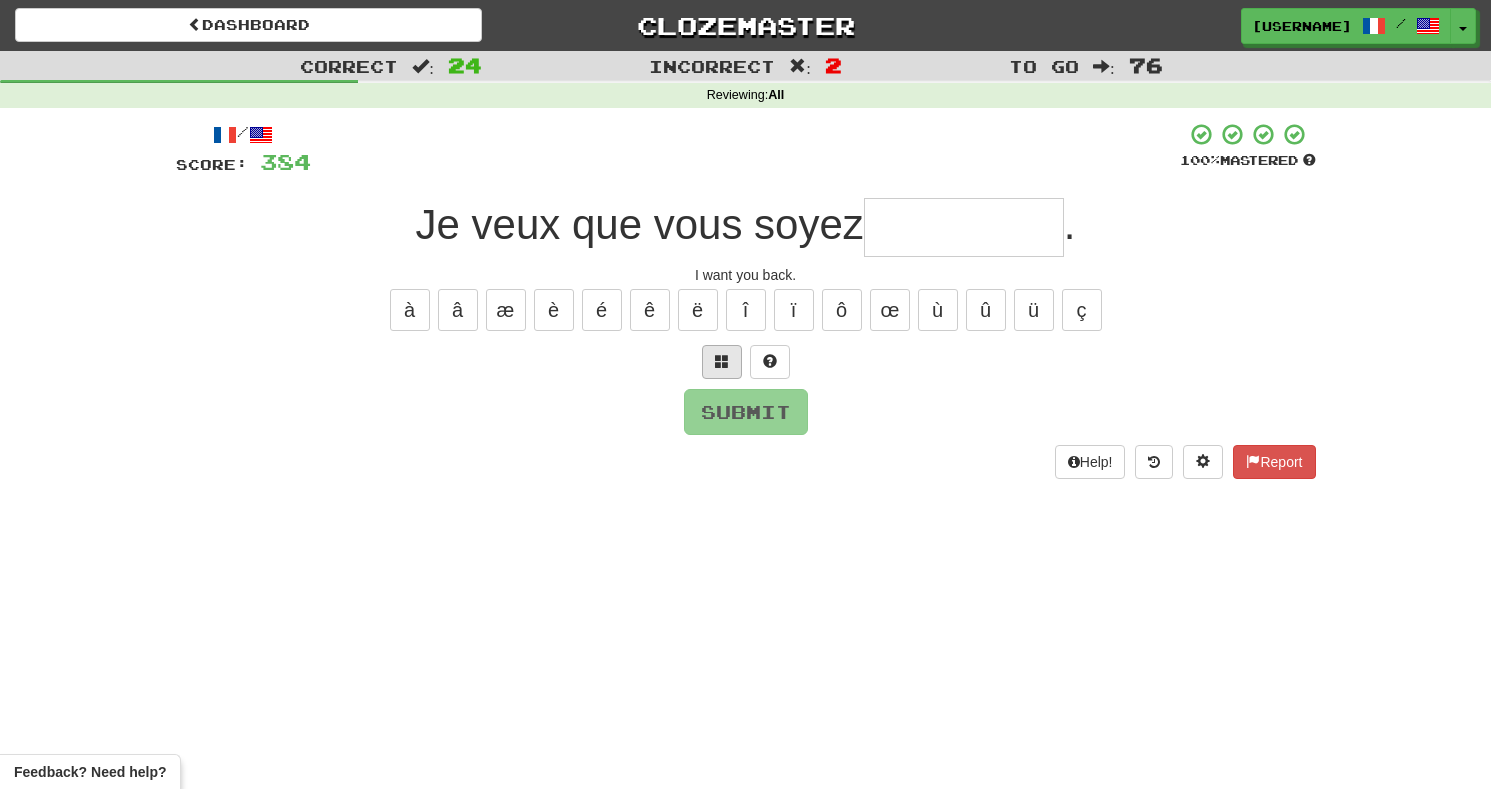 click at bounding box center (722, 362) 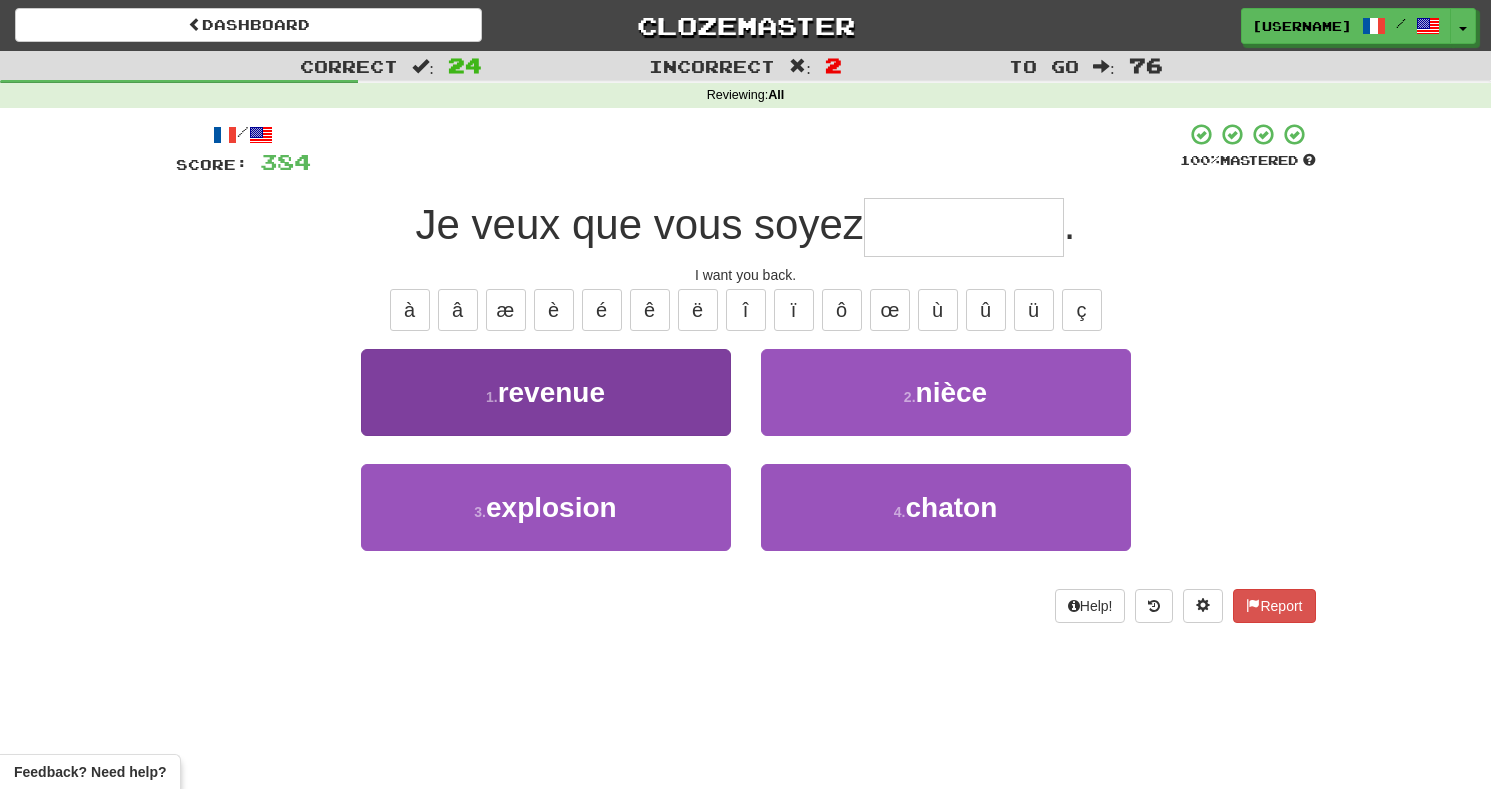 click on "1 .  revenue" at bounding box center [546, 392] 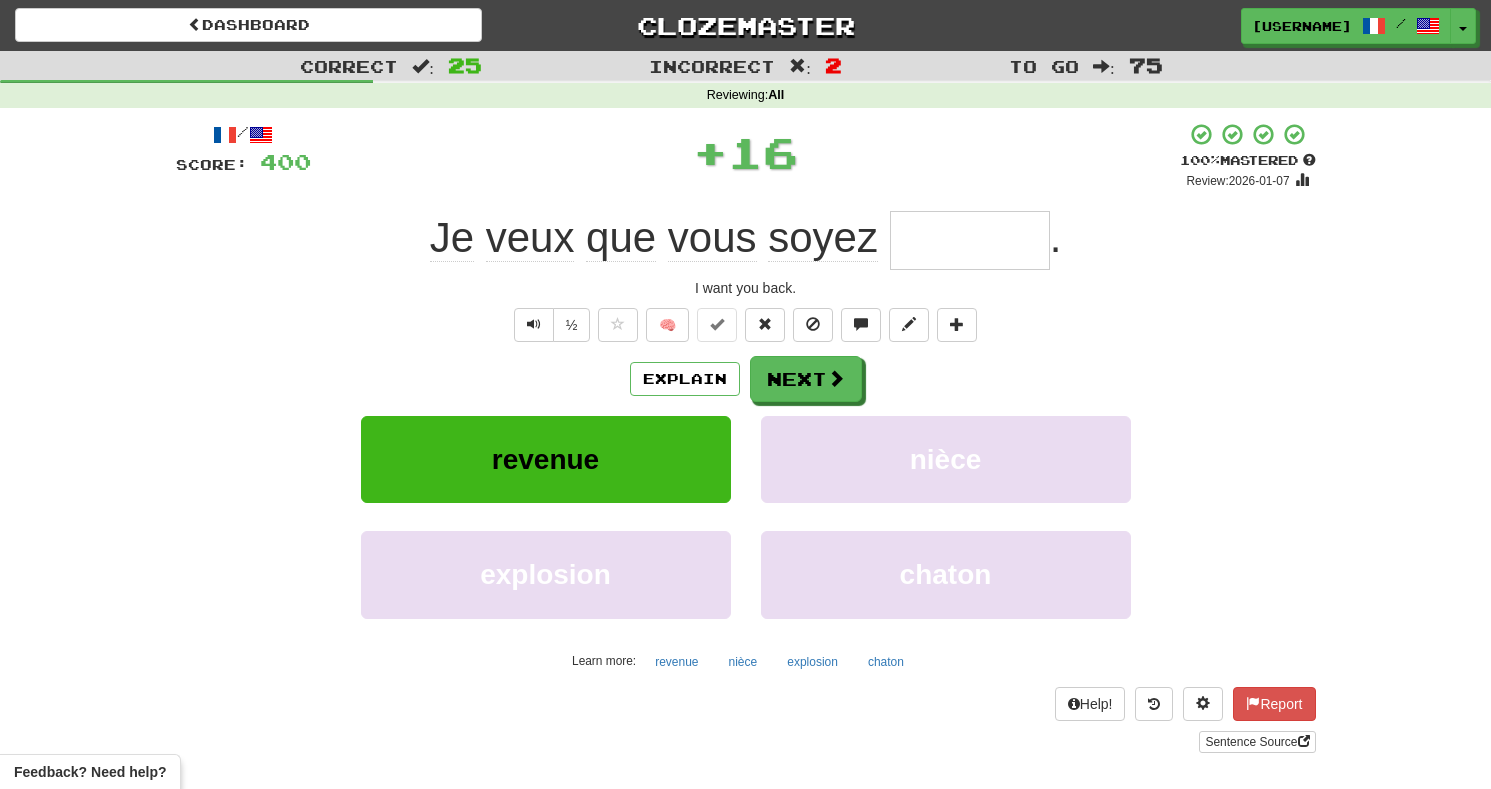 type on "*******" 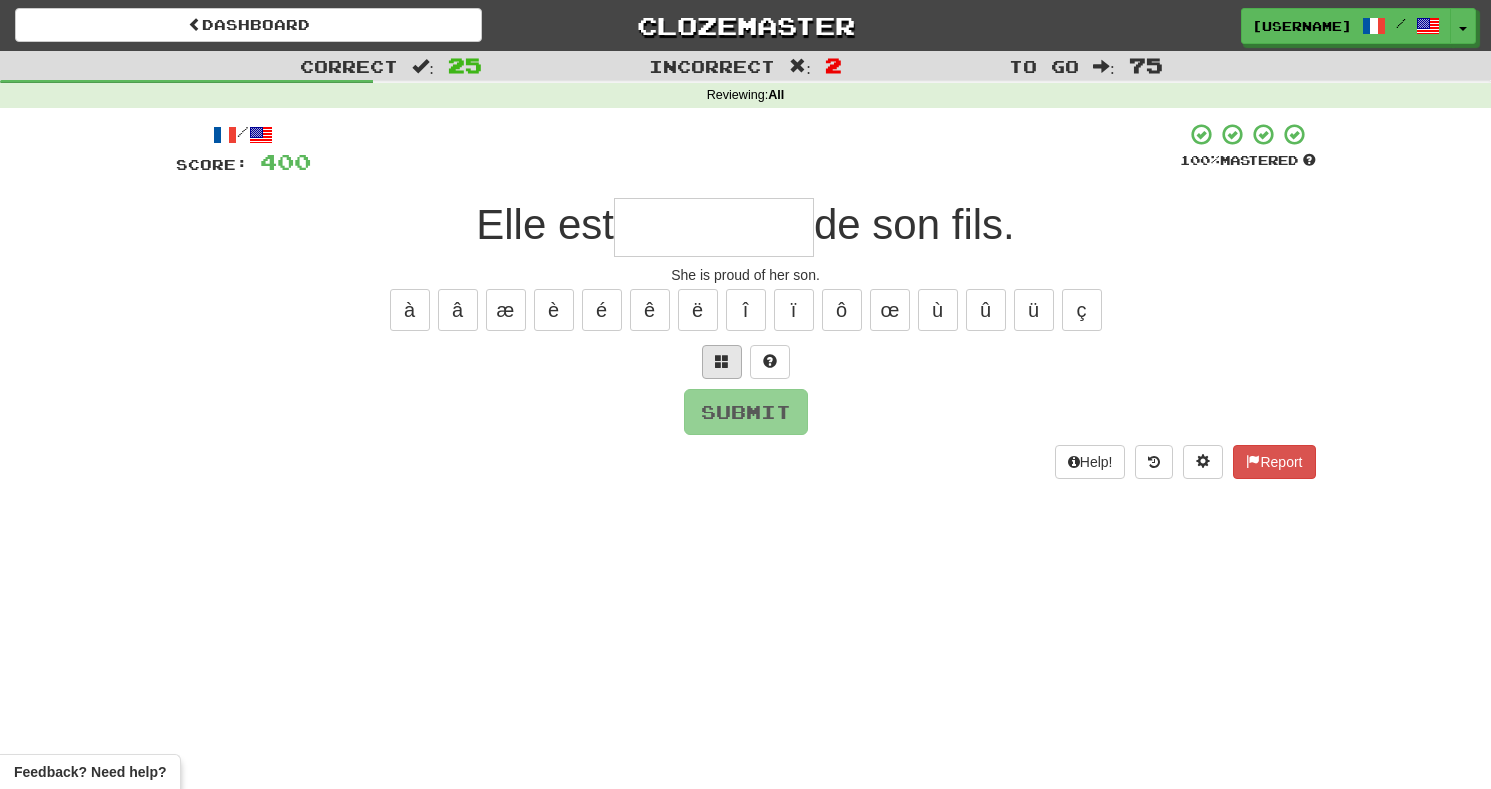 click at bounding box center [722, 361] 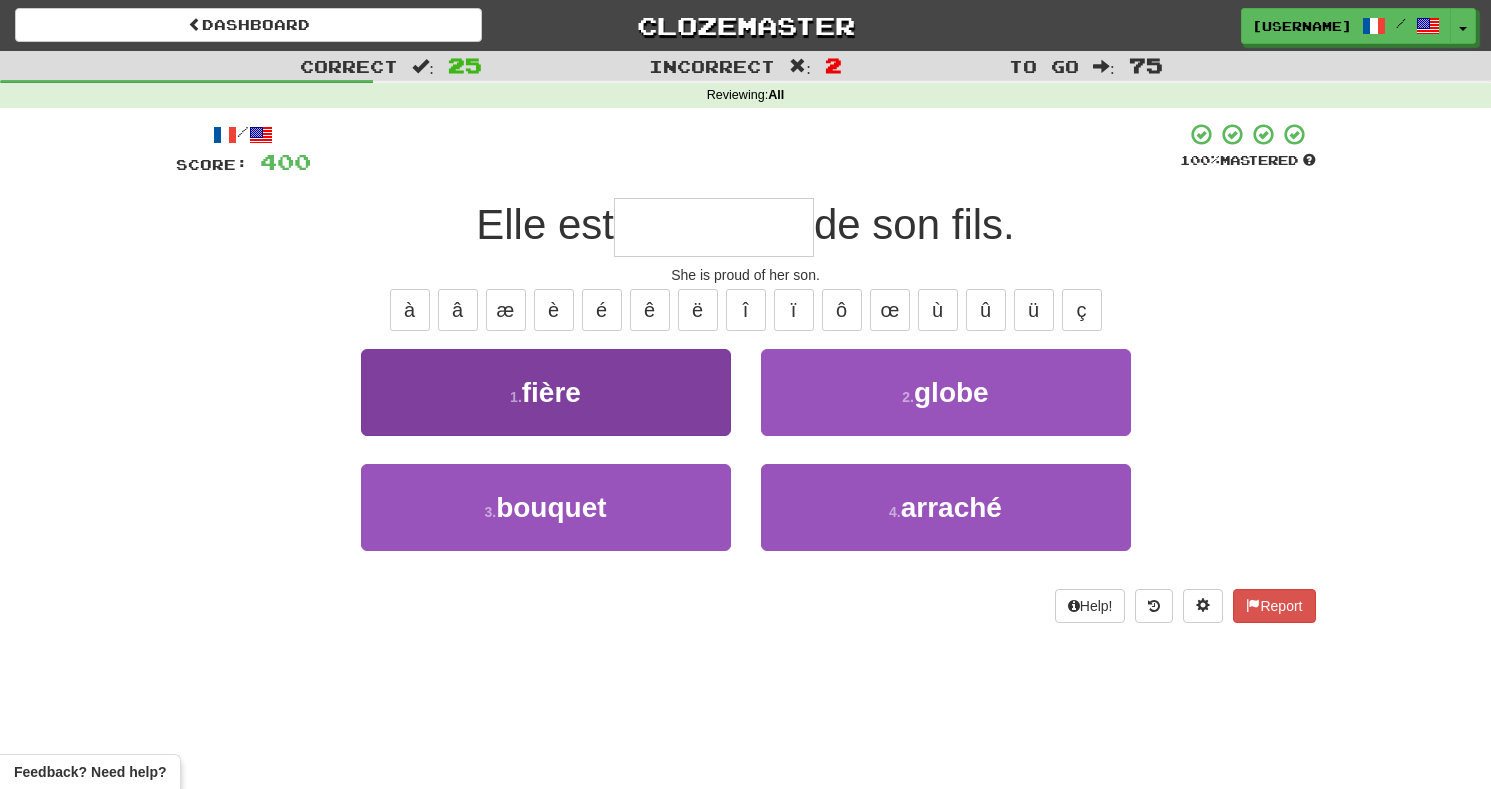 click on "1 .  fière" at bounding box center [546, 392] 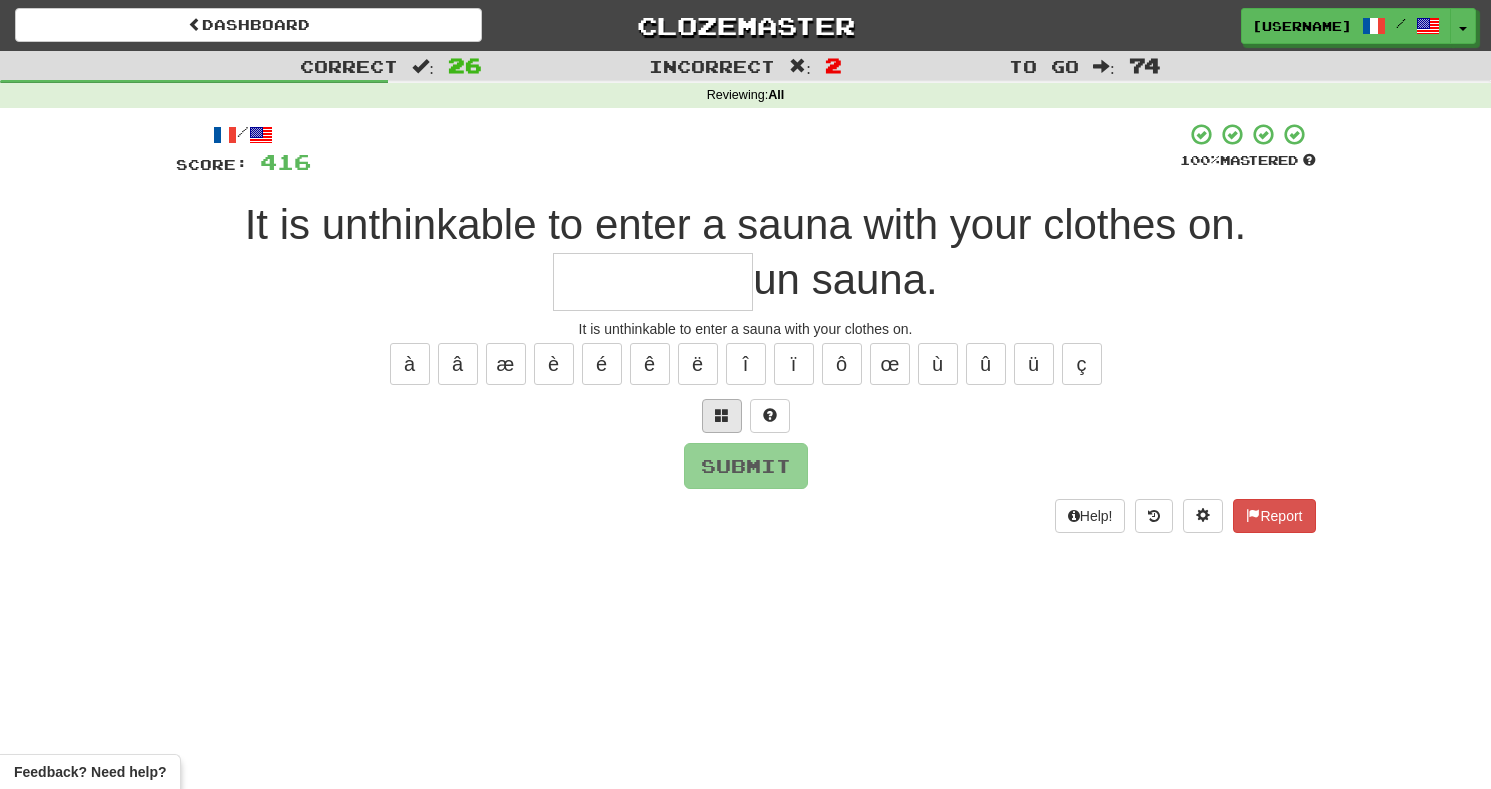 click at bounding box center (722, 416) 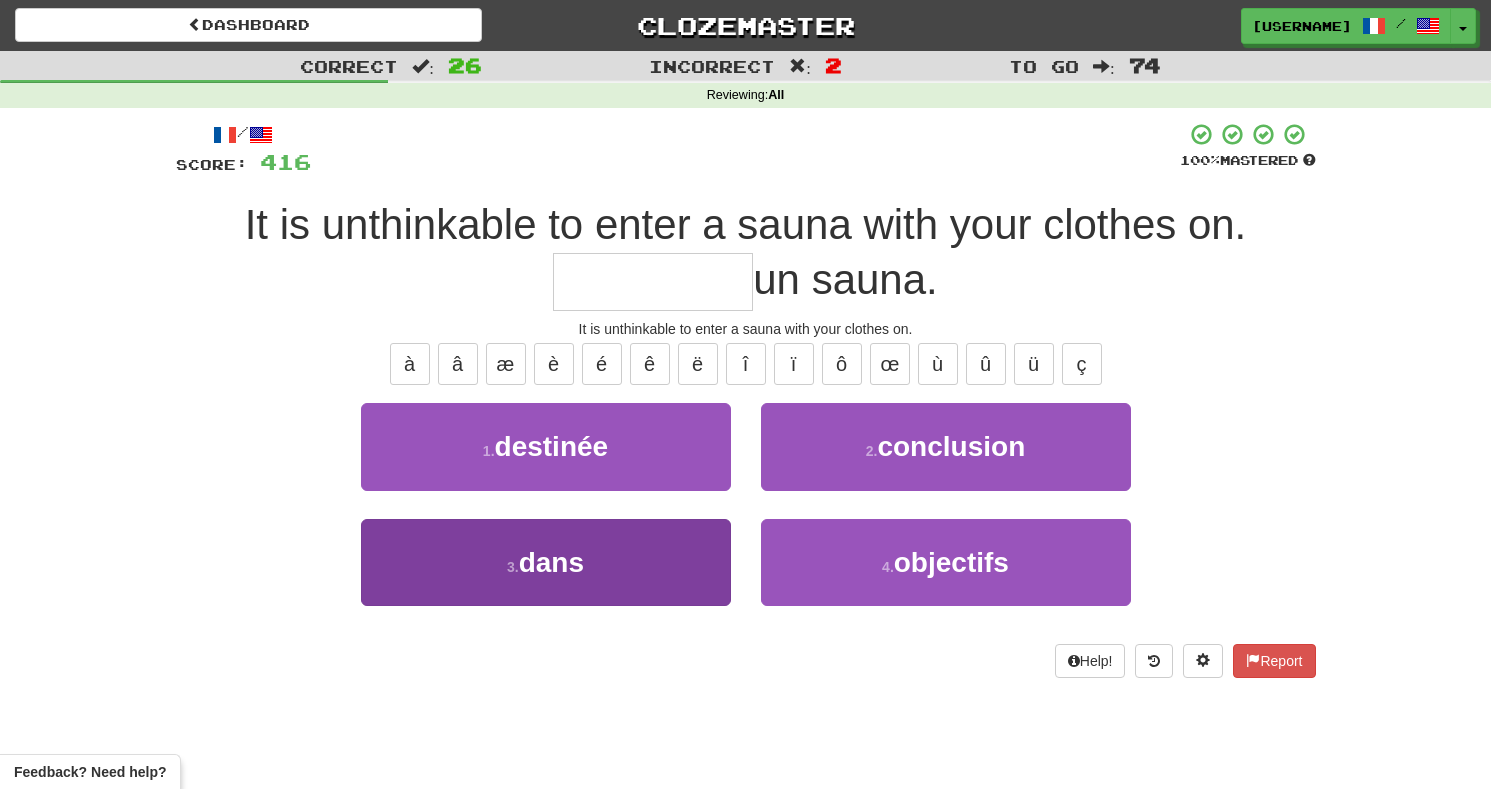 click on "3 .  dans" at bounding box center (546, 562) 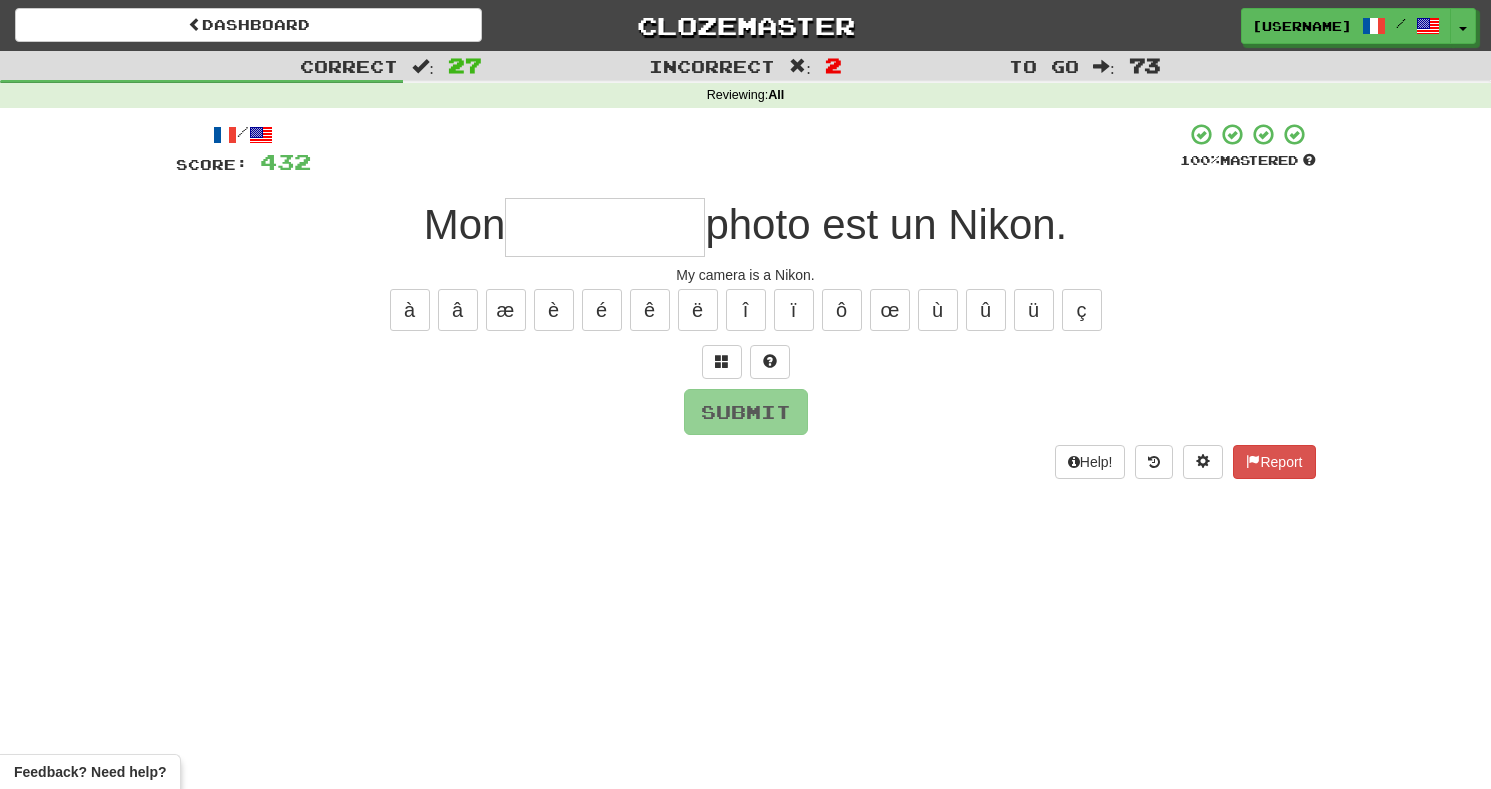 click on "Mon photo est un Nikon. My camera is a Nikon." at bounding box center (746, 300) 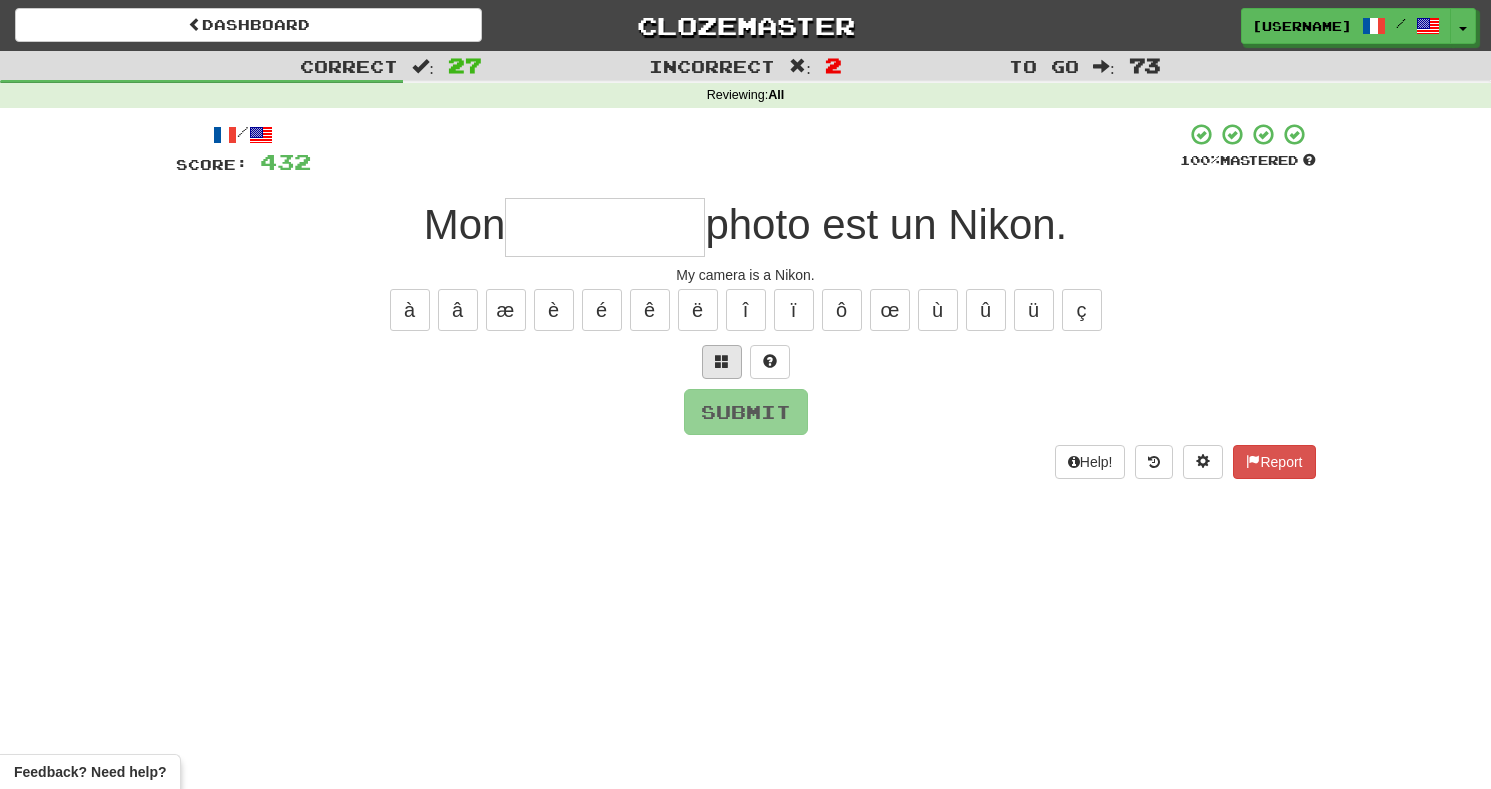 click at bounding box center [722, 361] 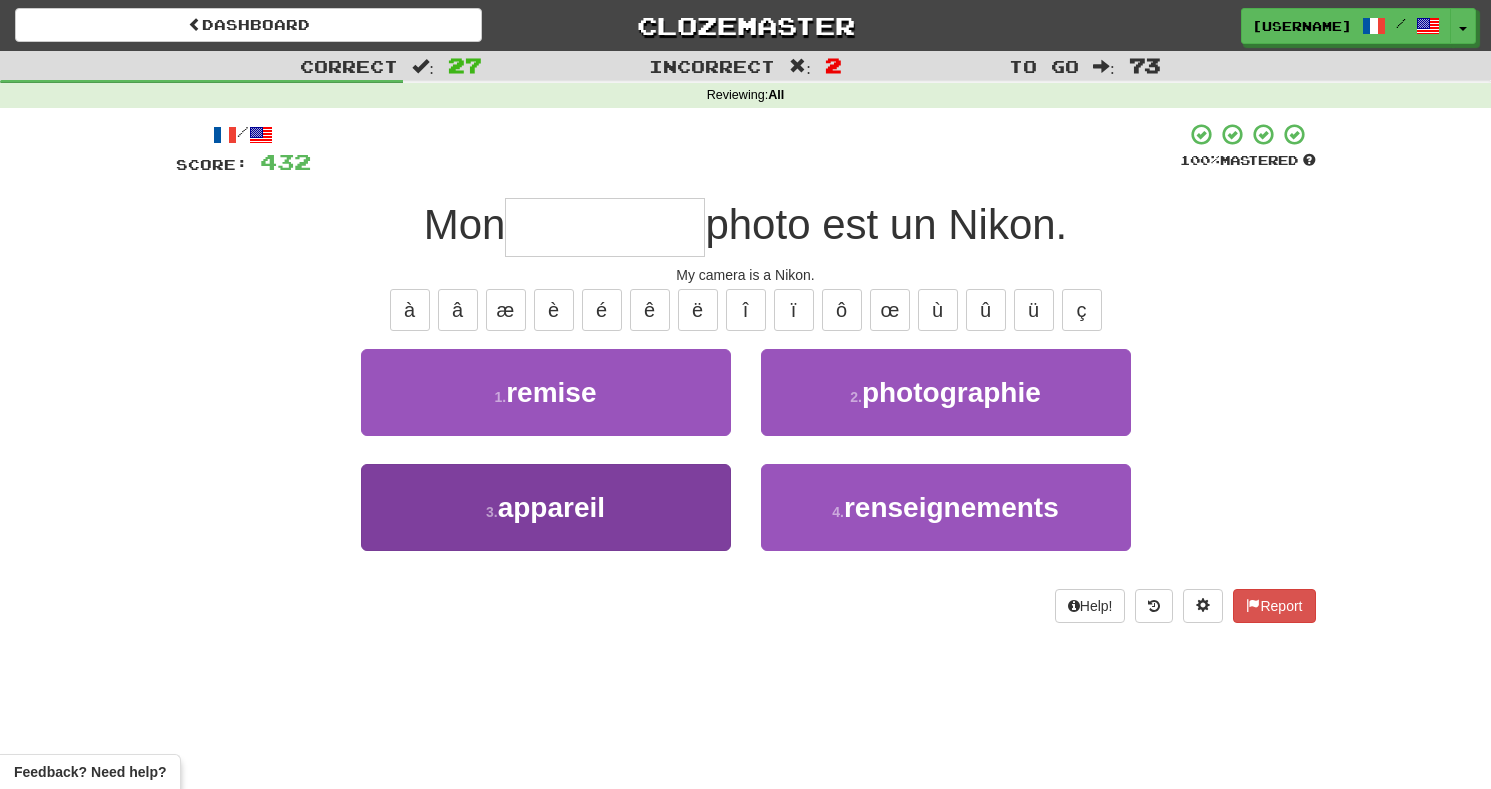 click on "3 .  appareil" at bounding box center (546, 507) 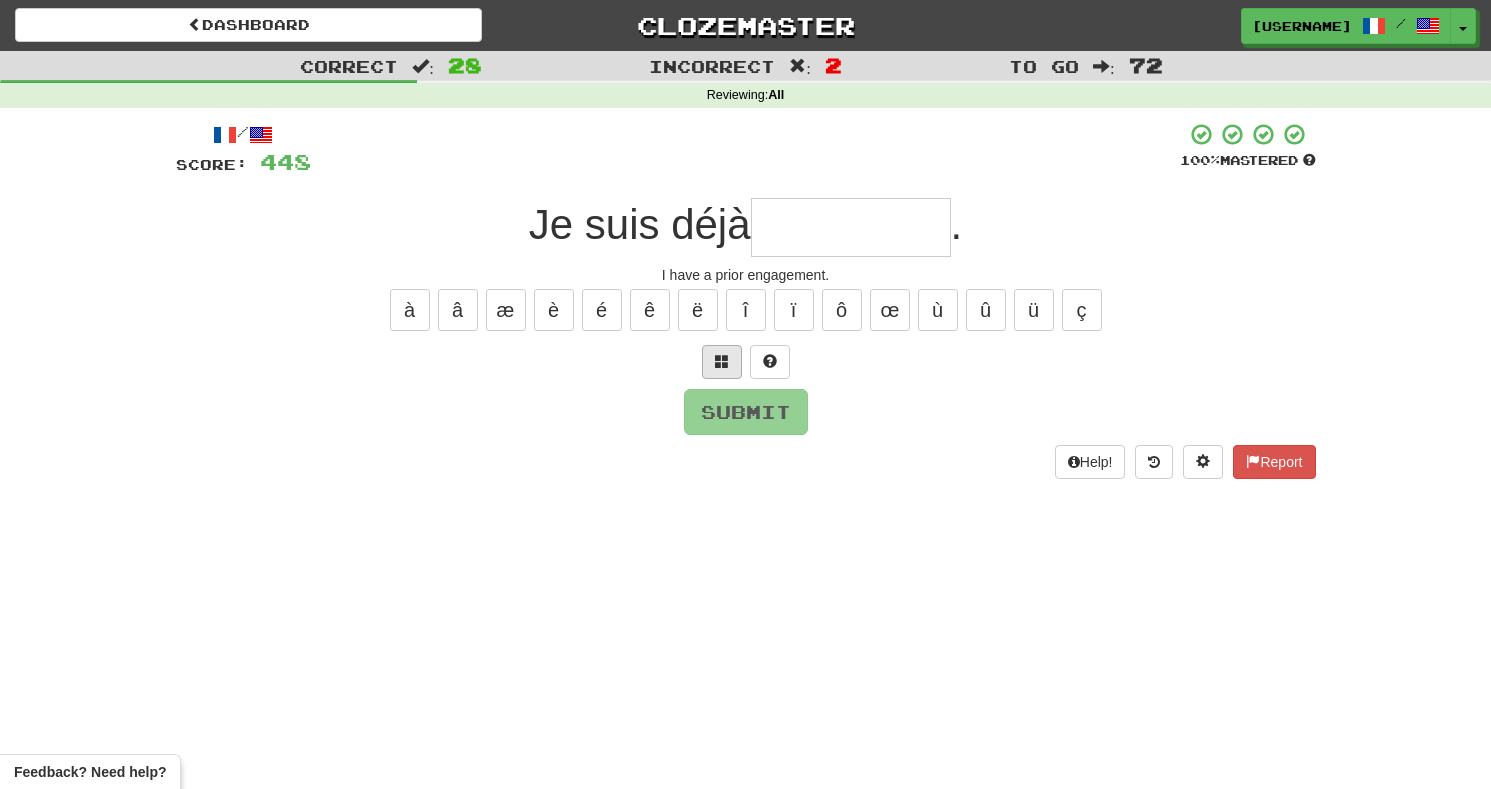 click at bounding box center (722, 361) 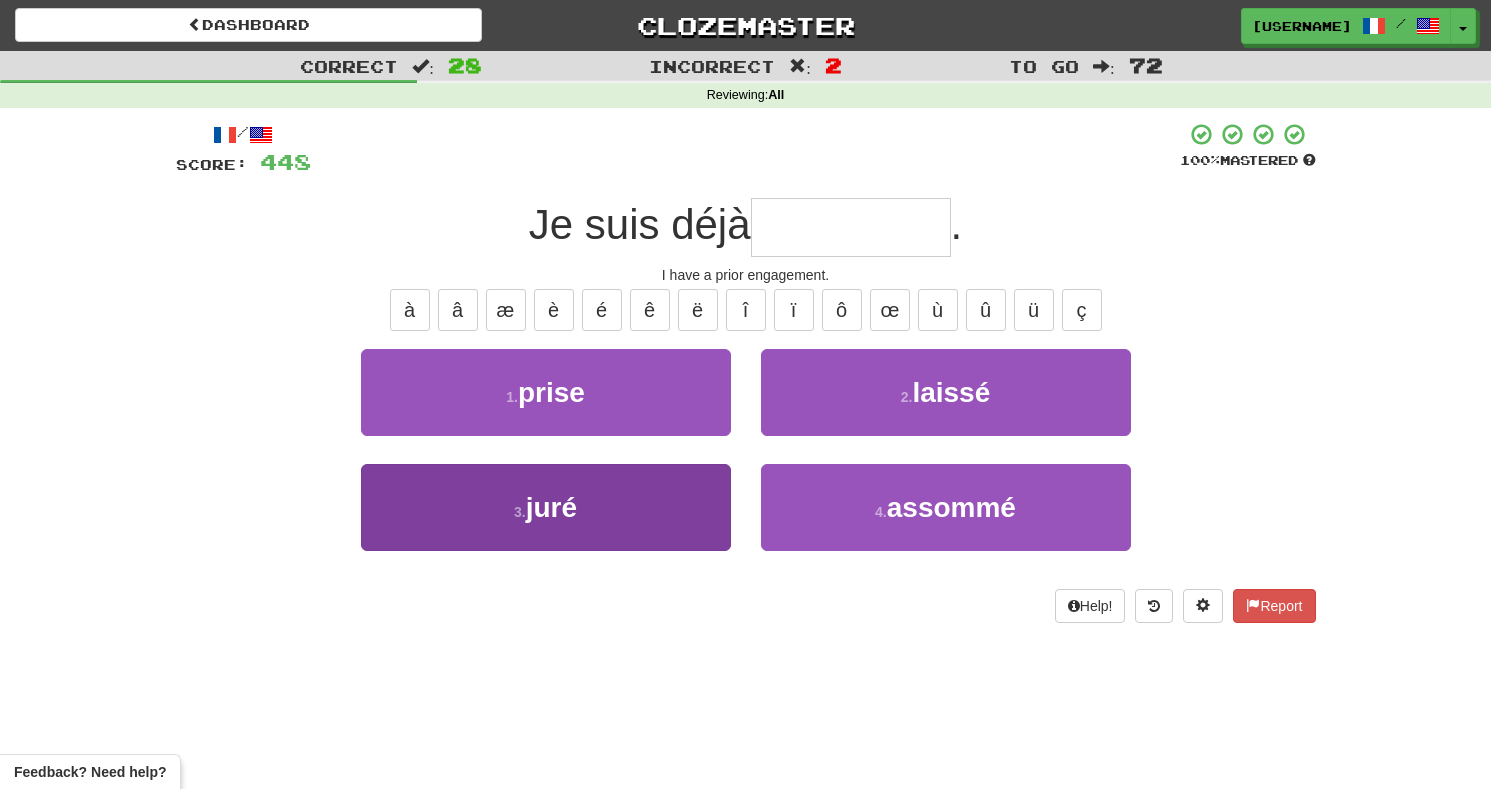 click on "3 .  juré" at bounding box center (546, 507) 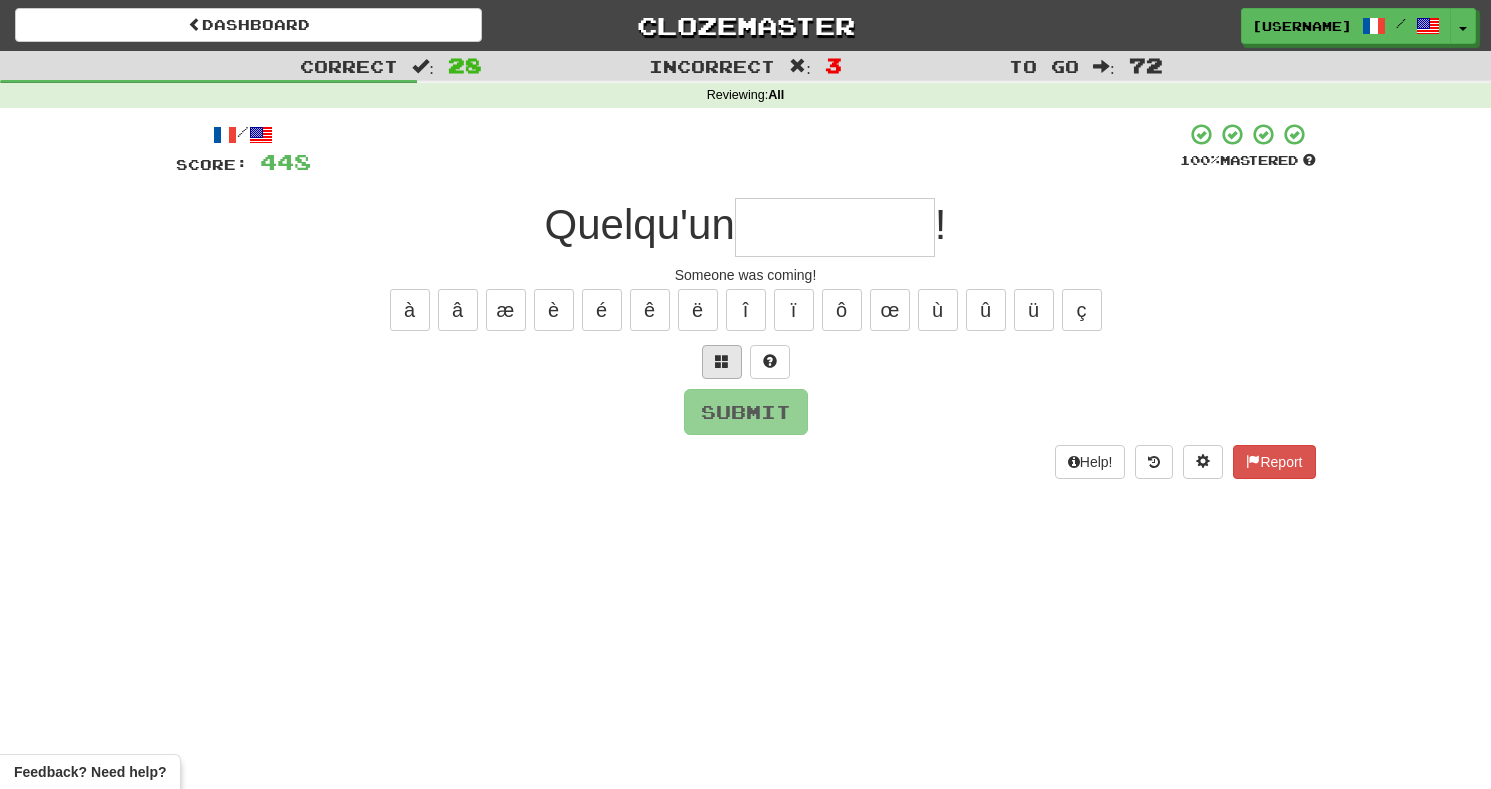 click at bounding box center [722, 361] 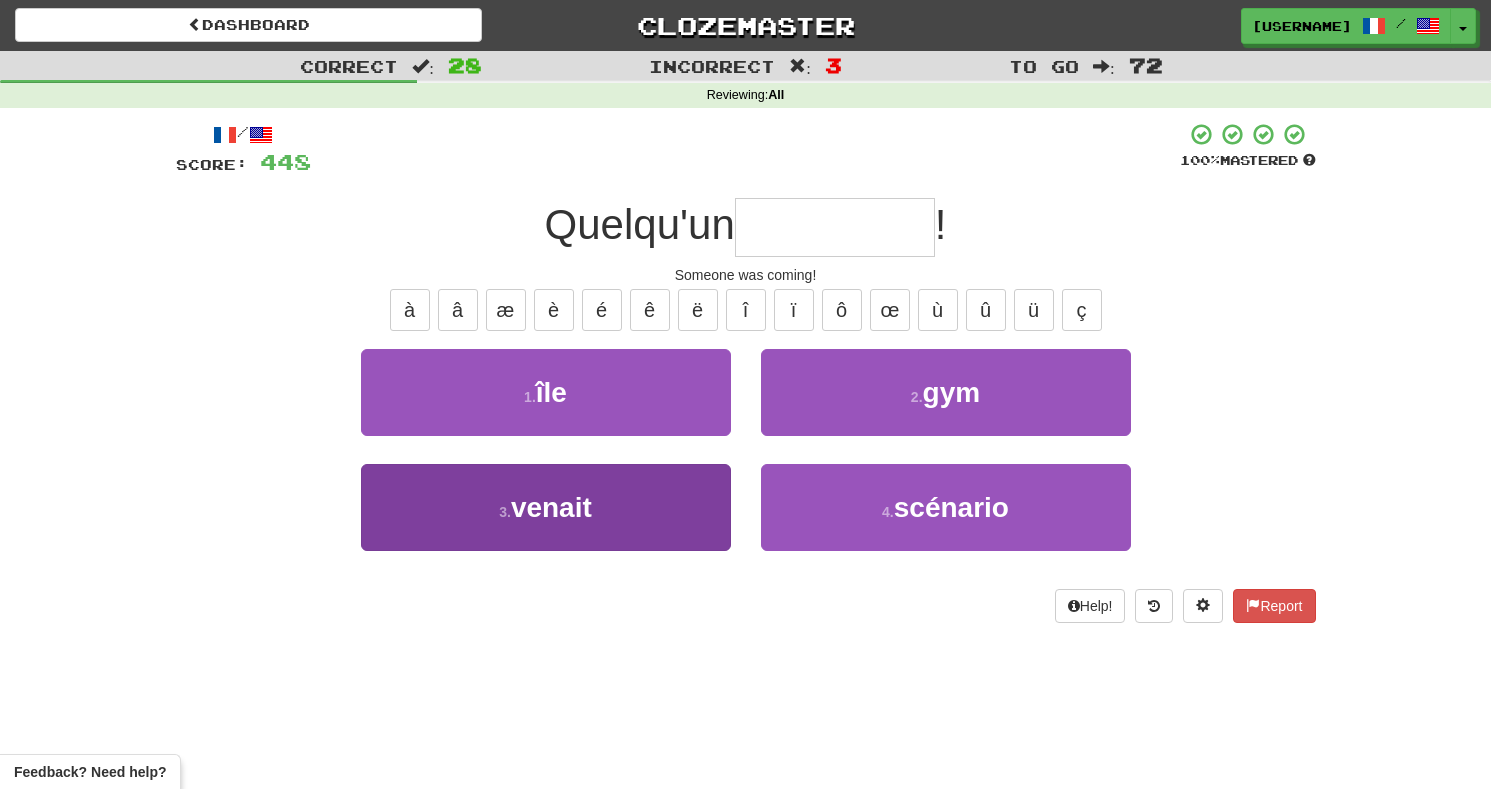 click on "3 .  venait" at bounding box center [546, 507] 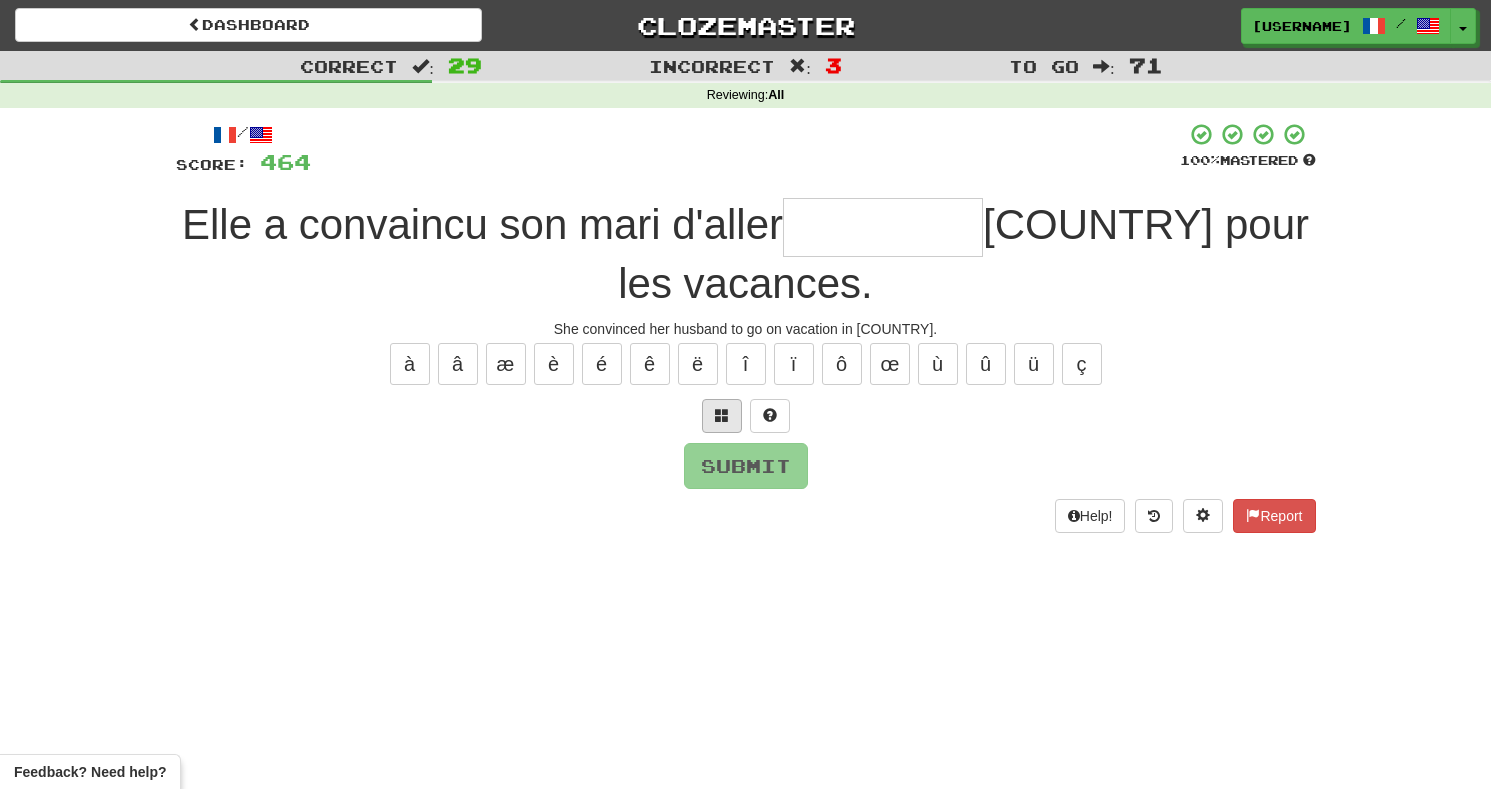 click at bounding box center [722, 415] 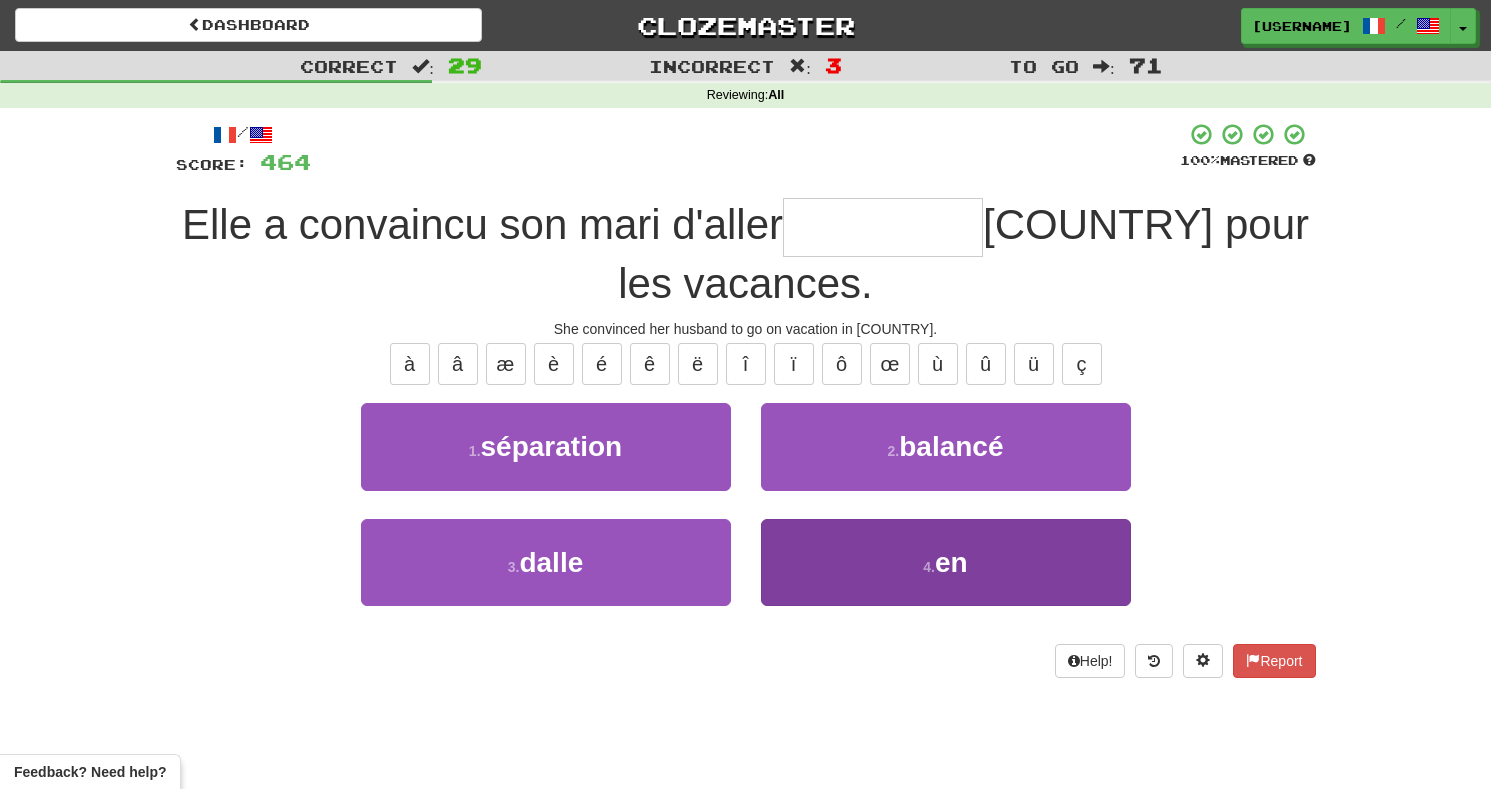click on "4 .  en" at bounding box center [946, 562] 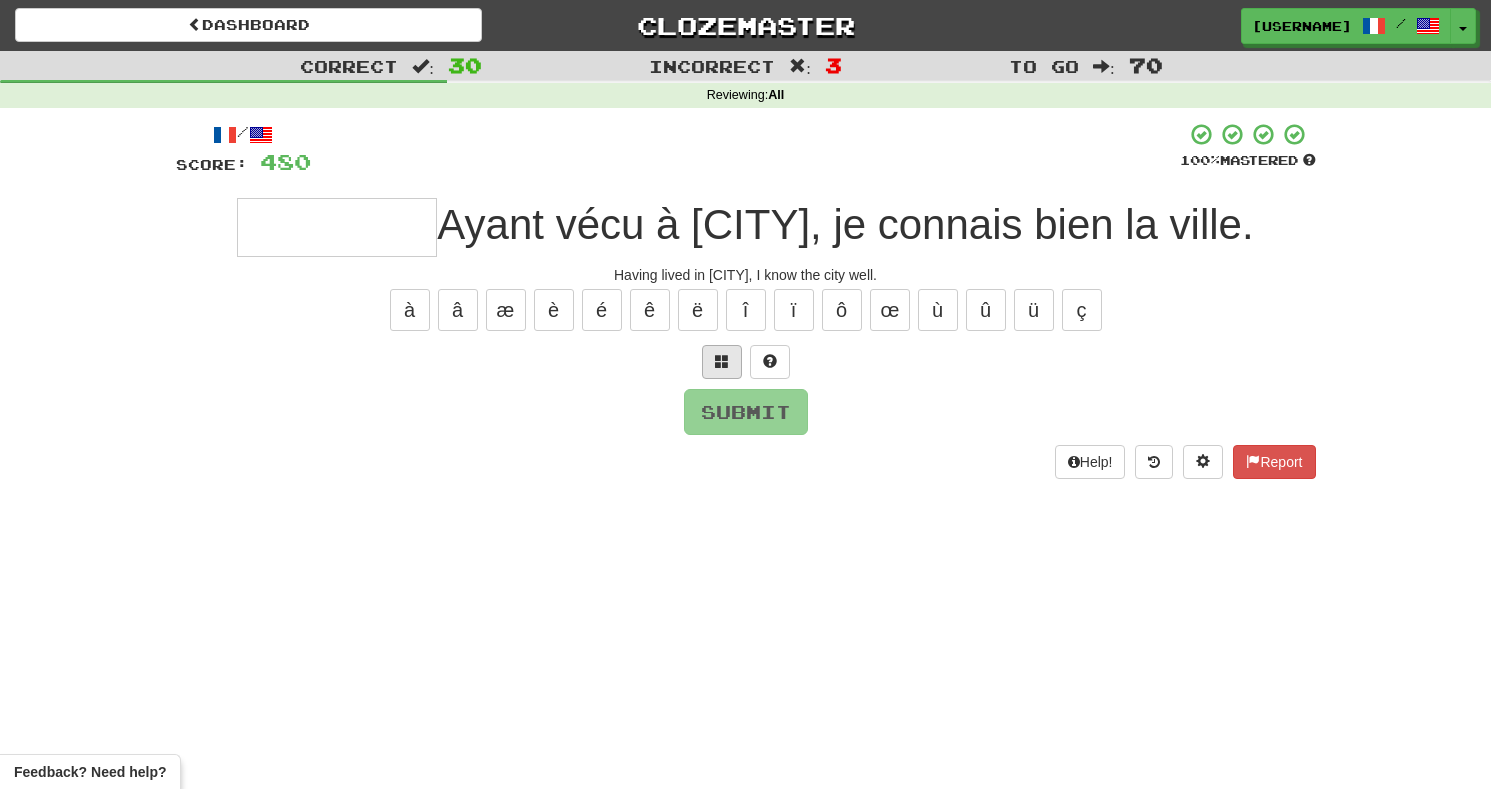 click at bounding box center [722, 362] 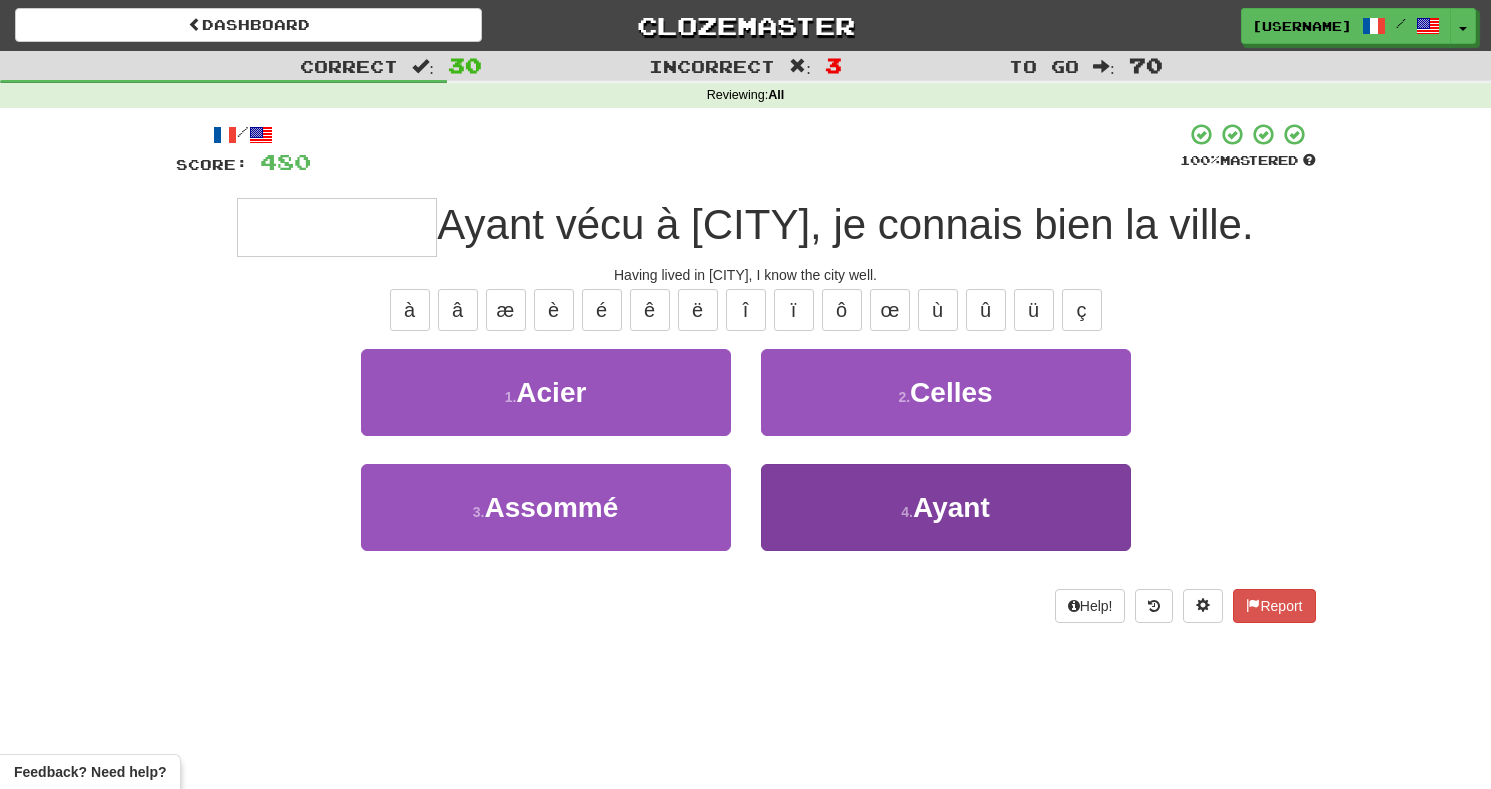 click on "4 .  Ayant" at bounding box center (946, 507) 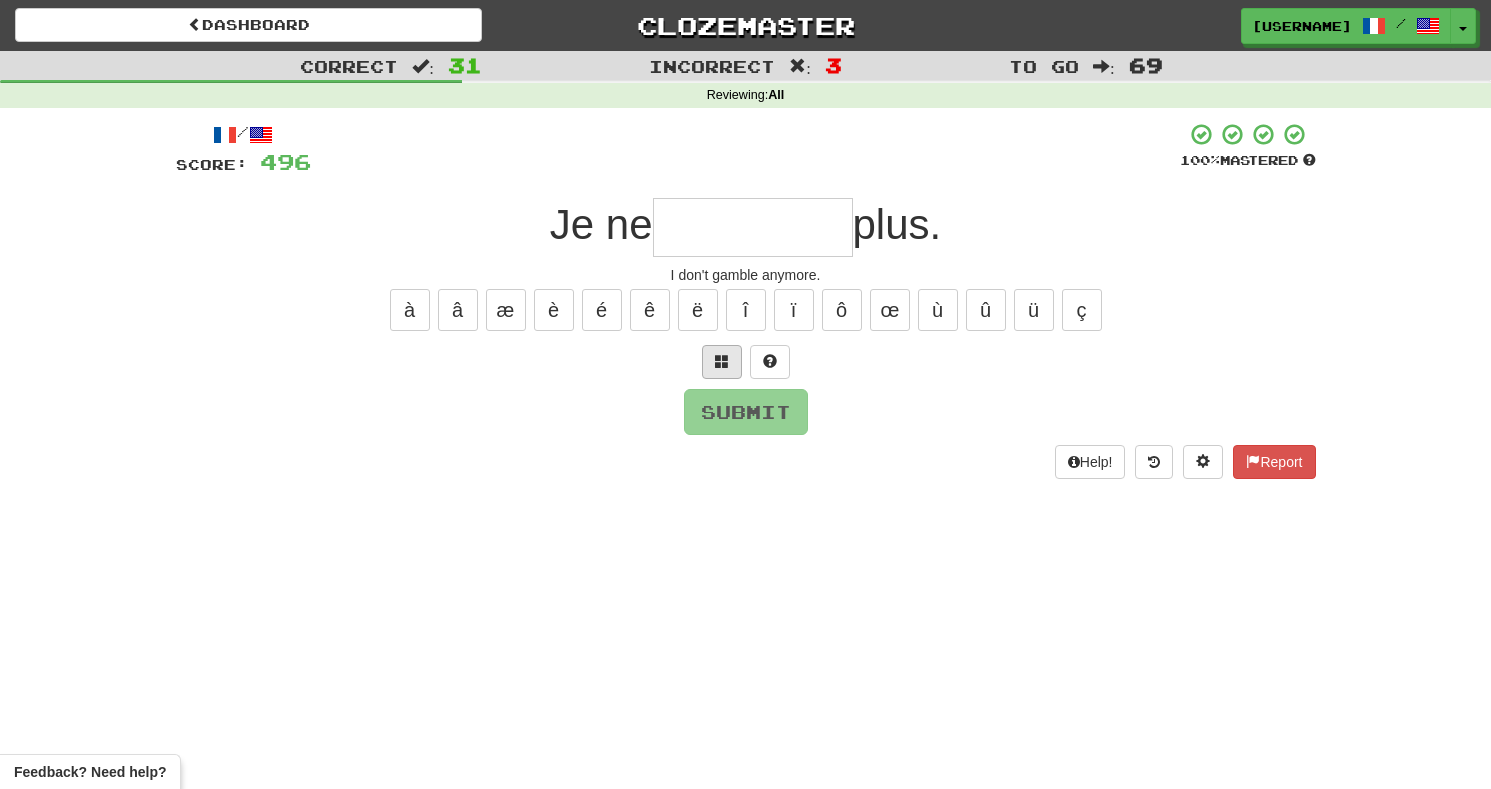 click at bounding box center (722, 362) 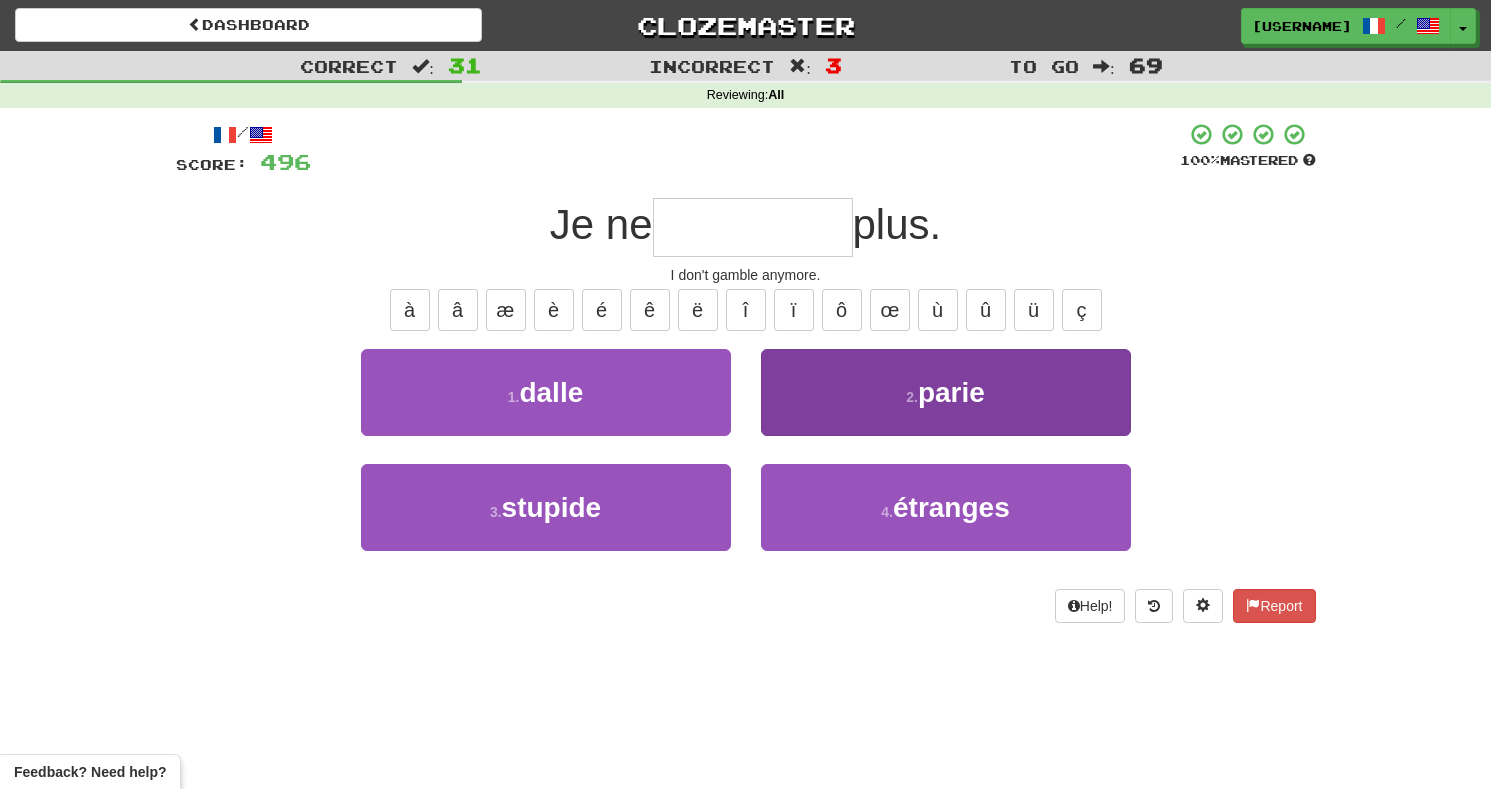 click on "parie" at bounding box center (951, 392) 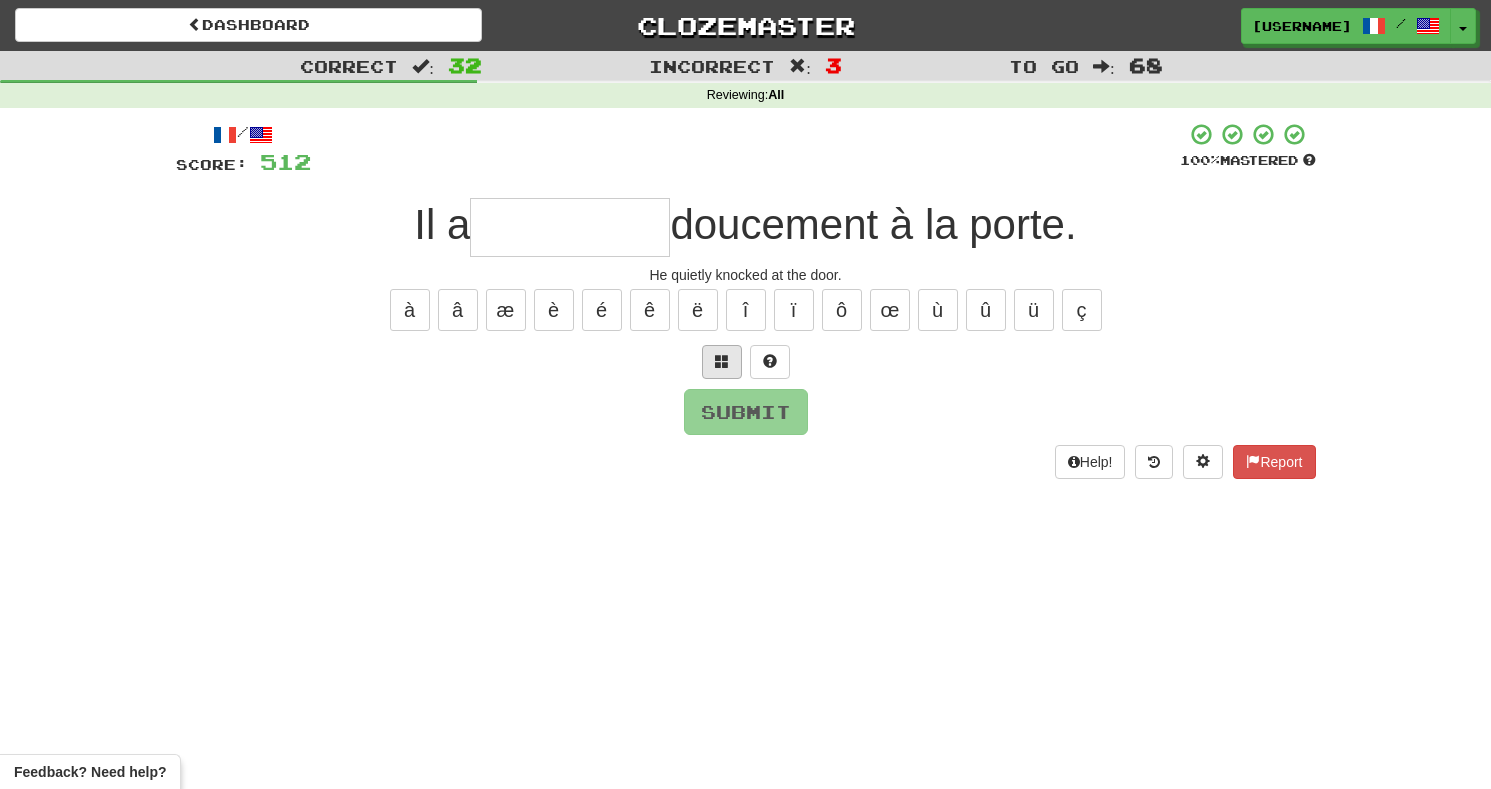 click at bounding box center (722, 361) 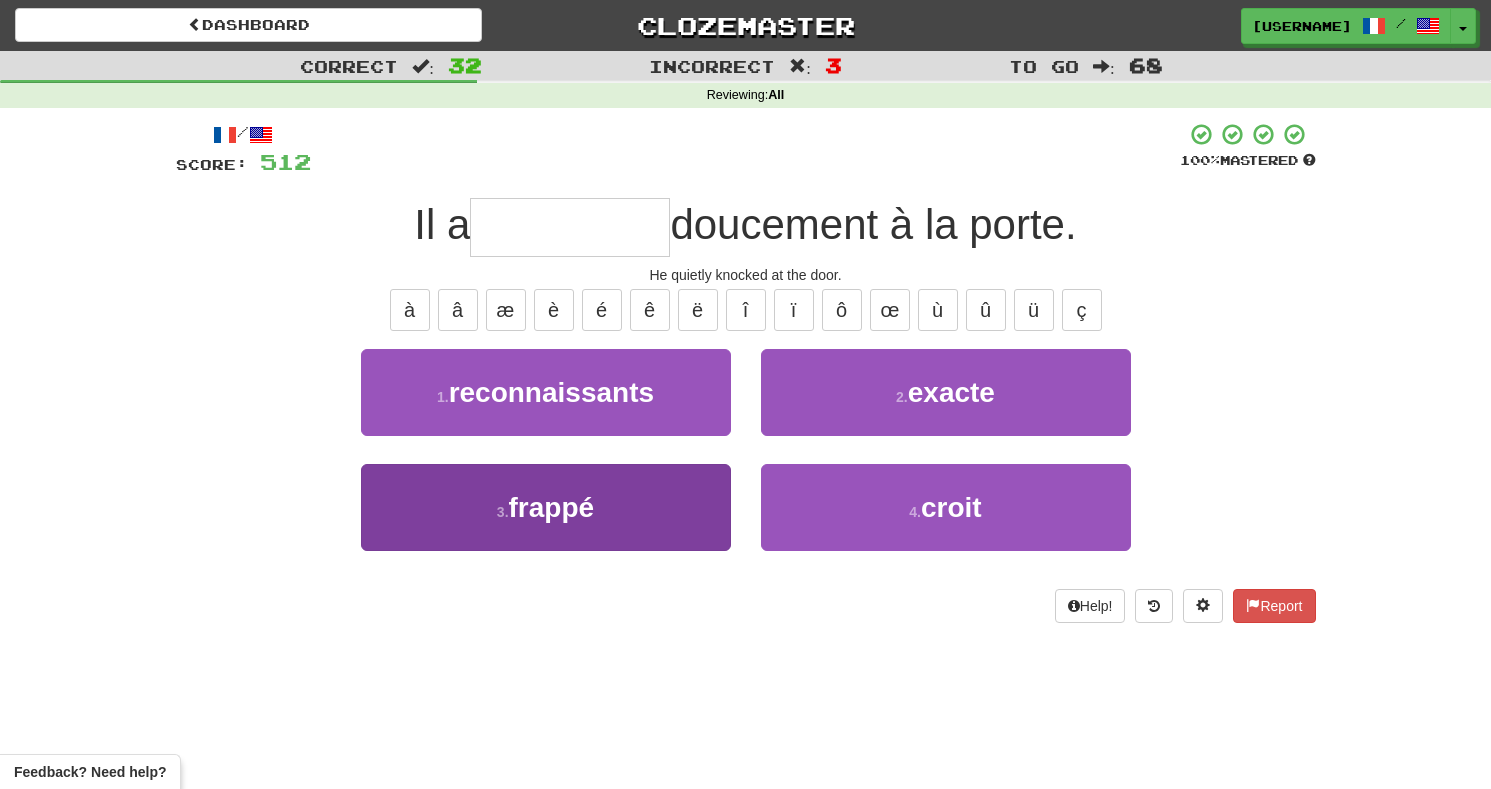 click on "3 .  frappé" at bounding box center (546, 507) 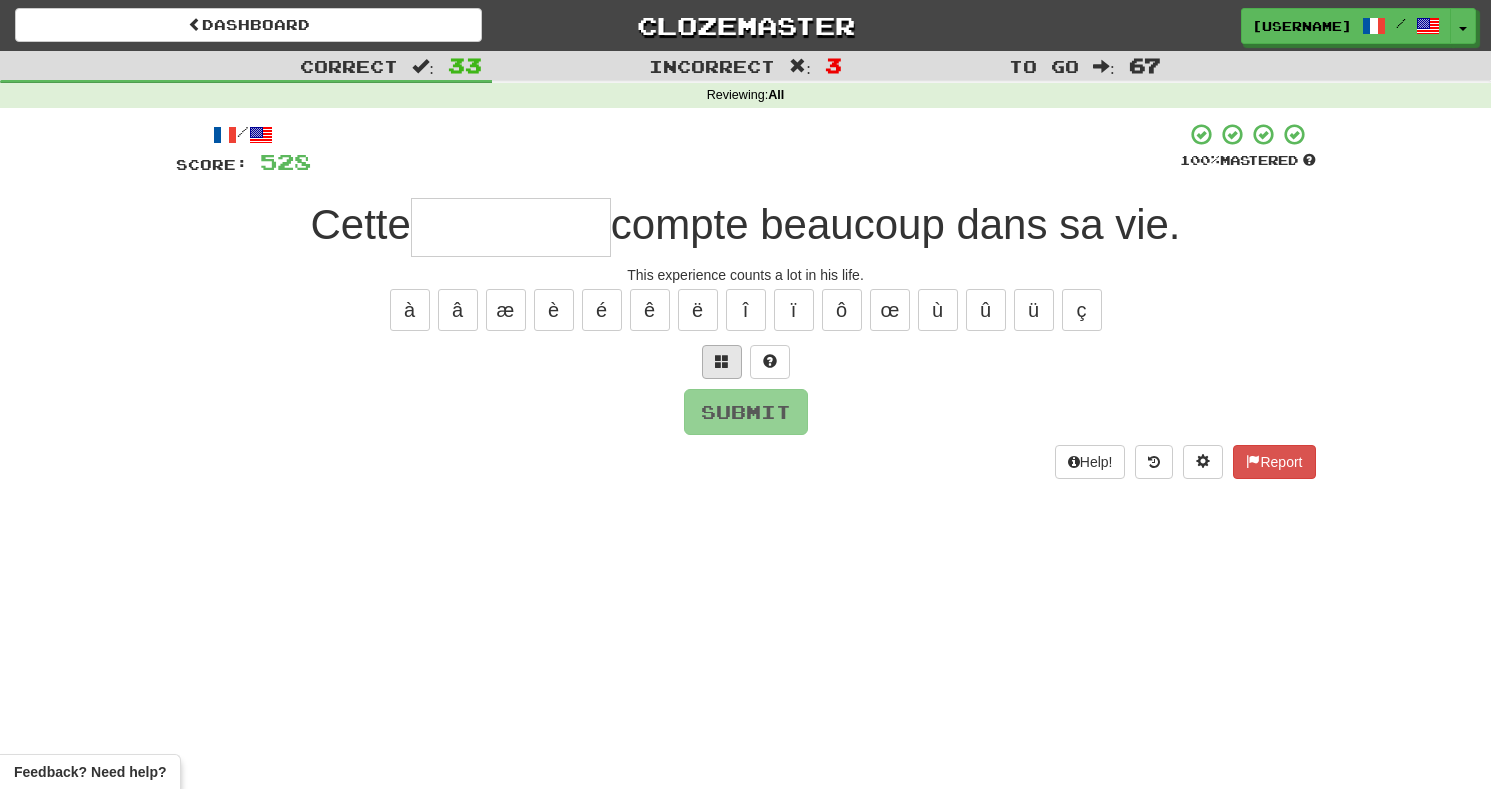 click at bounding box center (722, 362) 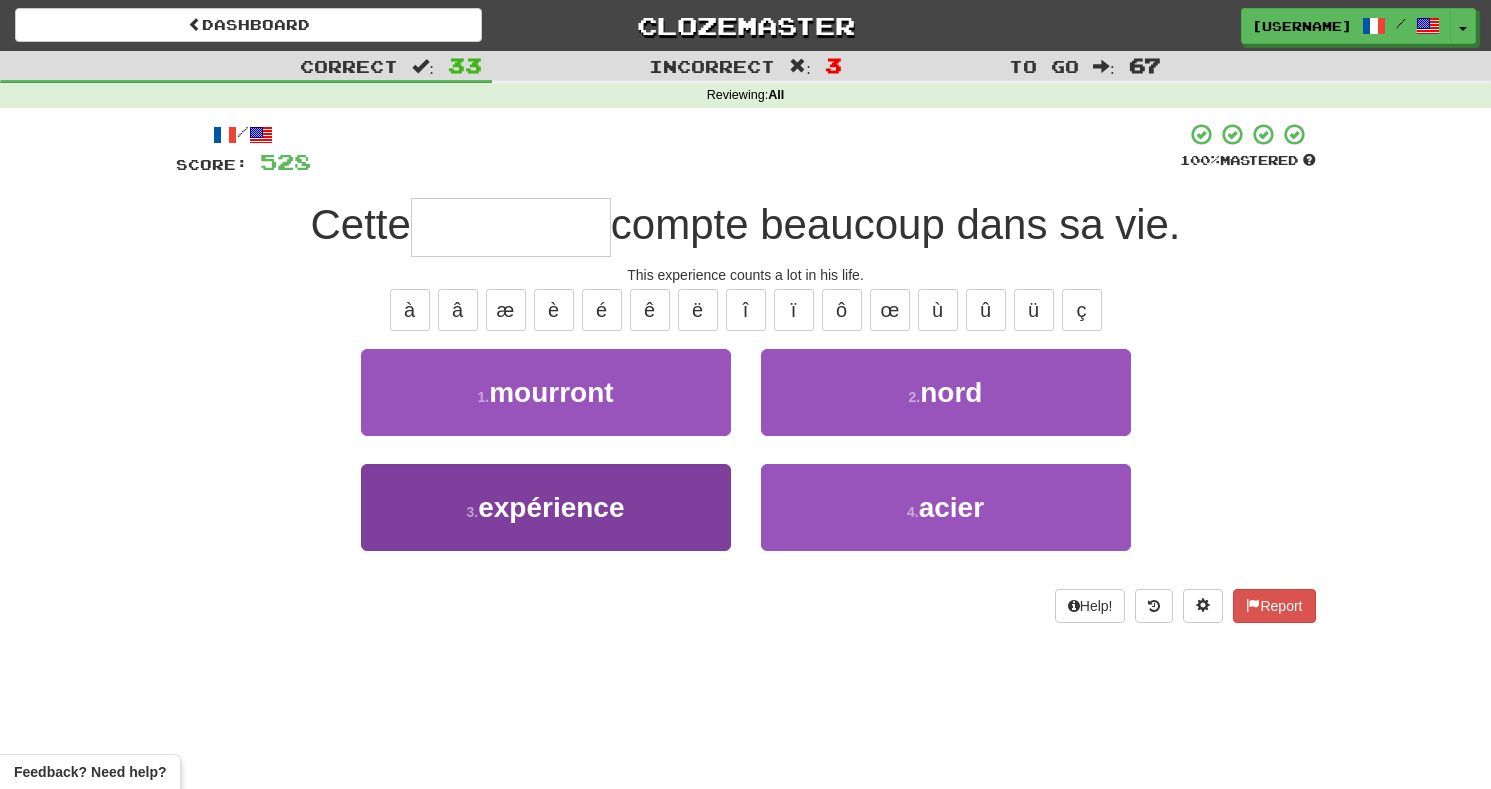 click on "3 .  expérience" at bounding box center (546, 507) 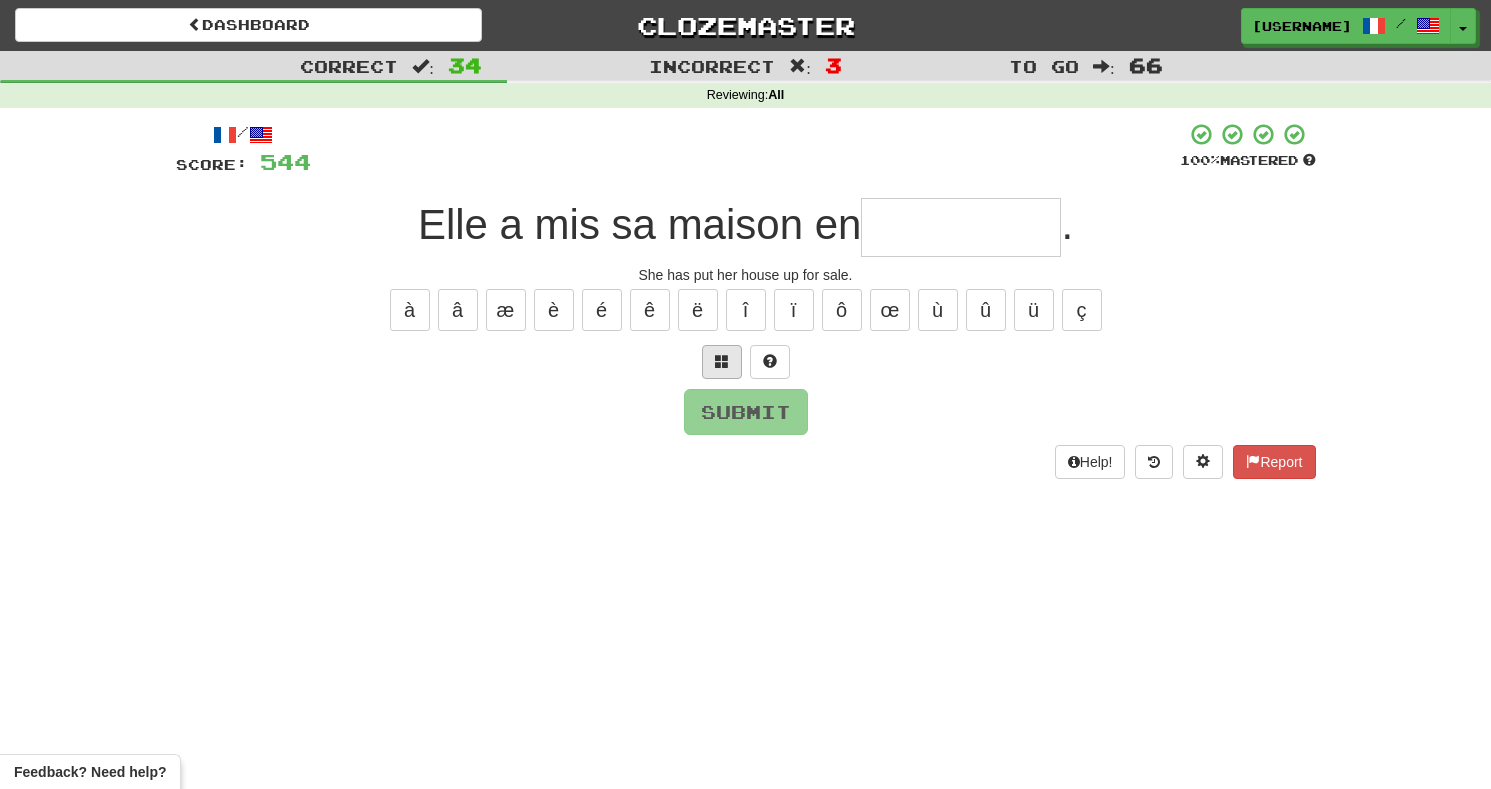 click at bounding box center (722, 361) 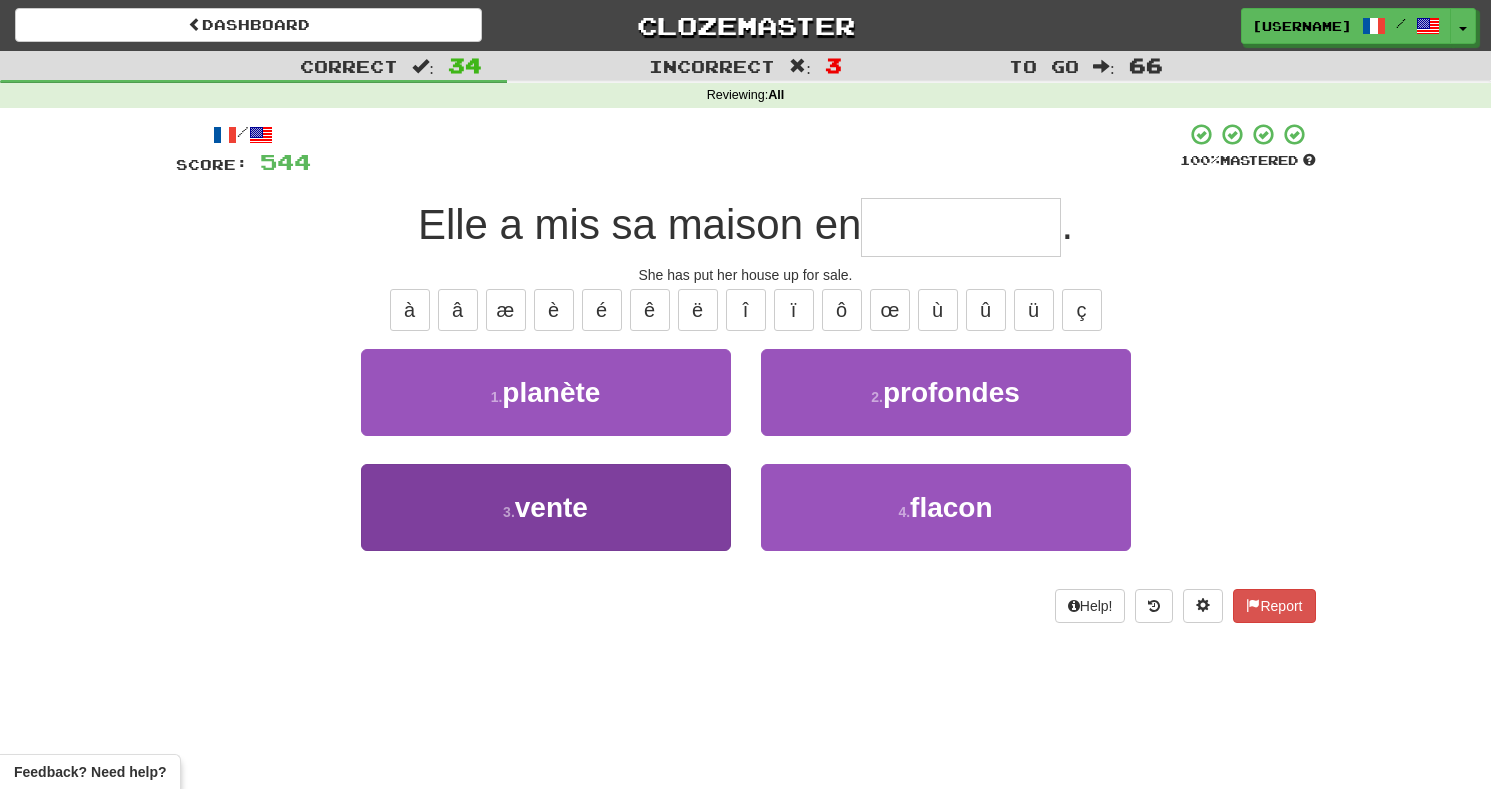 click on "3 .  vente" at bounding box center (546, 507) 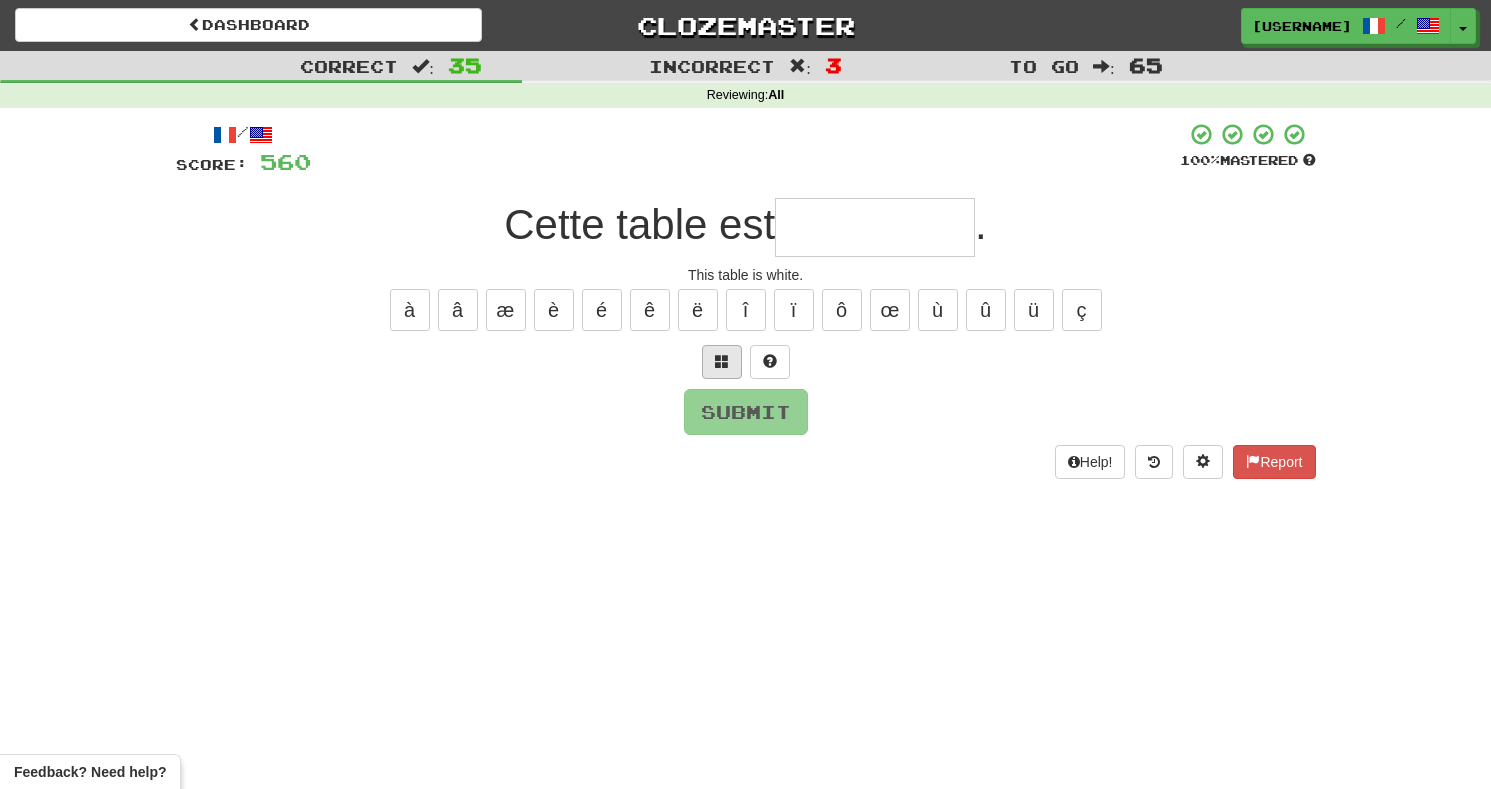 click at bounding box center (722, 362) 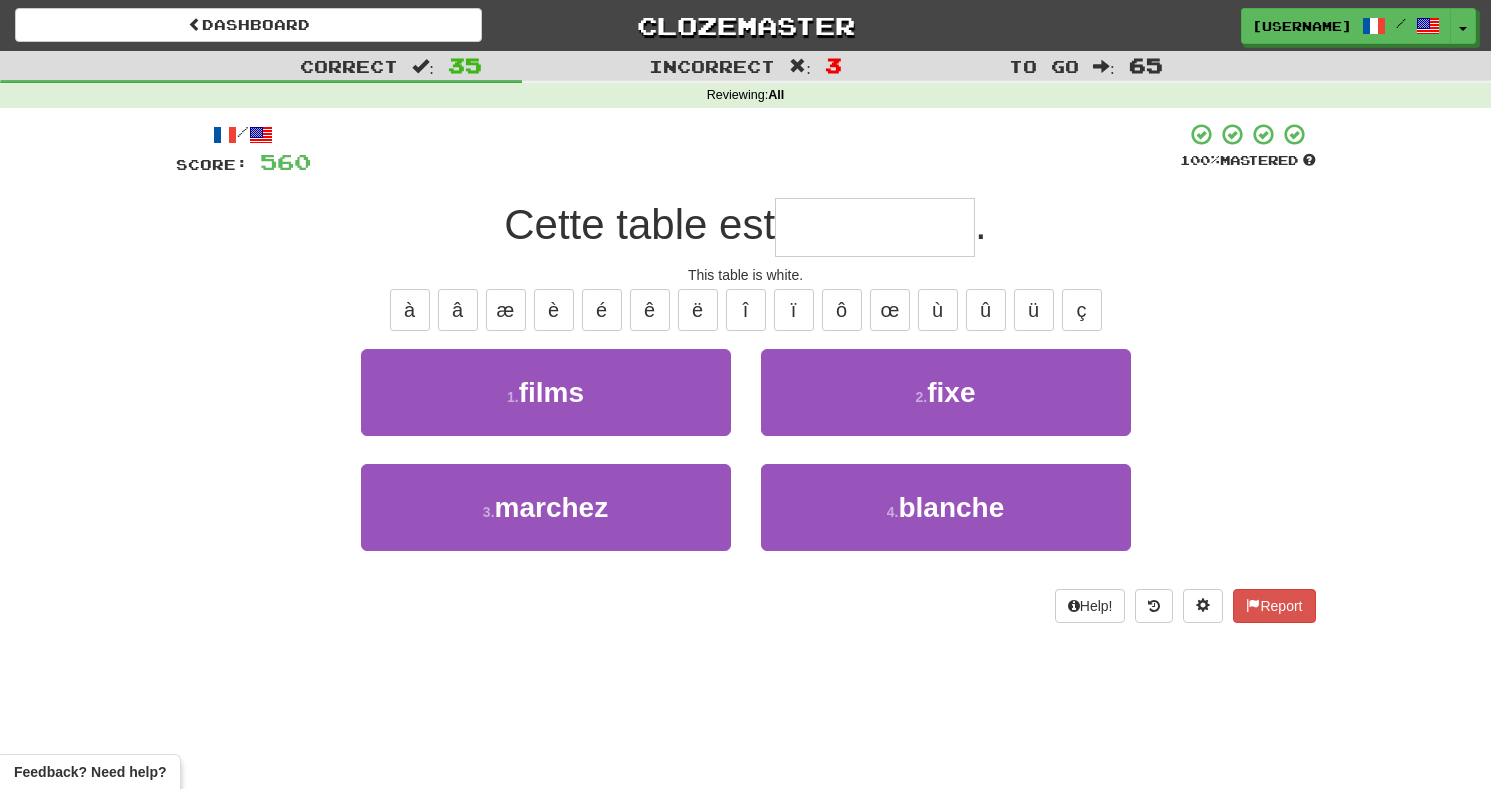 click on "4 .  blanche" at bounding box center (946, 507) 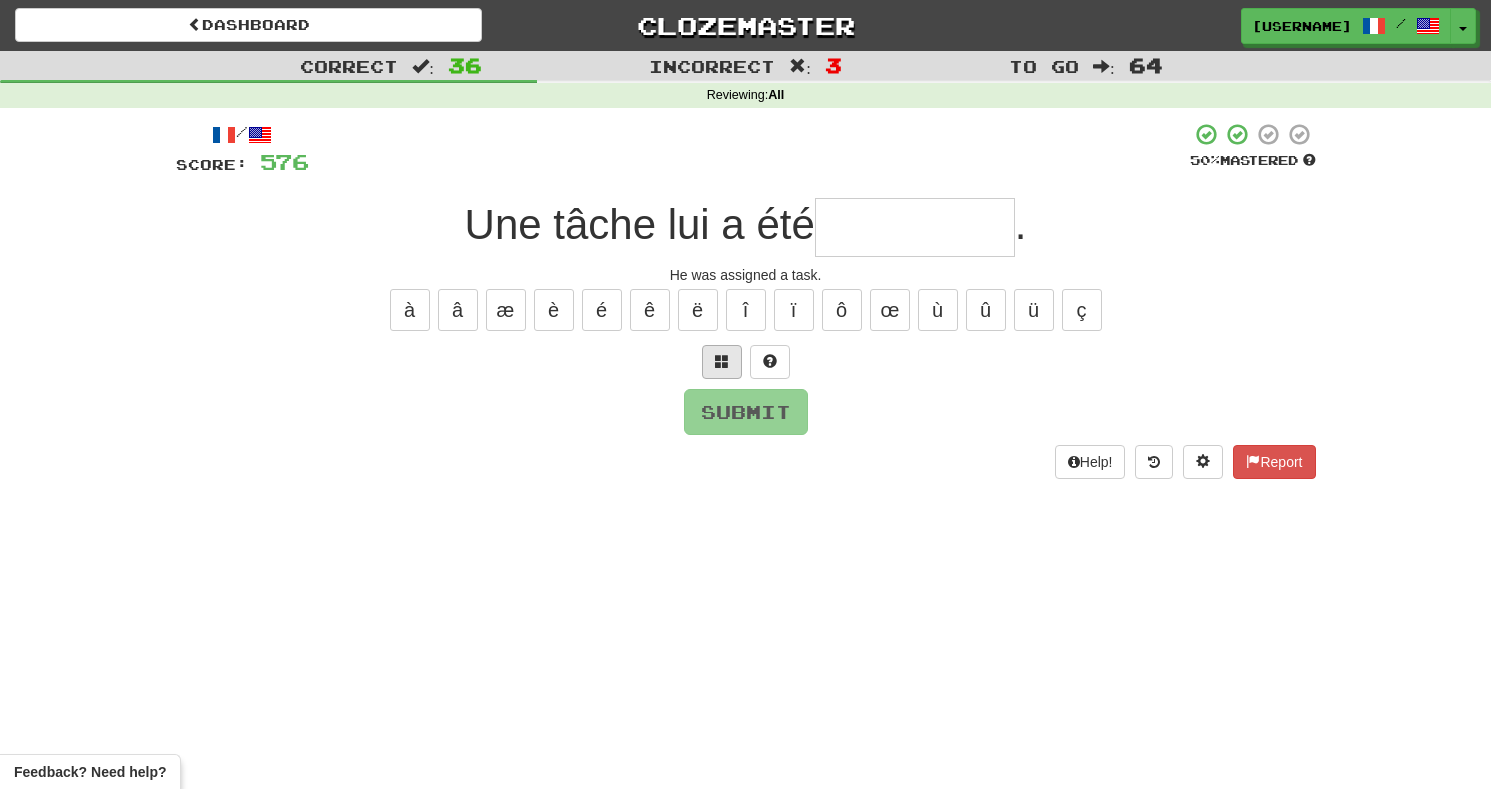 click at bounding box center [722, 362] 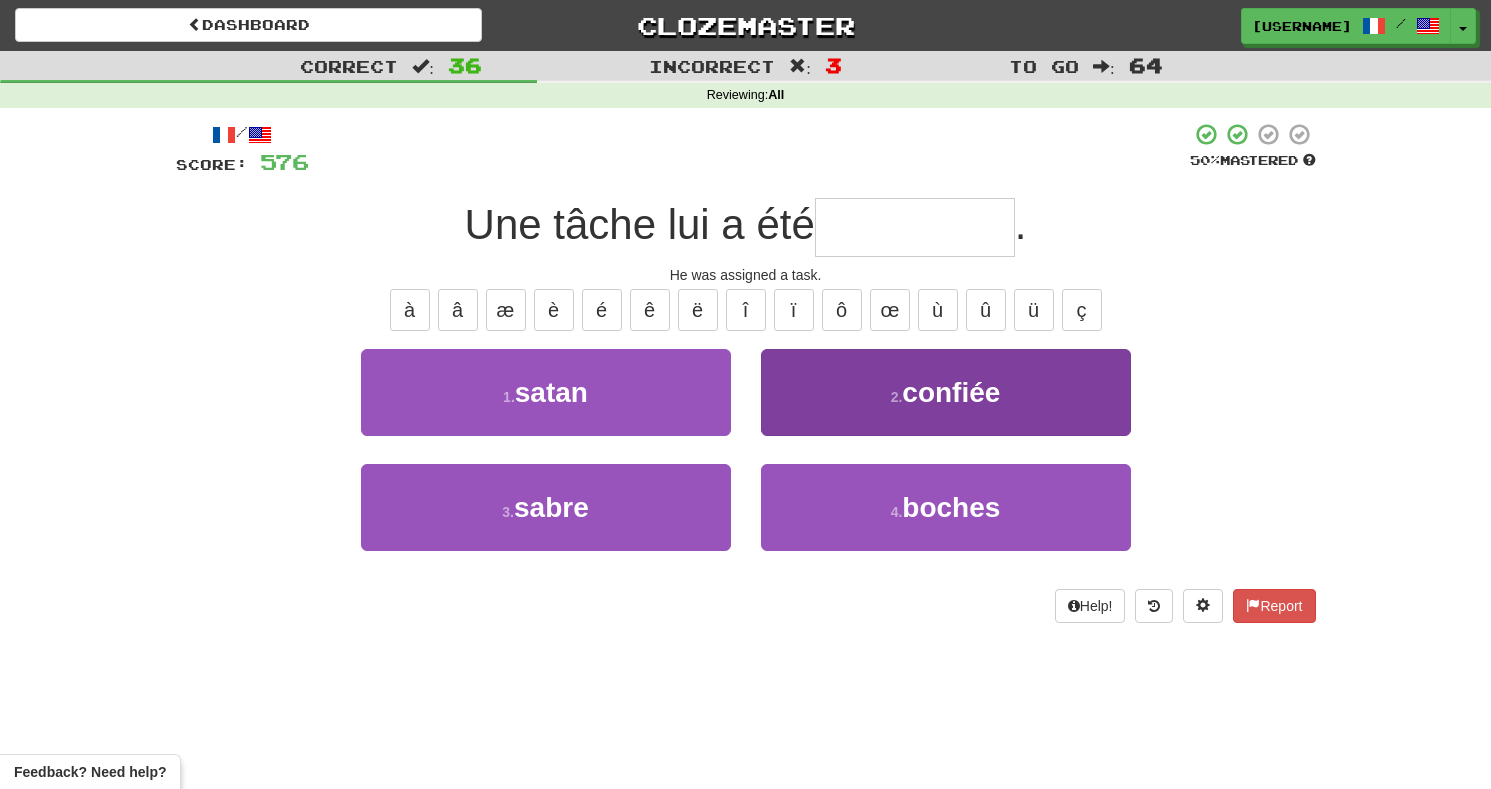 click on "2 .  confiée" at bounding box center [946, 392] 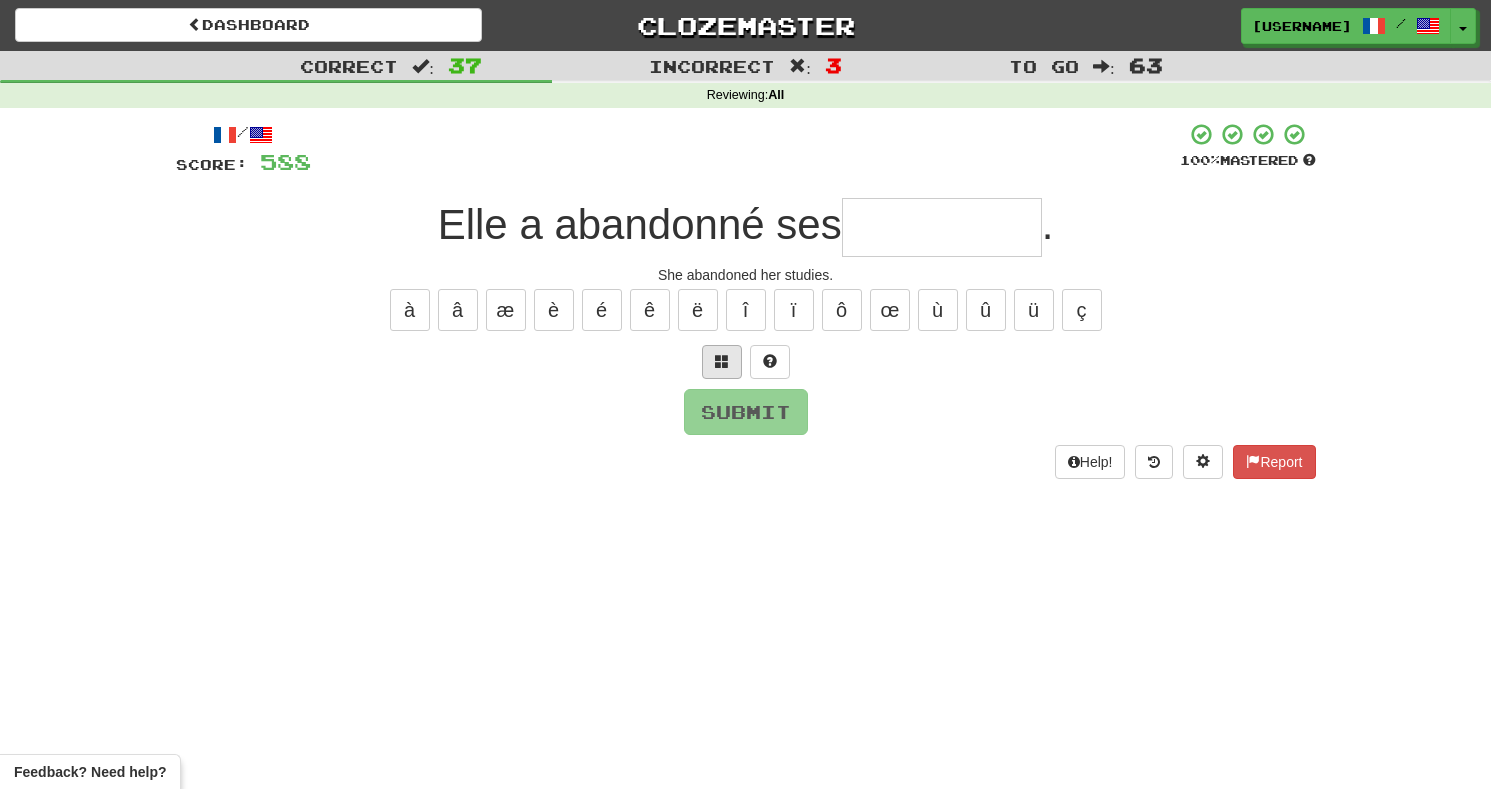 click at bounding box center (722, 361) 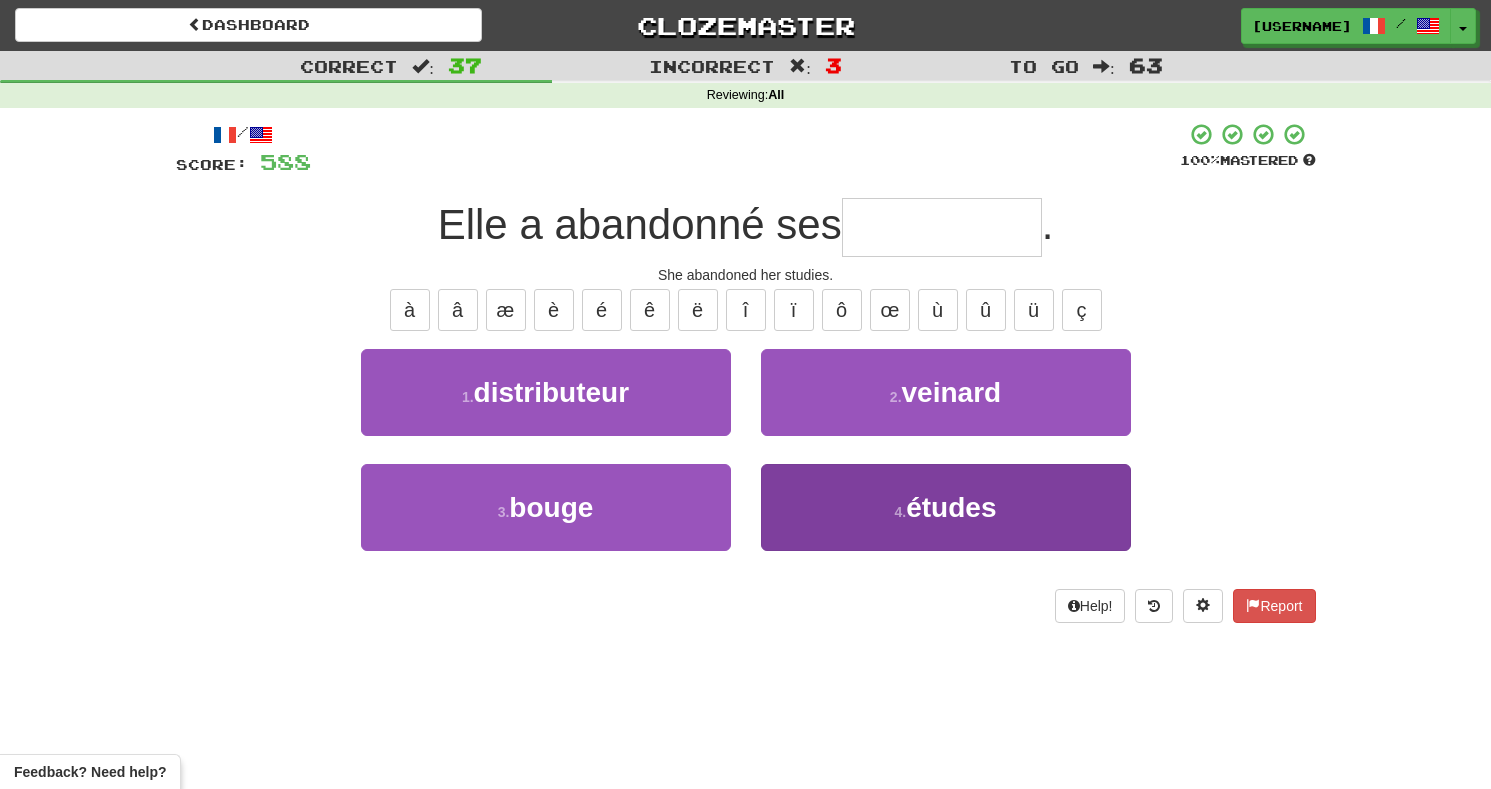 click on "4 ." at bounding box center (901, 512) 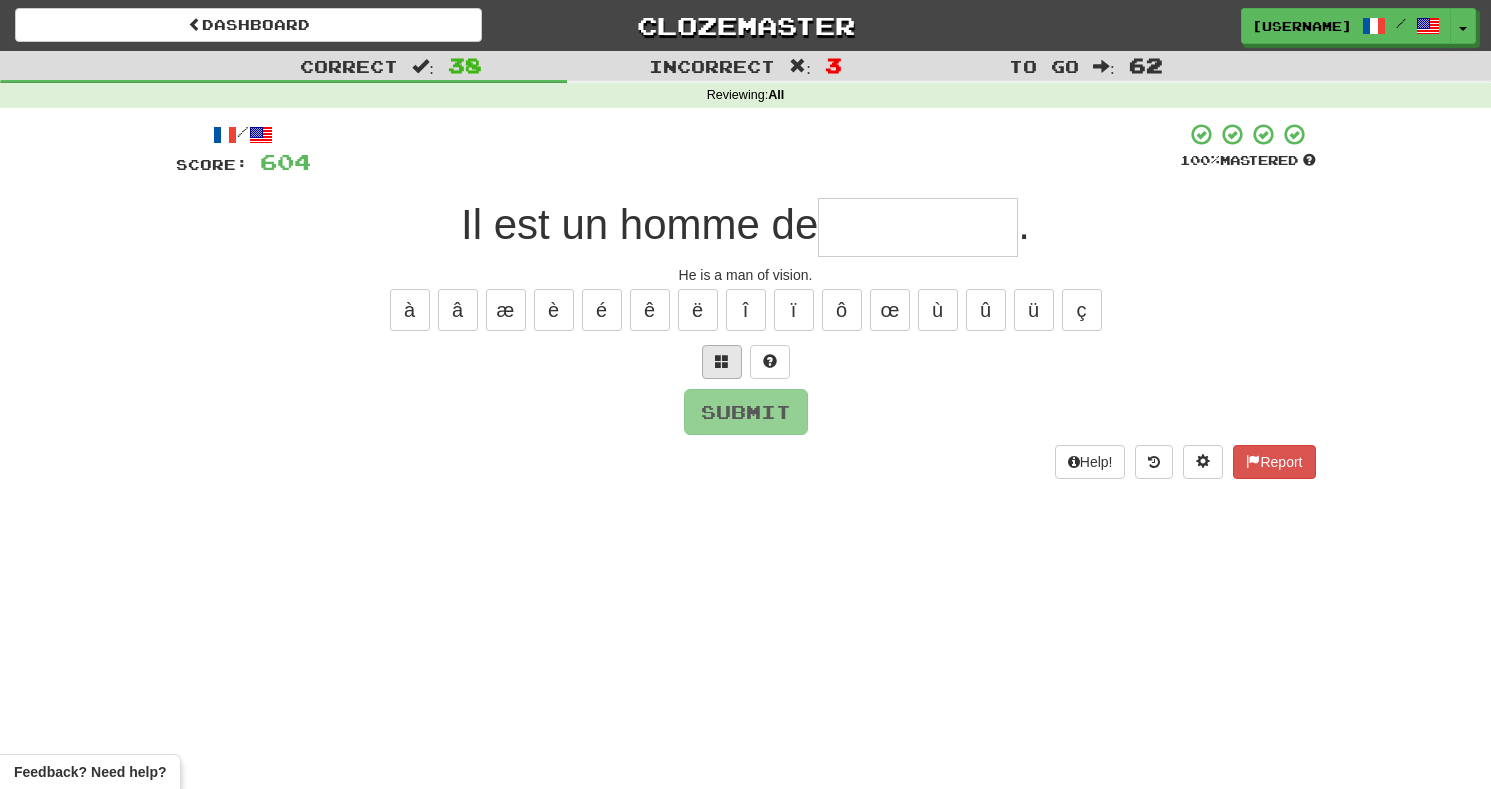 click at bounding box center [722, 361] 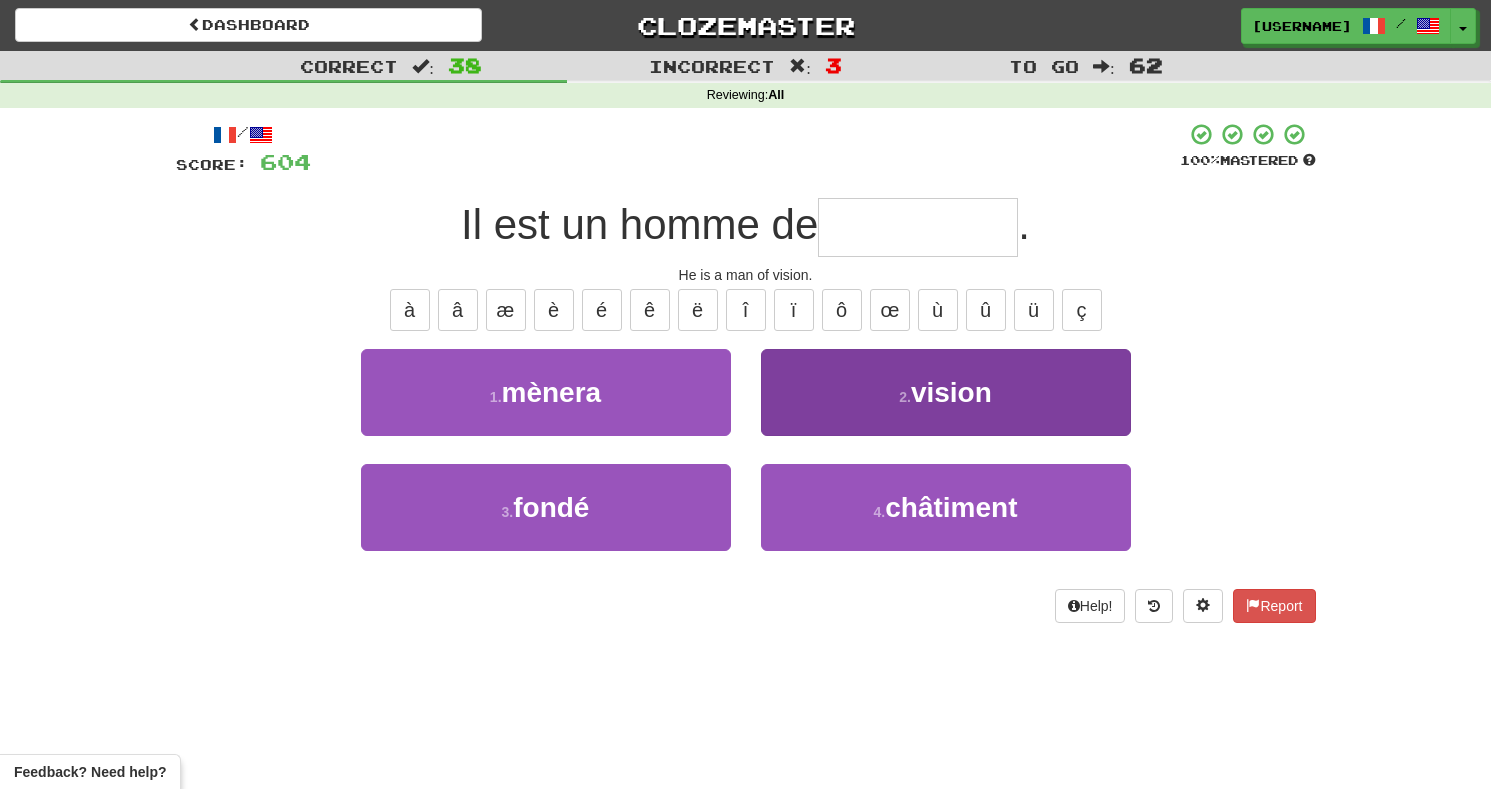 click on "2 .  vision" at bounding box center [946, 392] 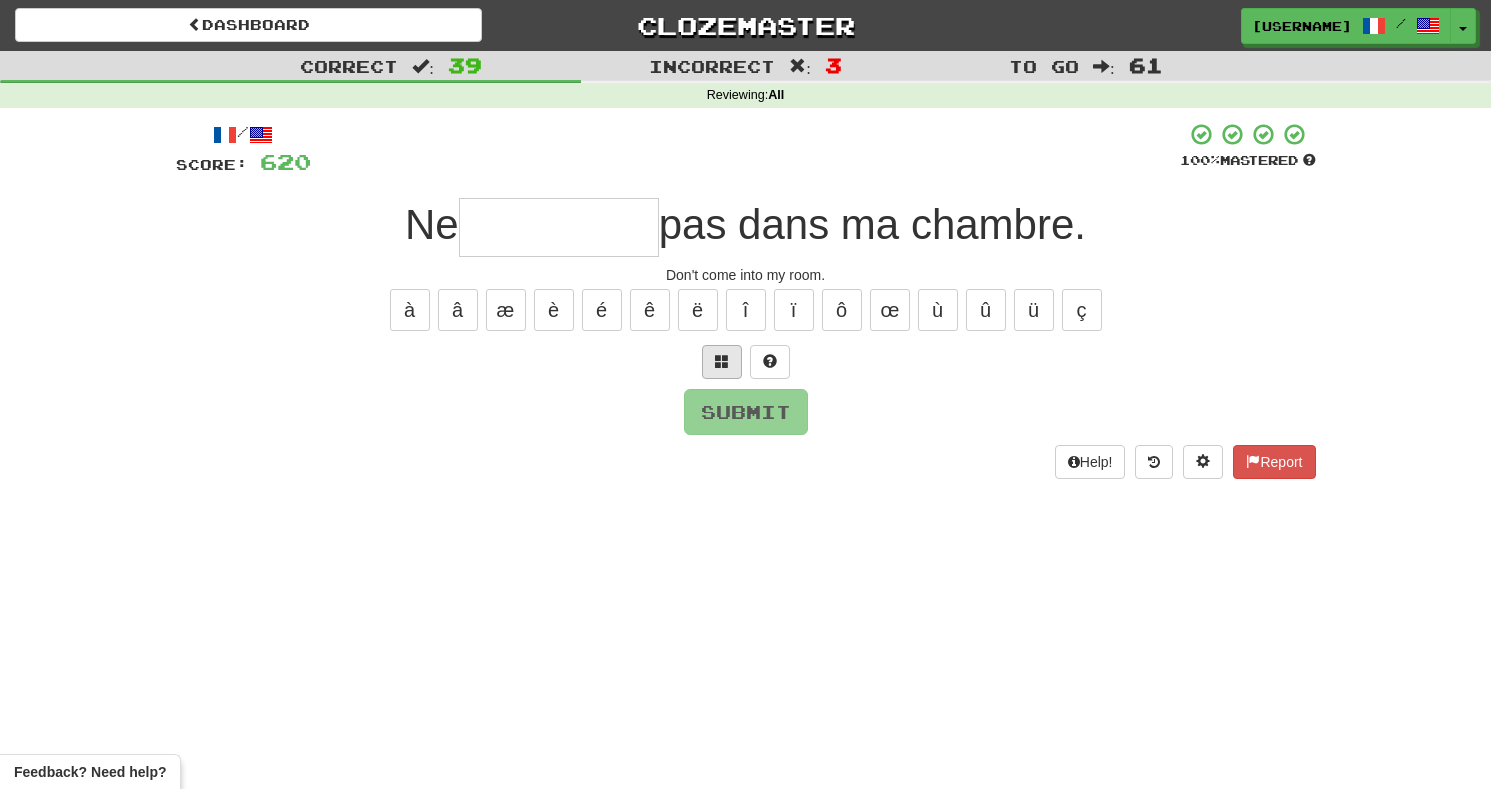 click at bounding box center [722, 361] 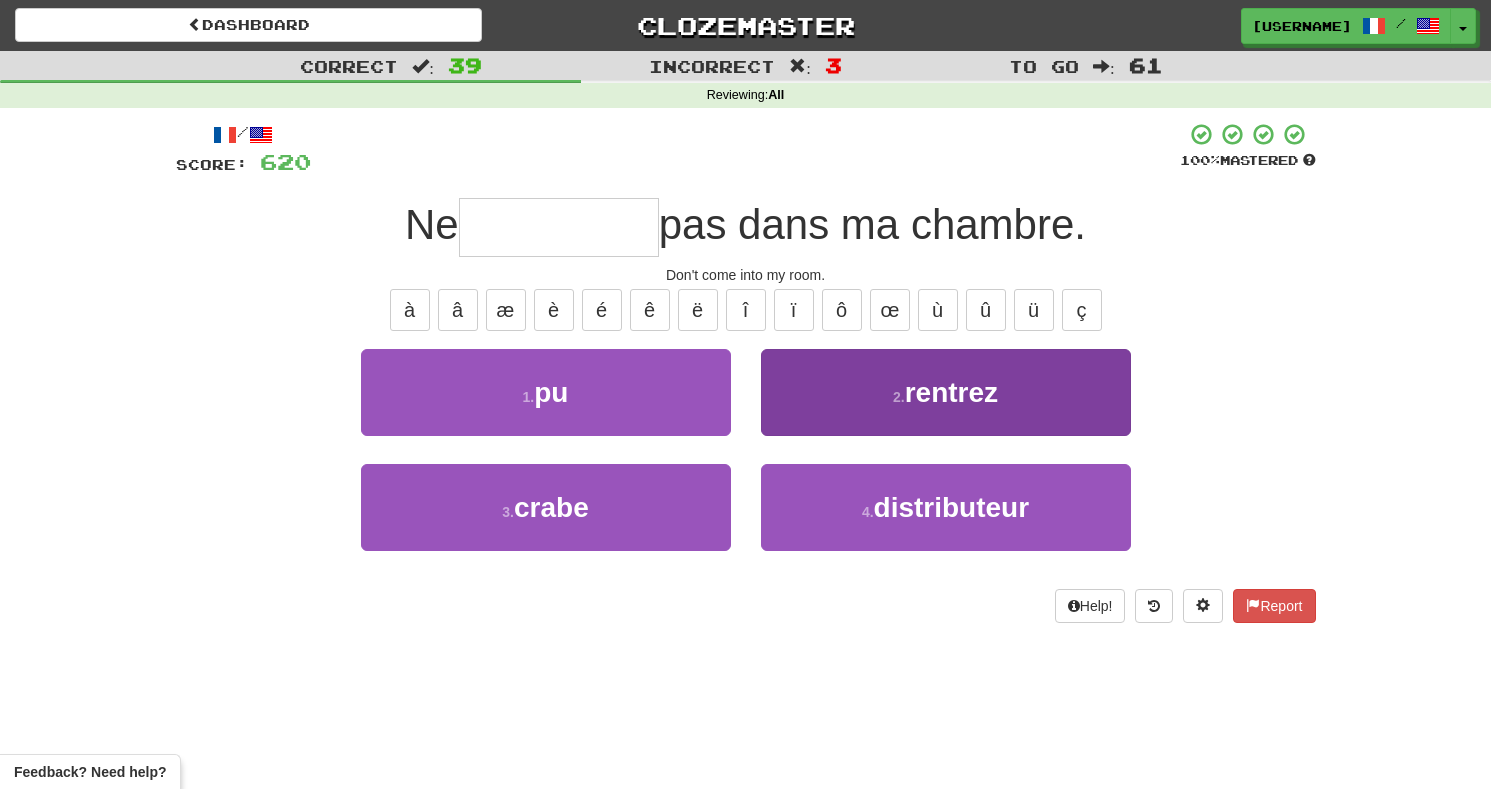click on "rentrez" at bounding box center (951, 392) 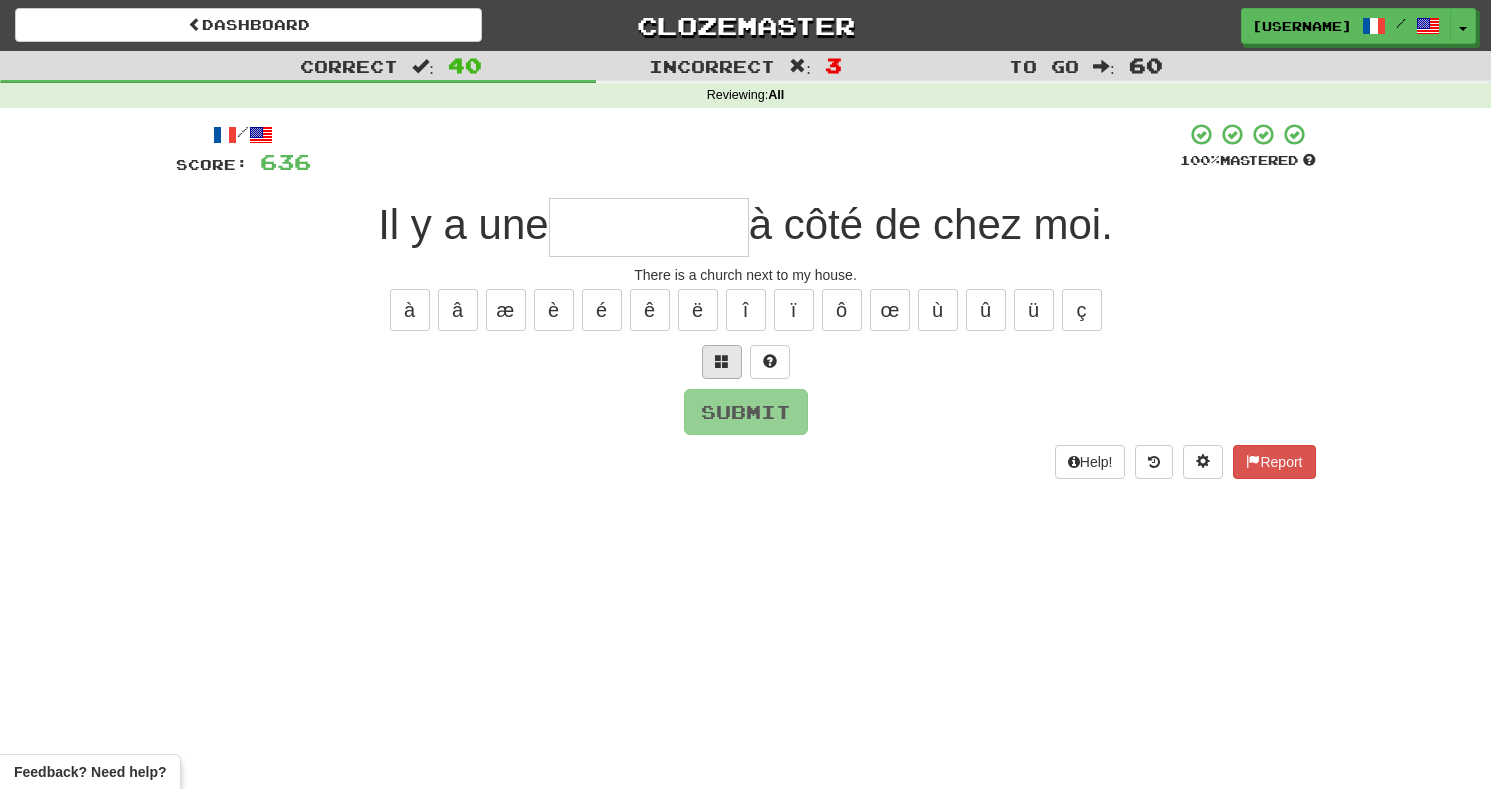 click at bounding box center (722, 362) 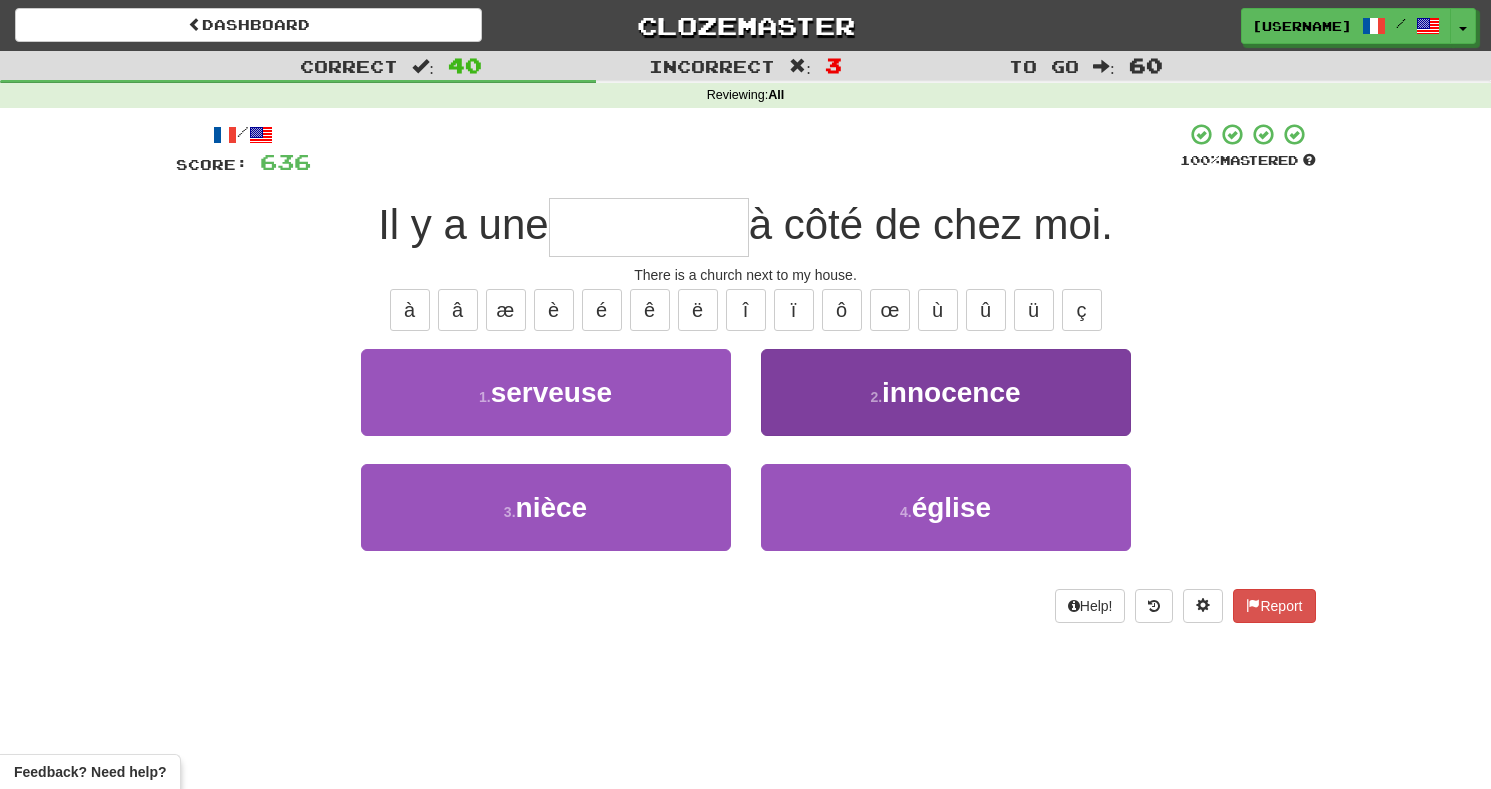 click on "4 .  église" at bounding box center [946, 507] 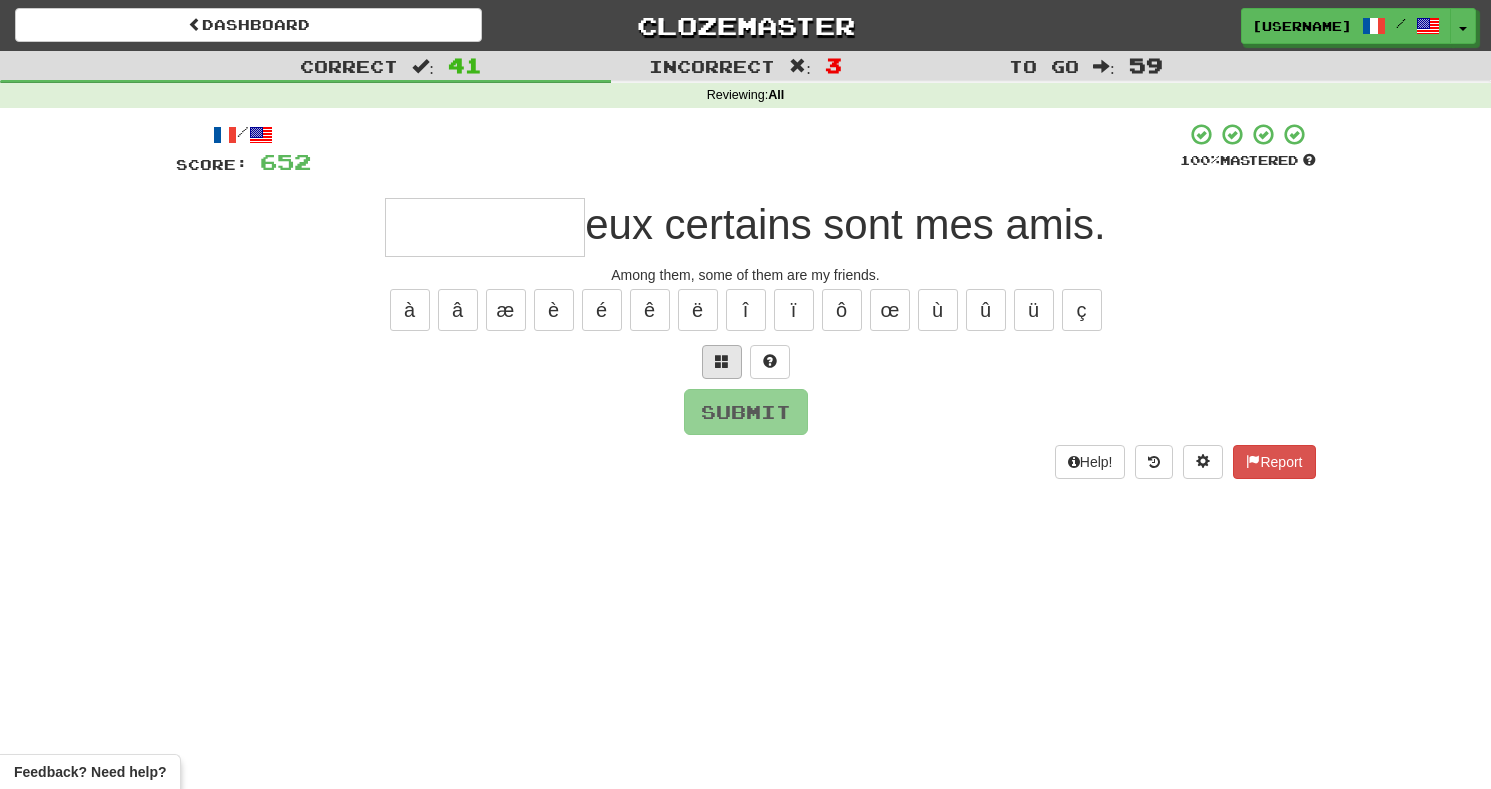 click at bounding box center (722, 362) 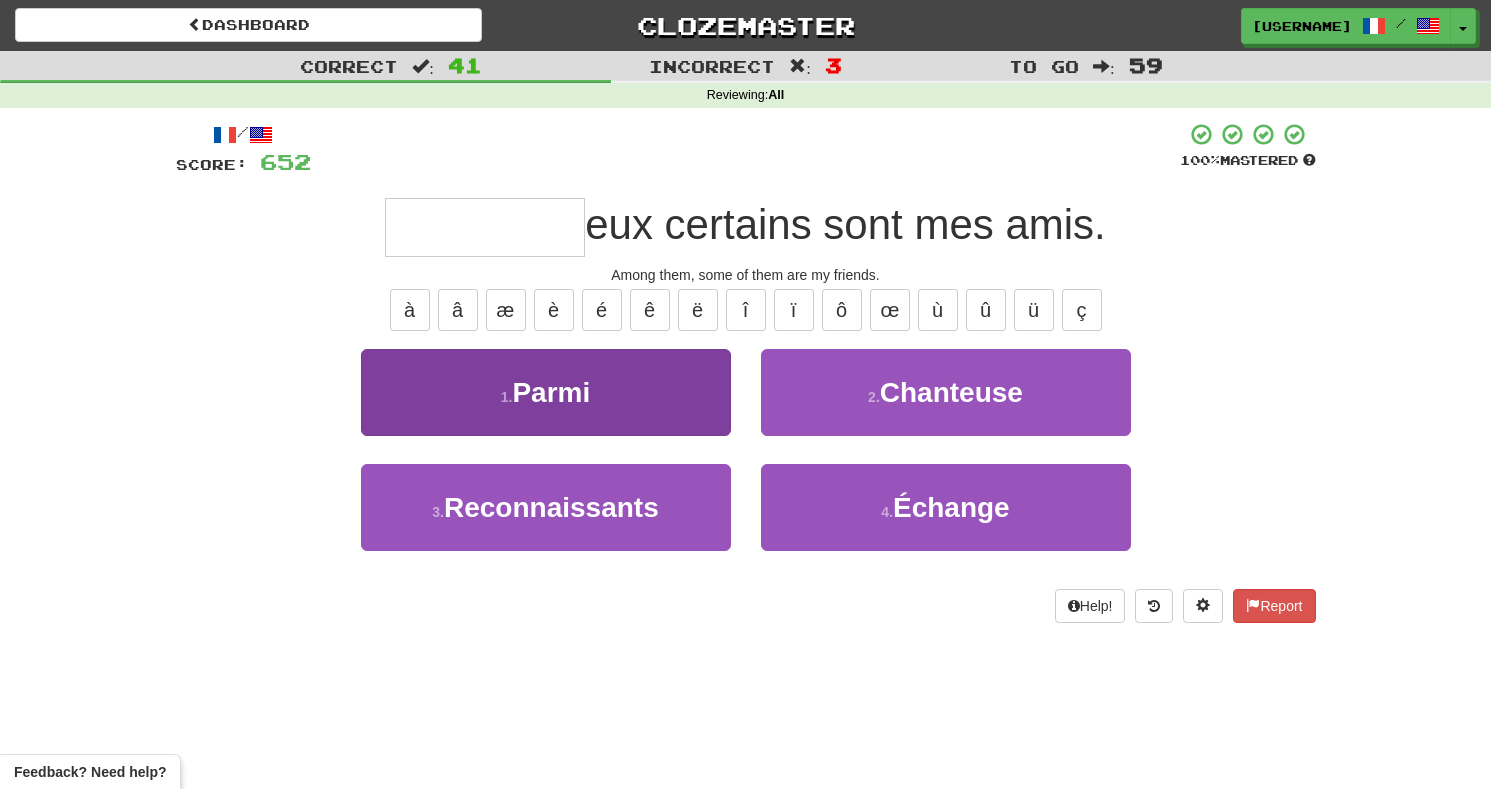click on "1 .  Parmi" at bounding box center [546, 392] 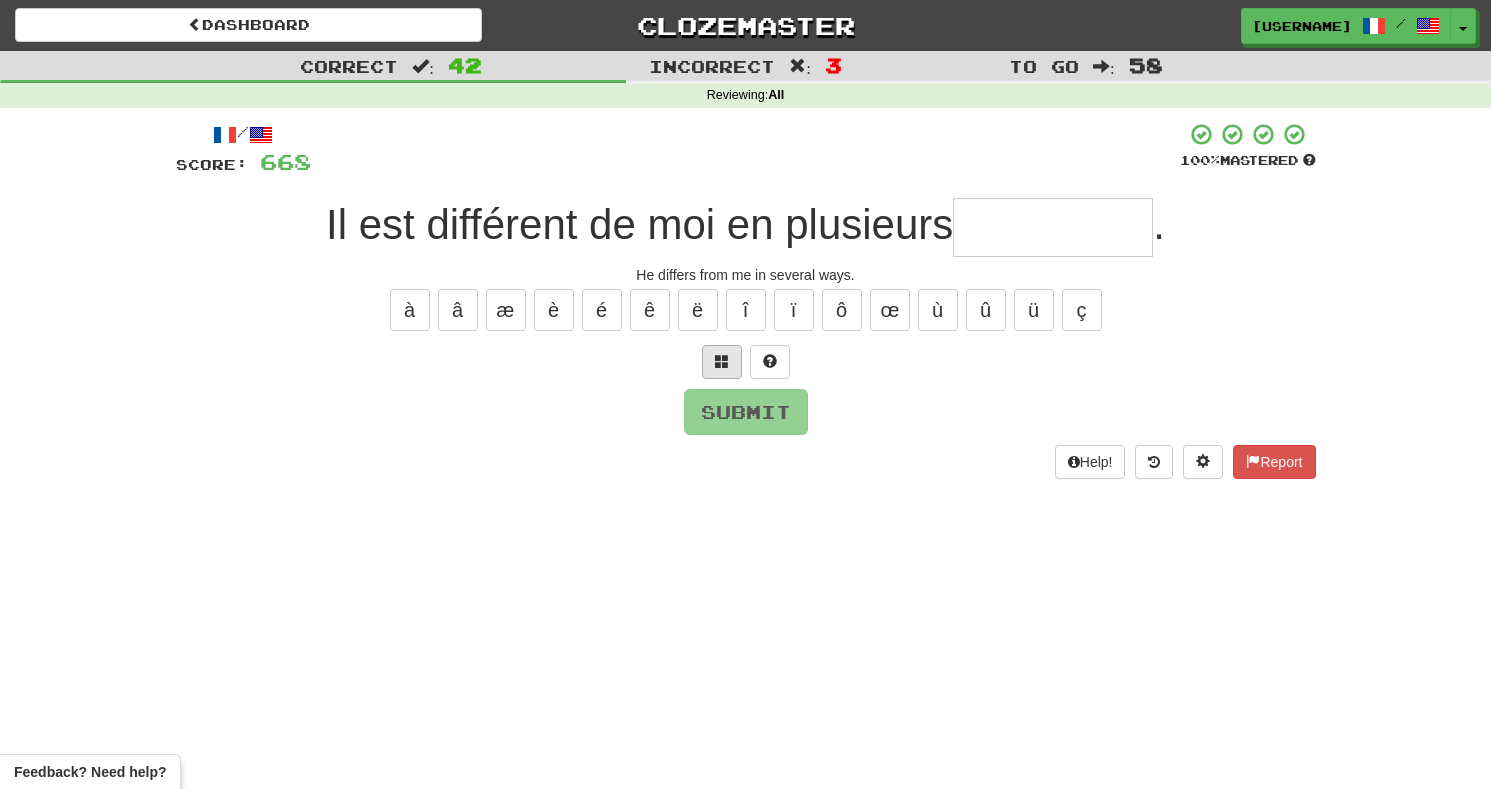 click at bounding box center (722, 362) 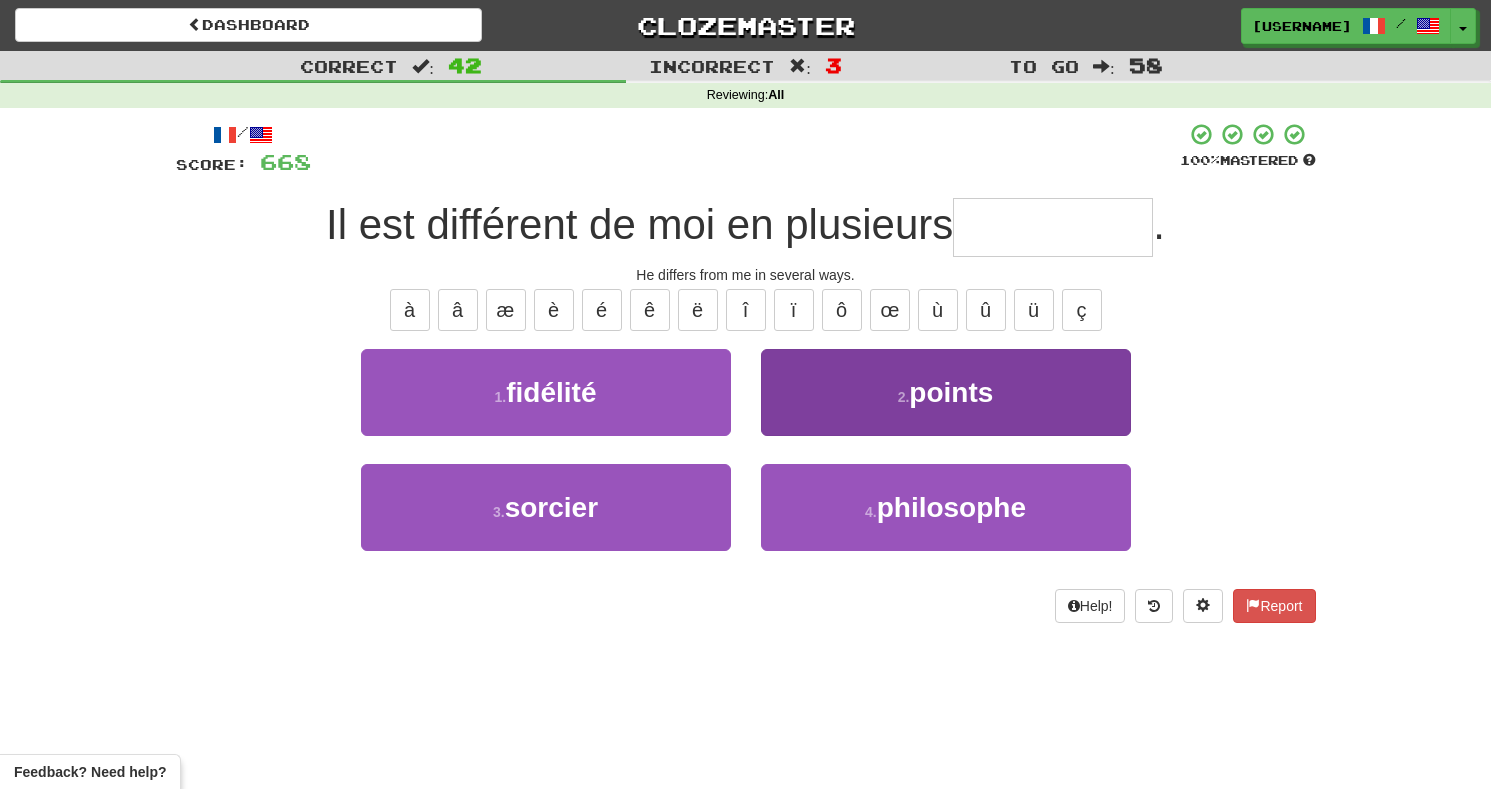 click on "2 ." at bounding box center [904, 397] 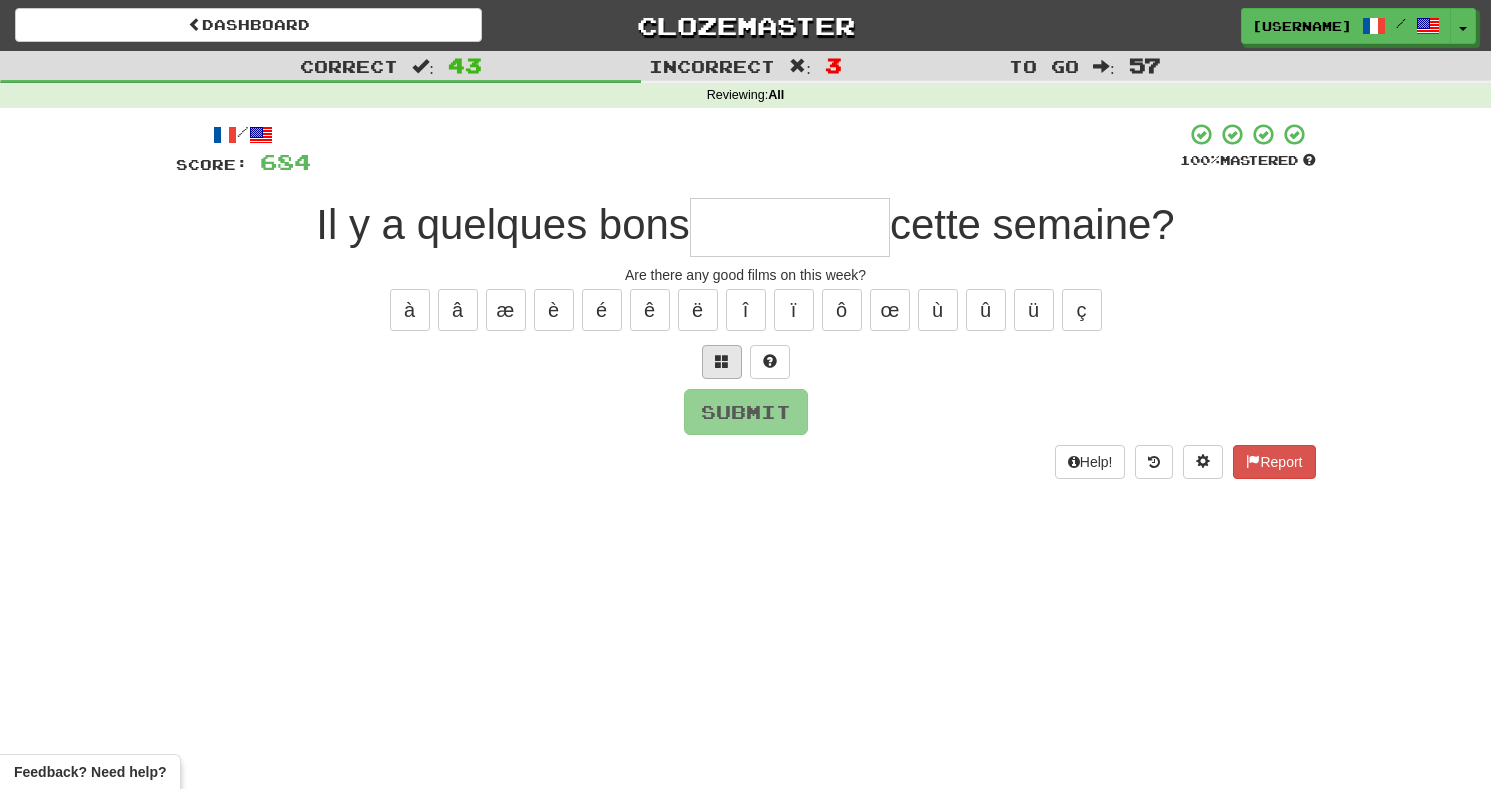 click at bounding box center [722, 361] 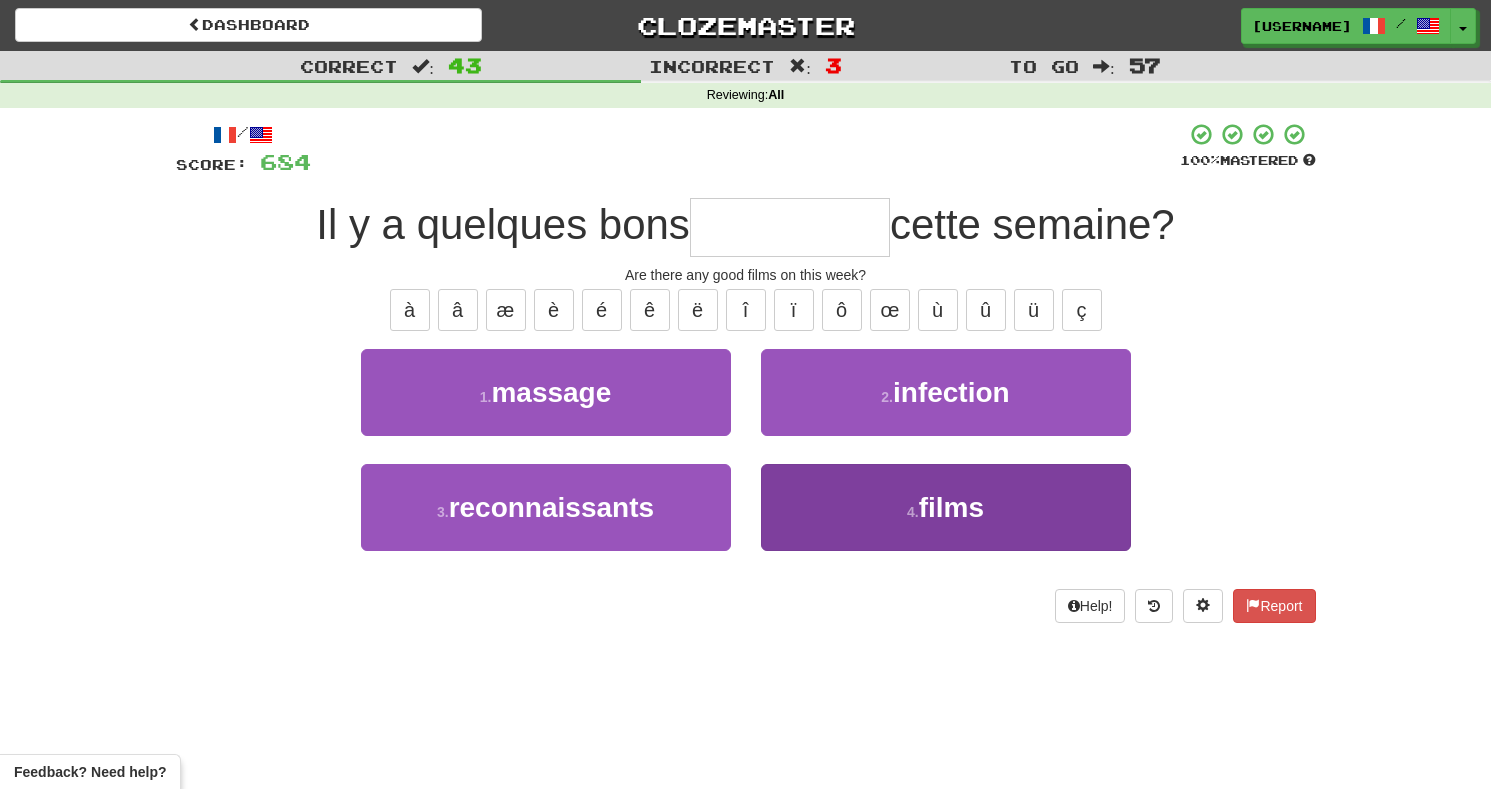 click on "4 .  films" at bounding box center (946, 507) 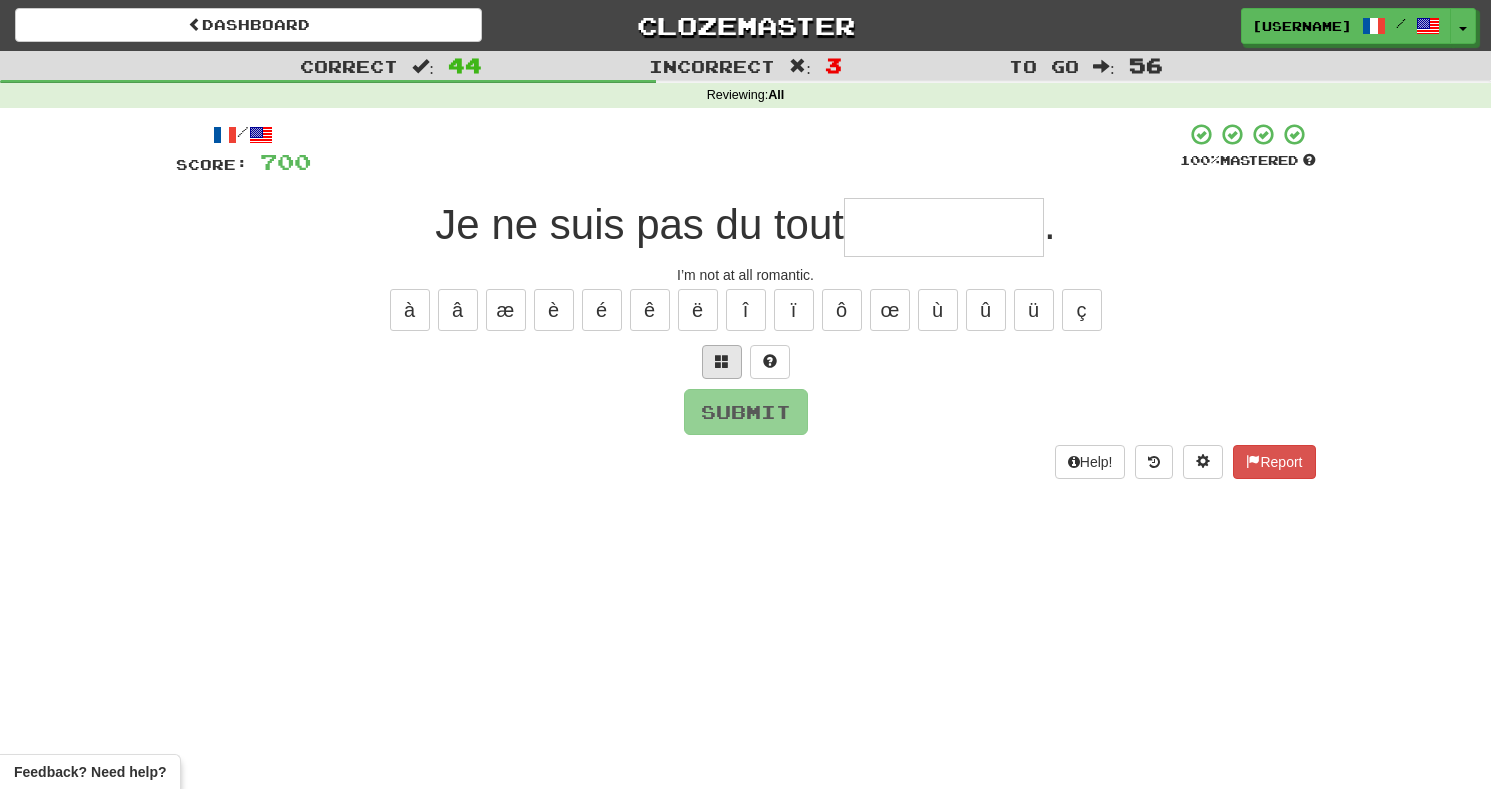 click at bounding box center (722, 362) 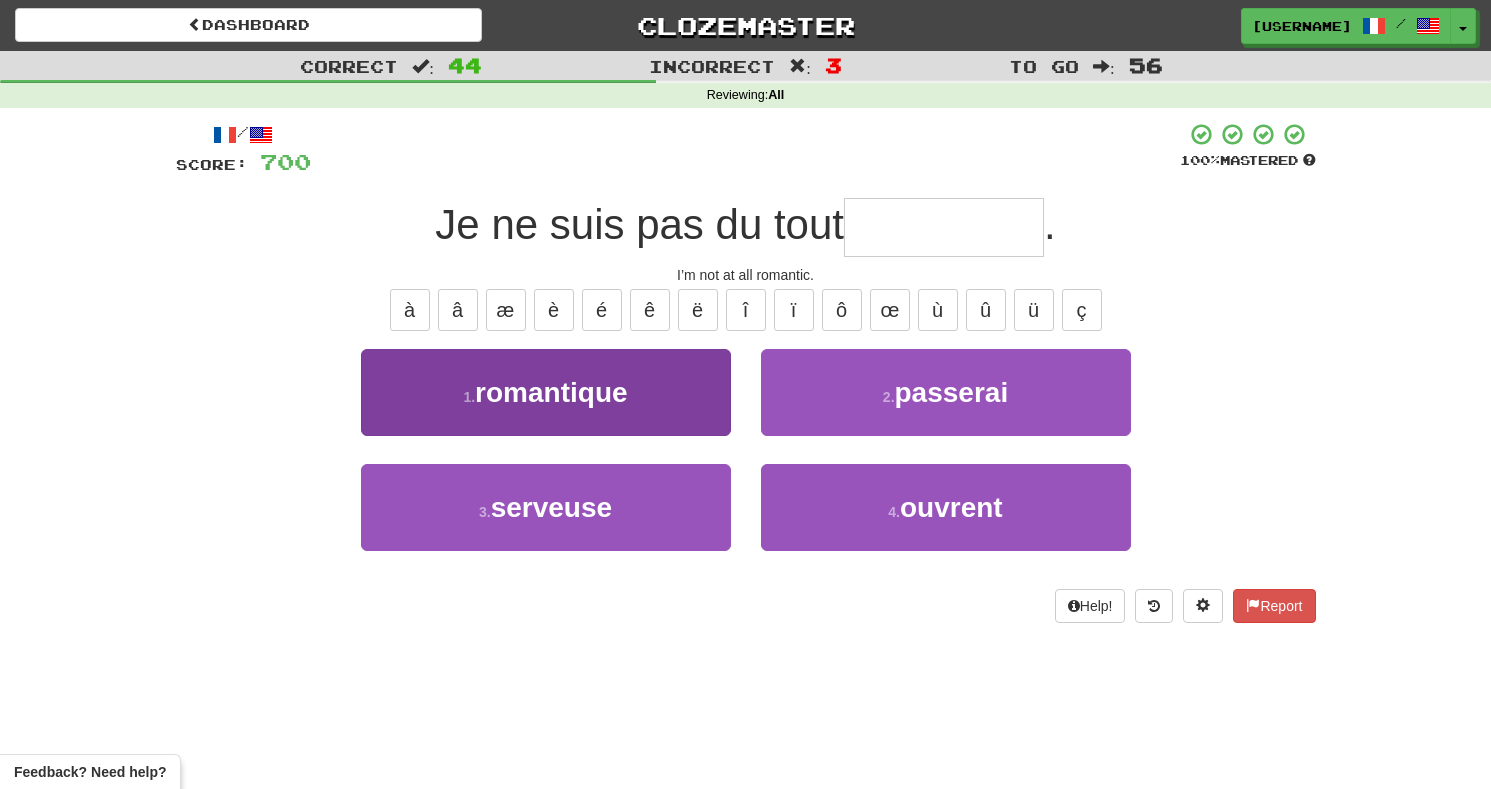 click on "1 .  romantique" at bounding box center [546, 392] 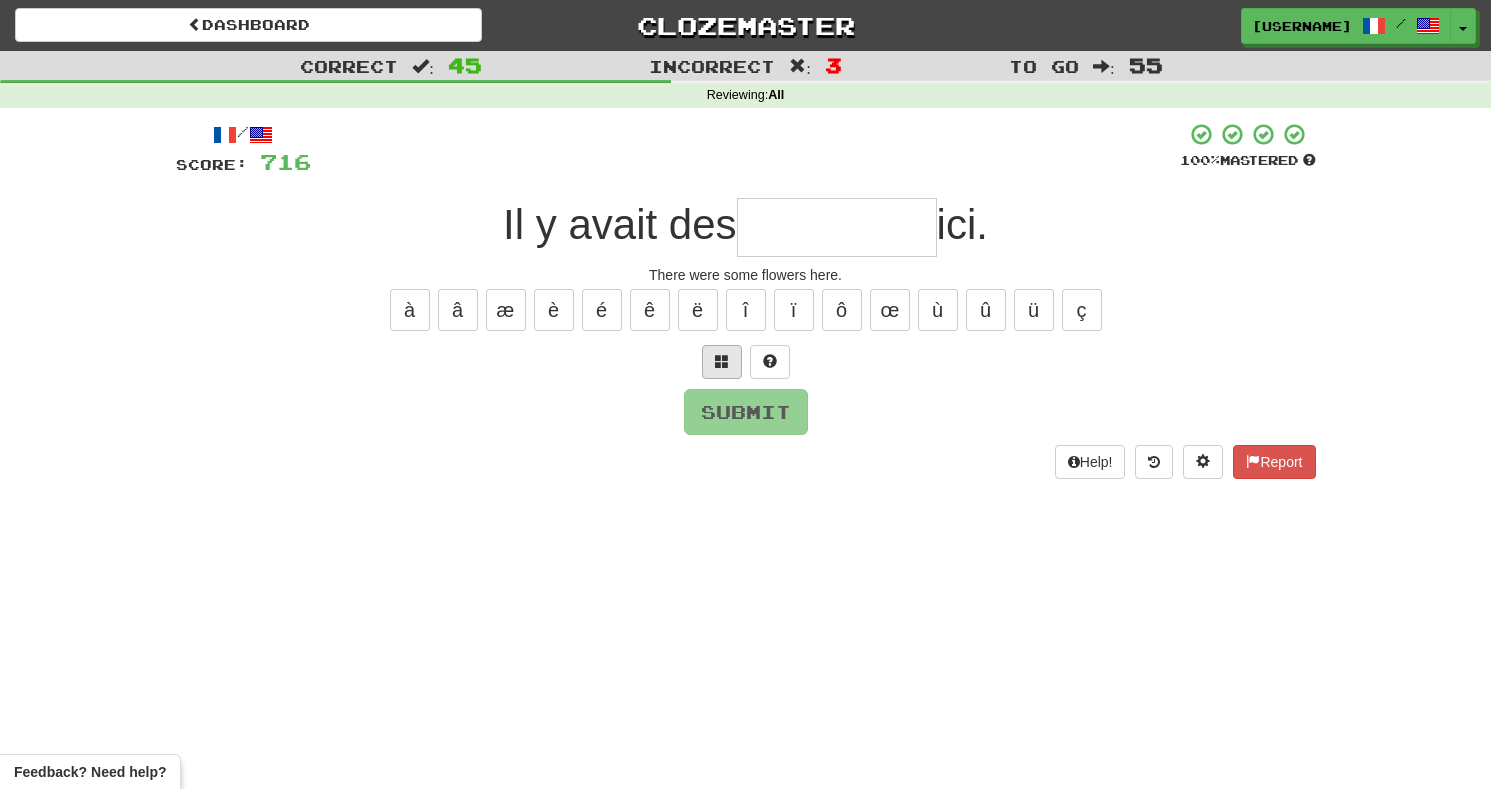 click at bounding box center [722, 362] 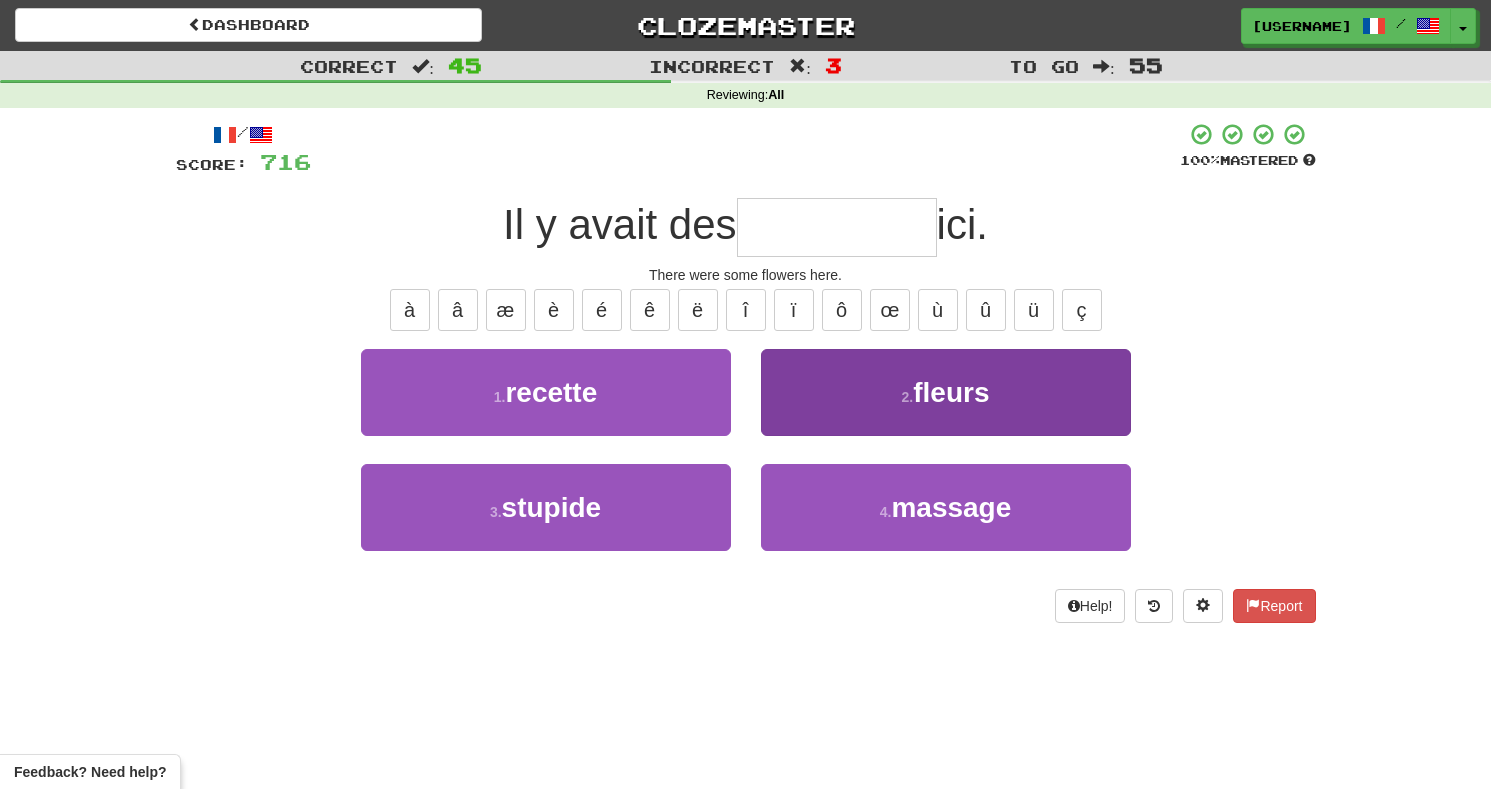 click on "fleurs" at bounding box center (951, 392) 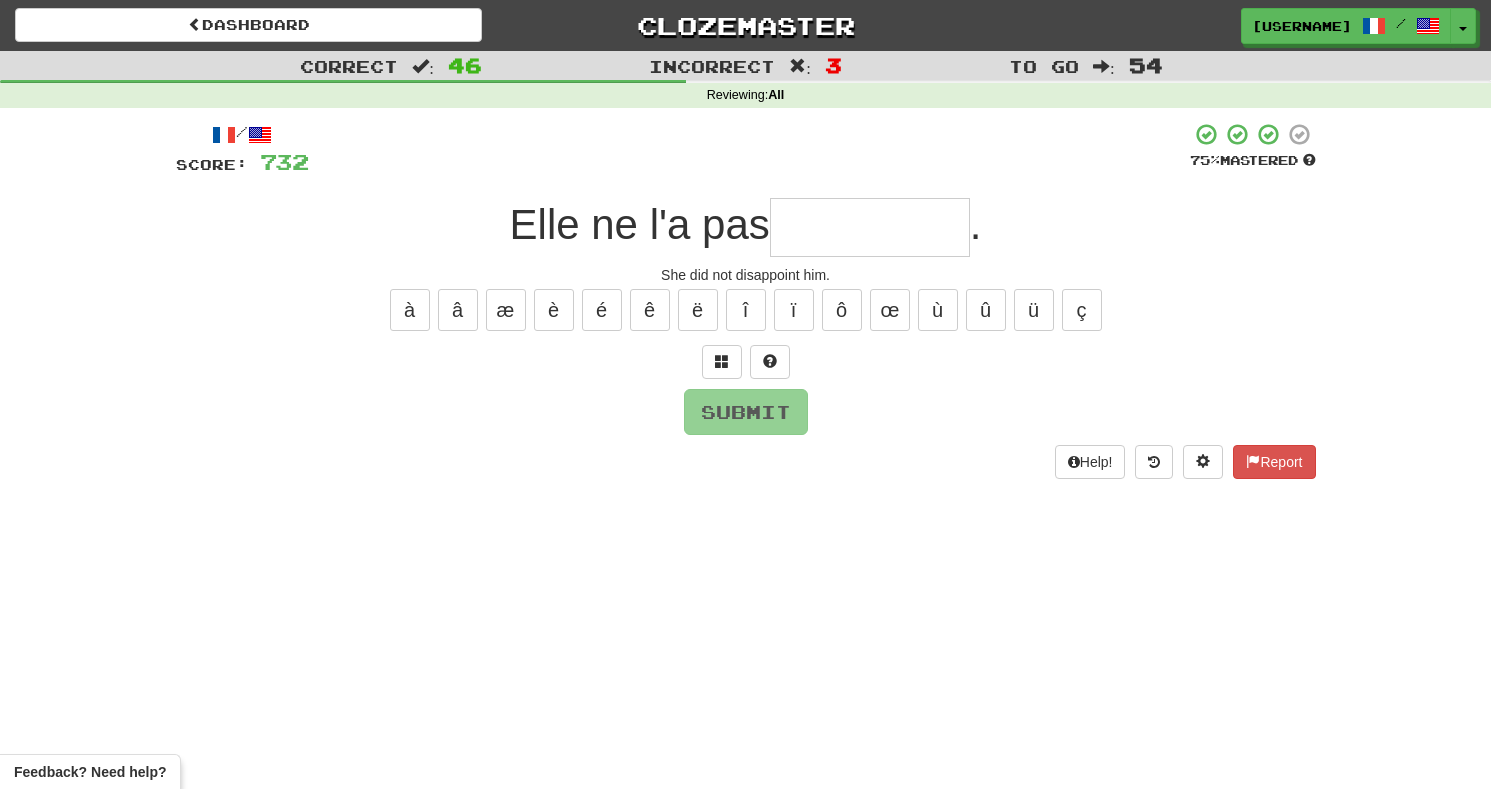 click at bounding box center (746, 362) 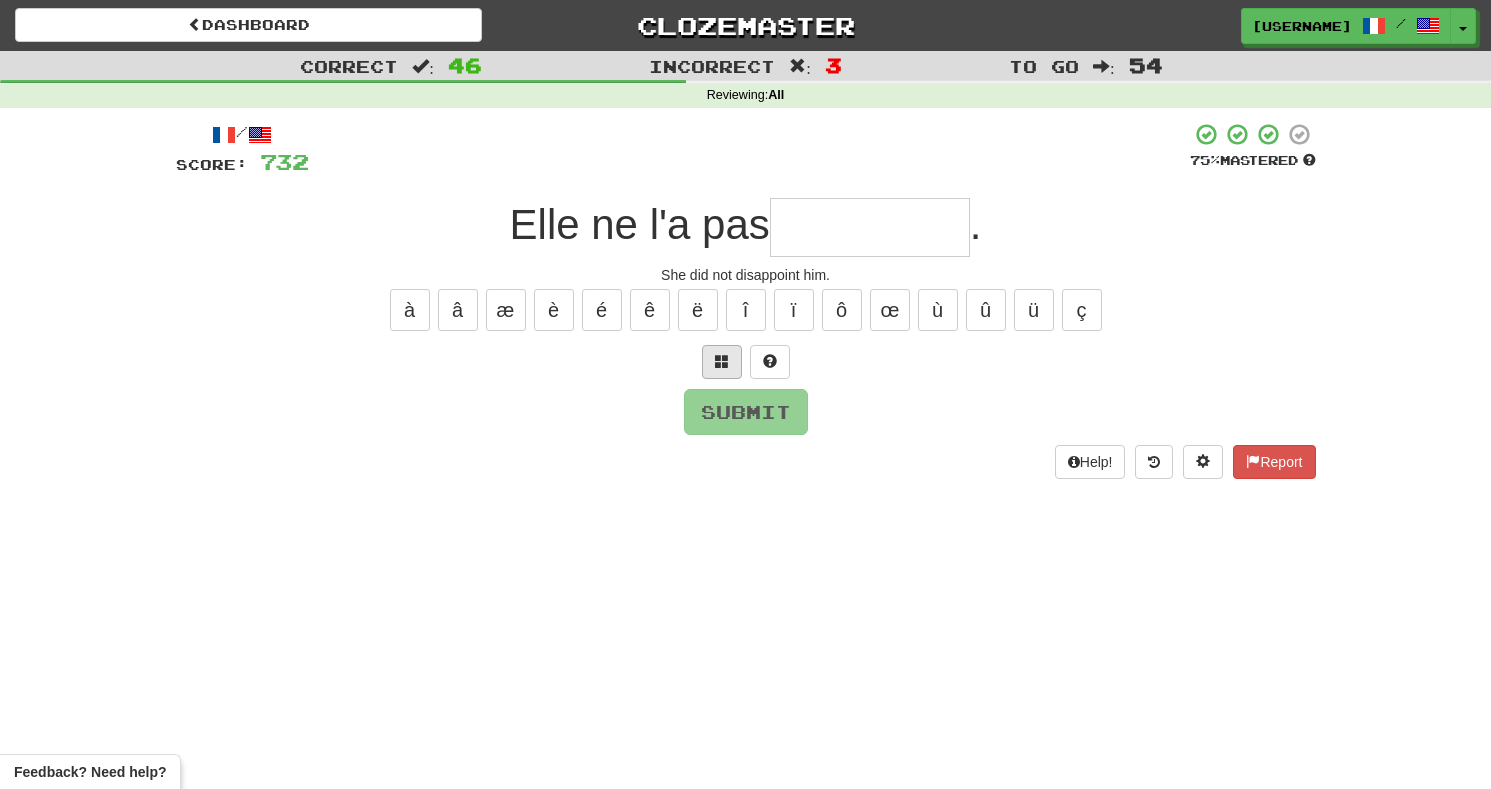 click at bounding box center [722, 361] 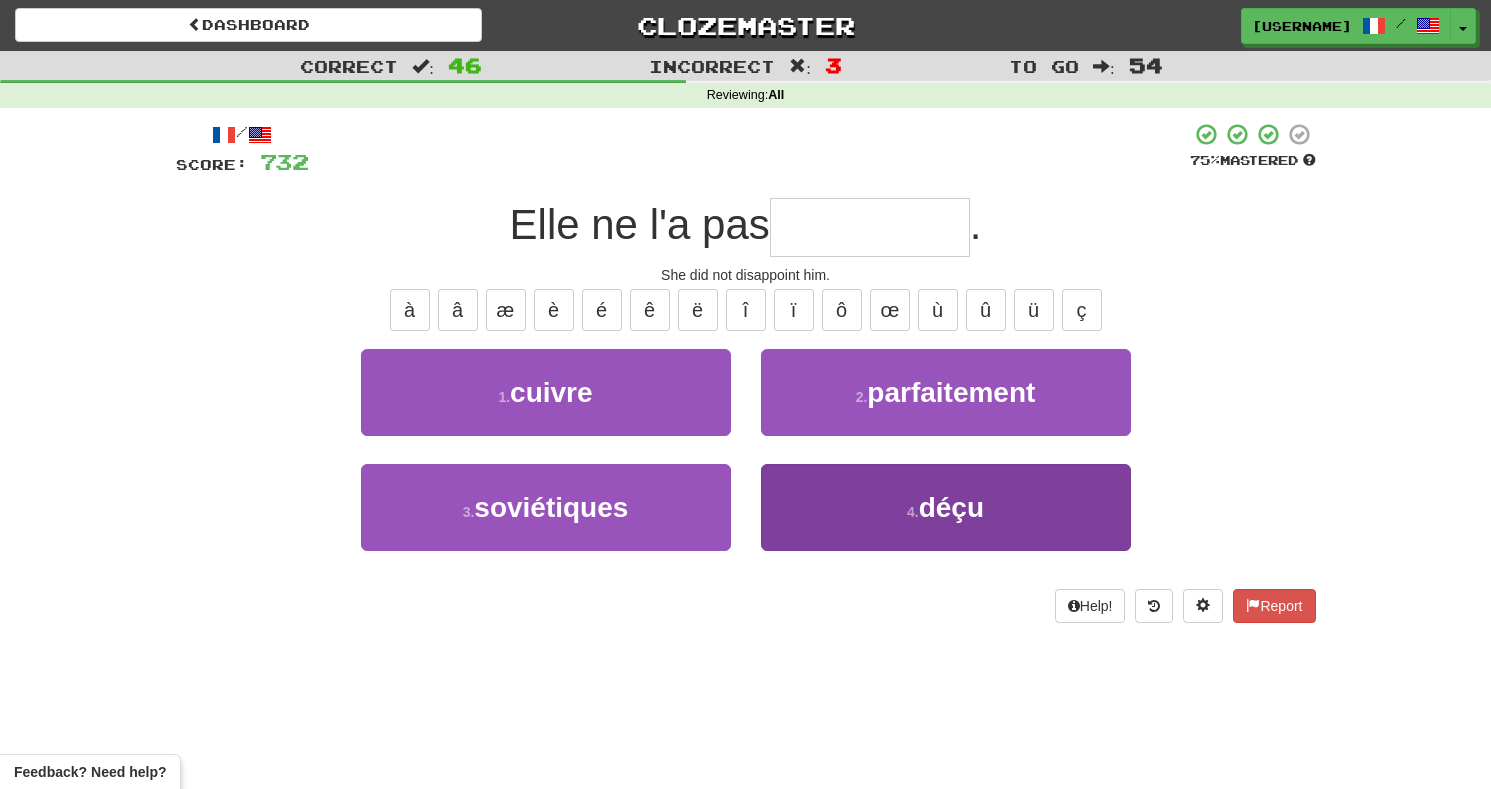click on "4 .  déçu" at bounding box center [946, 507] 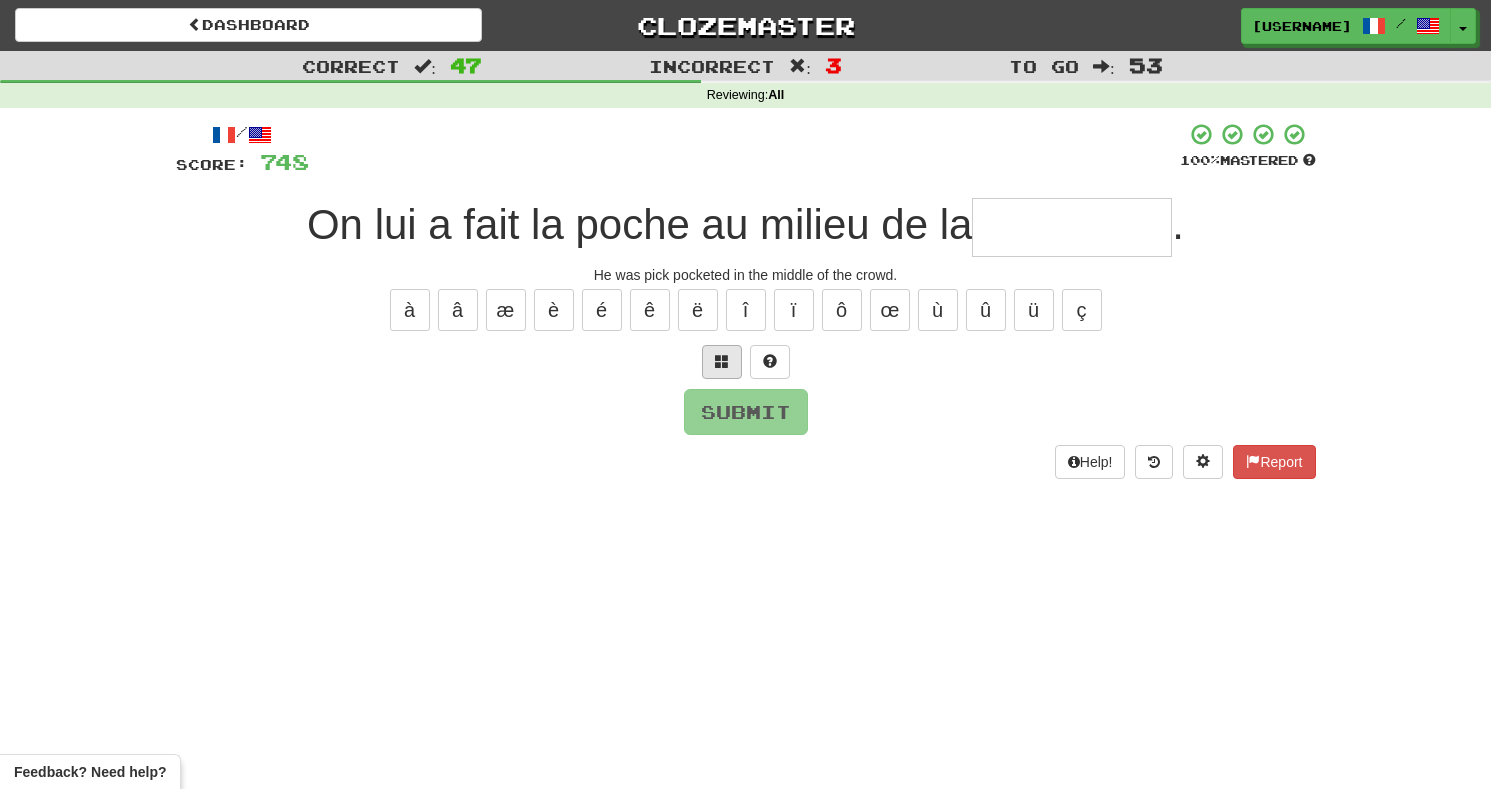 click at bounding box center [722, 362] 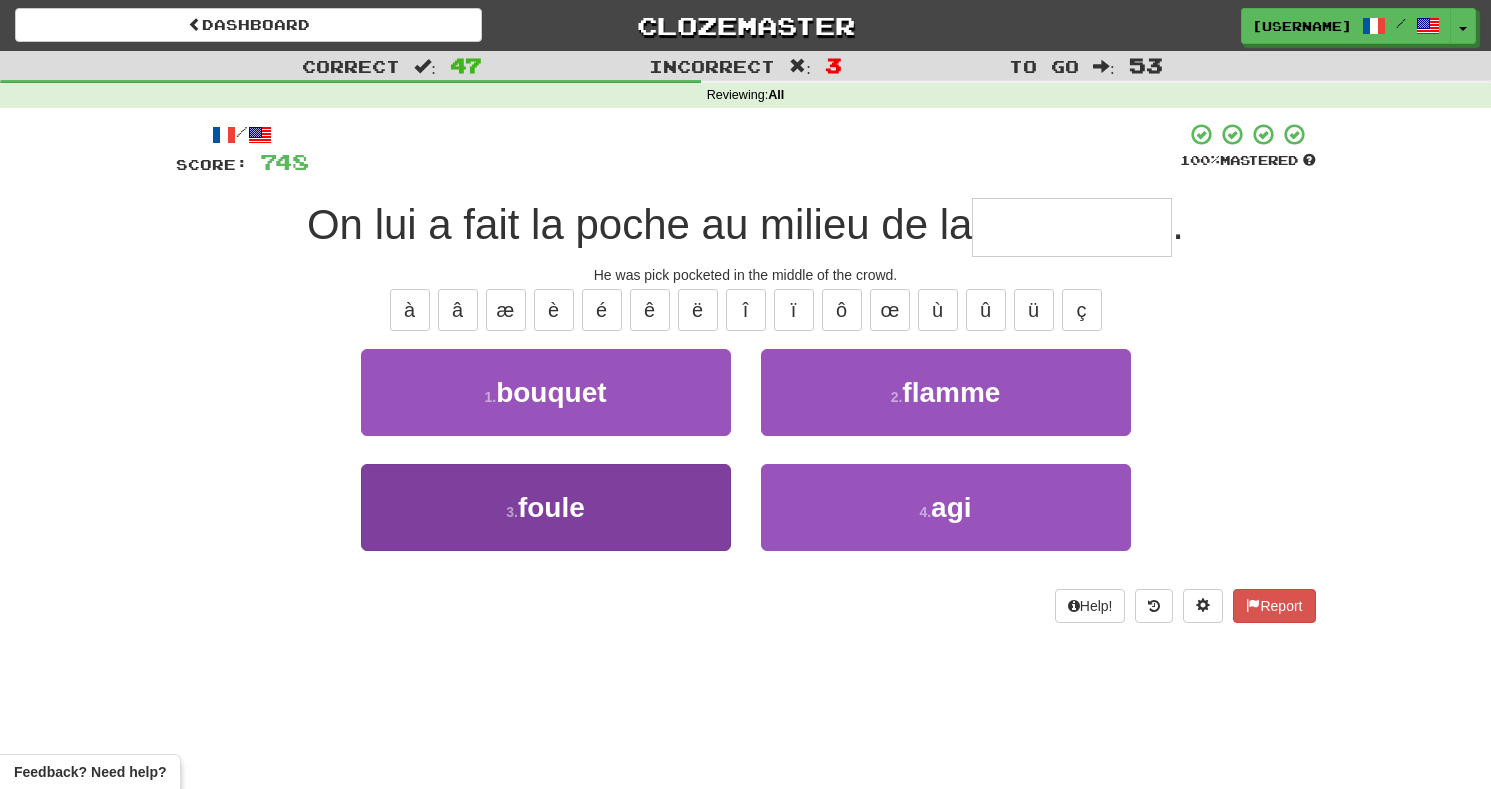 click on "3 .  foule" at bounding box center (546, 507) 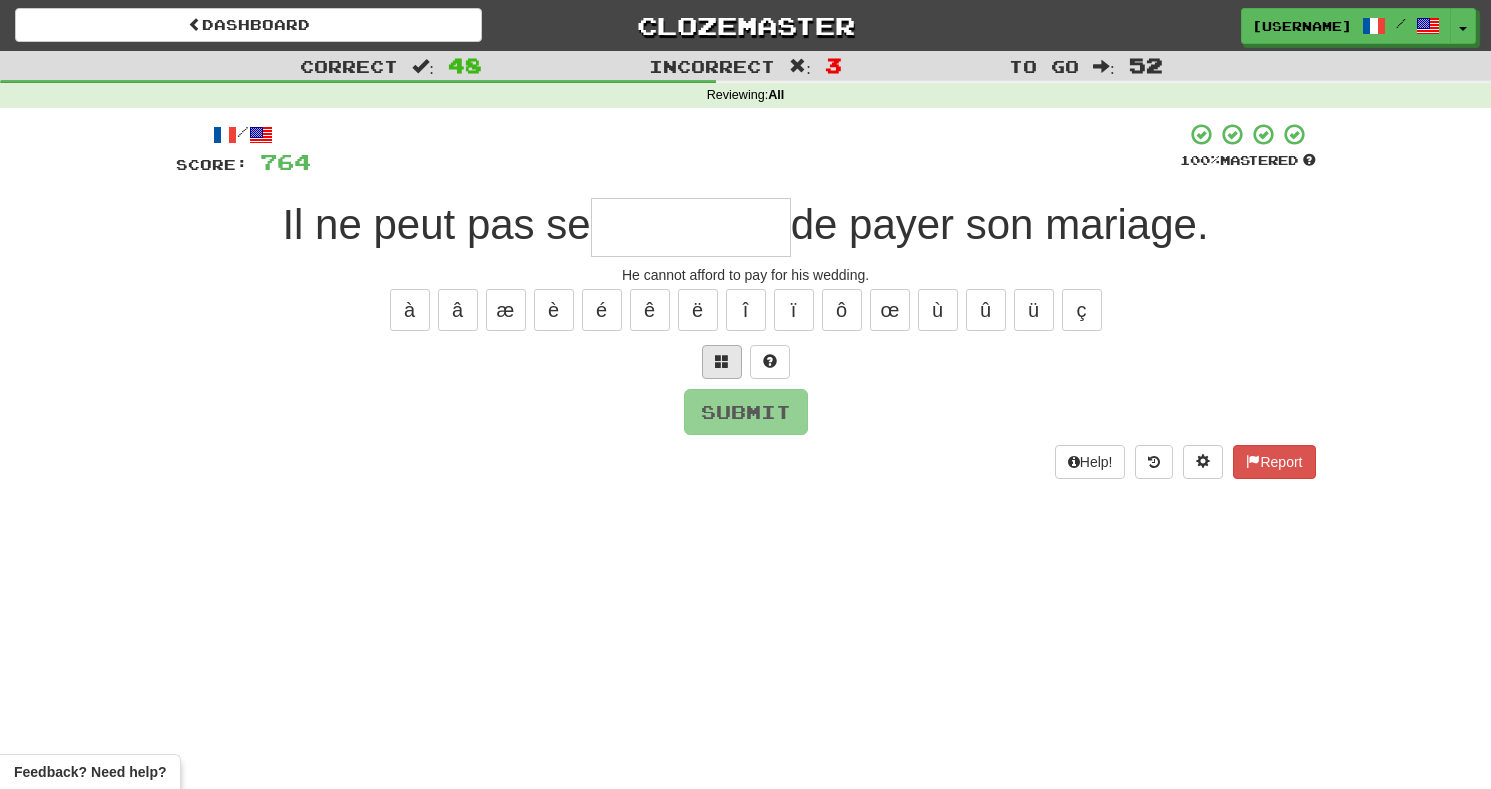 click at bounding box center (722, 362) 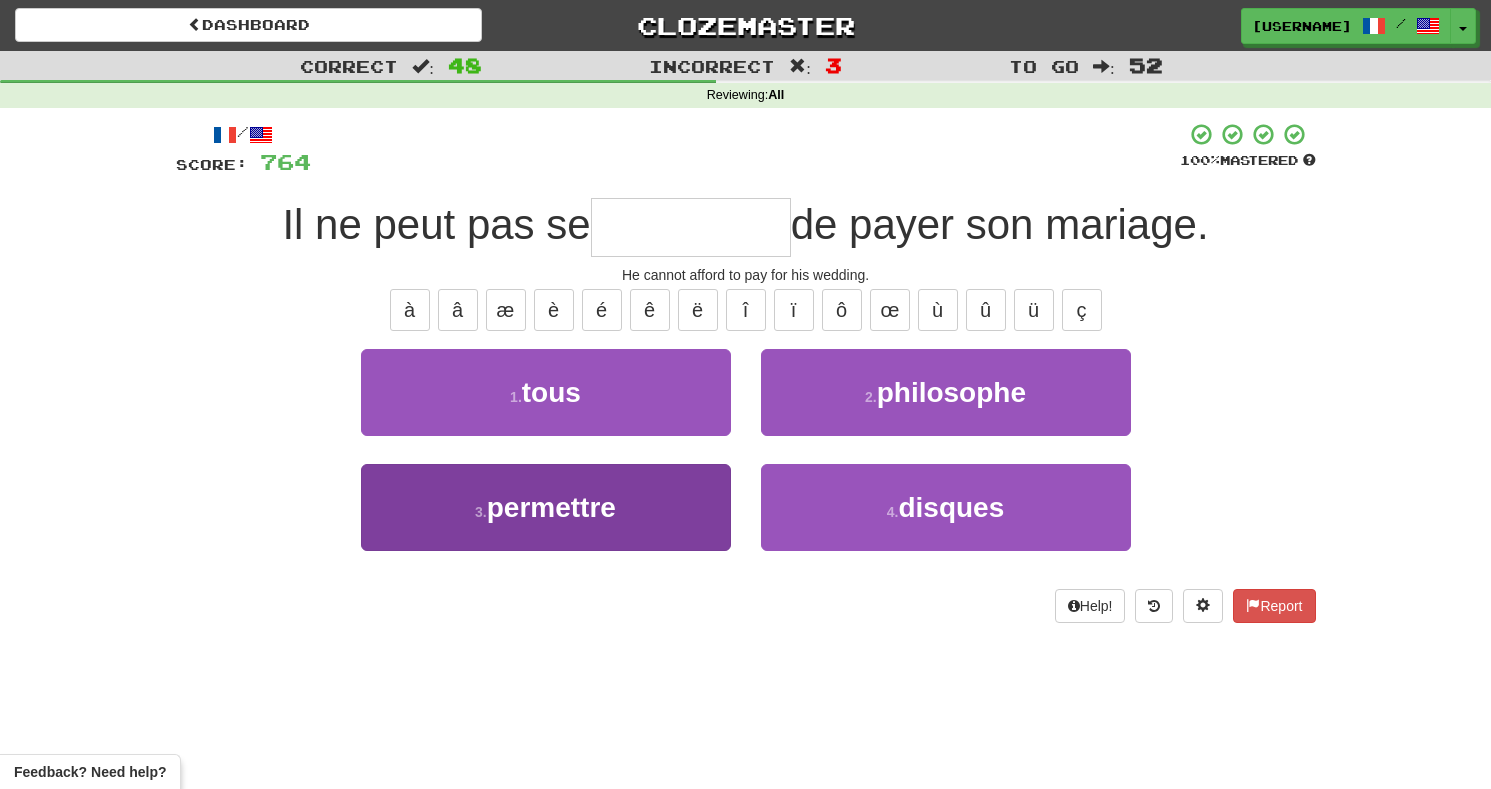 click on "3 .  permettre" at bounding box center [546, 507] 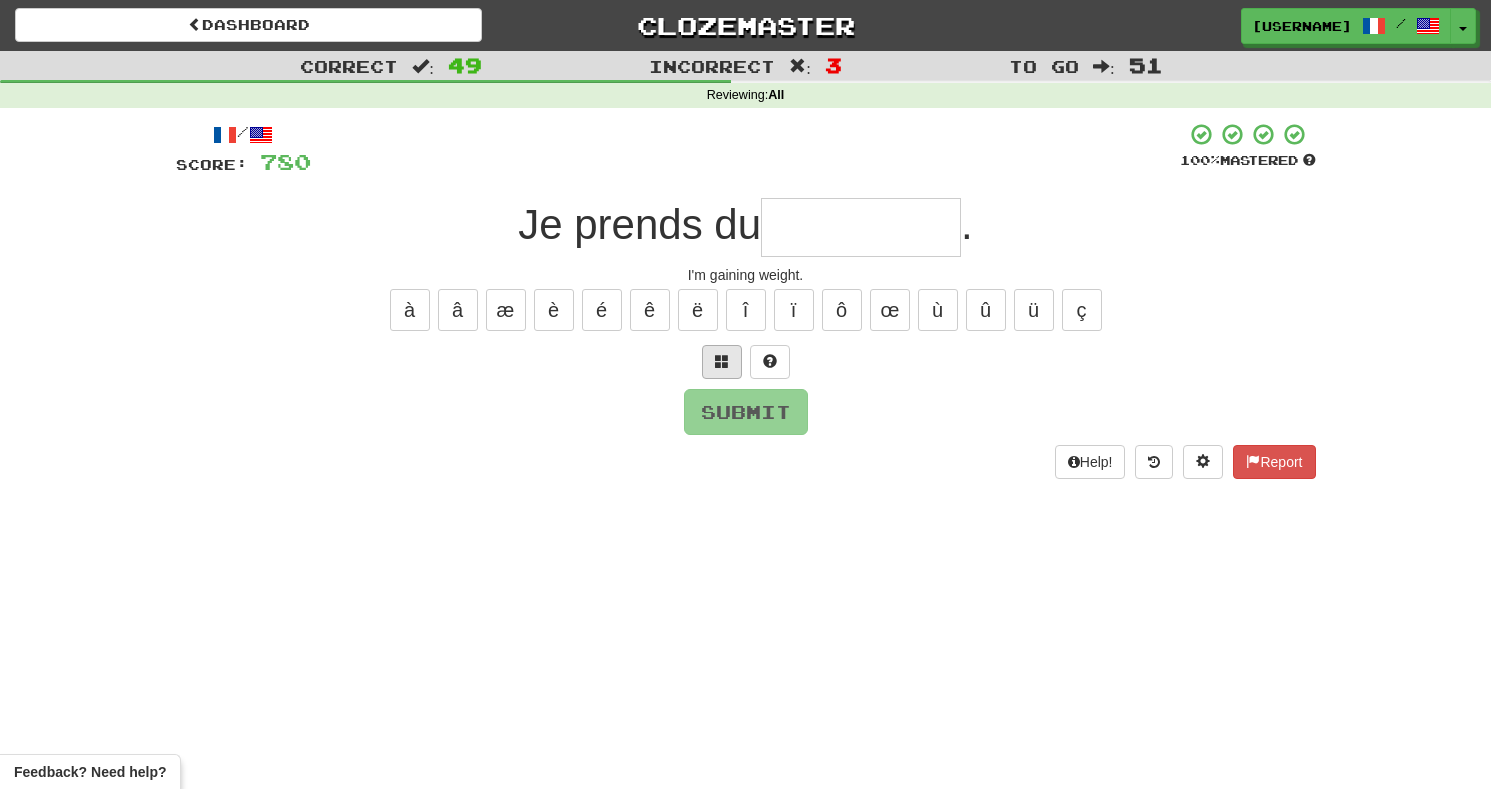 click at bounding box center (722, 362) 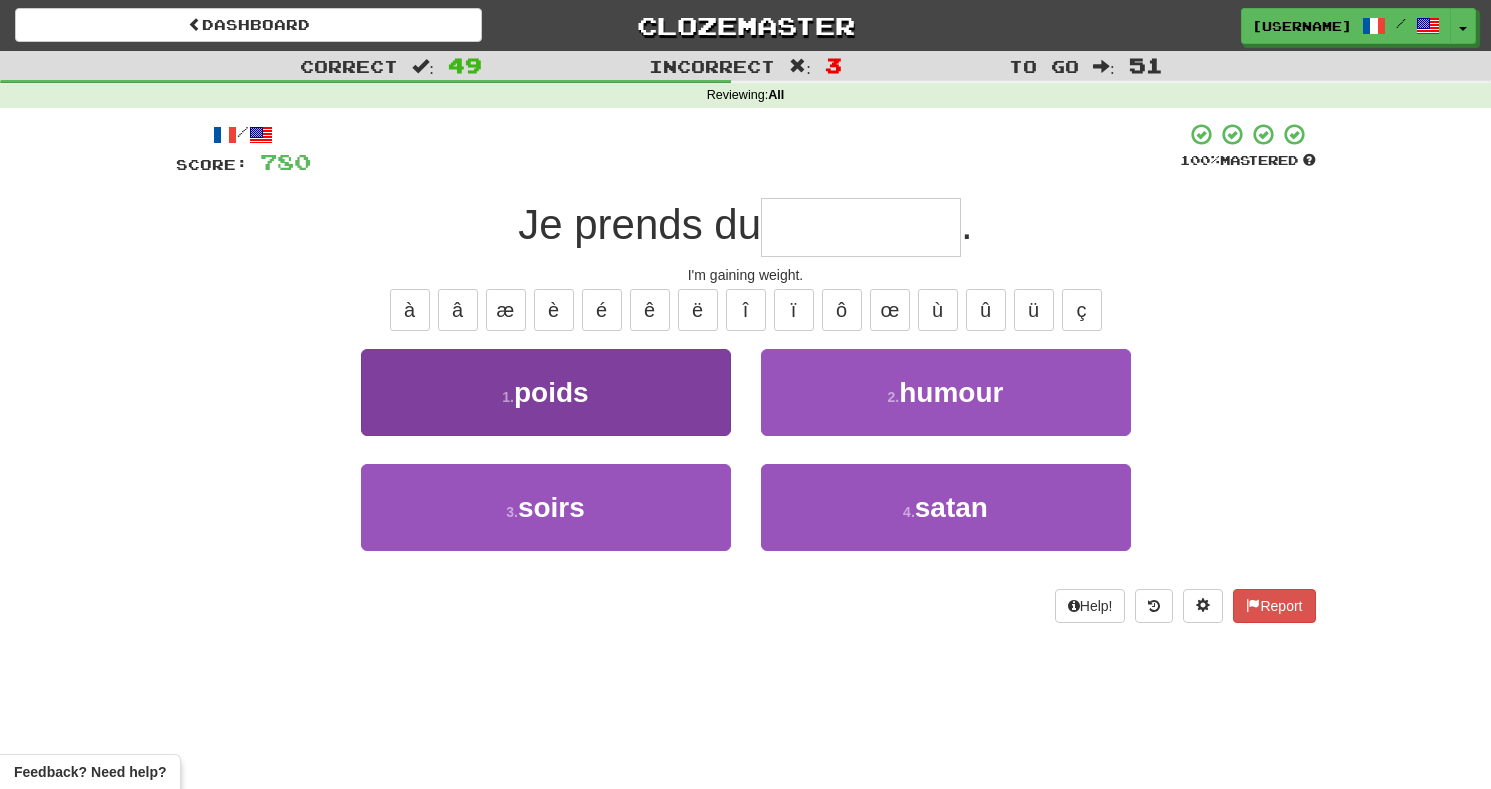 click on "1 .  poids" at bounding box center (546, 392) 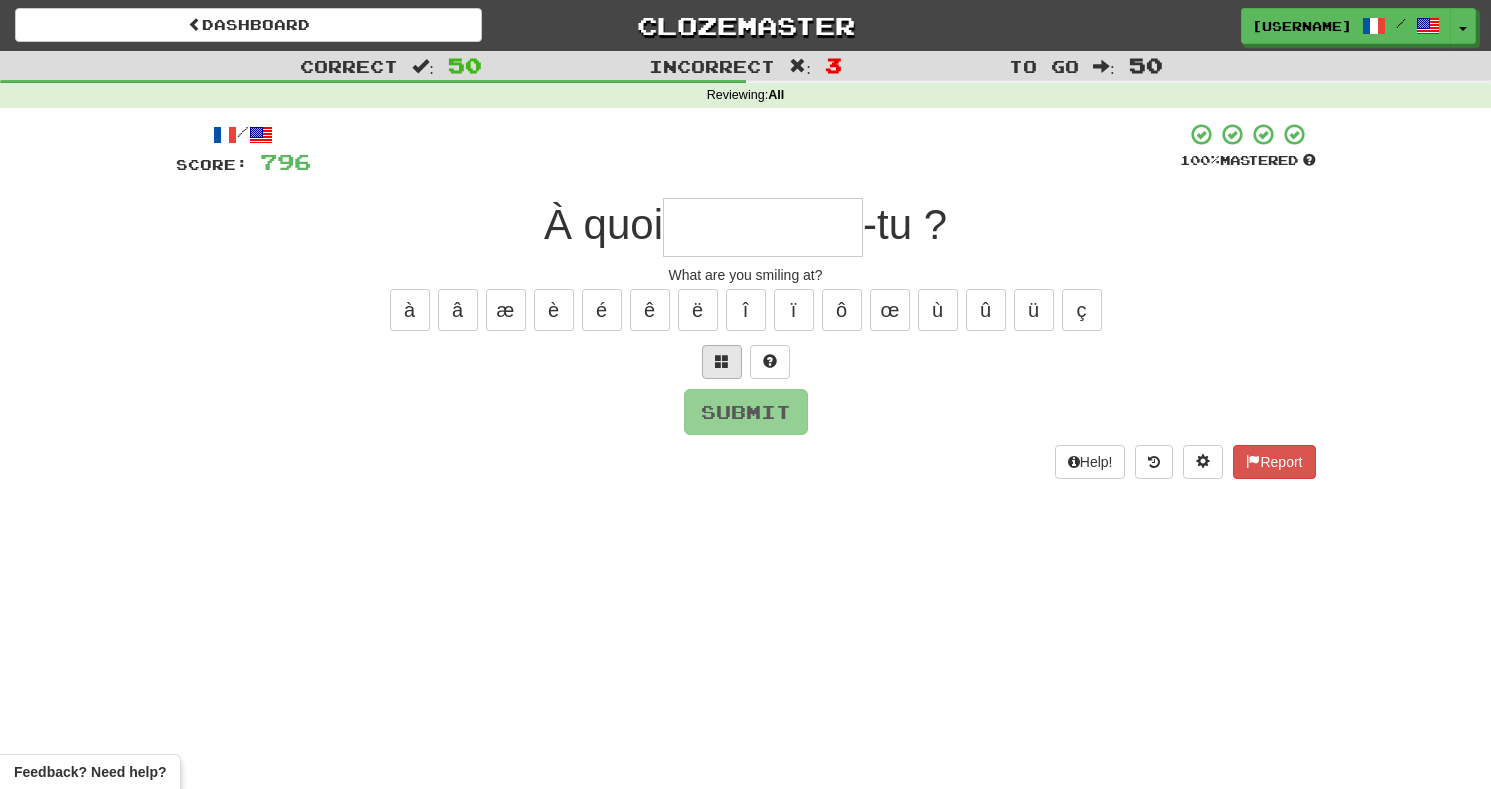 click at bounding box center [722, 362] 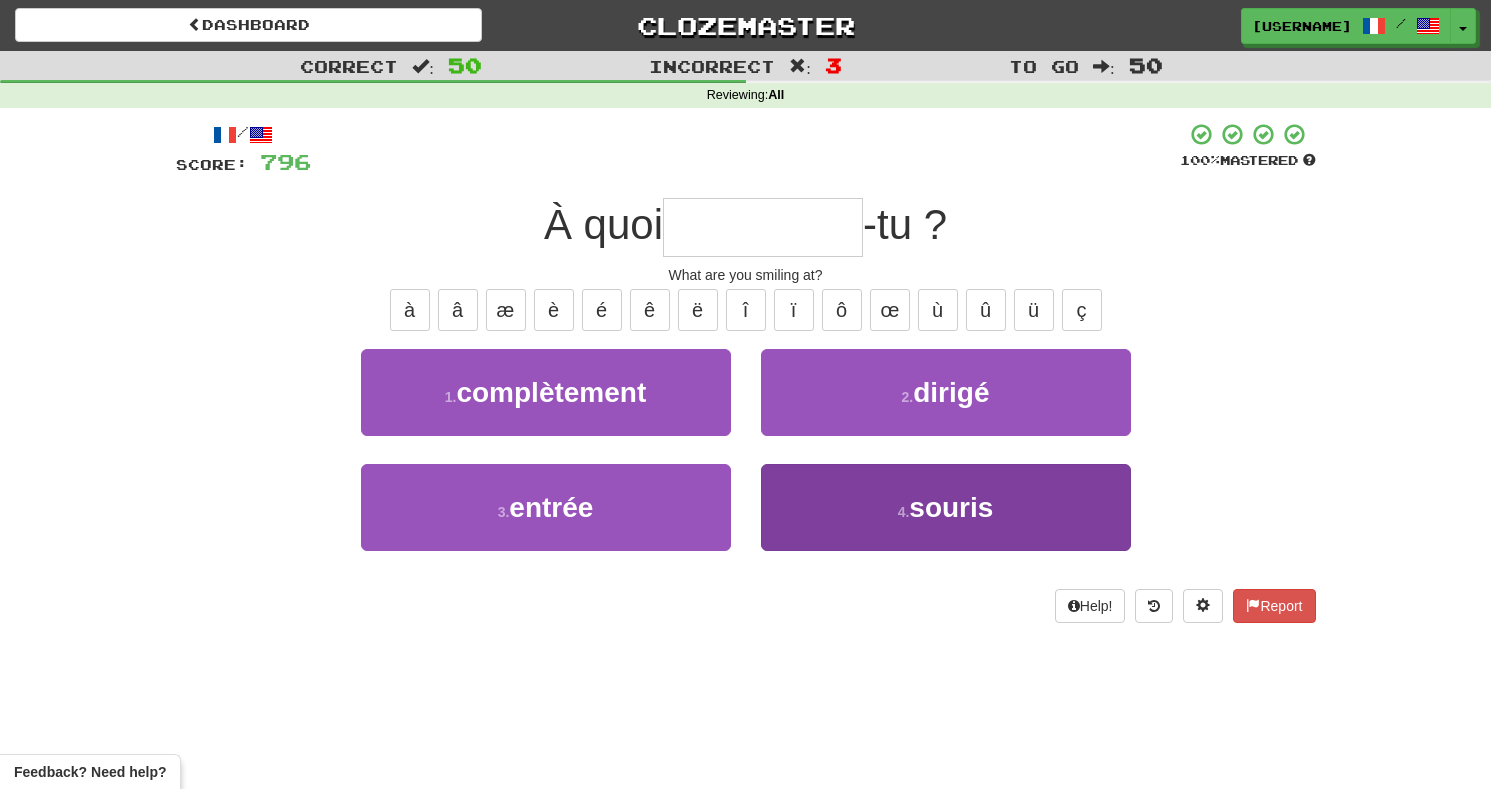 click on "souris" at bounding box center [951, 507] 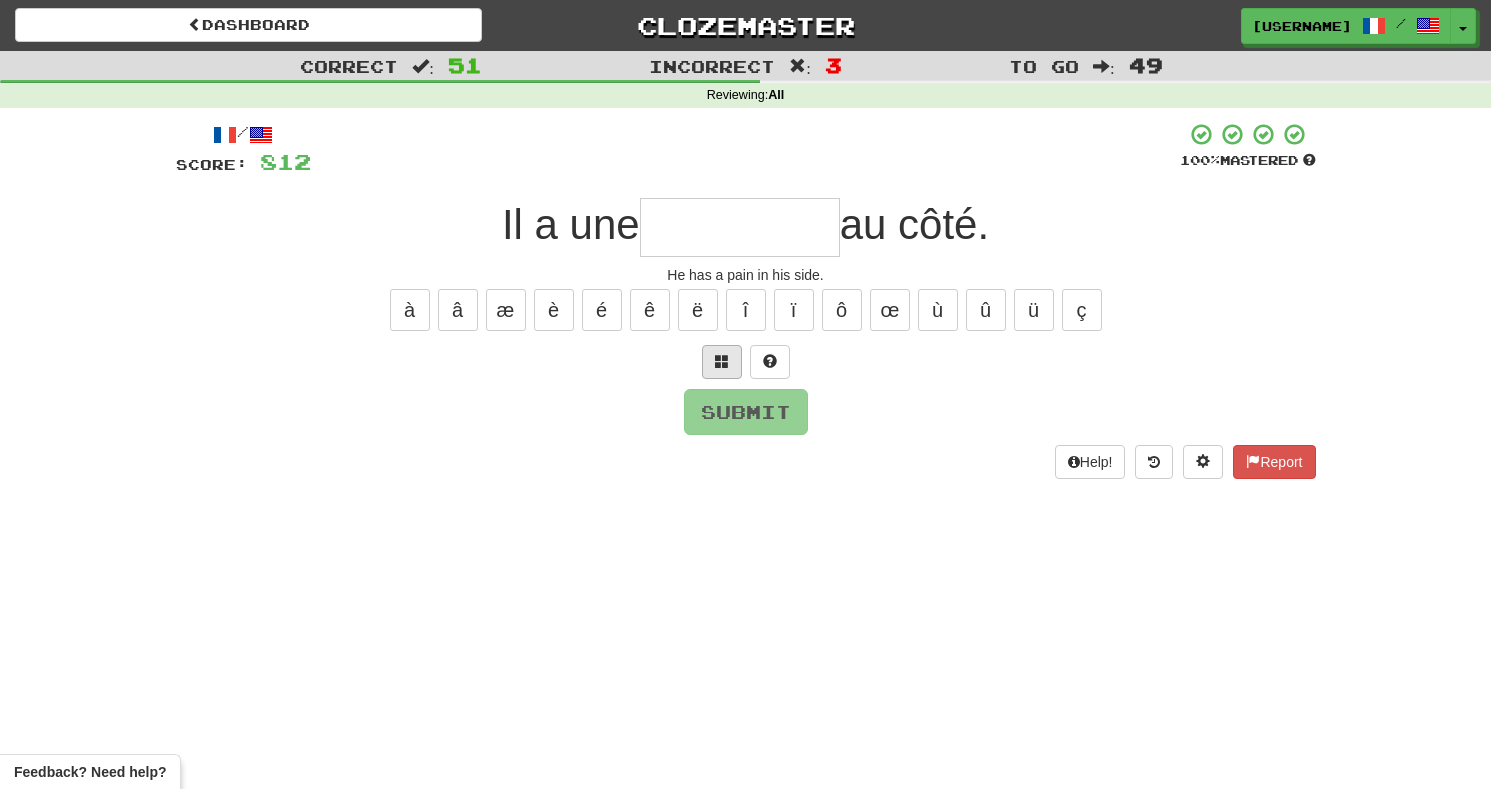 click at bounding box center [722, 361] 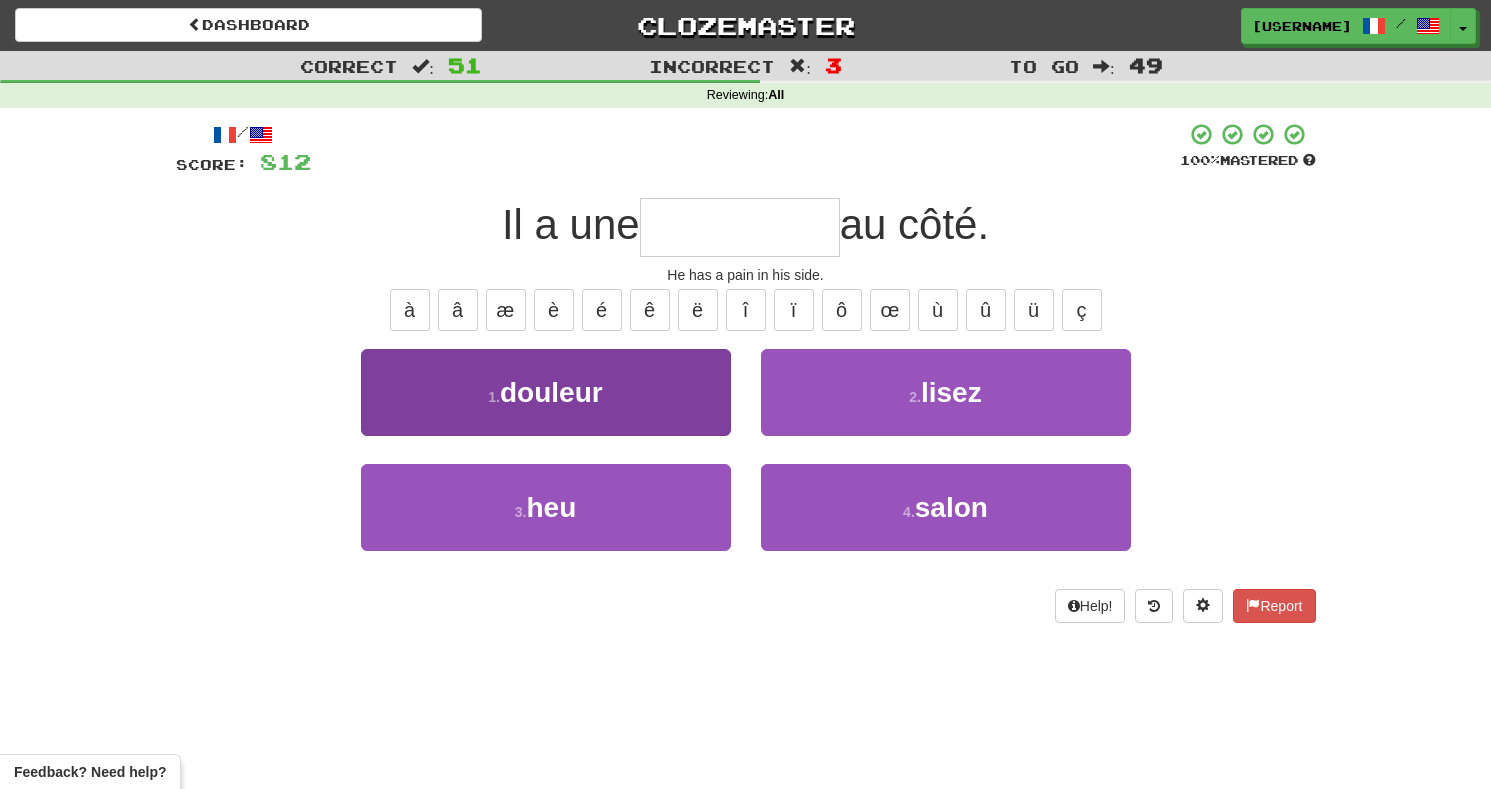 click on "1 .  douleur" at bounding box center (546, 392) 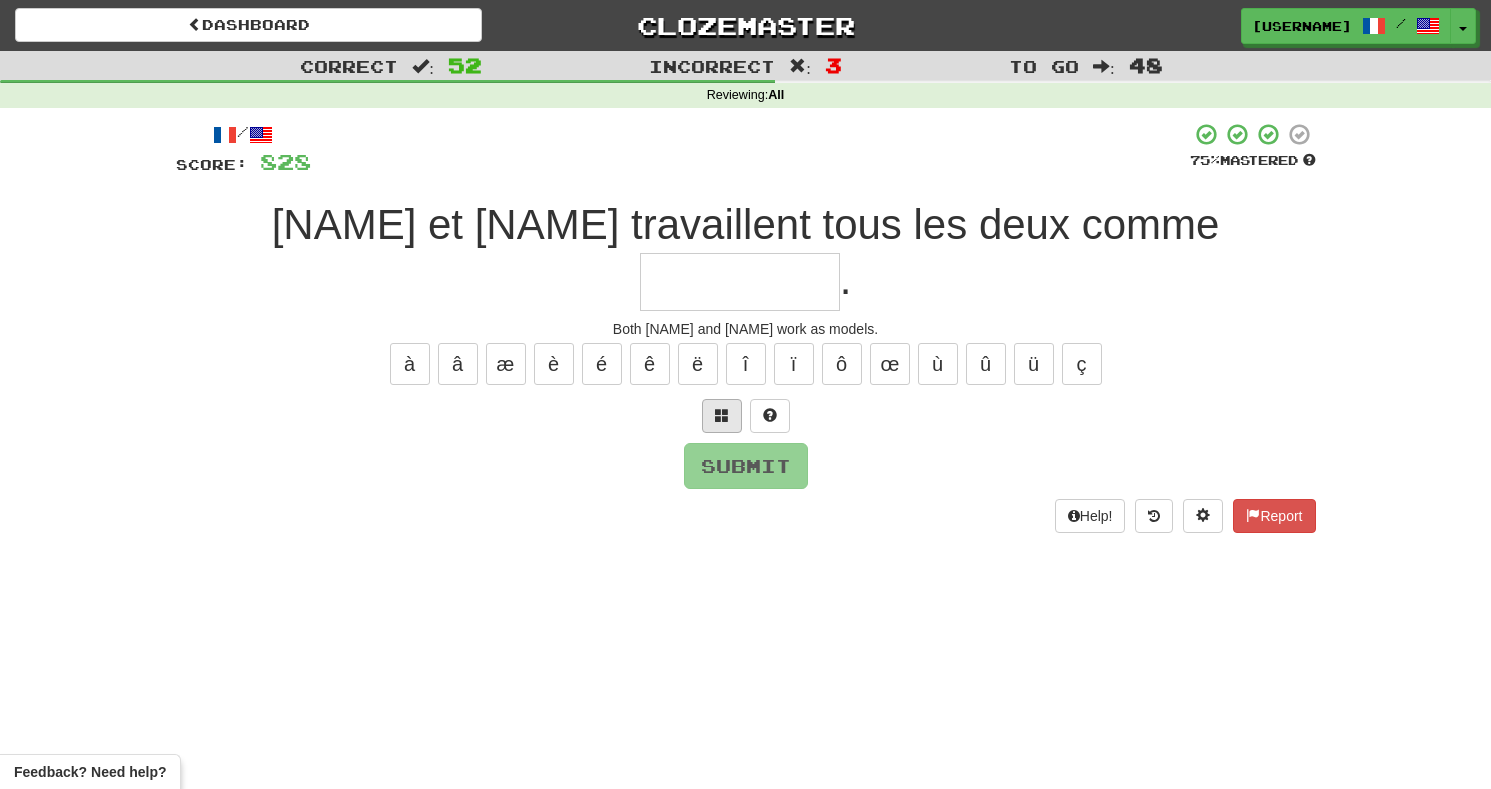 click at bounding box center (722, 415) 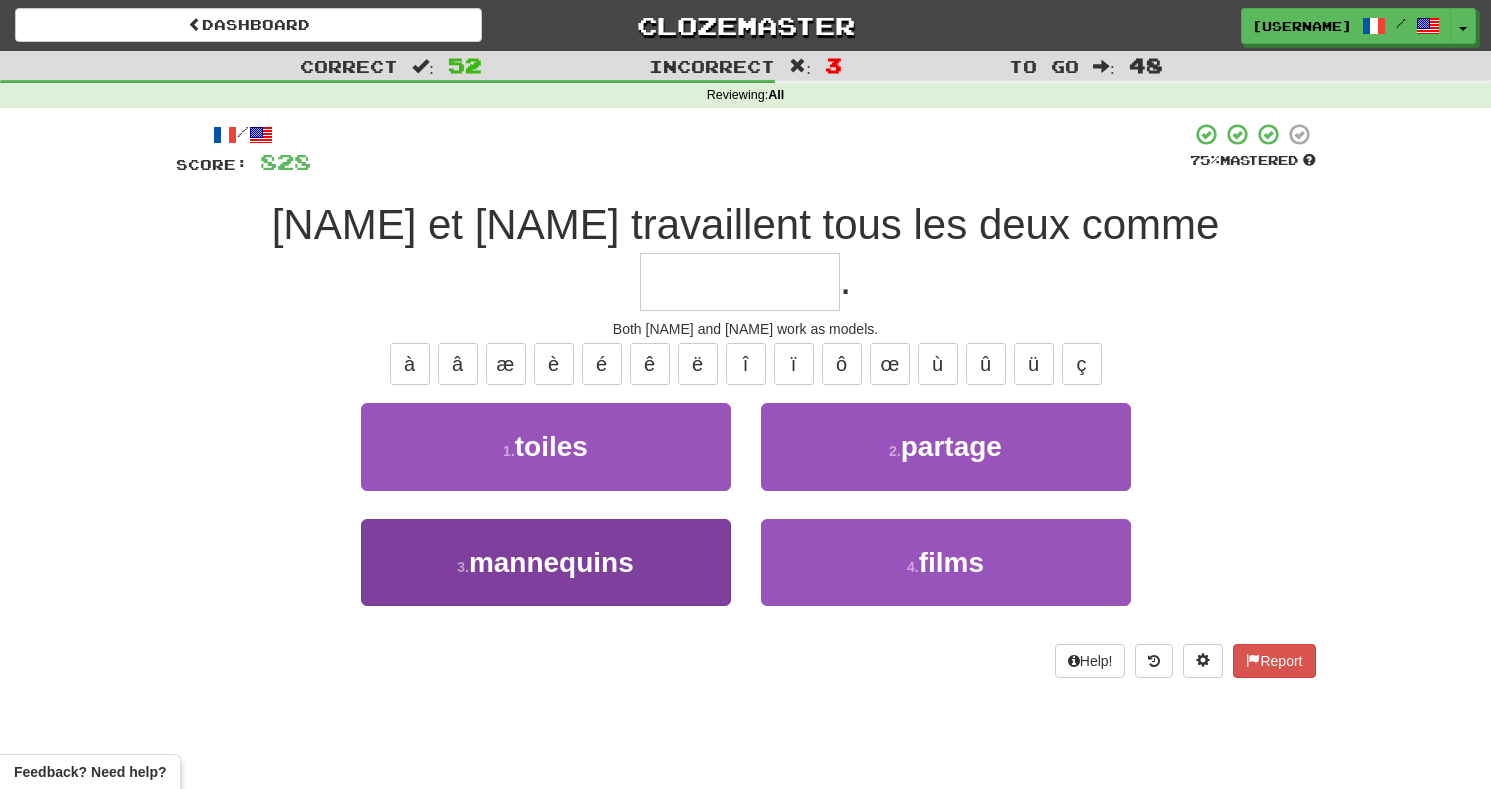 click on "3 .  mannequins" at bounding box center [546, 562] 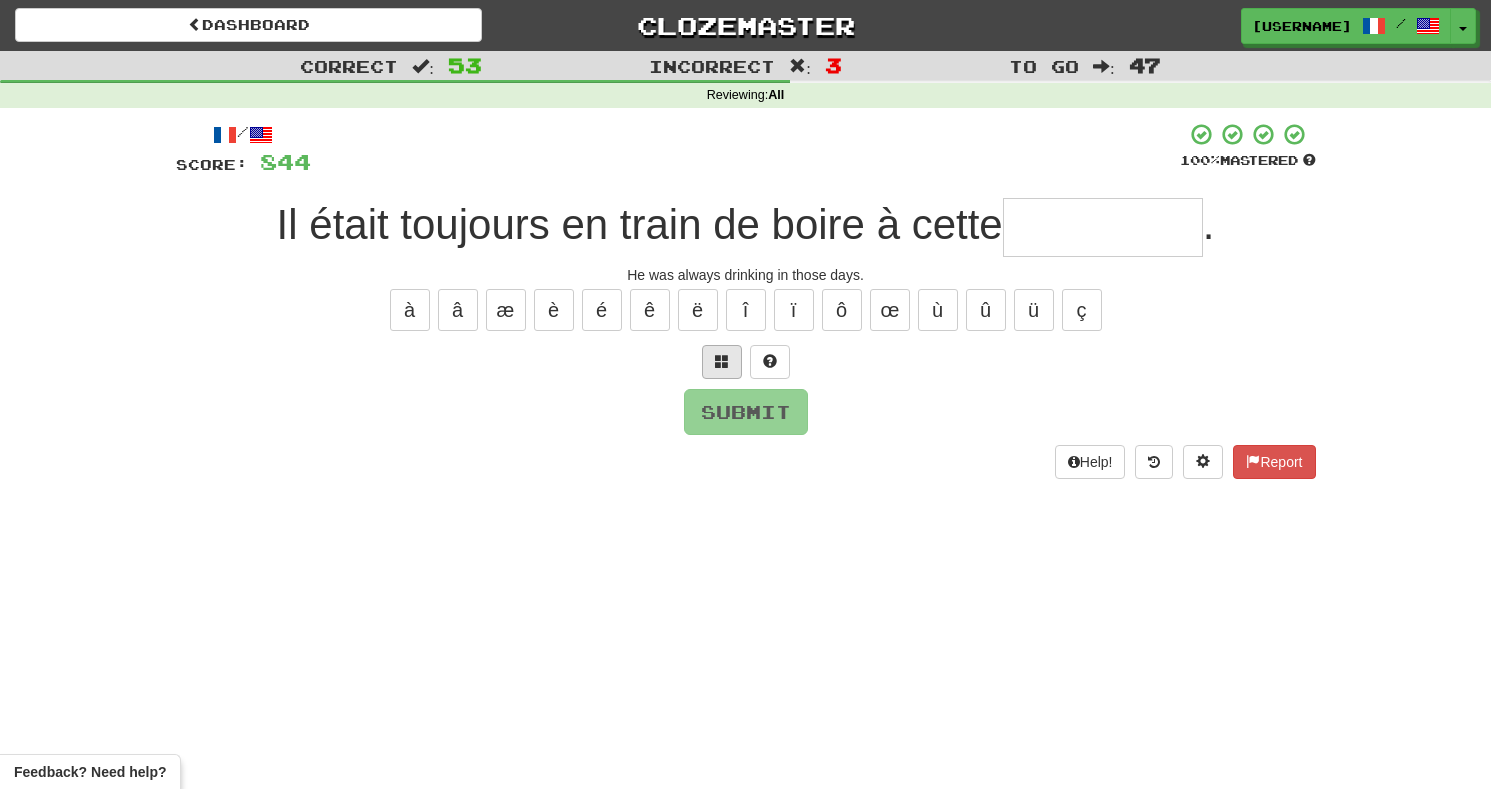 click at bounding box center (722, 361) 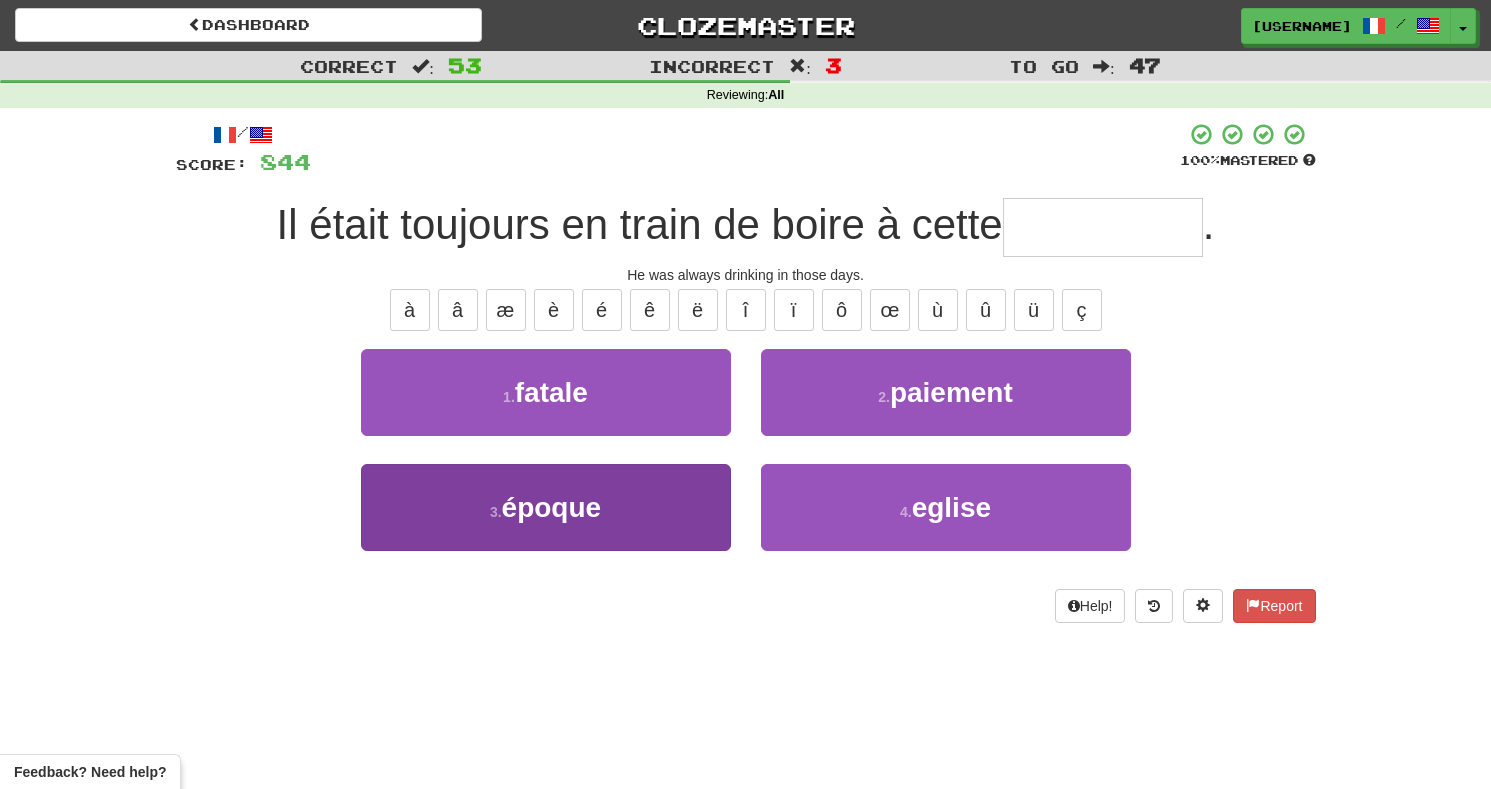 click on "3 .  époque" at bounding box center [546, 507] 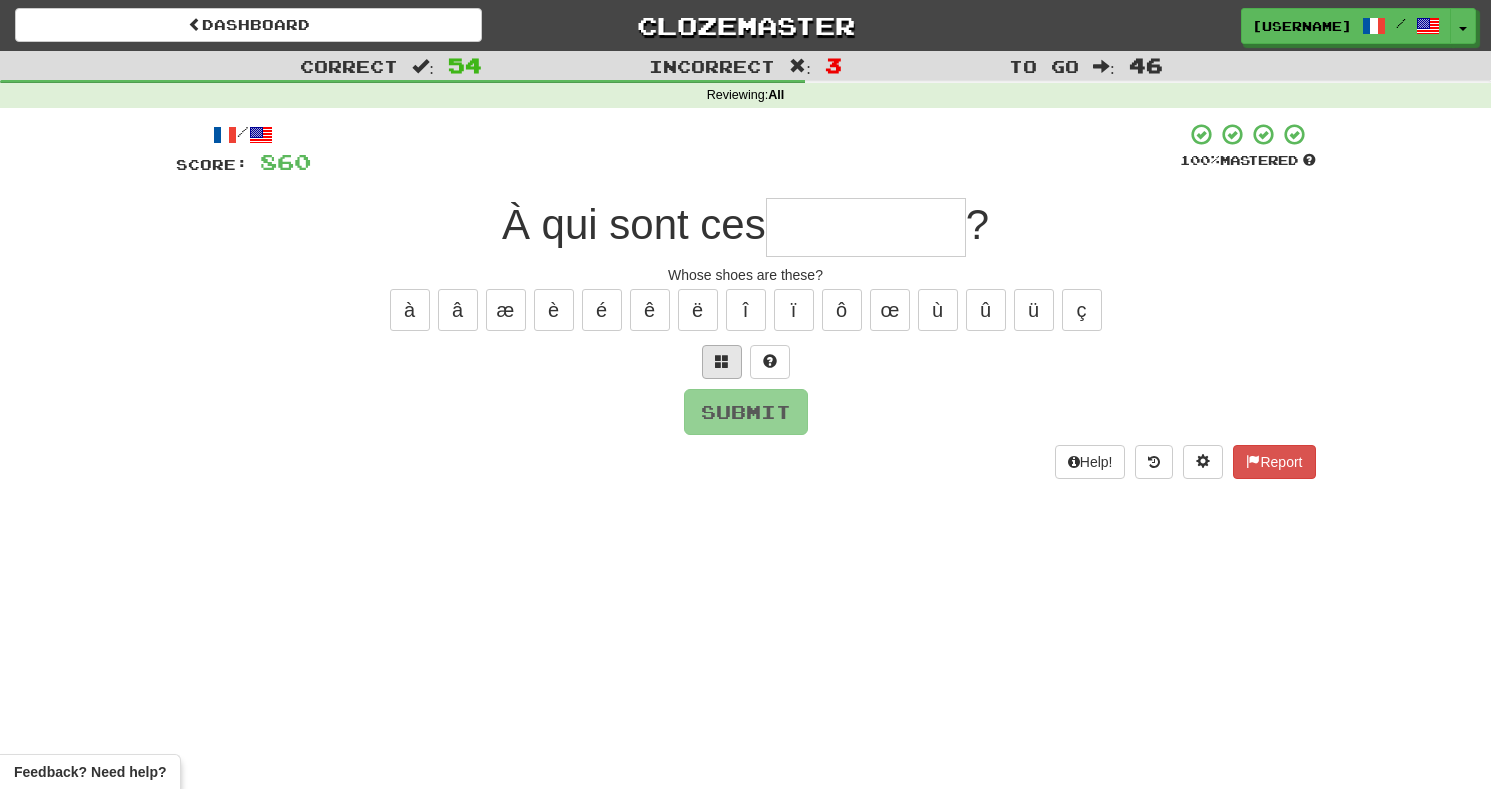 click at bounding box center (722, 362) 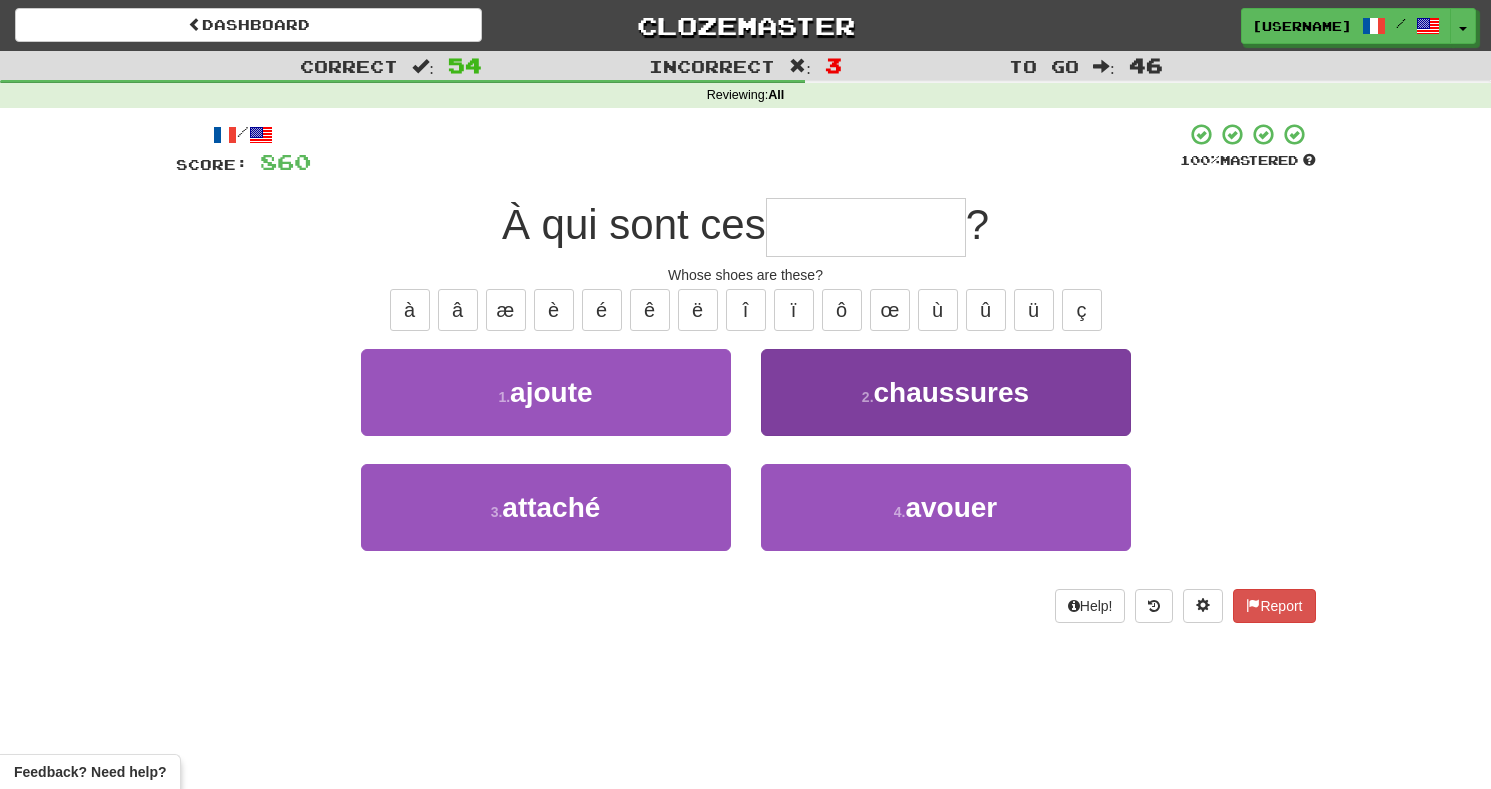 click on "2 .  chaussures" at bounding box center [946, 392] 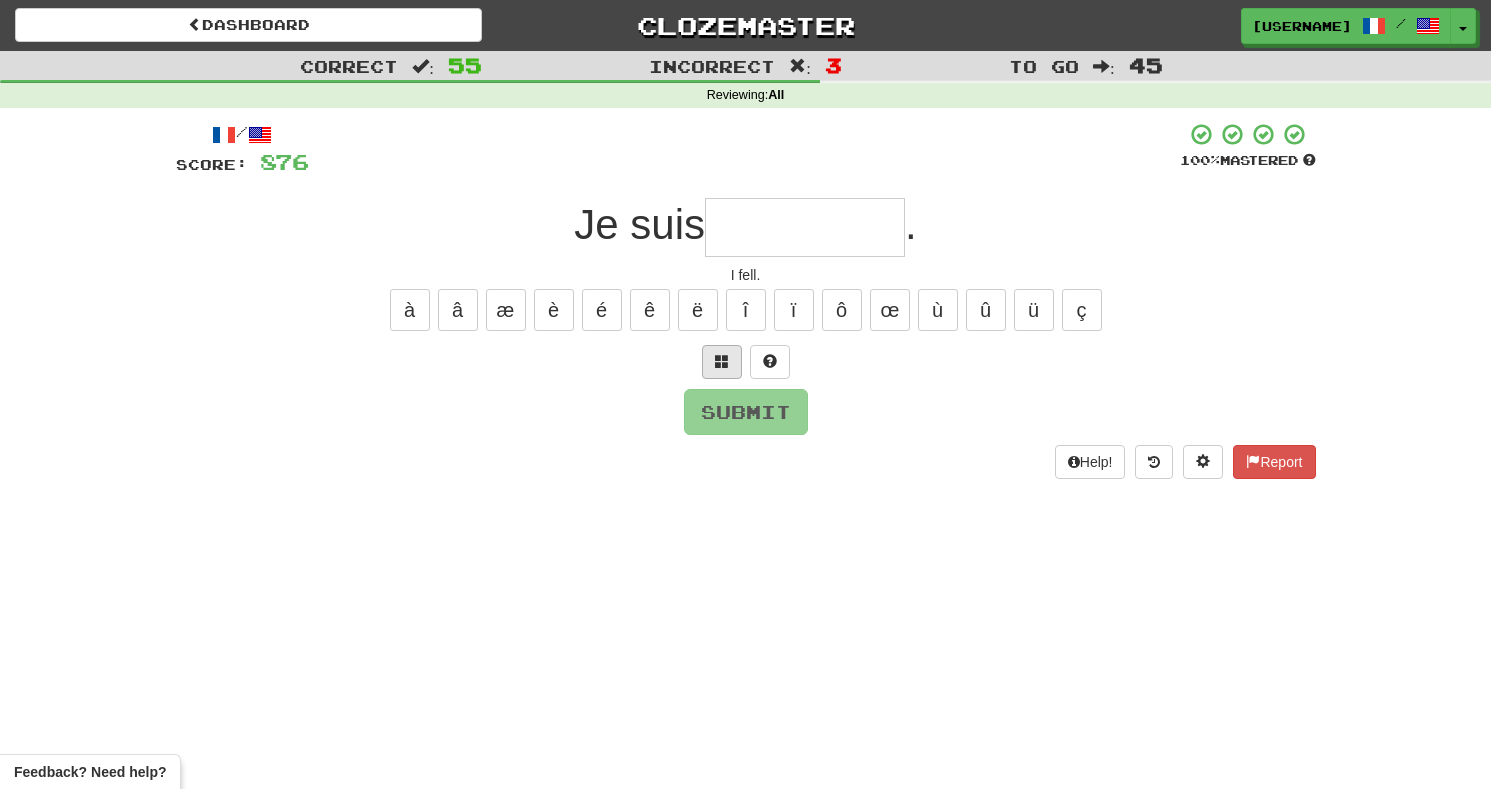 click at bounding box center (722, 361) 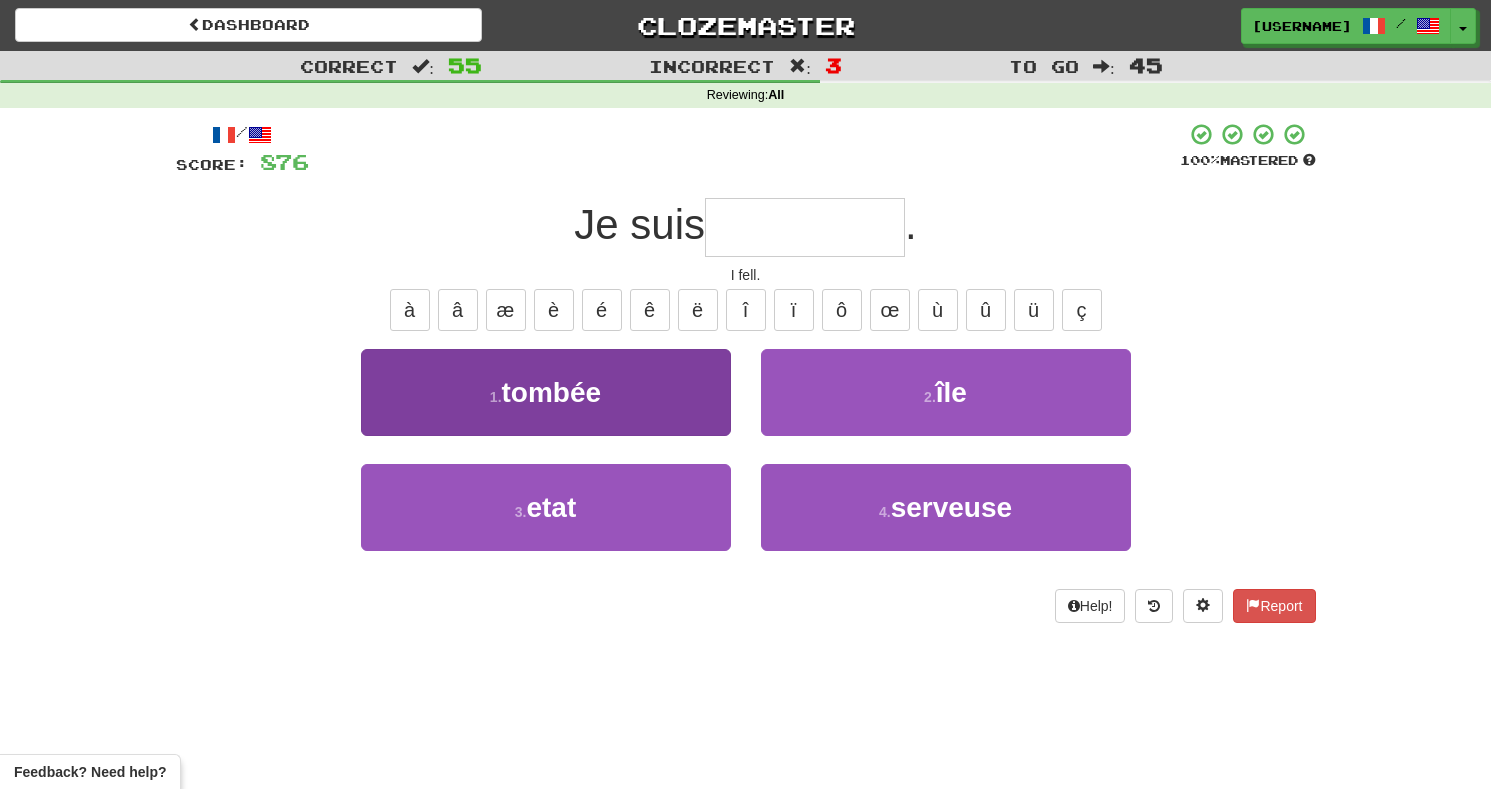 click on "tombée" at bounding box center (552, 392) 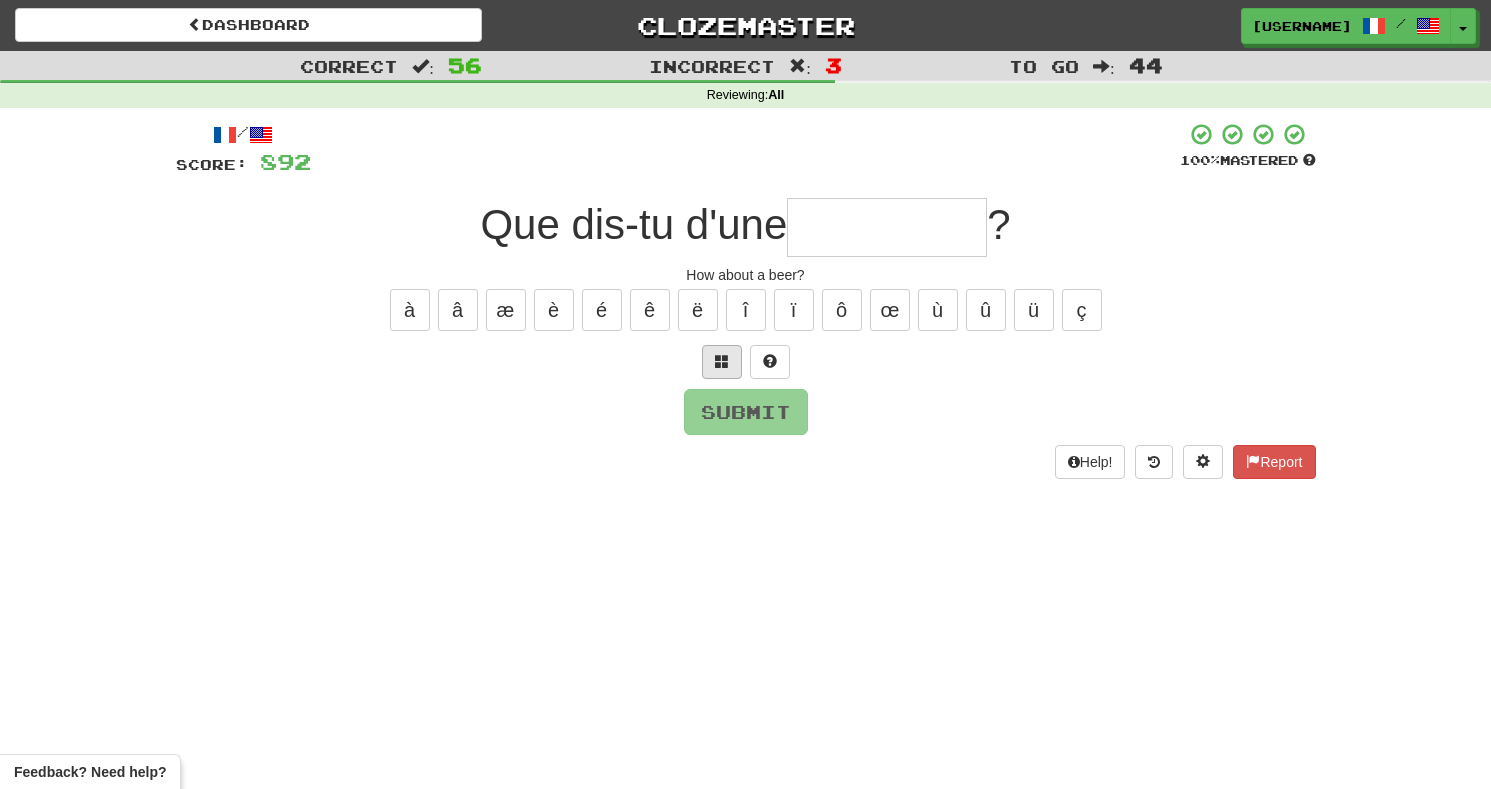 click at bounding box center (722, 362) 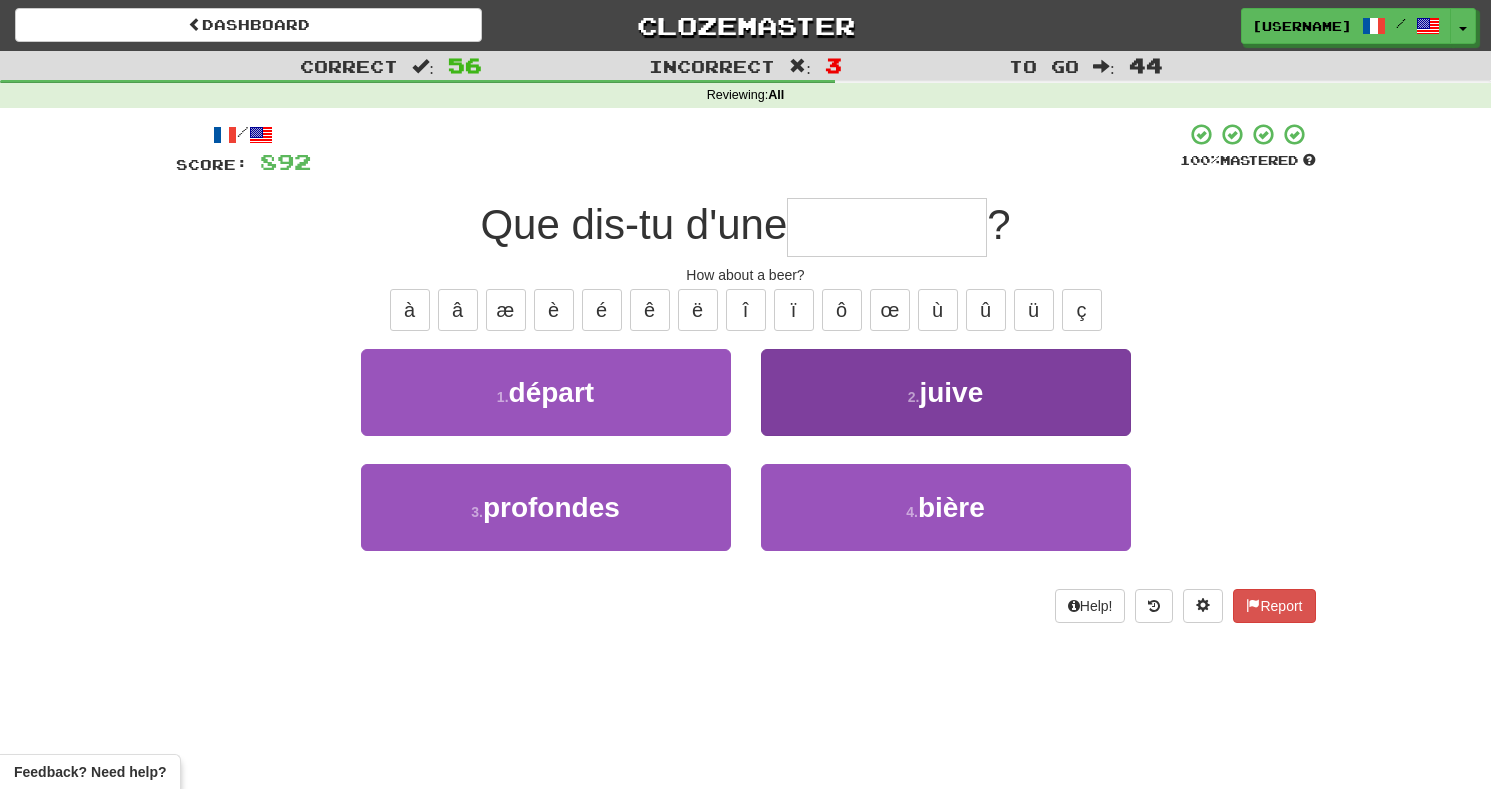click on "4 .  bière" at bounding box center (946, 507) 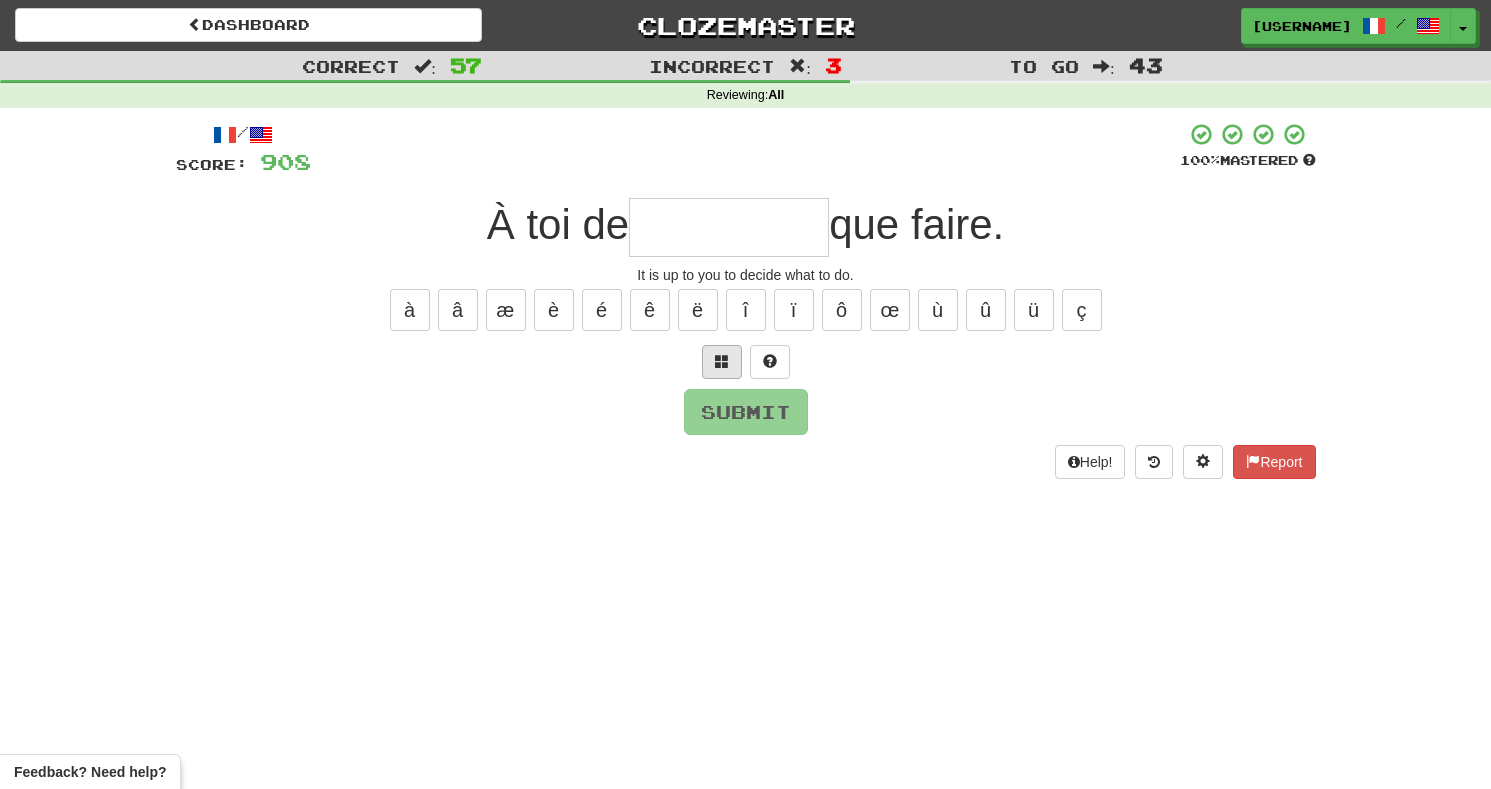 click at bounding box center [722, 361] 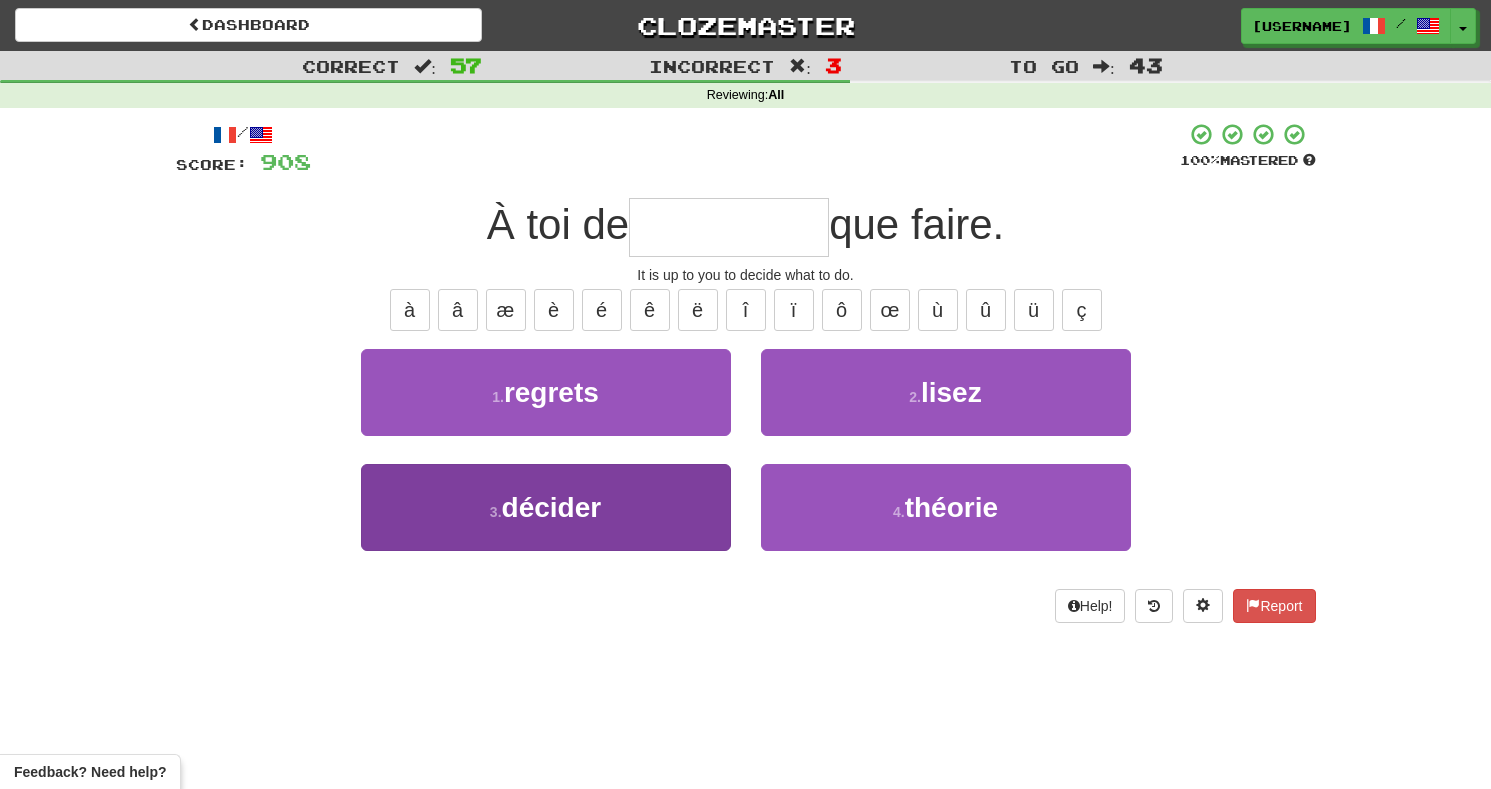 click on "3 .  décider" at bounding box center (546, 507) 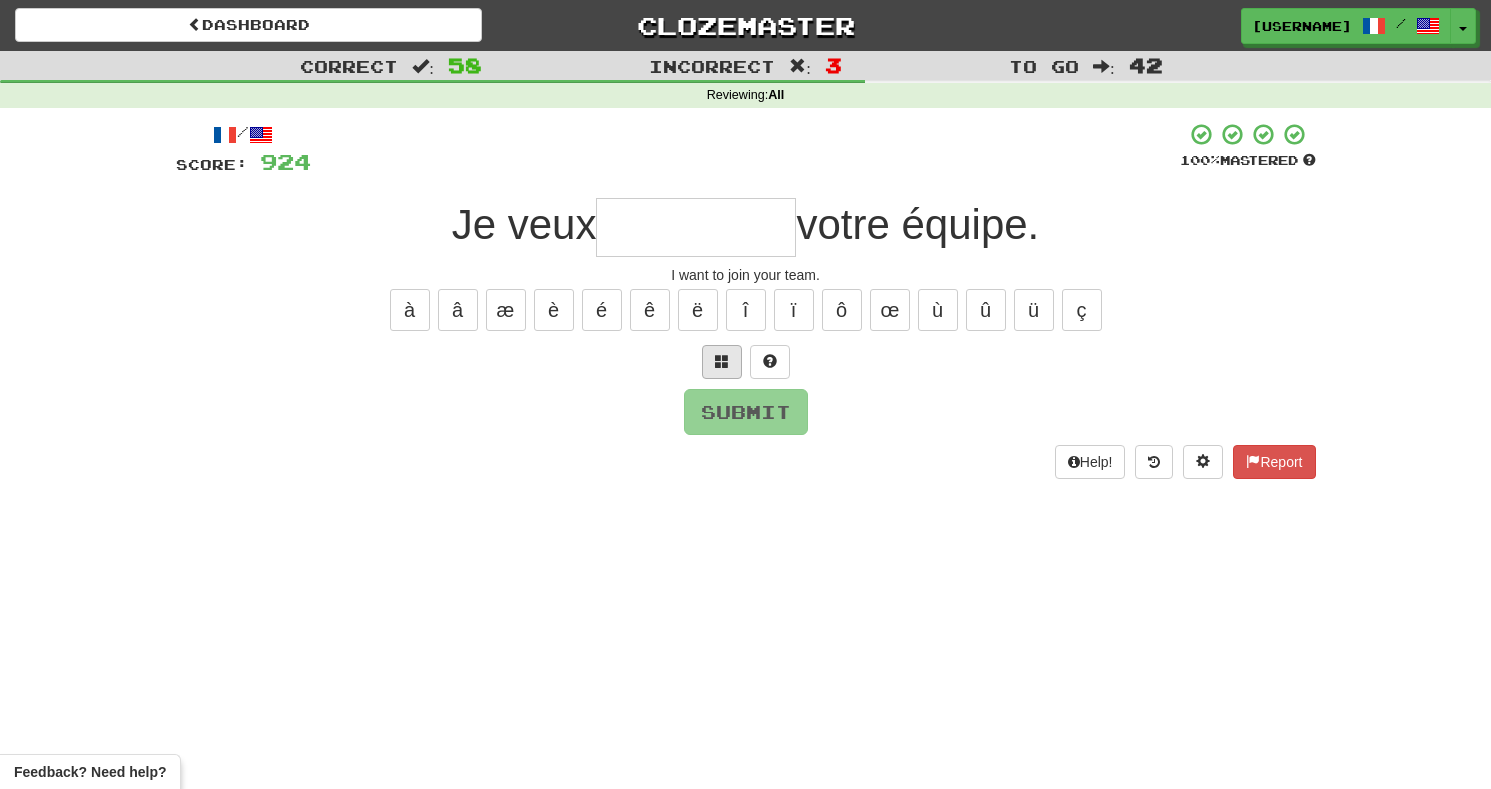 click at bounding box center (722, 361) 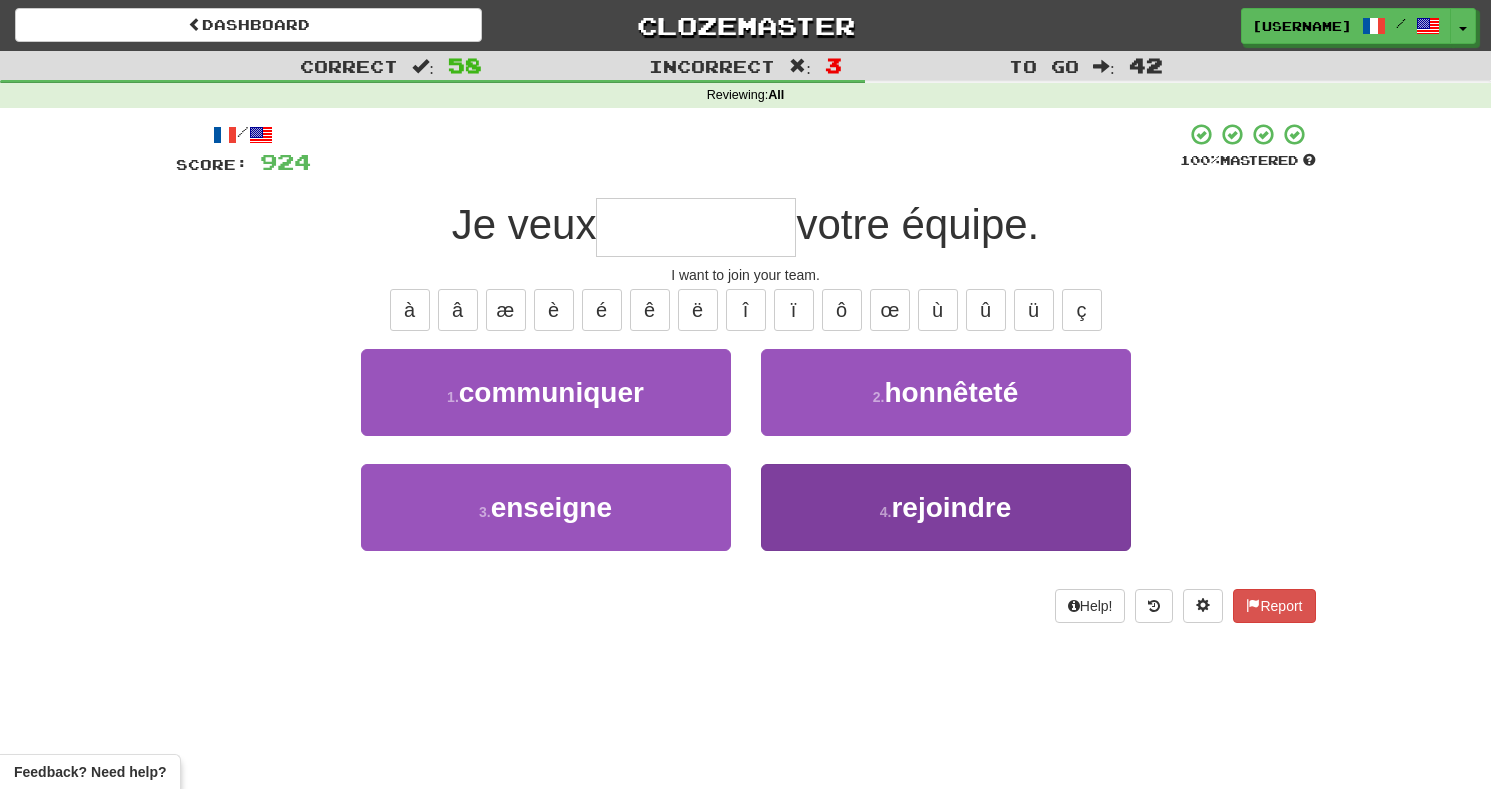 click on "4 .  rejoindre" at bounding box center [946, 507] 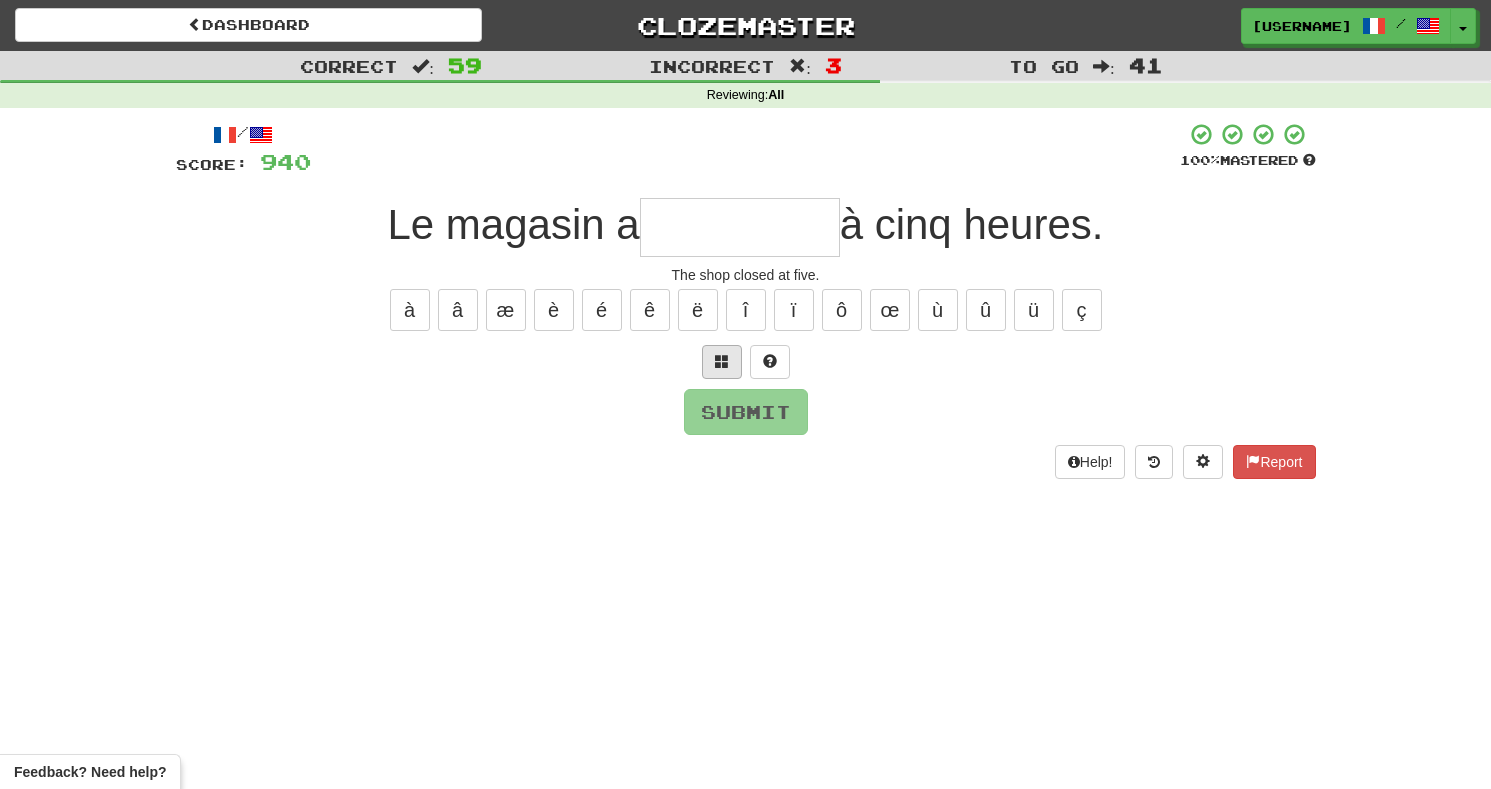 click at bounding box center (722, 362) 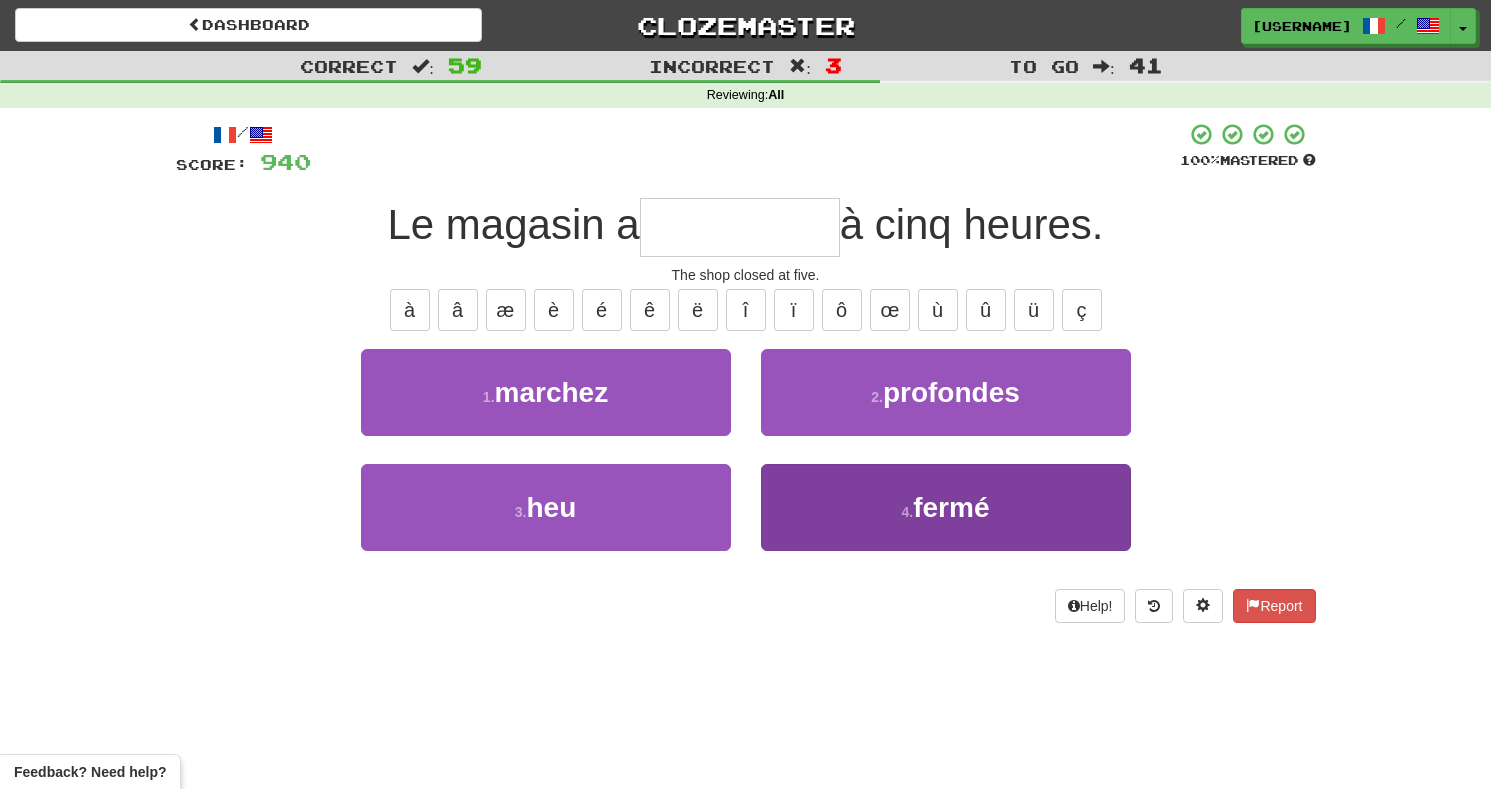 click on "4 .  fermé" at bounding box center (946, 507) 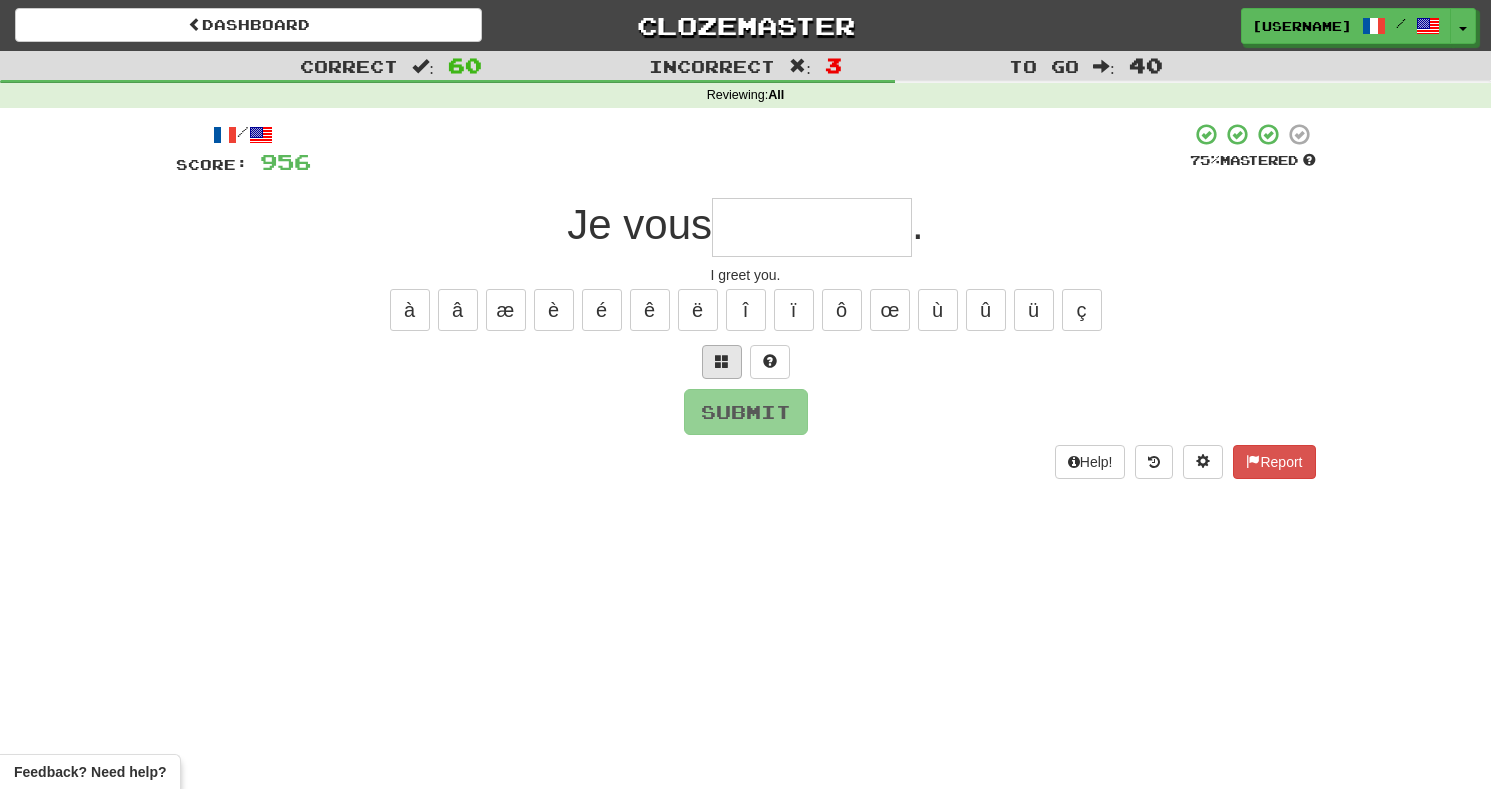 click at bounding box center (722, 361) 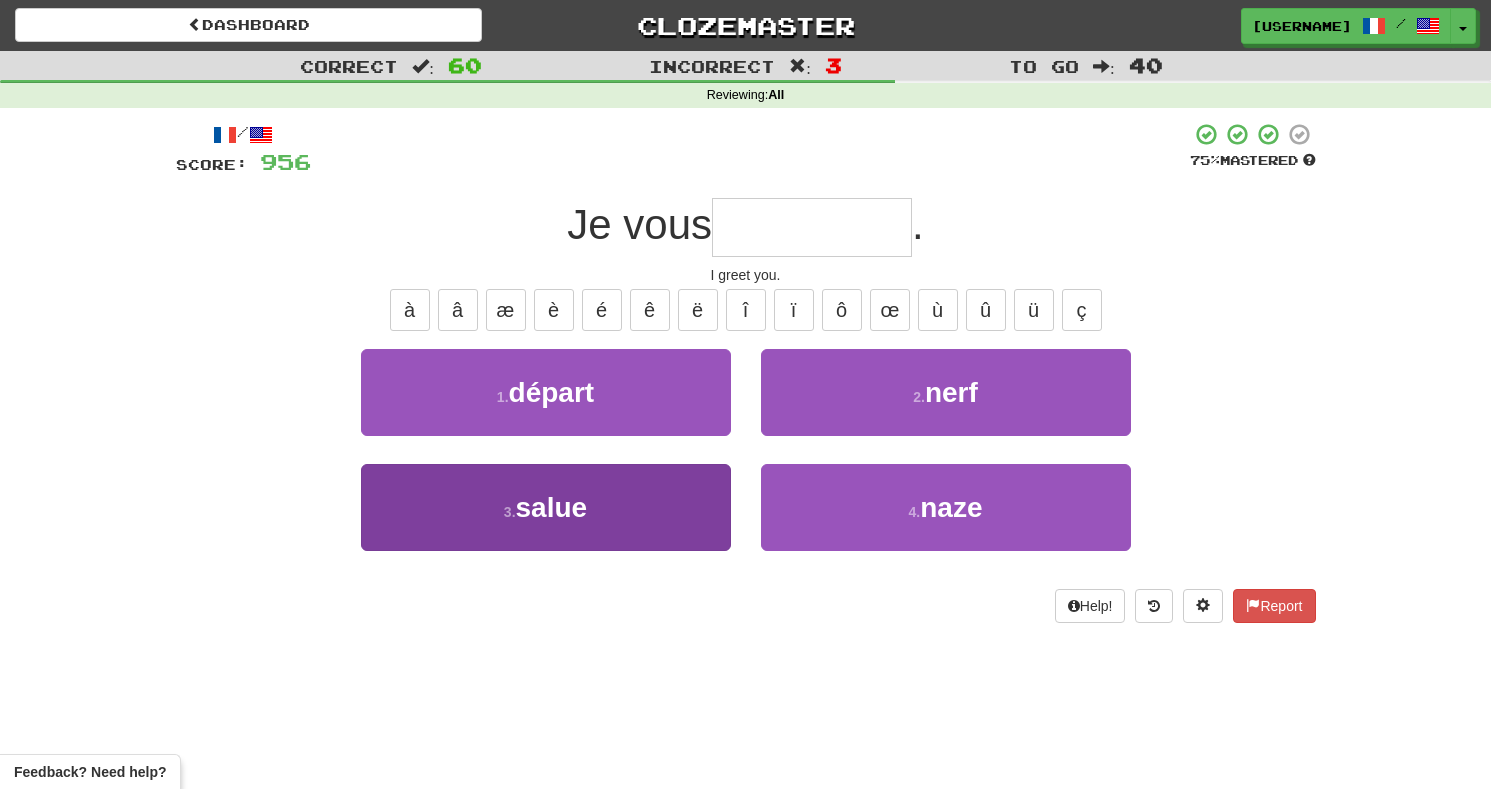 click on "3 .  salue" at bounding box center (546, 507) 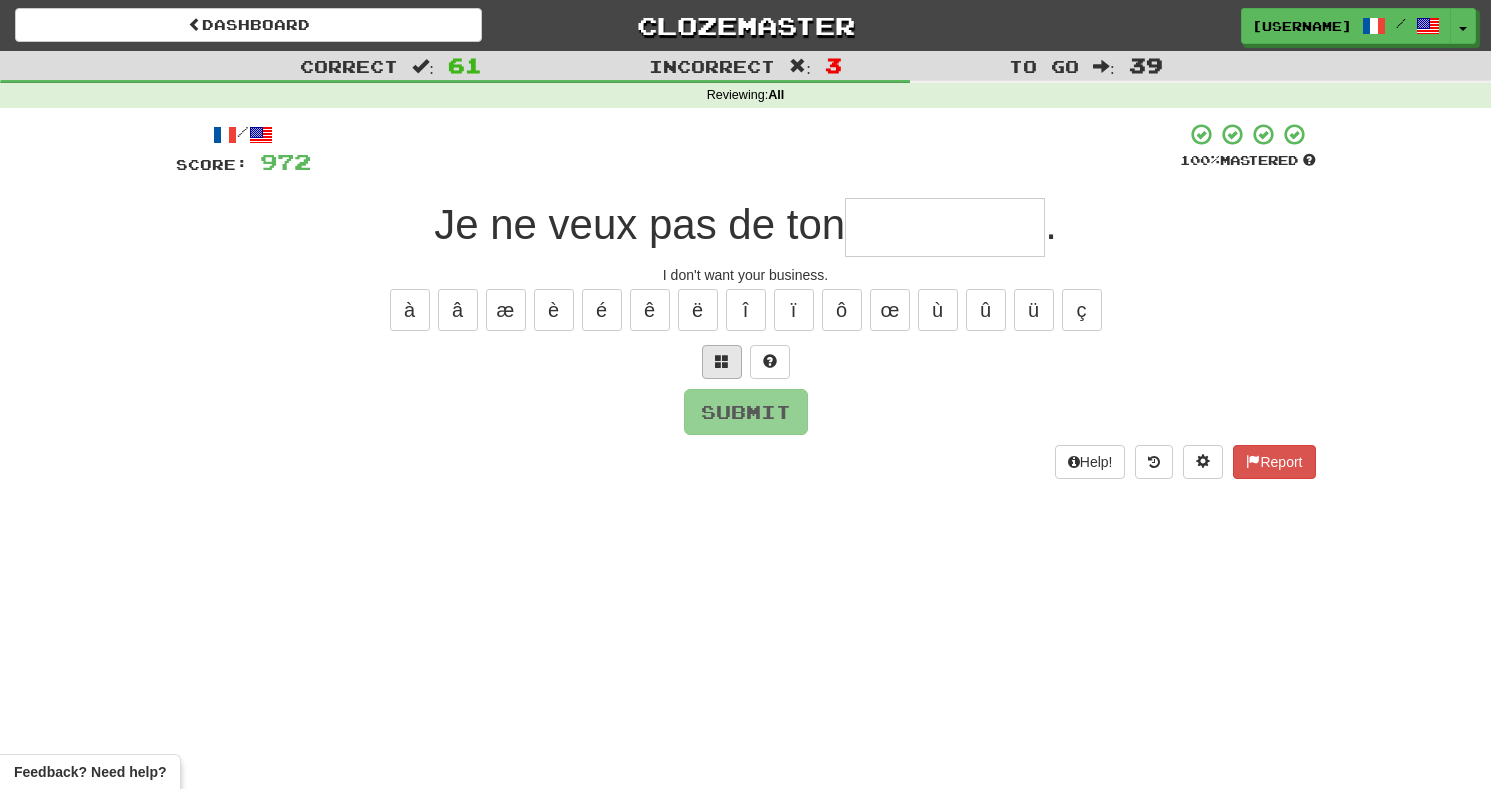click at bounding box center (722, 362) 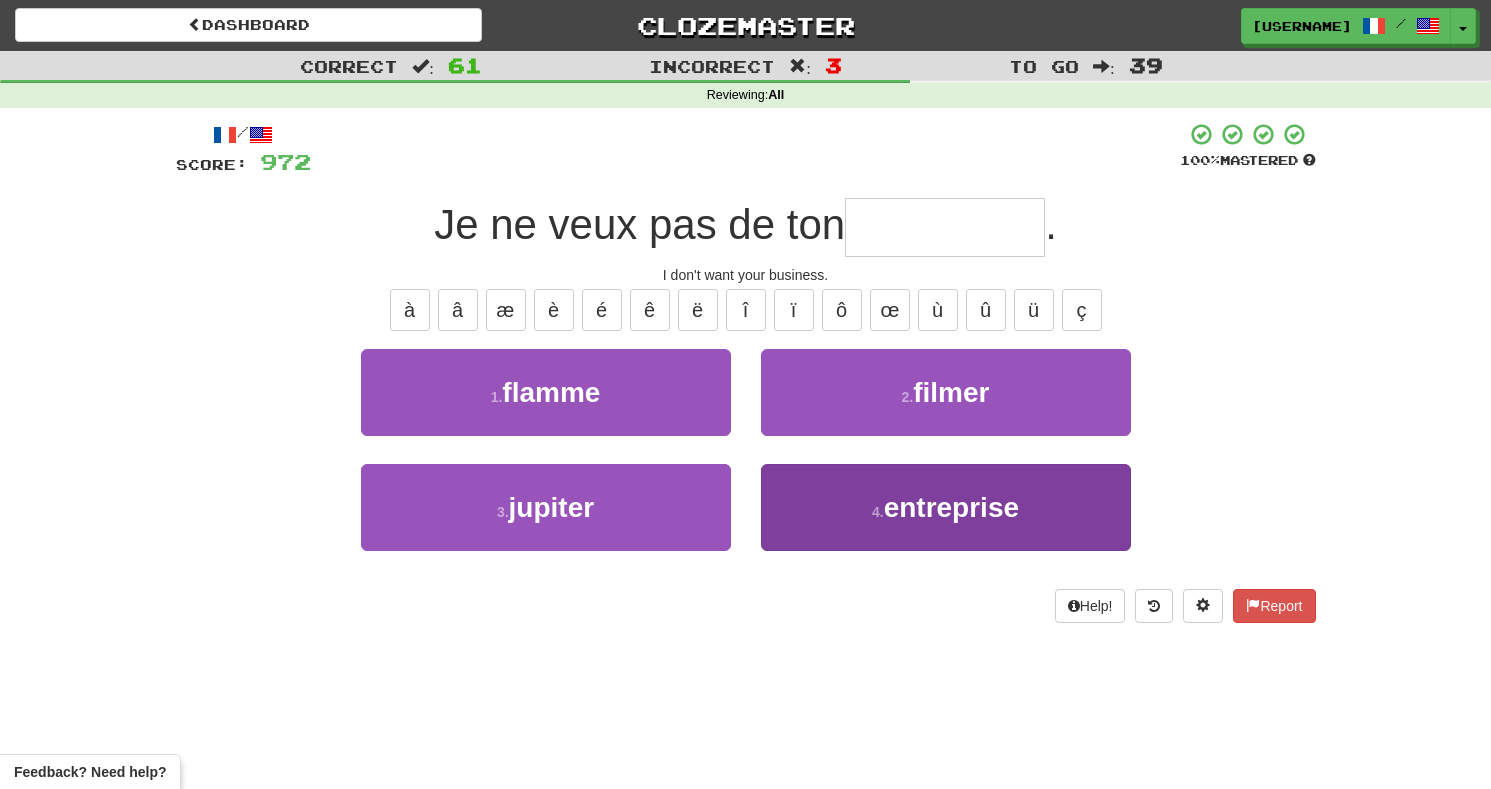 click on "4 .  entreprise" at bounding box center (946, 507) 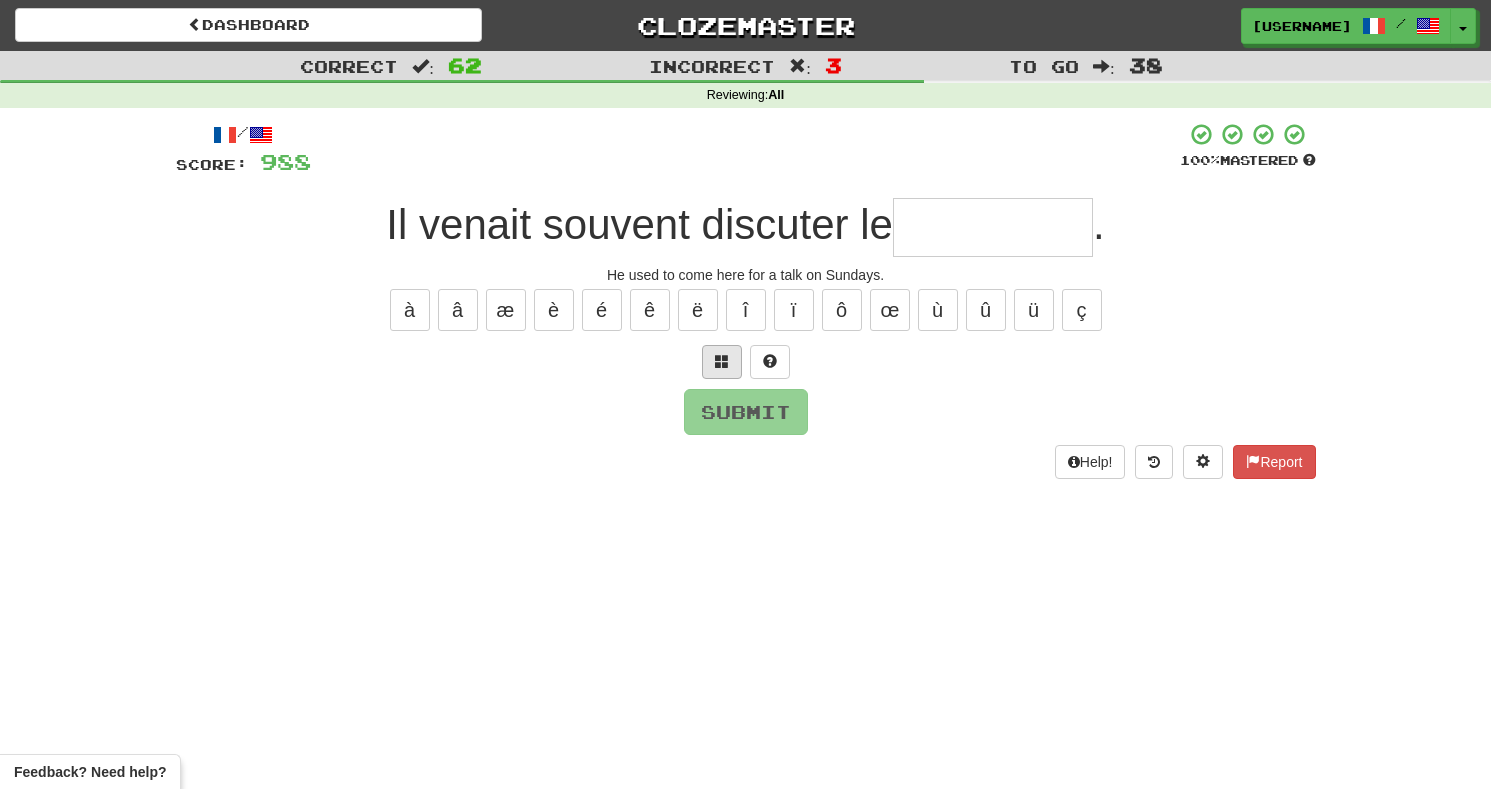 click at bounding box center (722, 362) 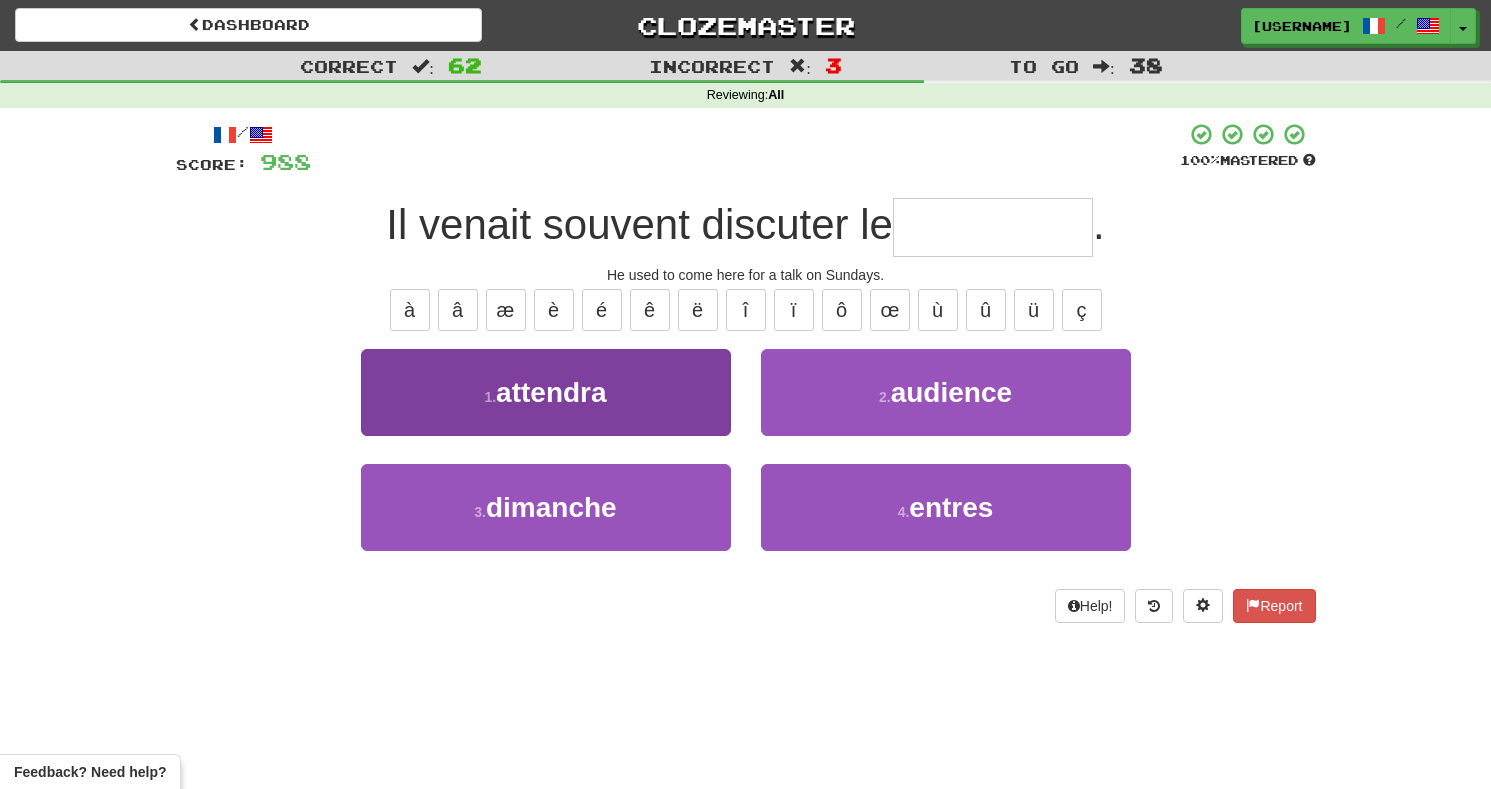 click on "3 .  dimanche" at bounding box center [546, 507] 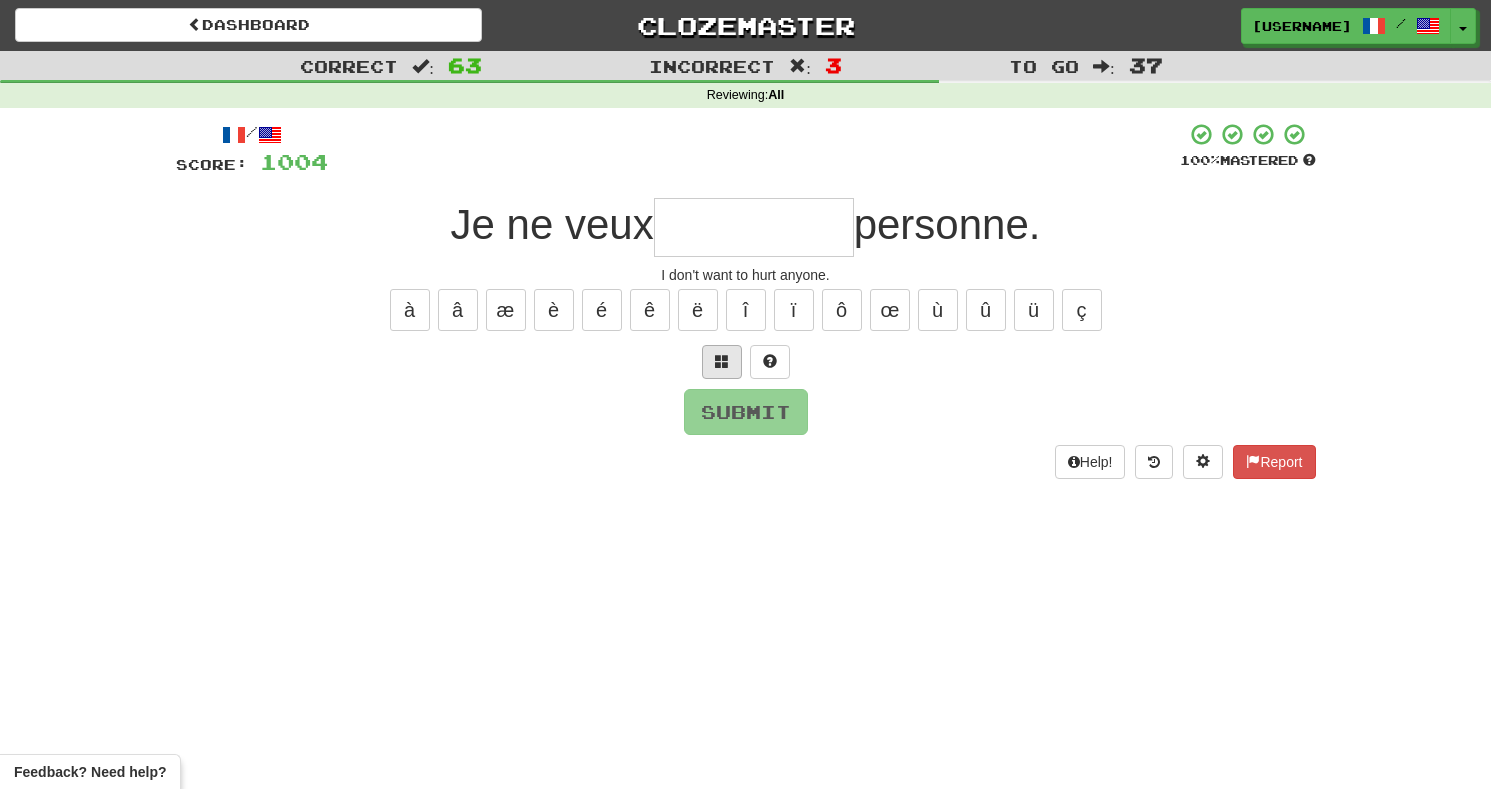 click at bounding box center (722, 361) 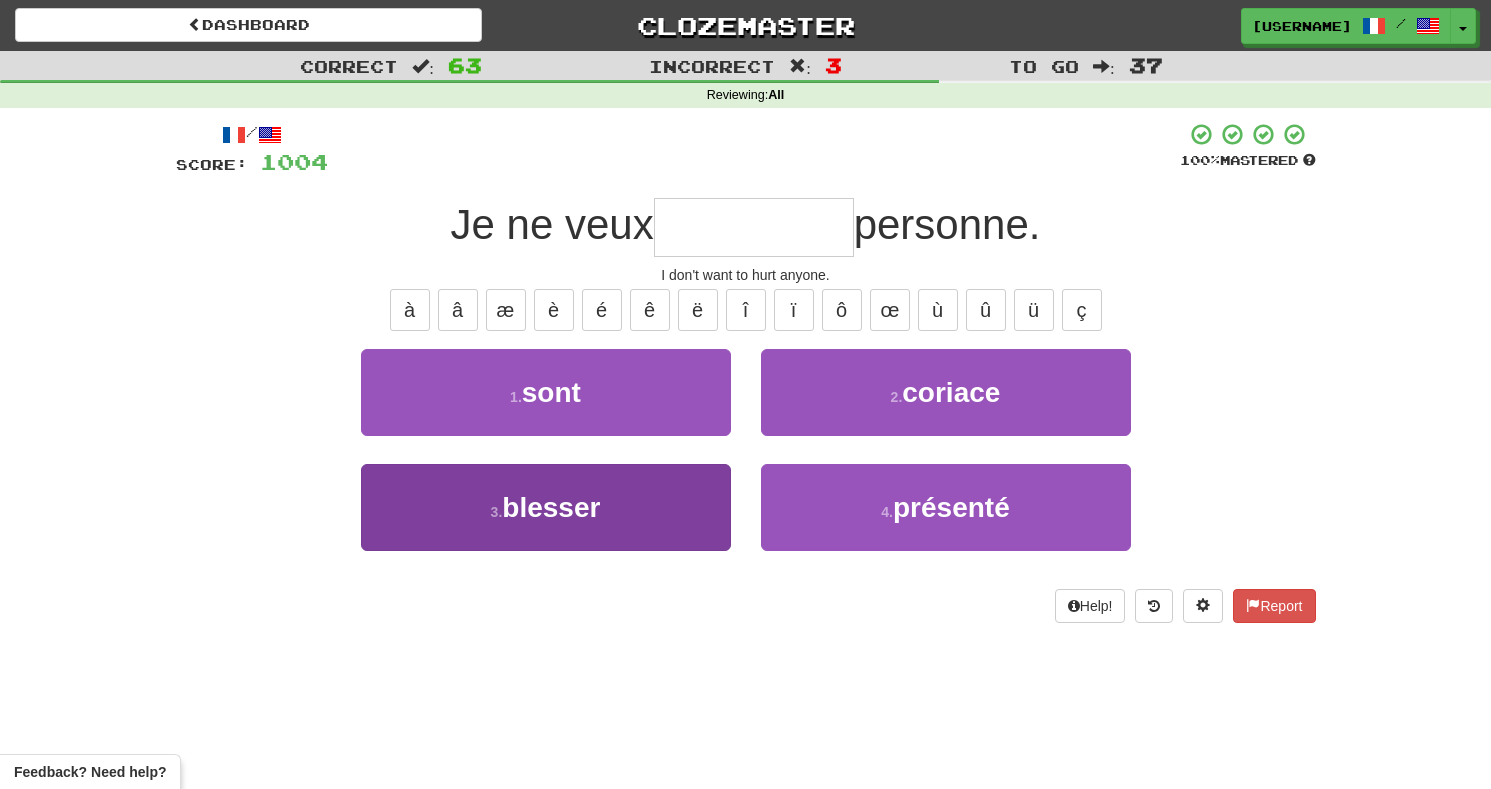 click on "3 .  blesser" at bounding box center (546, 507) 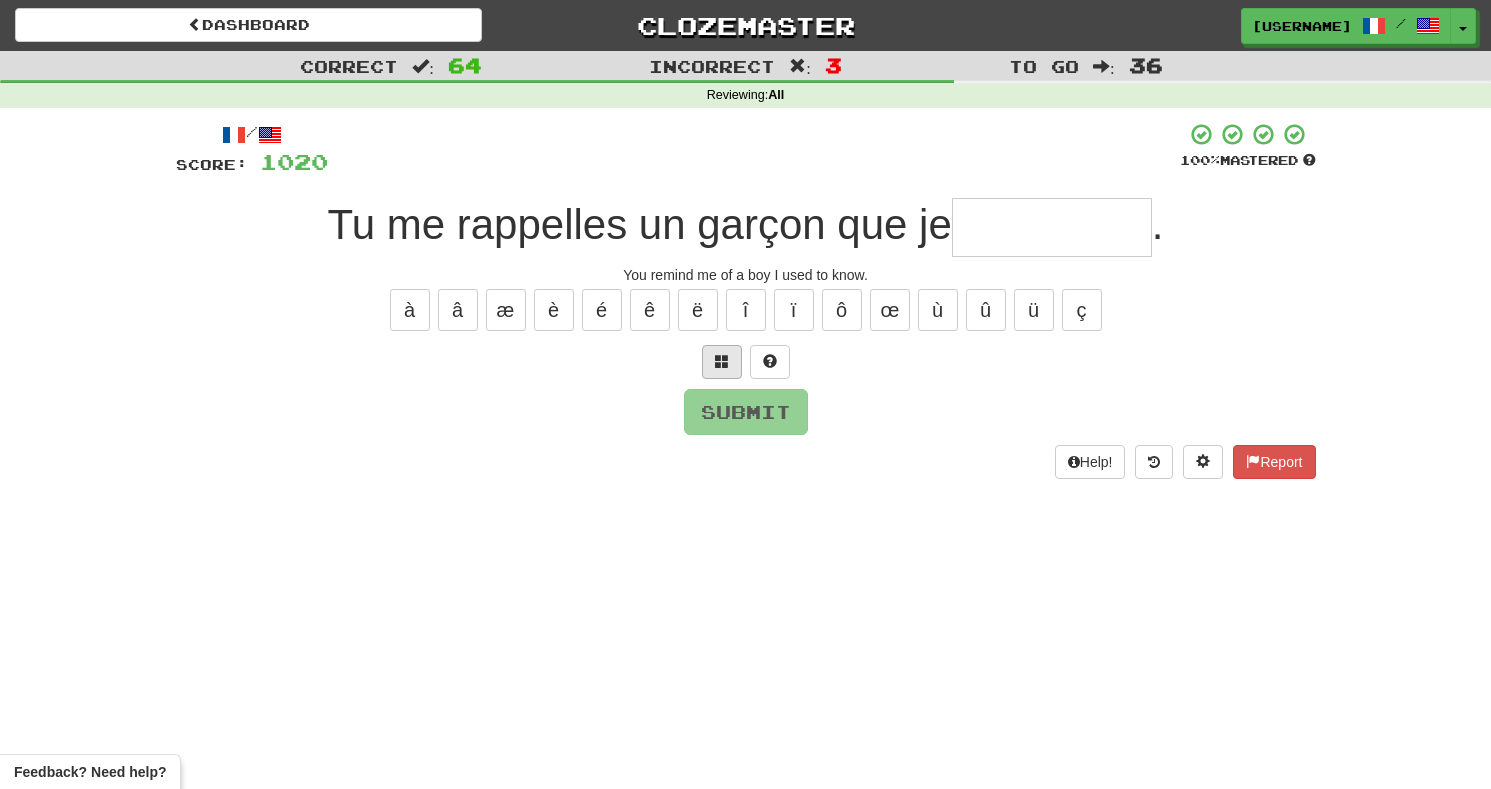 click at bounding box center [722, 361] 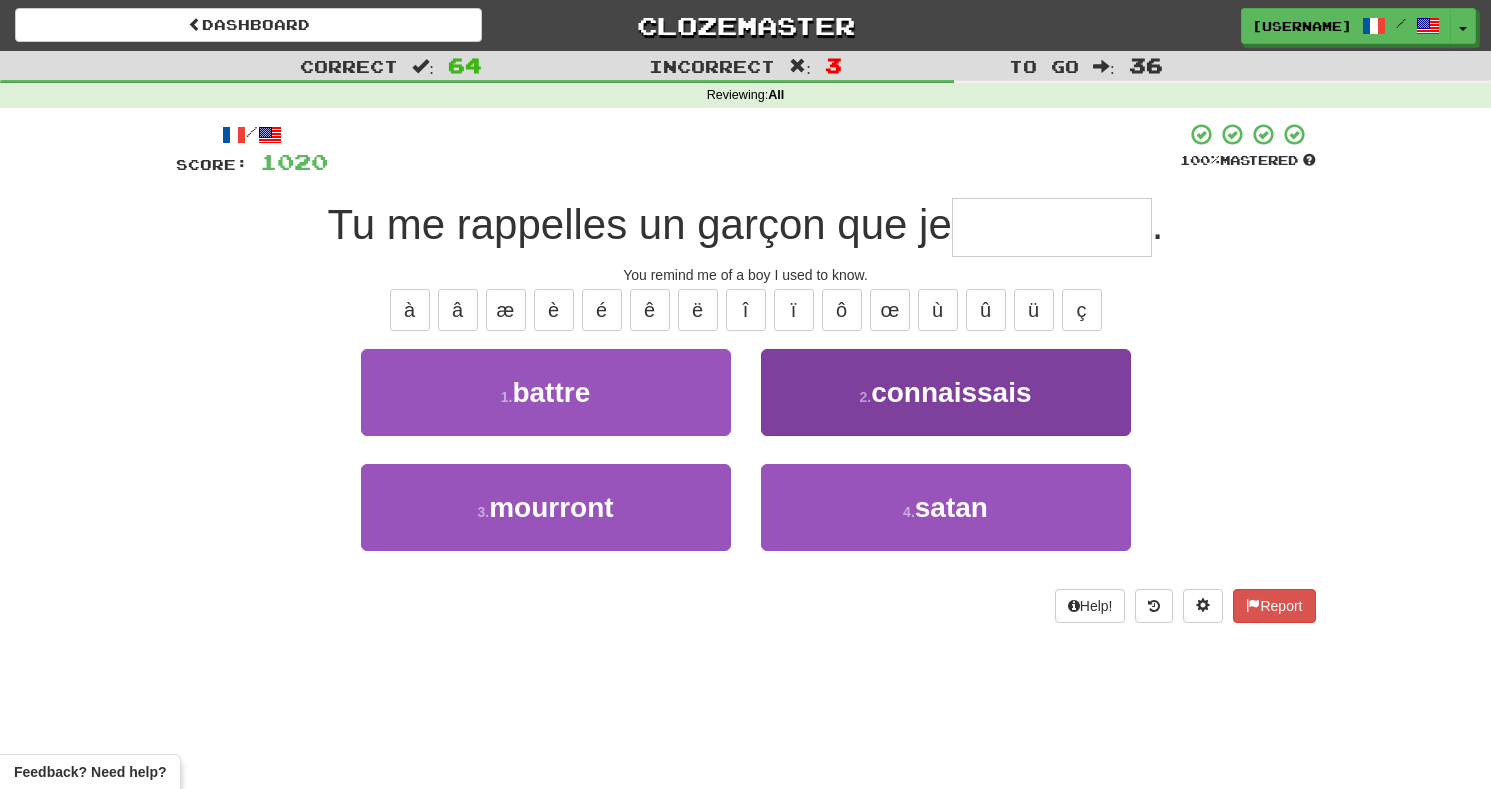 click on "connaissais" at bounding box center (951, 392) 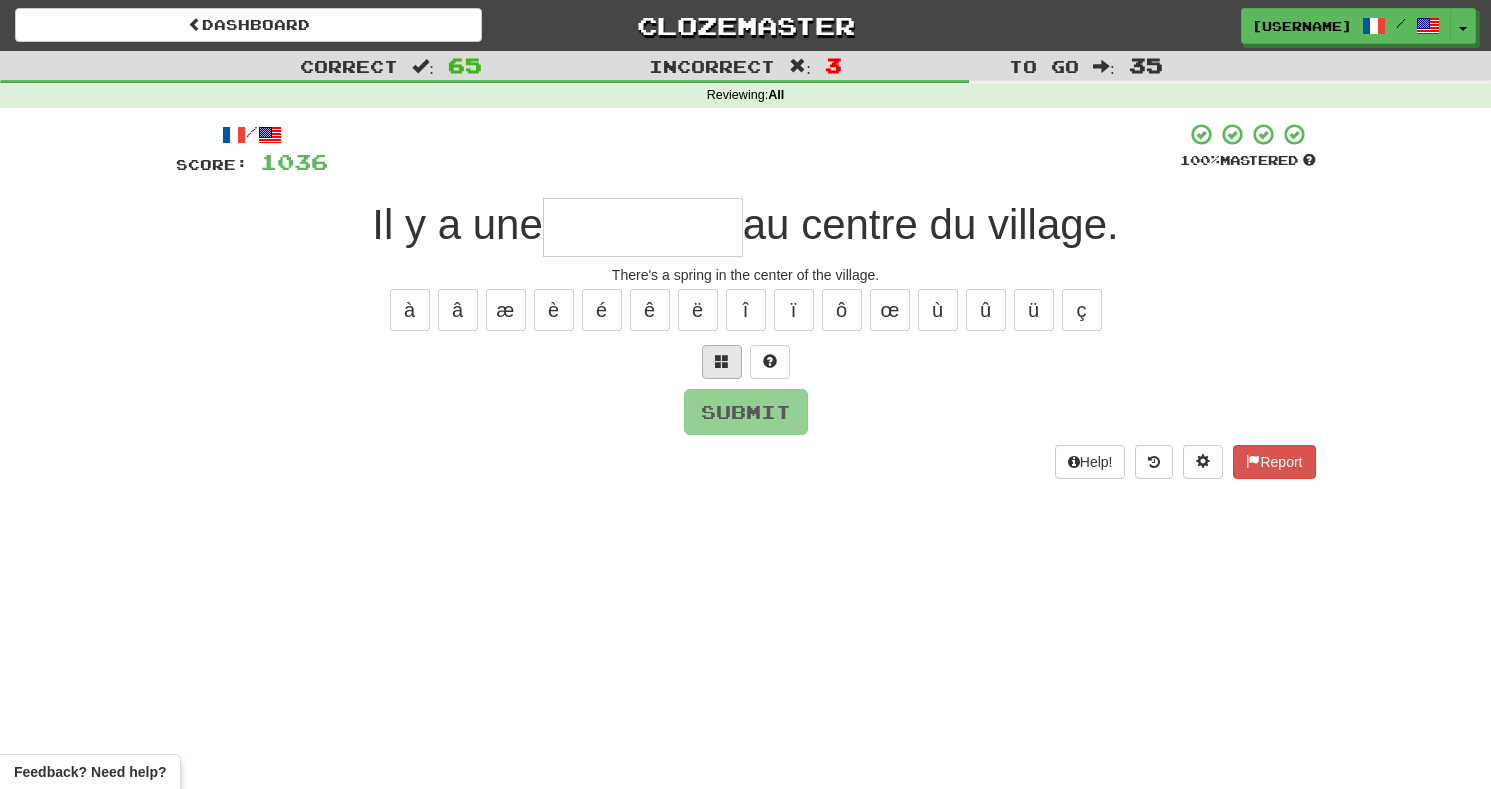 click at bounding box center [722, 362] 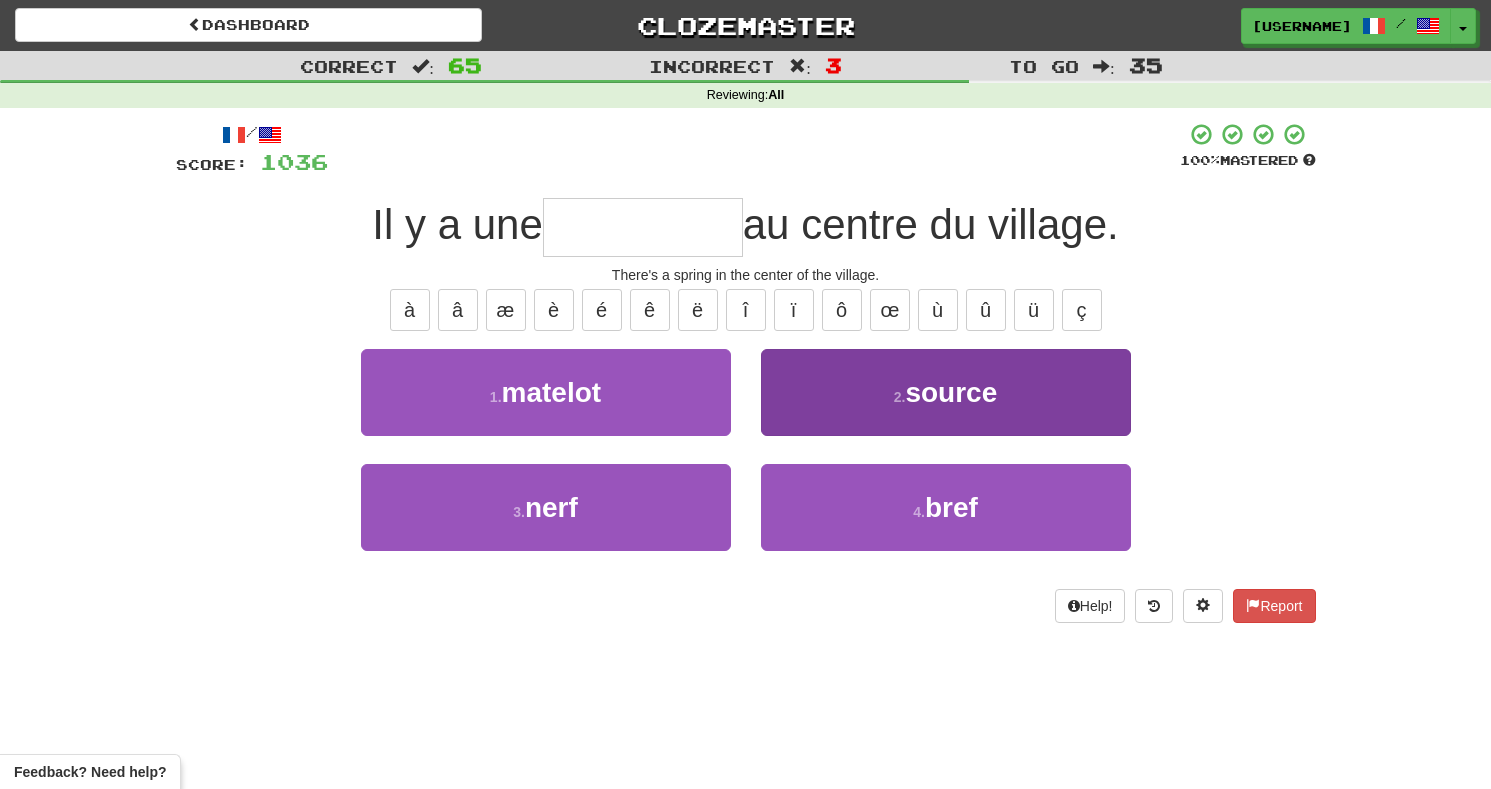 click on "source" at bounding box center (951, 392) 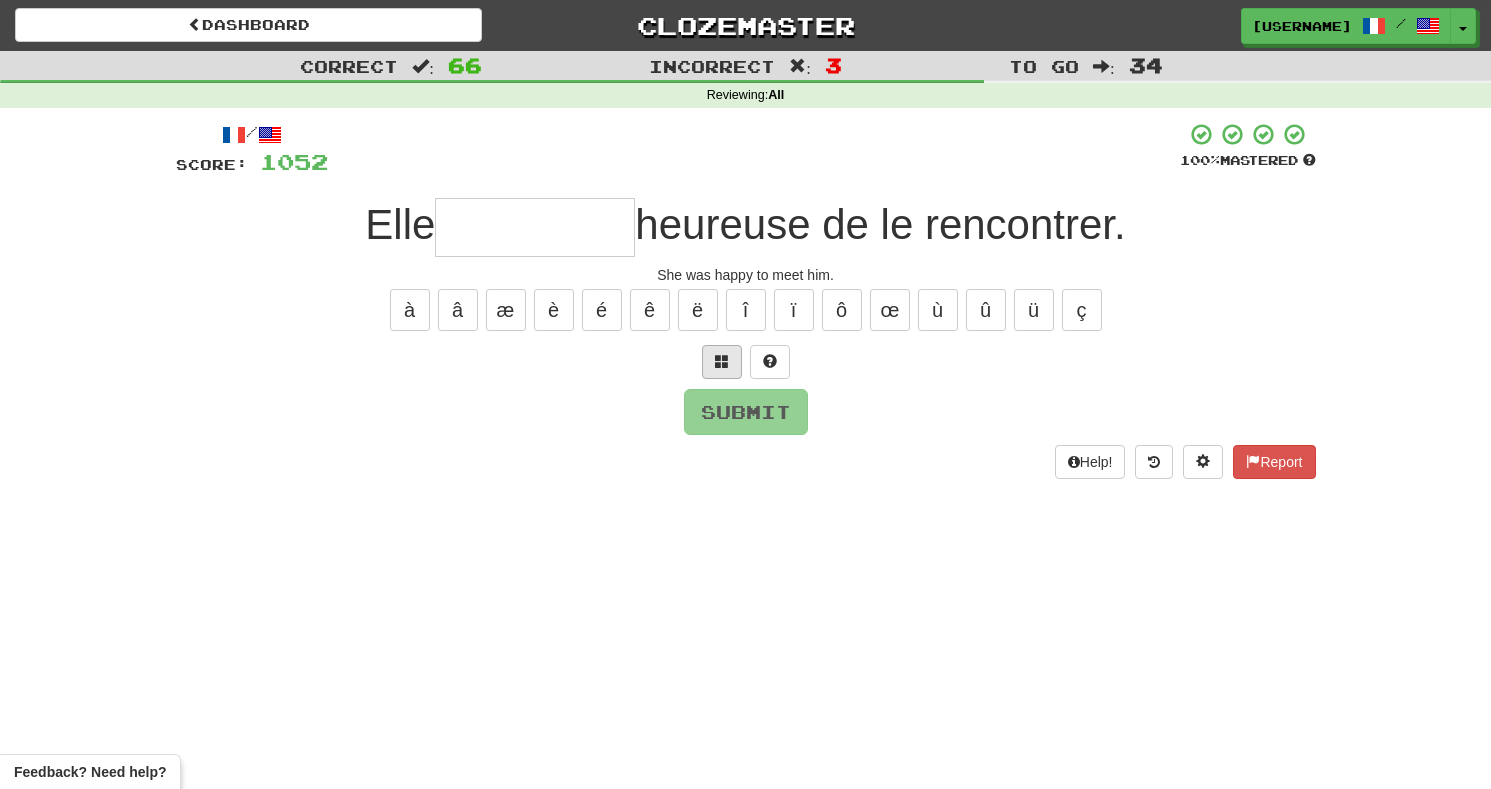 click at bounding box center (722, 362) 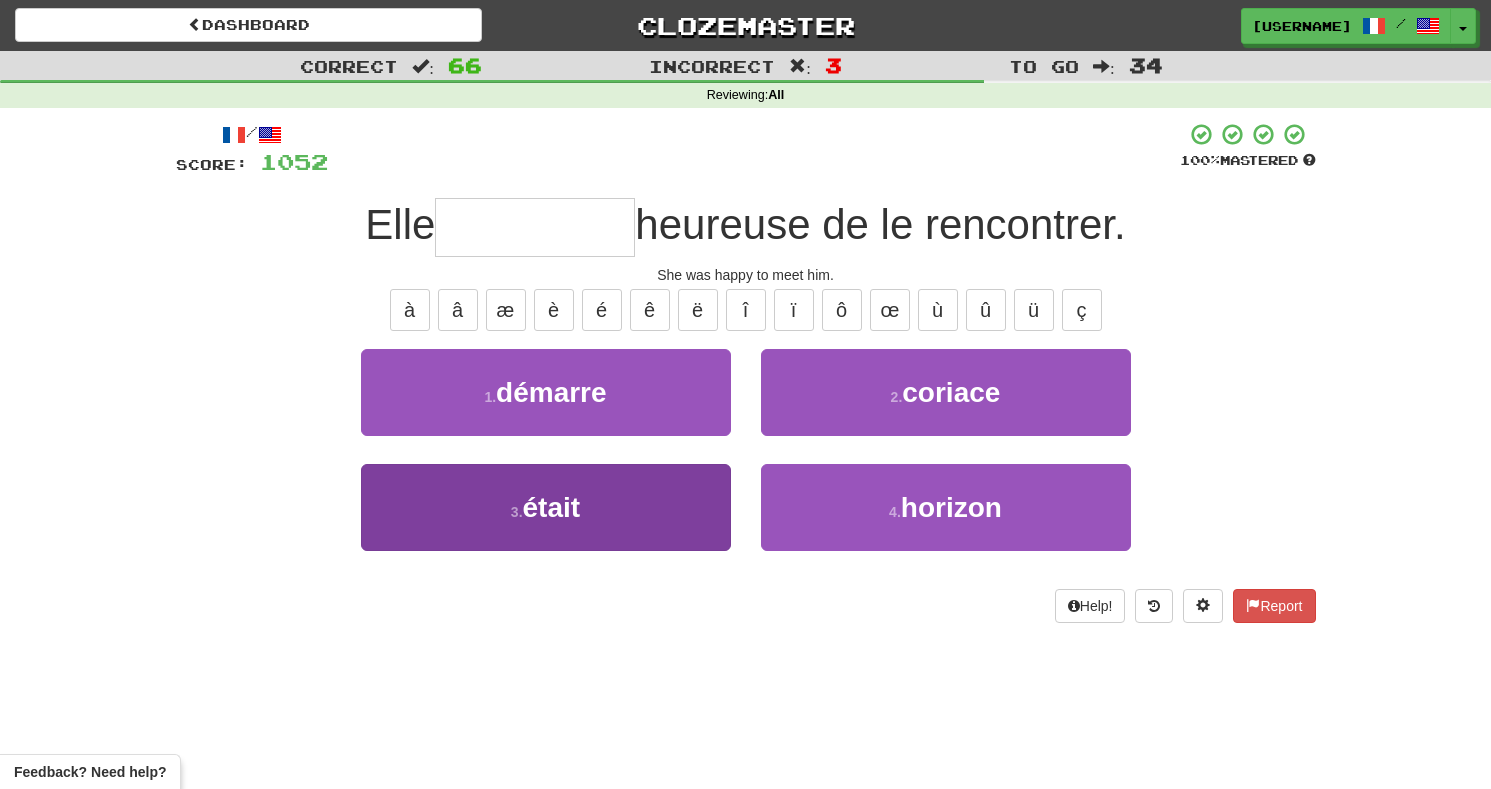 click on "3 .  était" at bounding box center [546, 507] 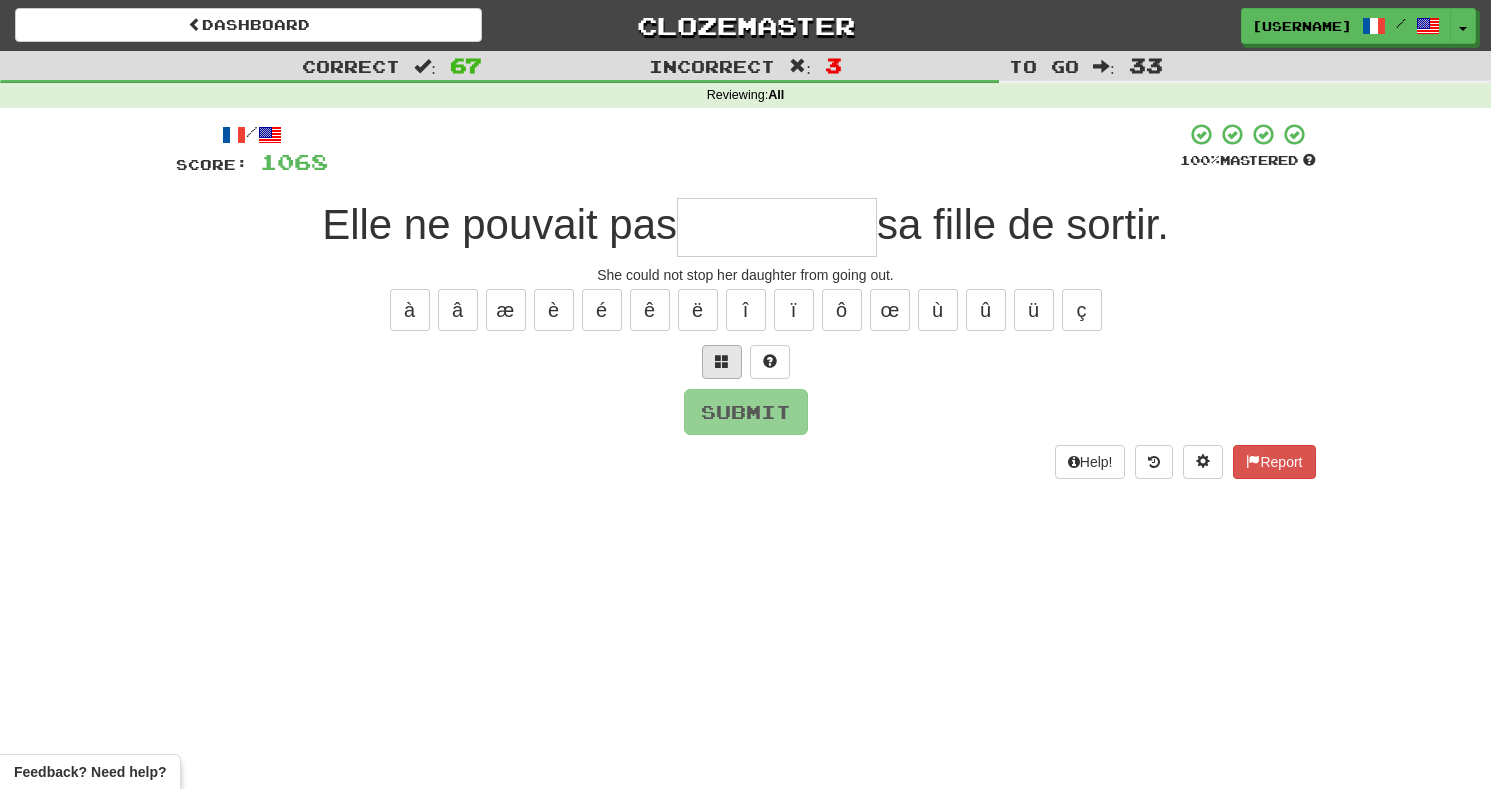 click at bounding box center (722, 361) 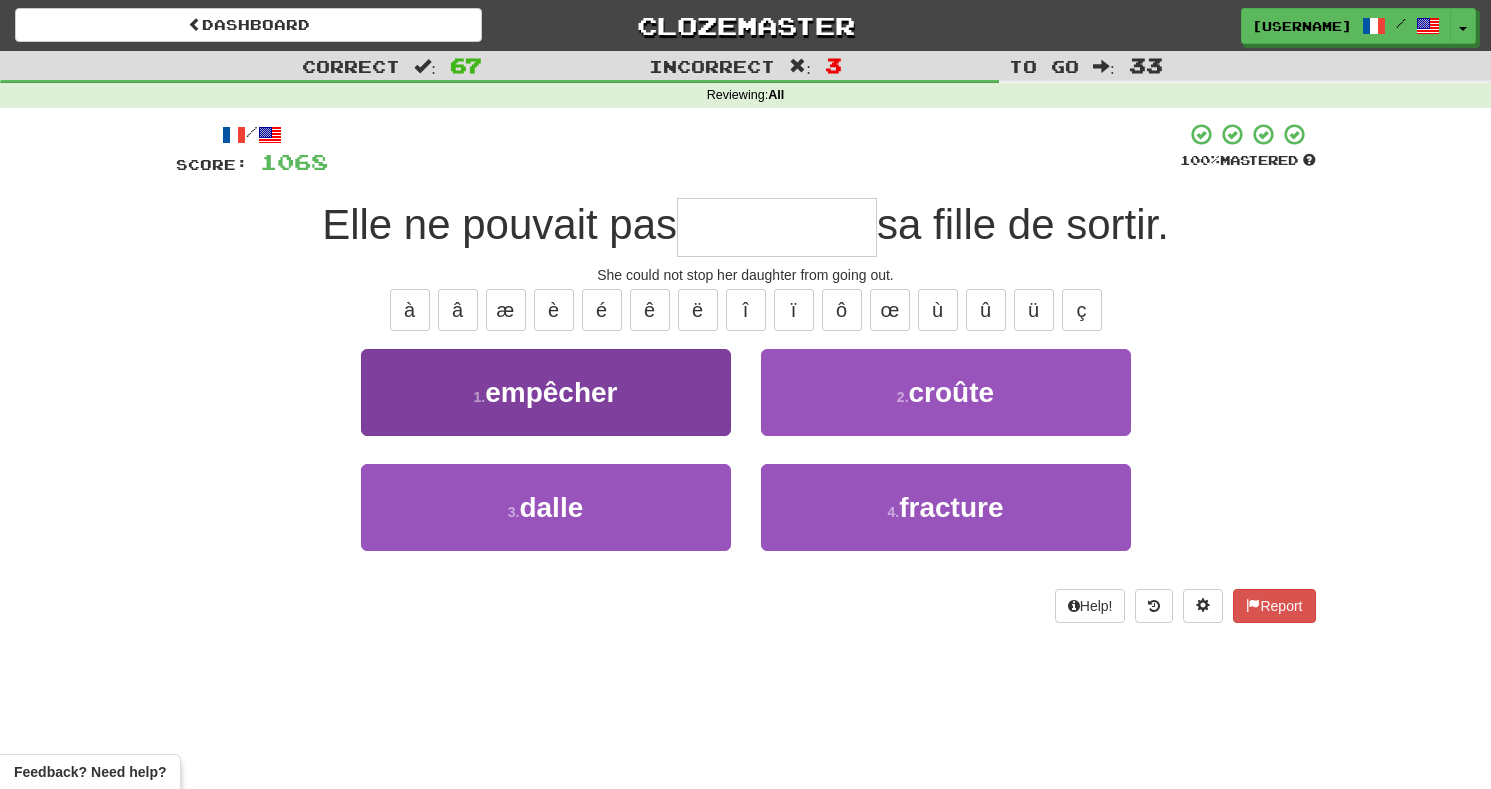 click on "1 .  empêcher" at bounding box center [546, 392] 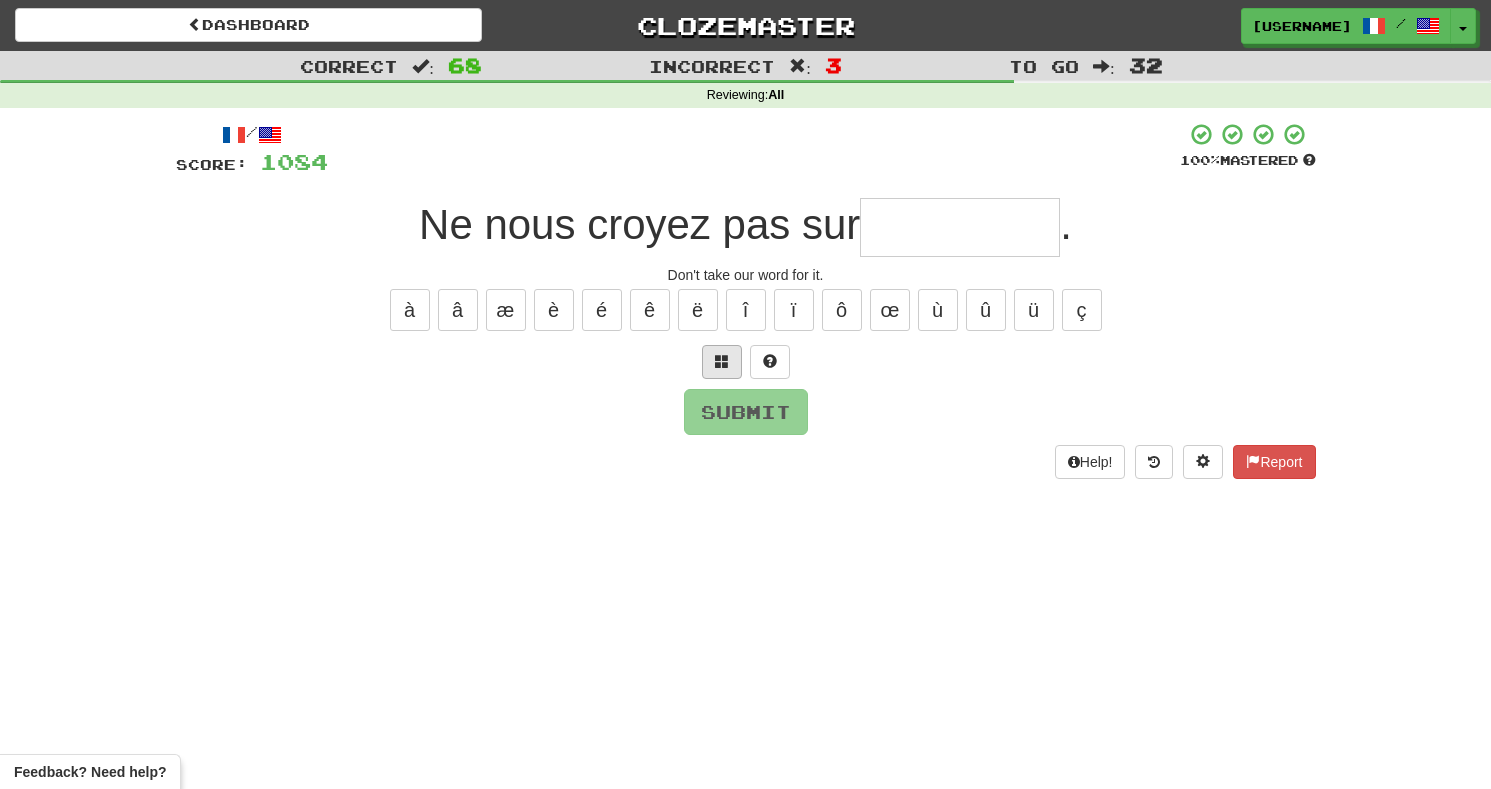 click at bounding box center (722, 361) 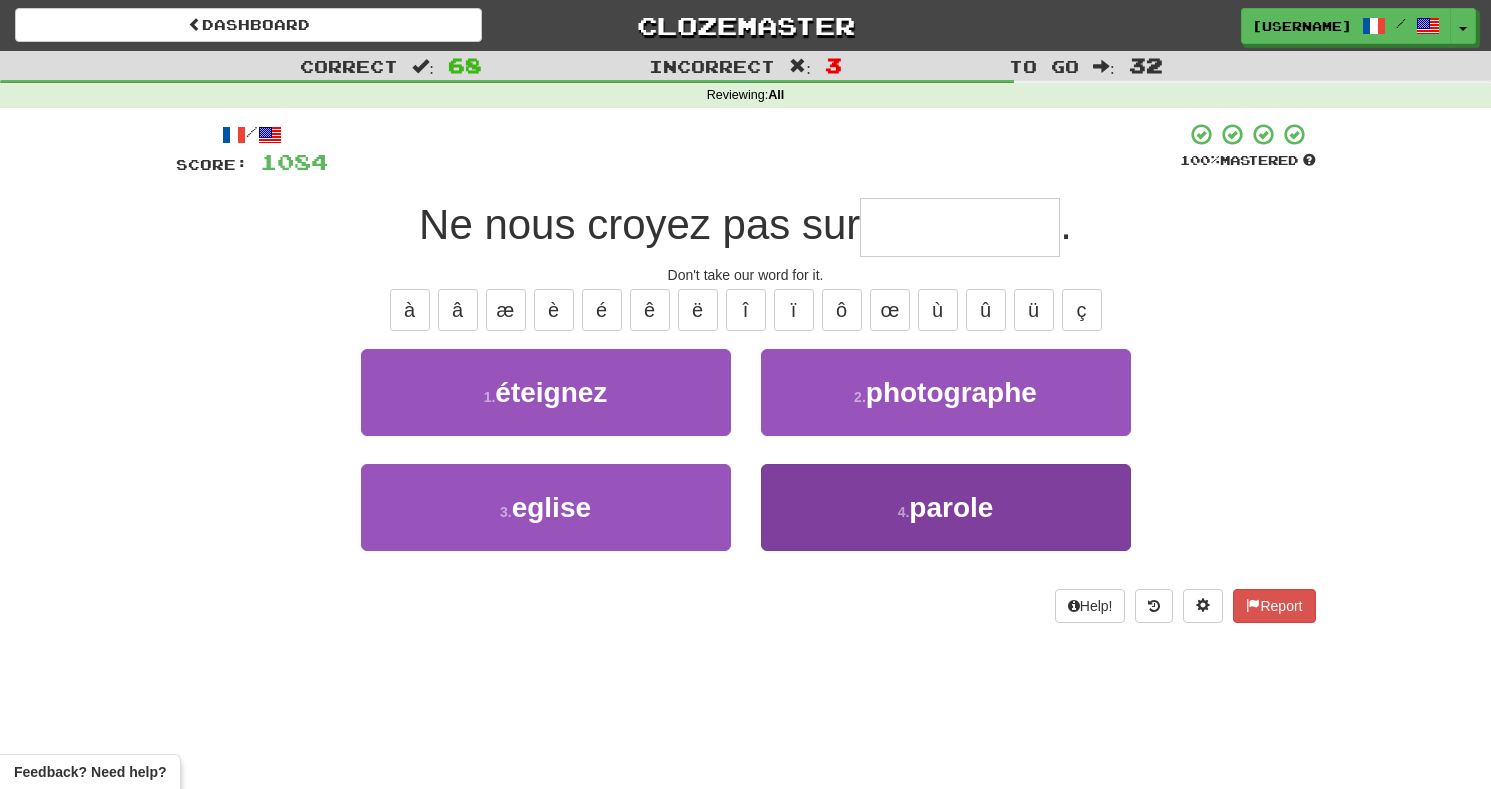 click on "4 .  parole" at bounding box center (946, 507) 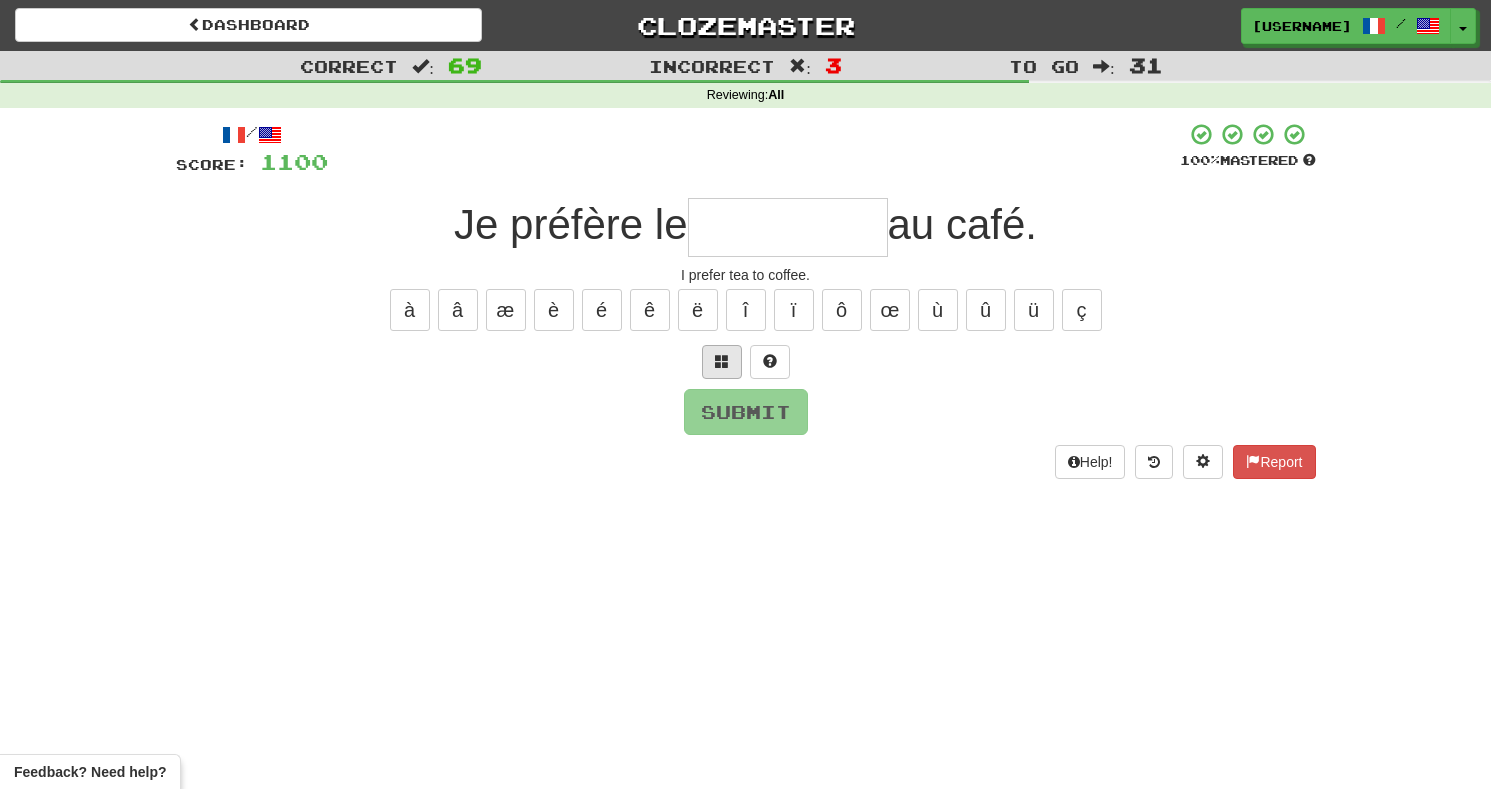 click at bounding box center [722, 361] 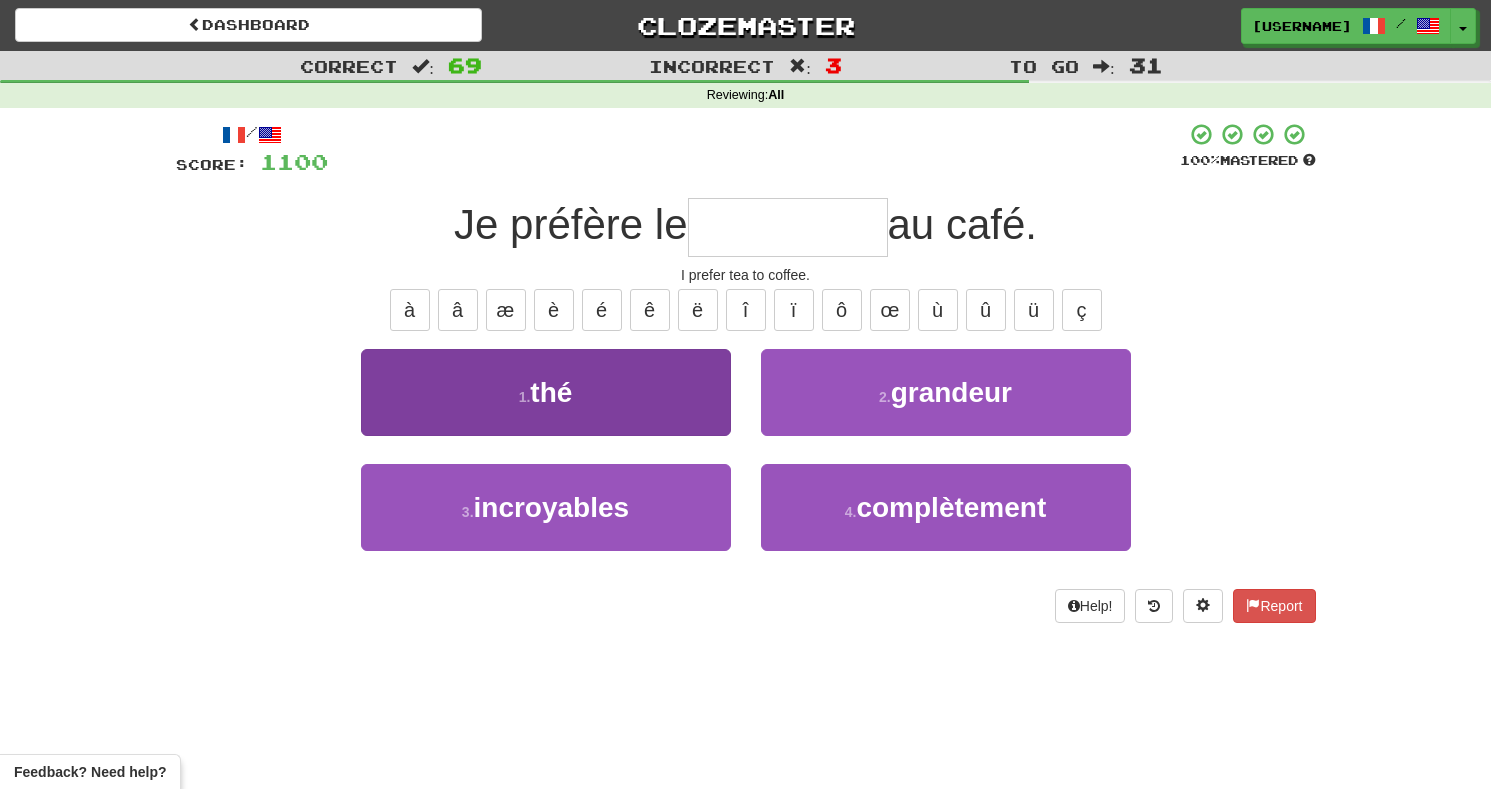 click on "1 .  thé" at bounding box center (546, 392) 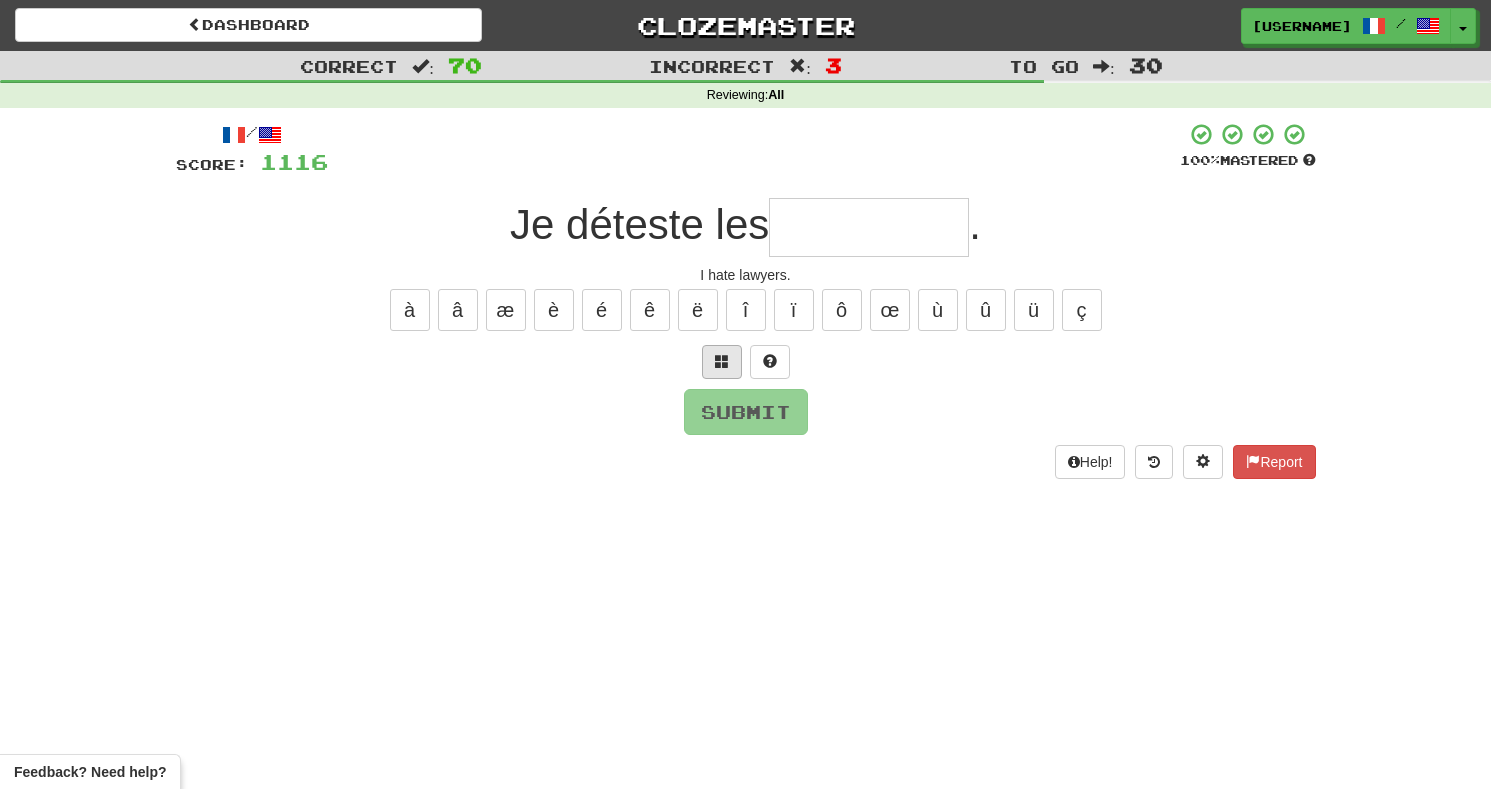 click at bounding box center [722, 362] 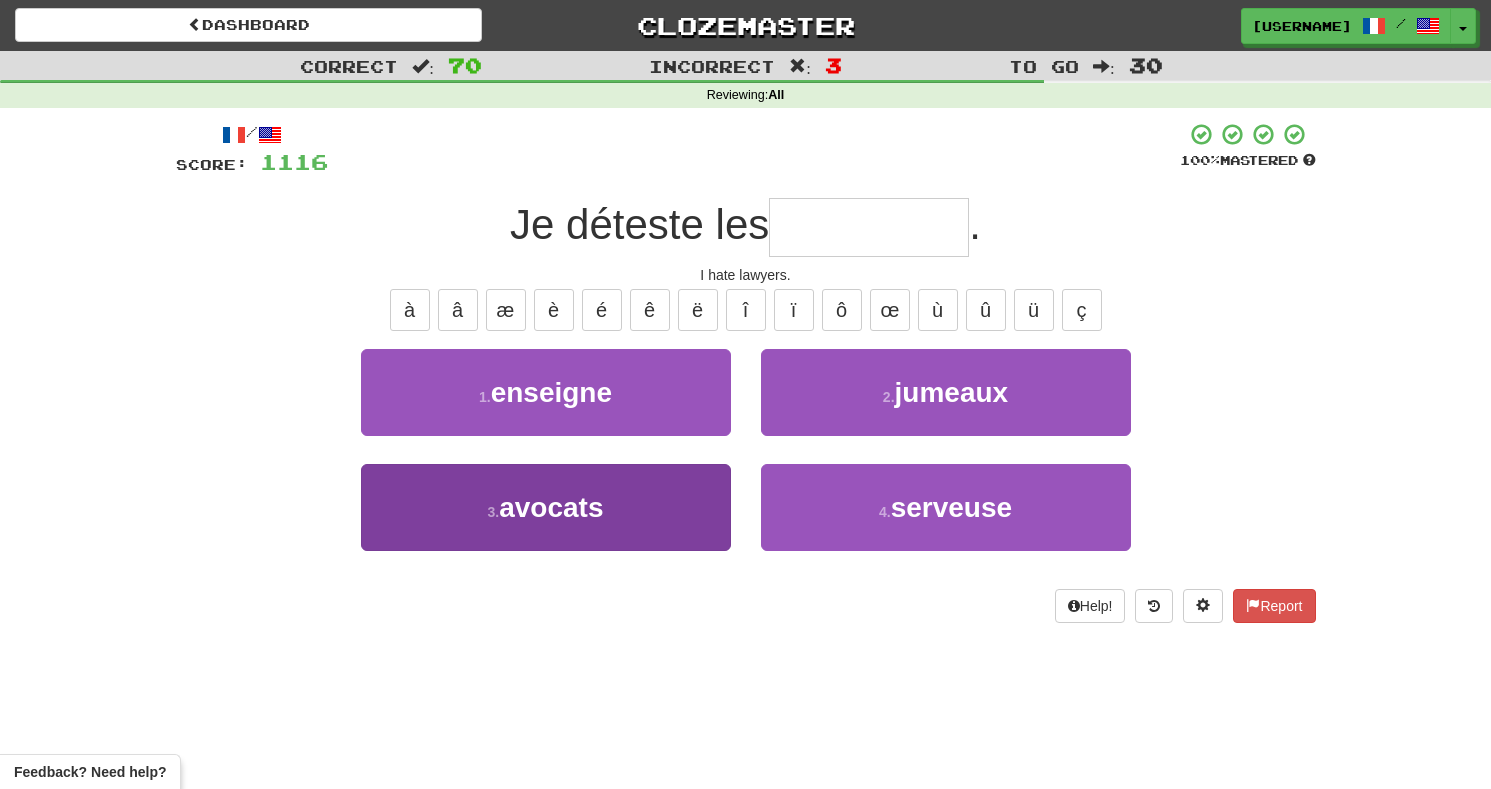 click on "3 .  avocats" at bounding box center (546, 507) 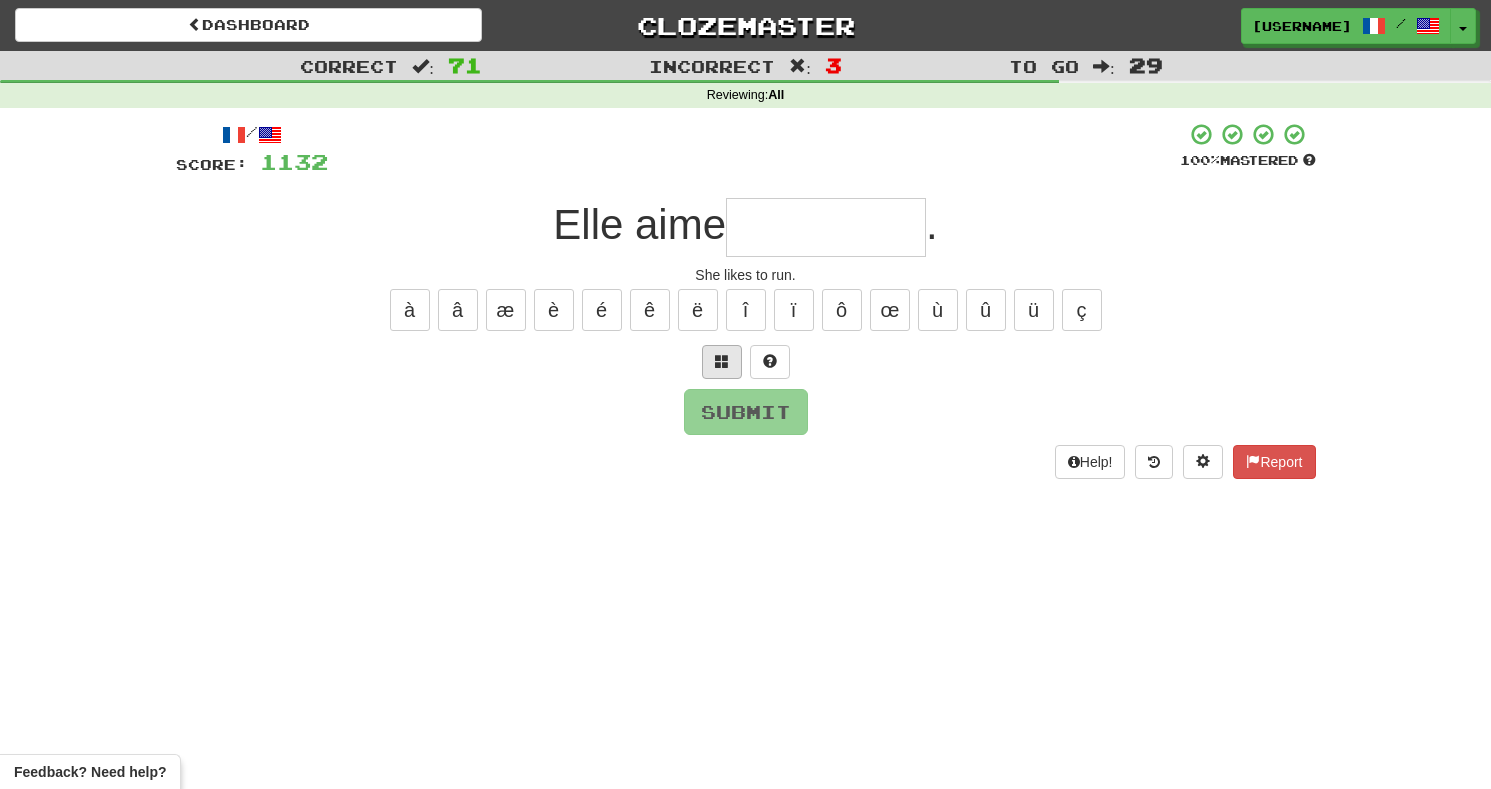 click at bounding box center (722, 362) 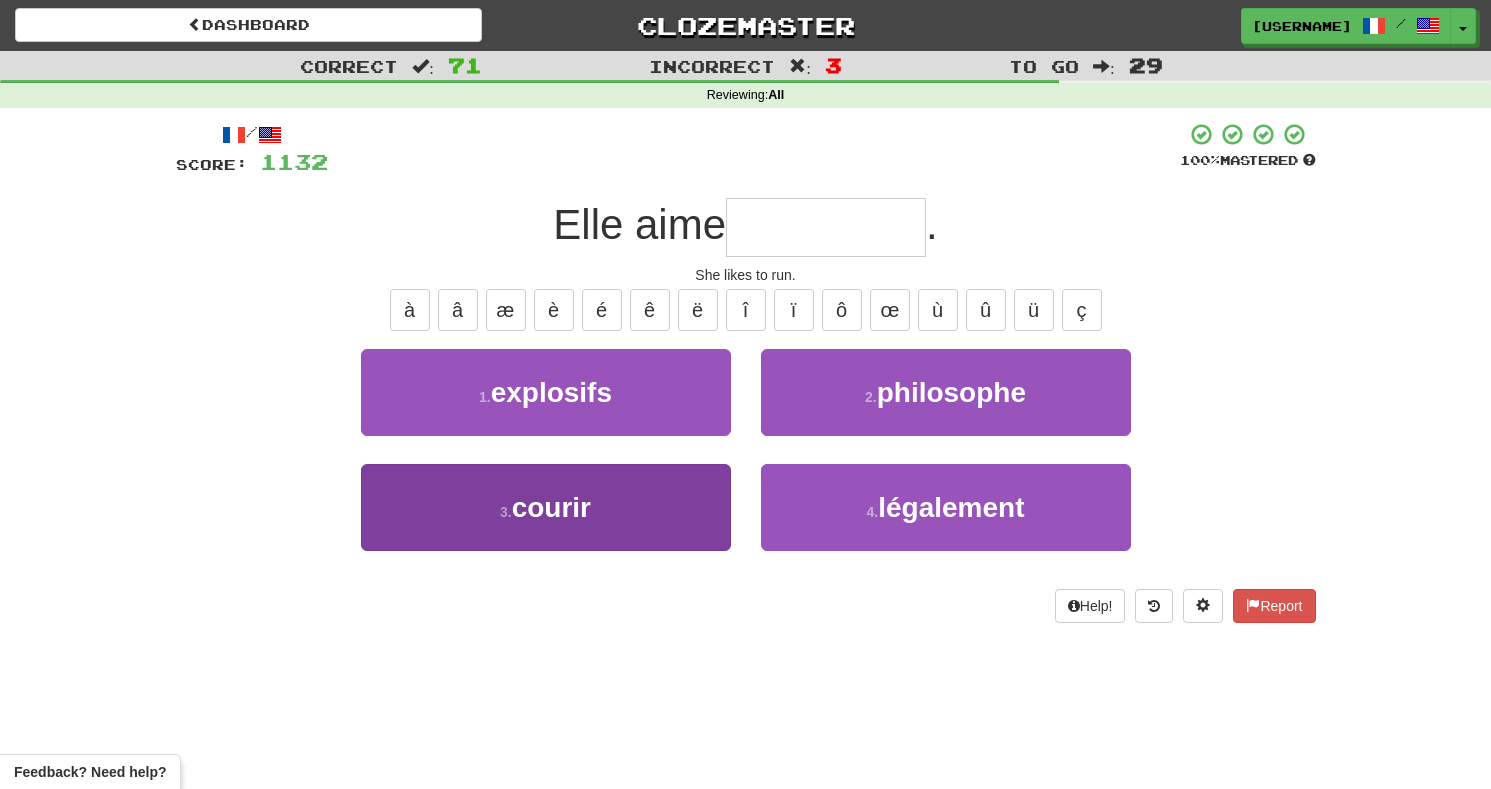 click on "3 .  courir" at bounding box center (546, 507) 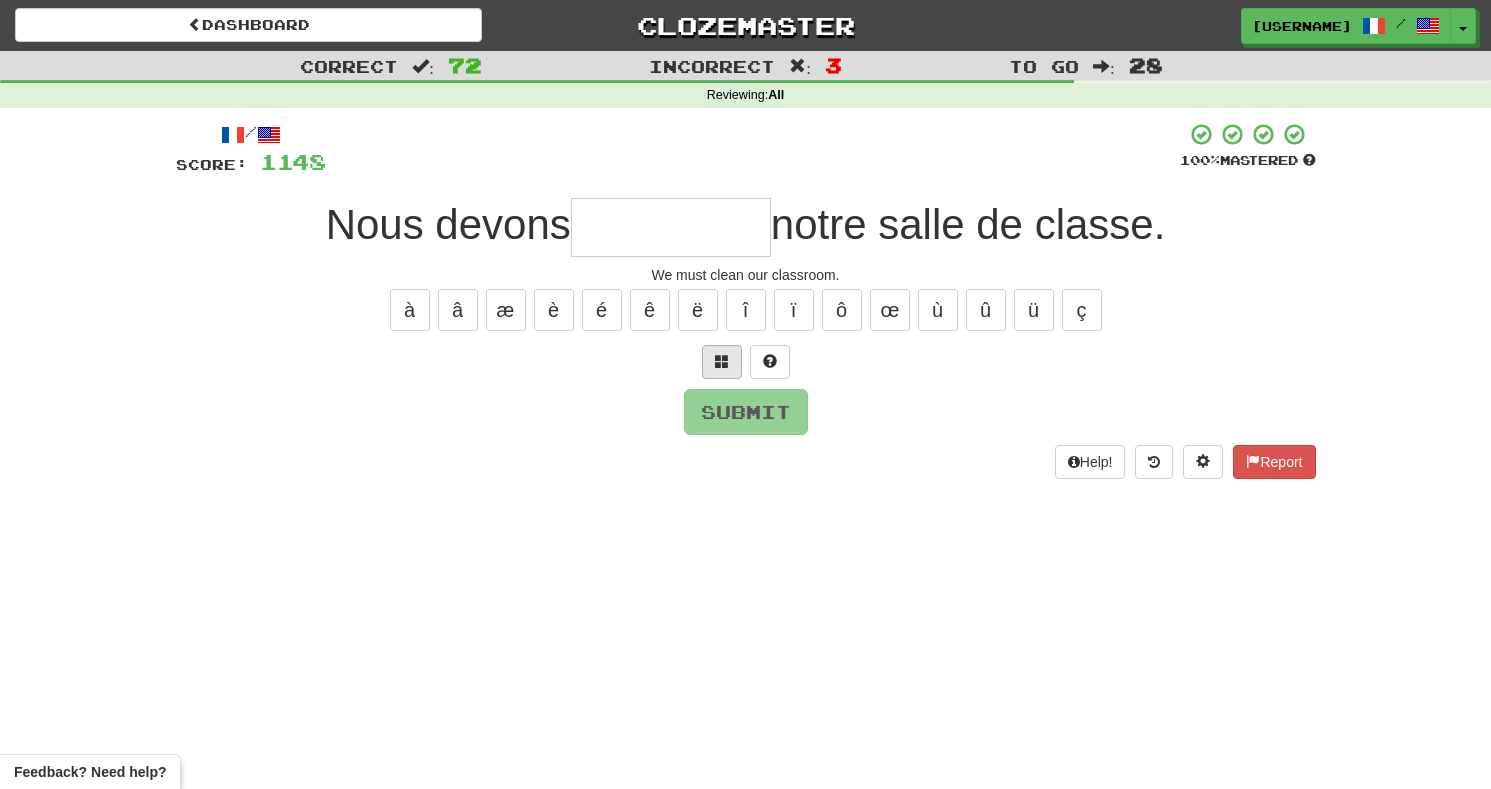 click at bounding box center [722, 361] 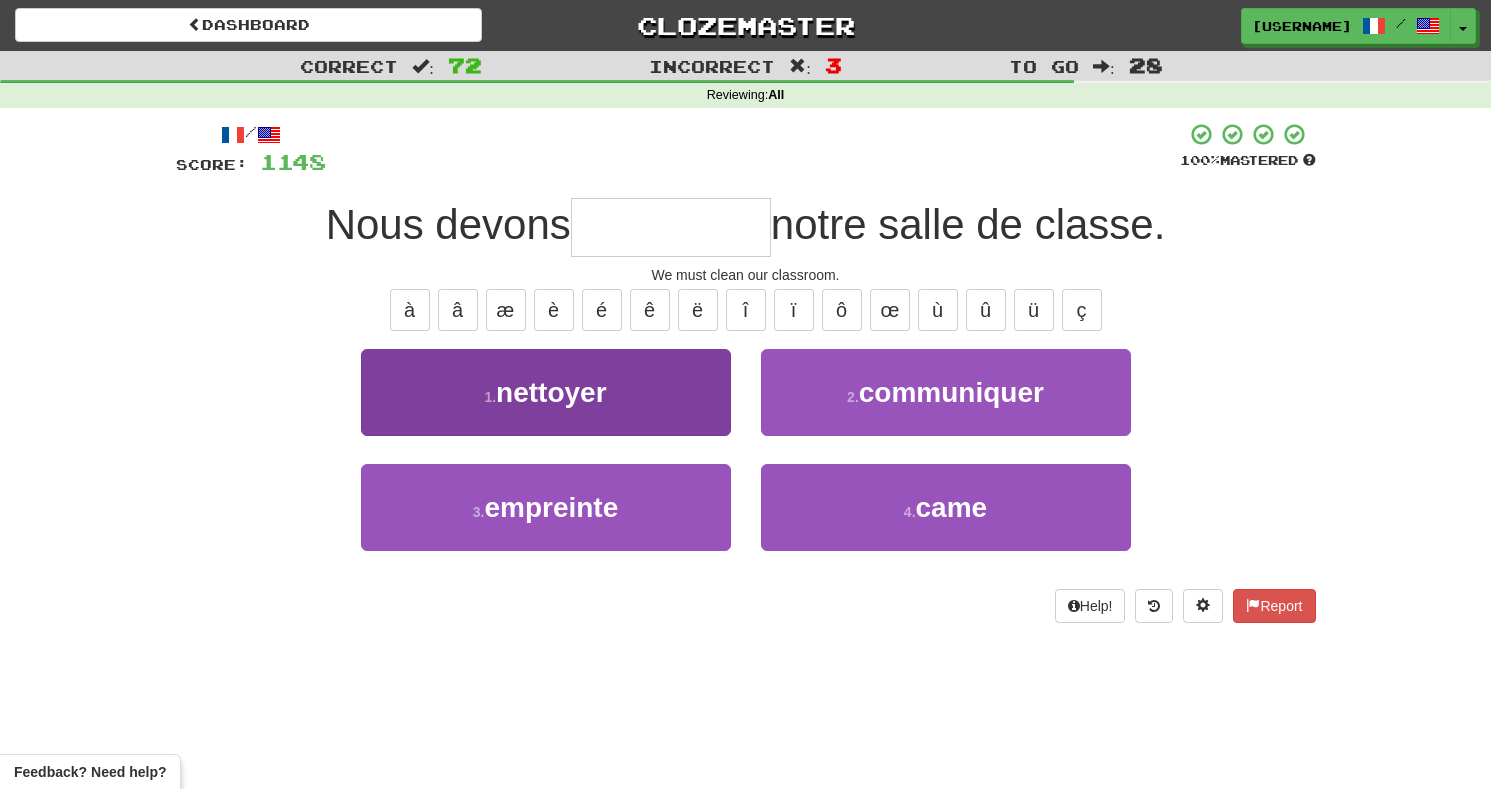 click on "1 .  nettoyer" at bounding box center (546, 392) 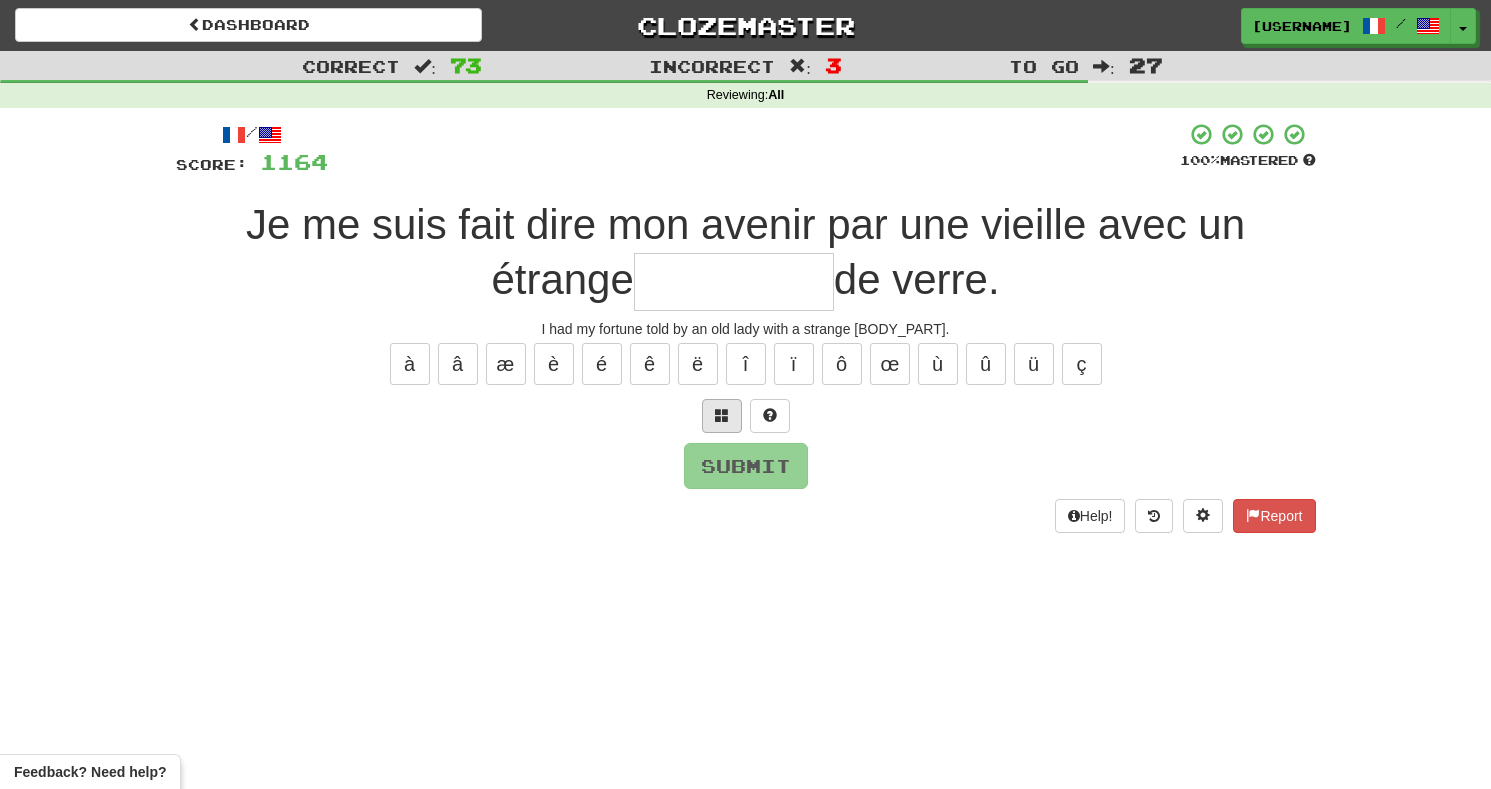 click at bounding box center (722, 416) 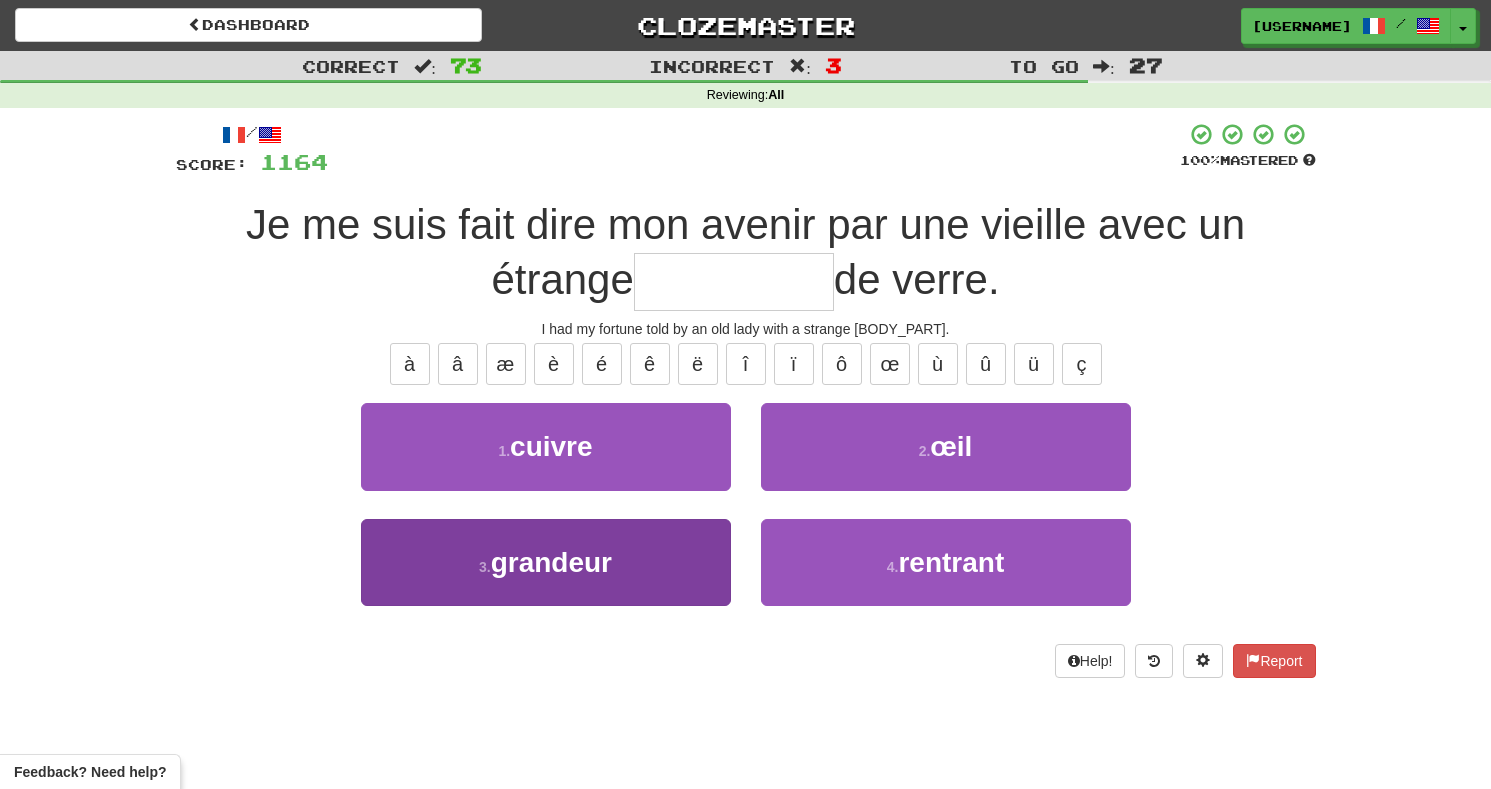 click on "3 .  grandeur" at bounding box center [546, 562] 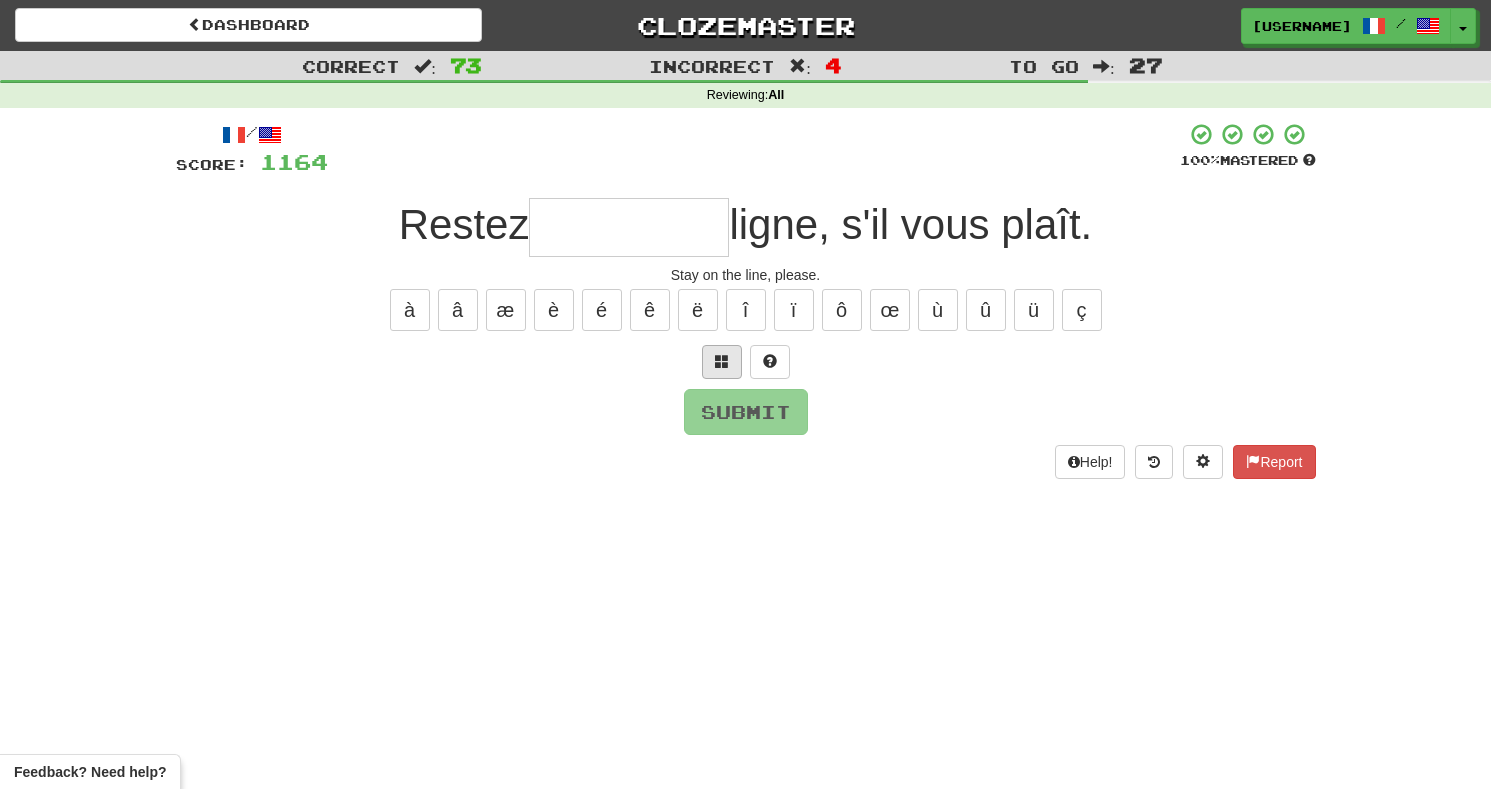 click at bounding box center (722, 361) 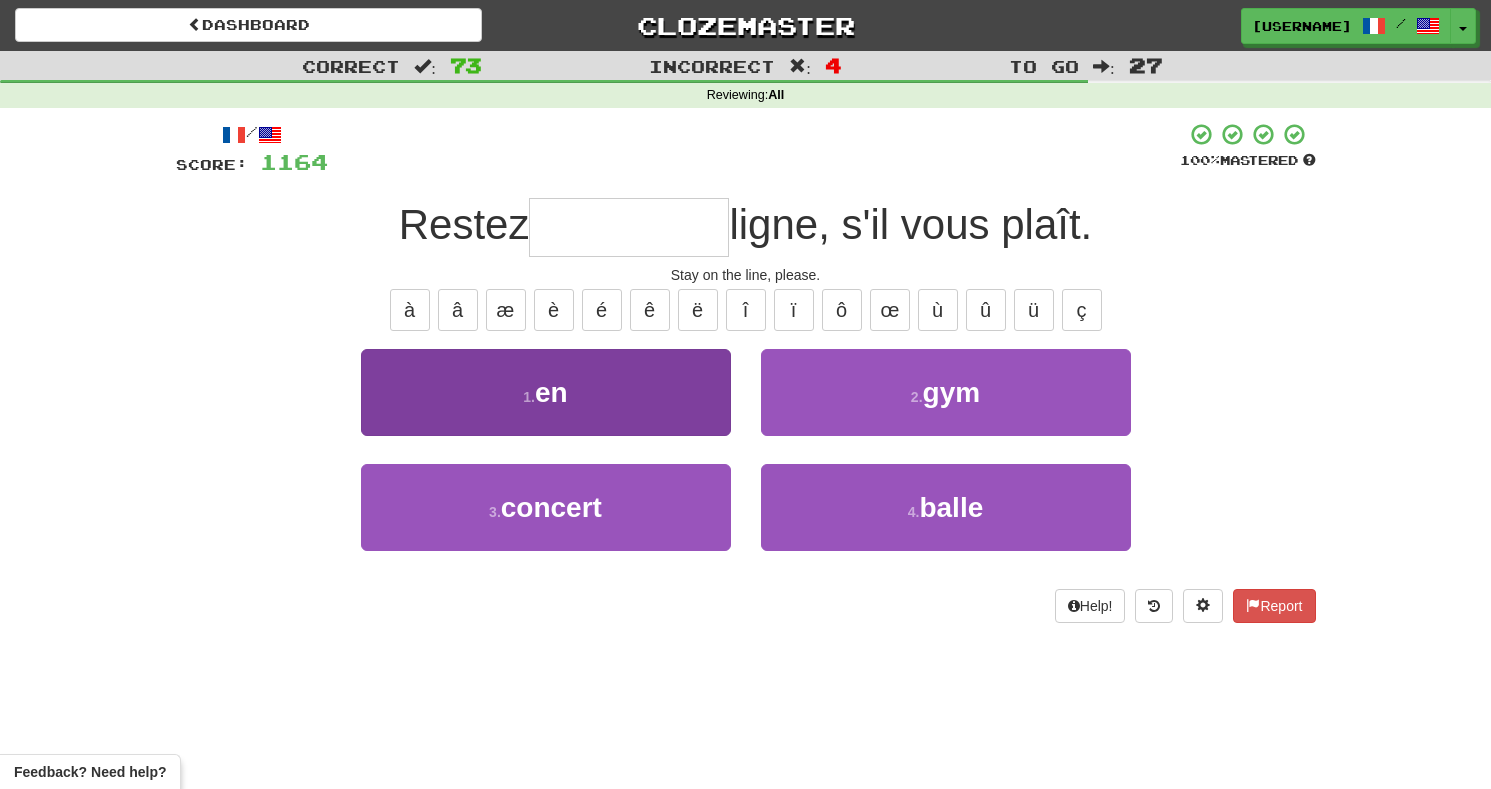 click on "1 .  en" at bounding box center [546, 392] 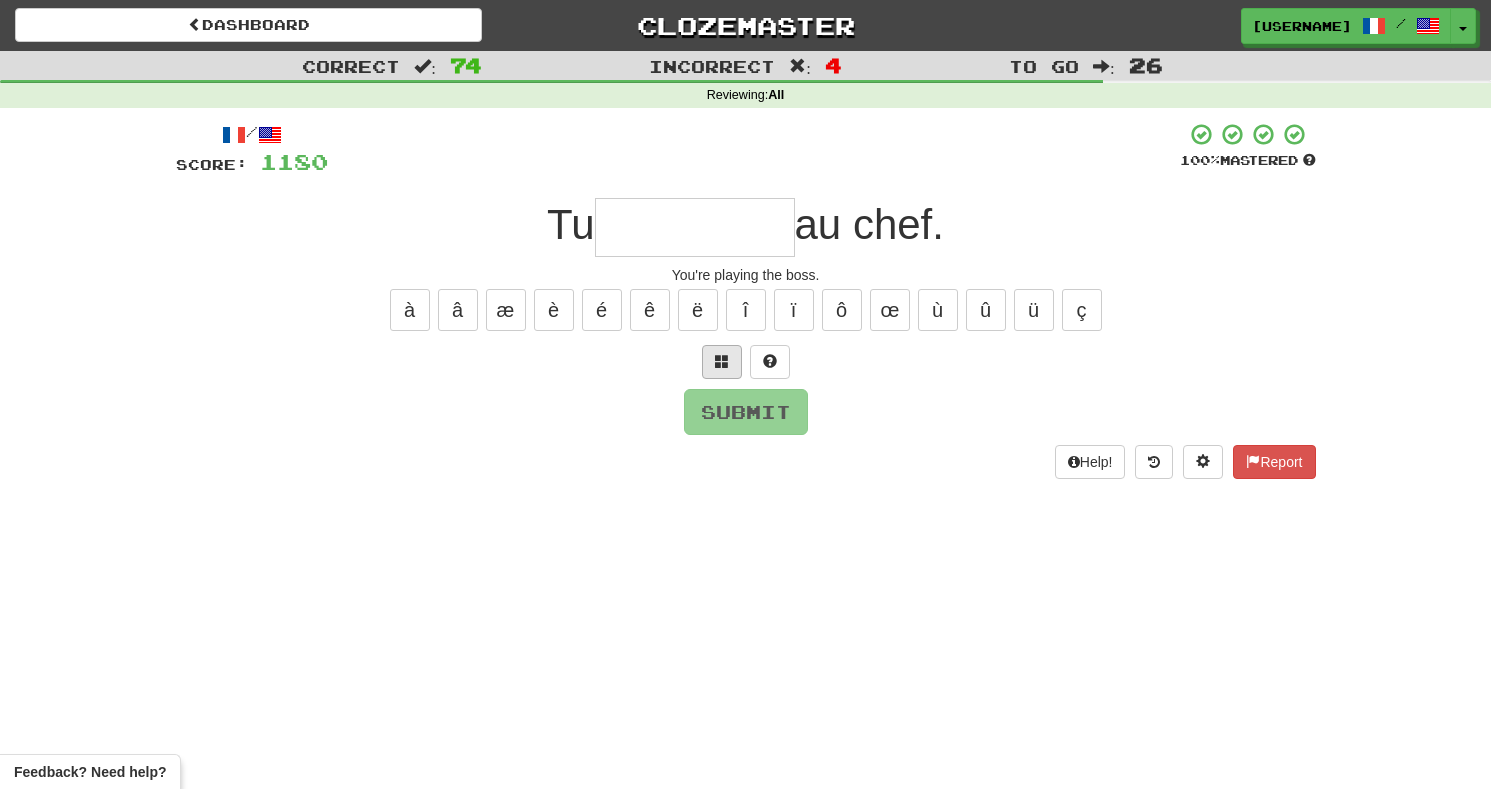 click at bounding box center [722, 362] 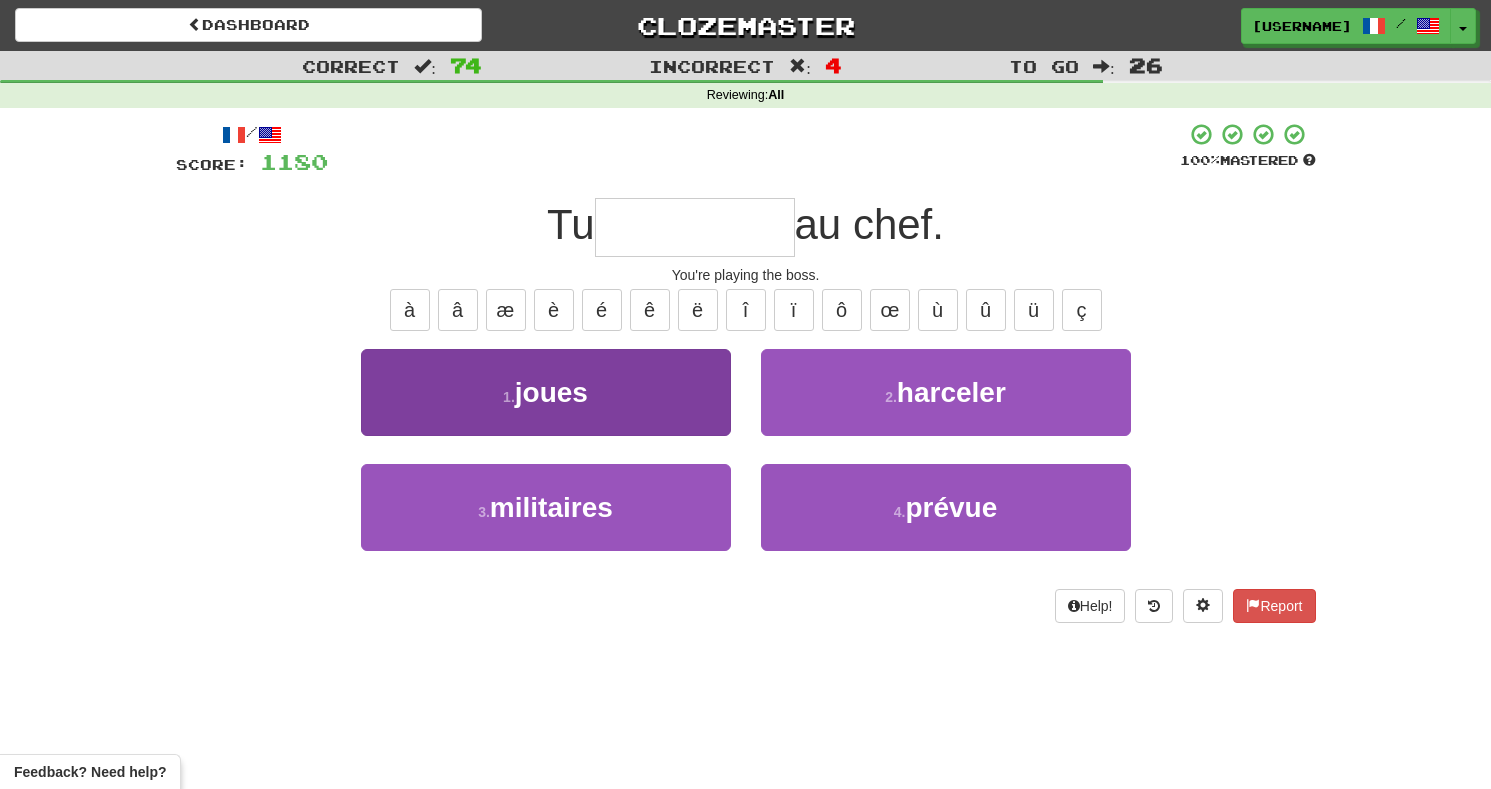 click on "1 .  joues" at bounding box center (546, 392) 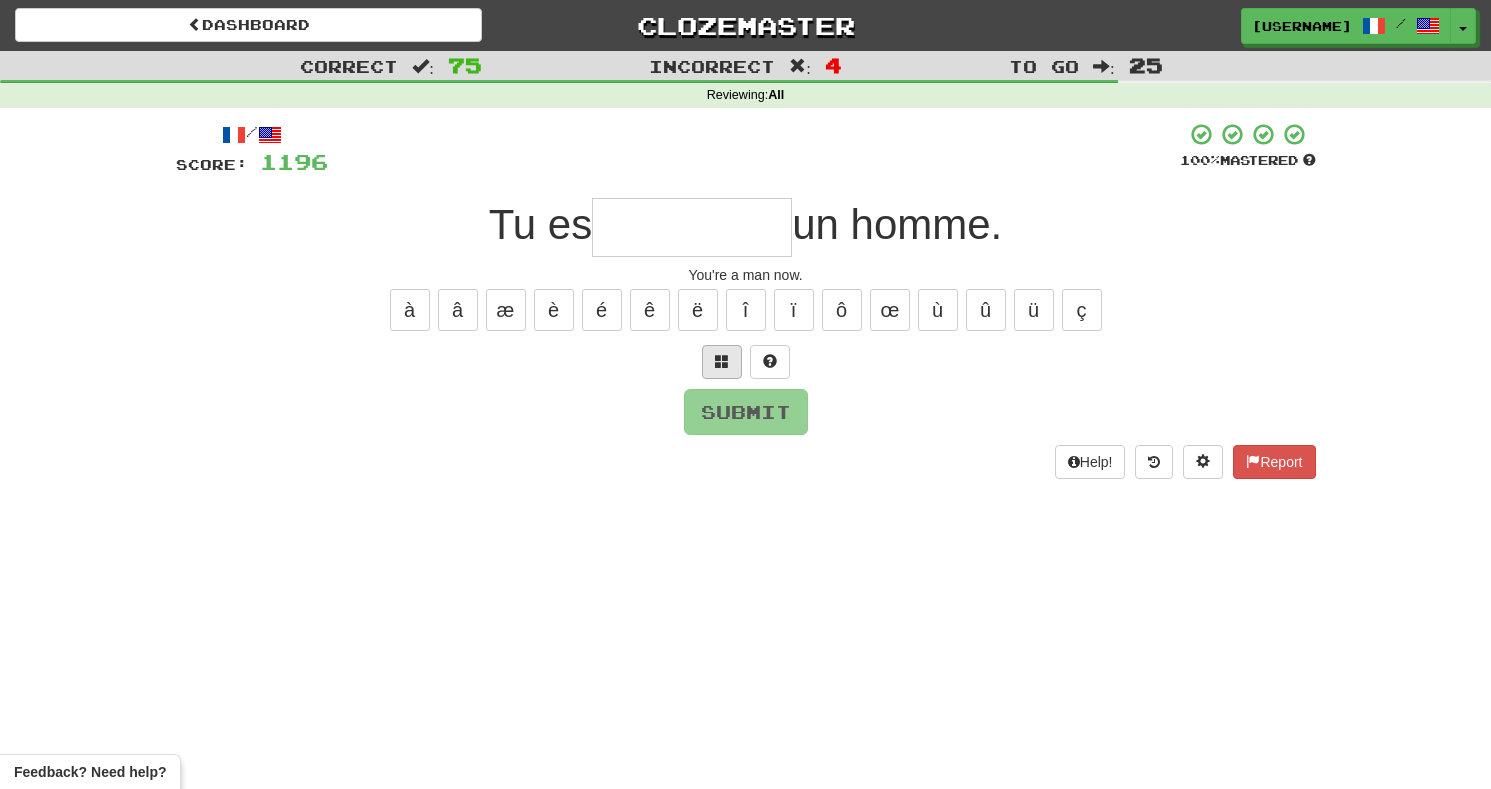 click at bounding box center (722, 361) 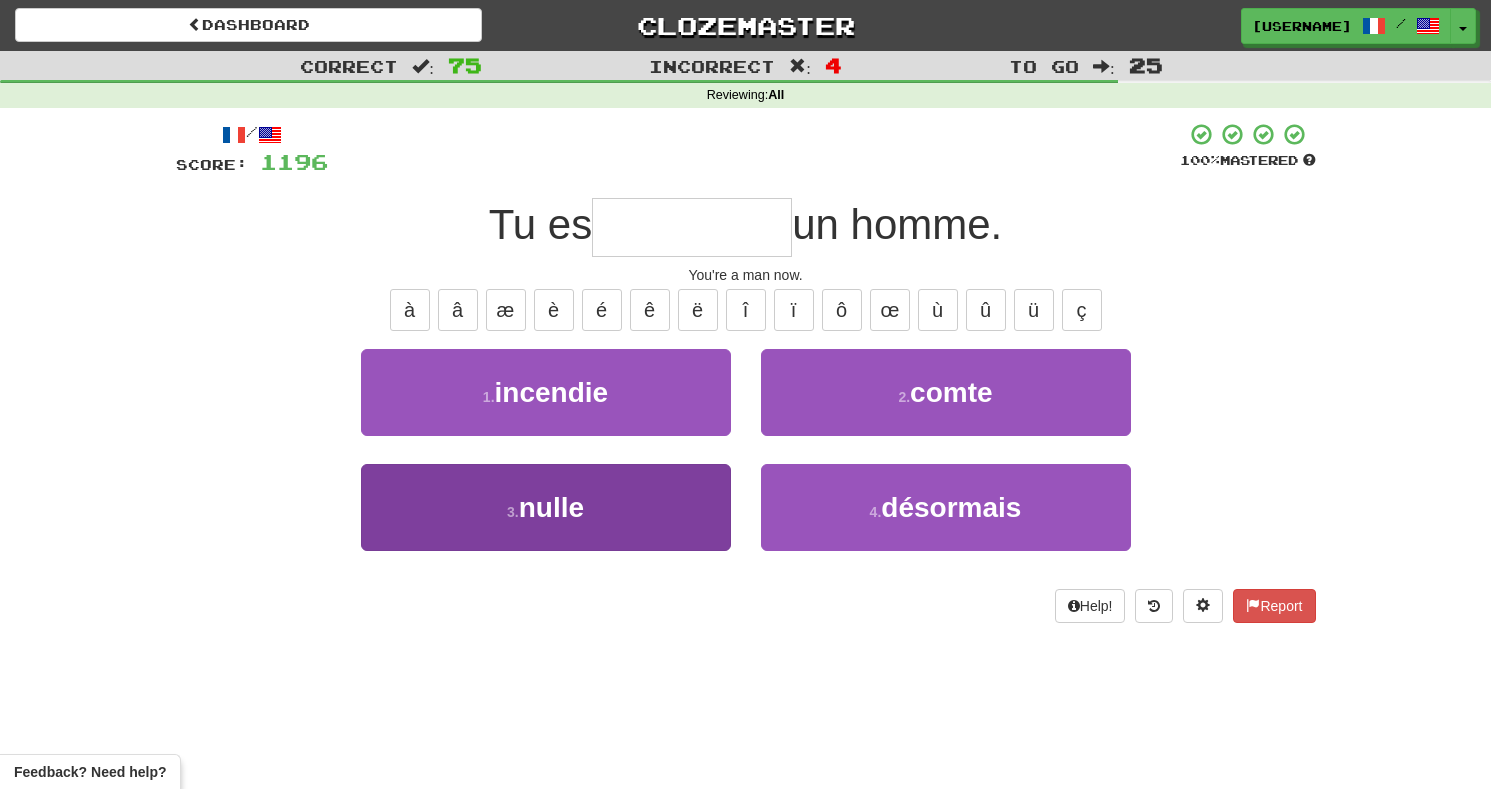 click on "3 .  nulle" at bounding box center (546, 507) 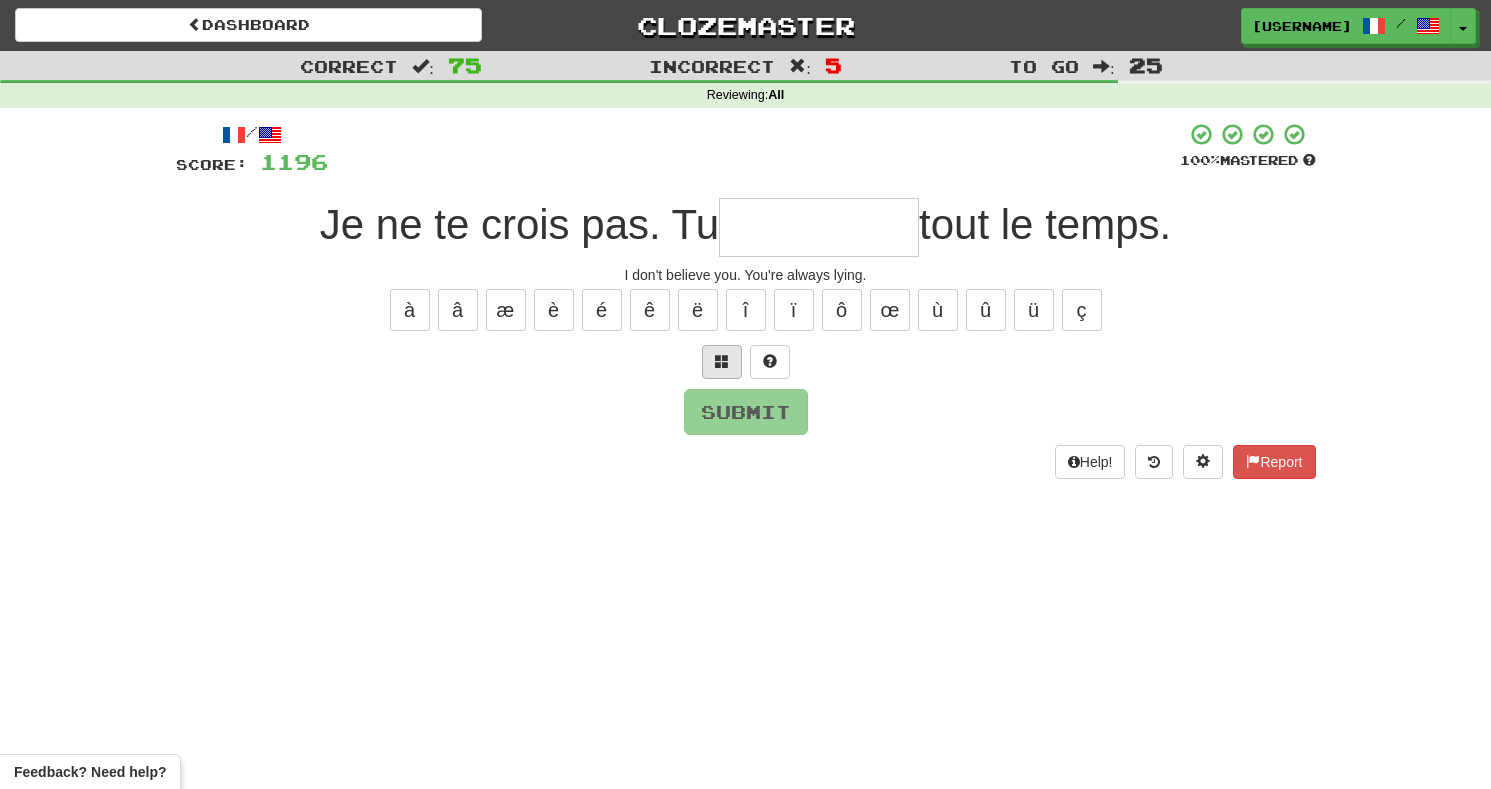 click at bounding box center [722, 362] 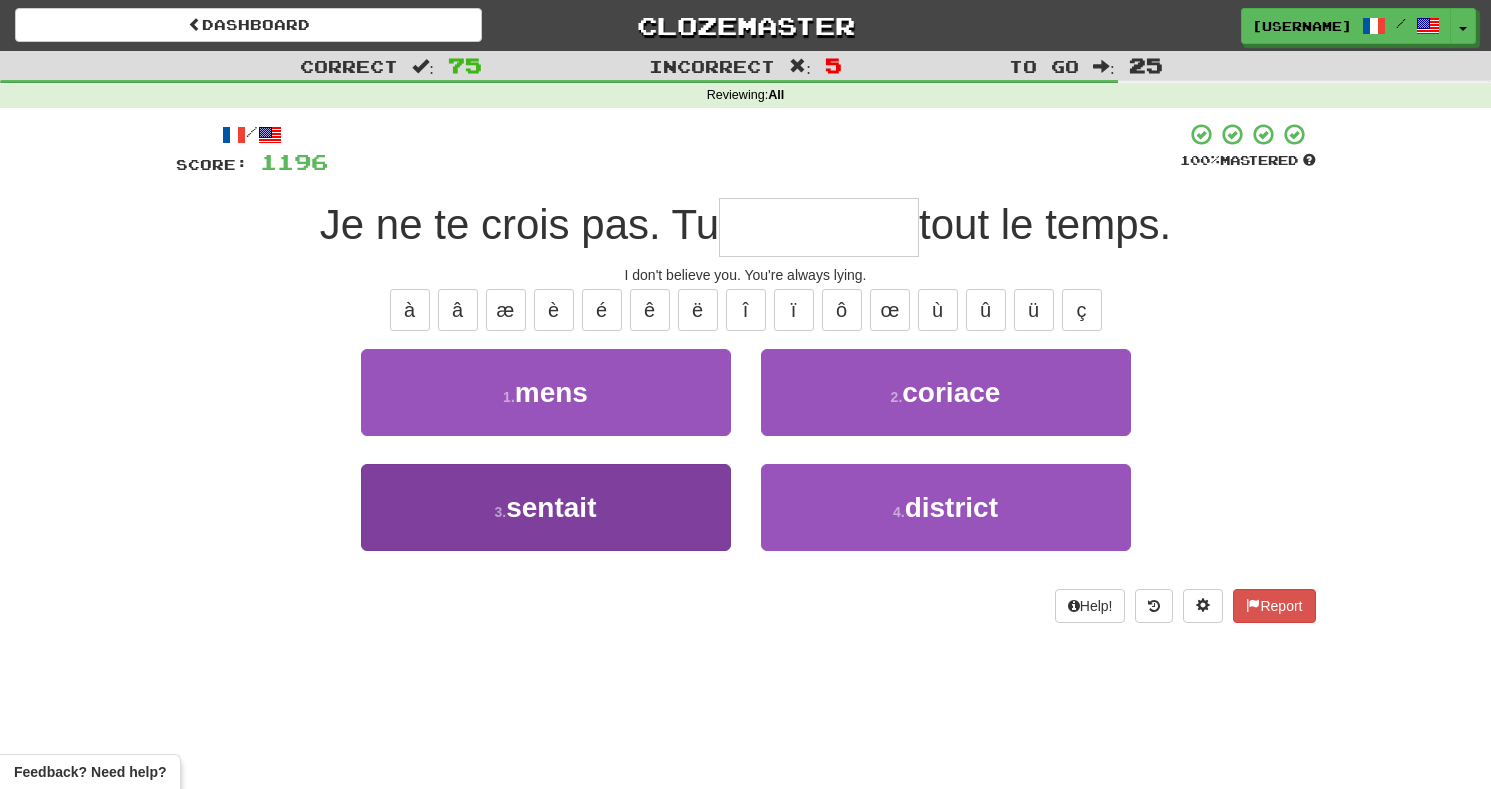 click on "3 .  sentait" at bounding box center [546, 507] 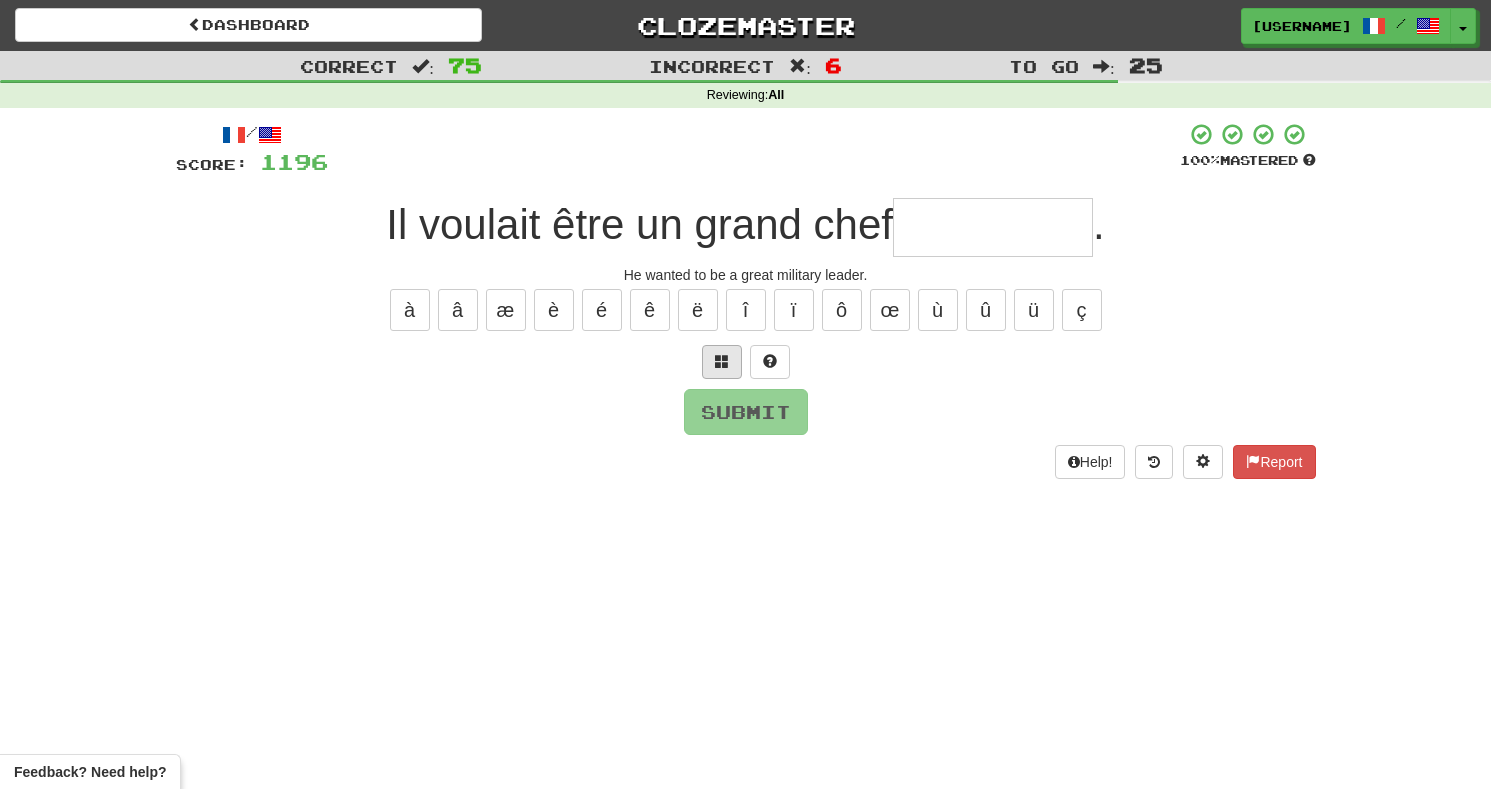 click at bounding box center [722, 361] 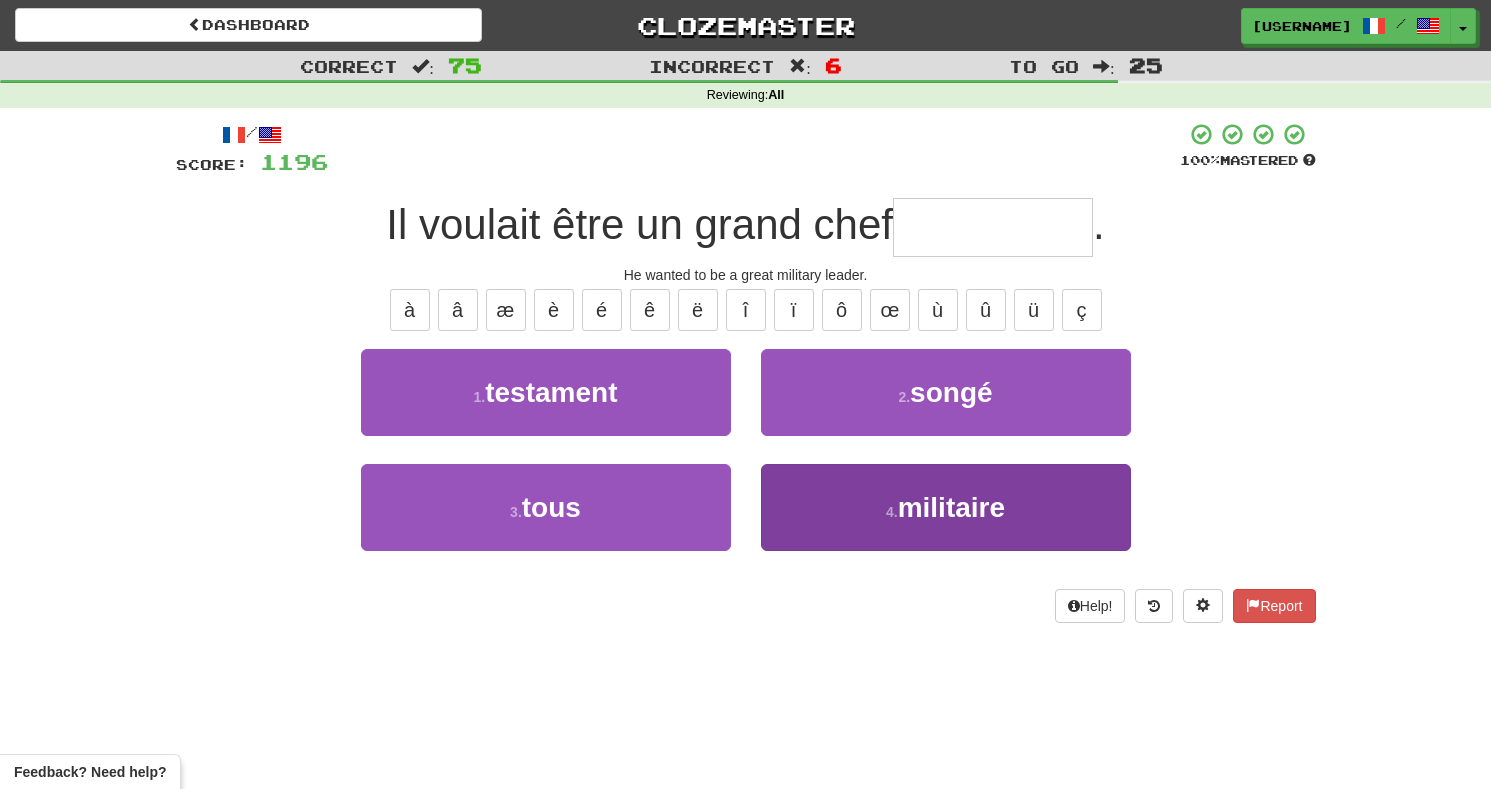 click on "4 .  militaire" at bounding box center [946, 507] 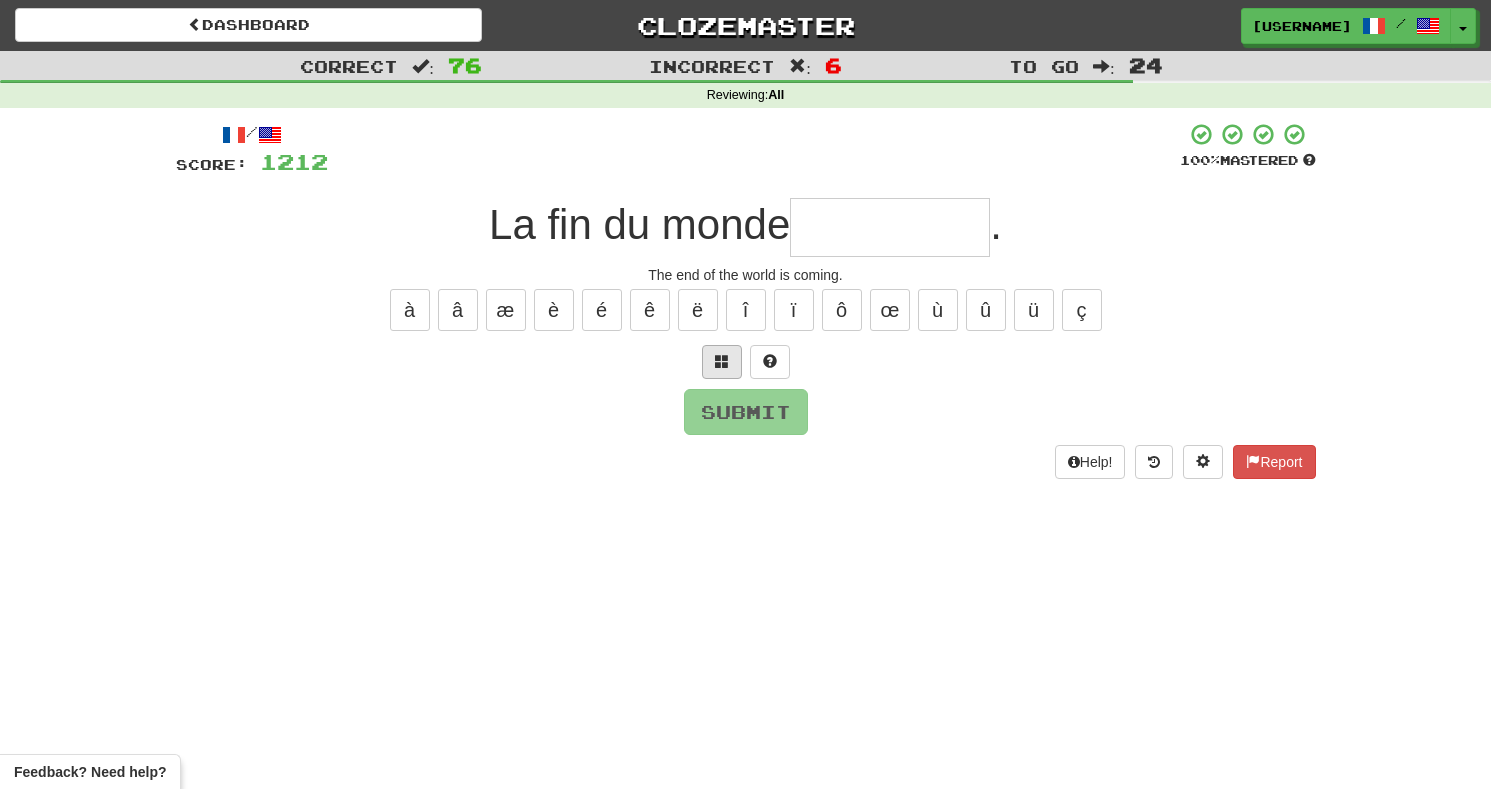 click at bounding box center (722, 361) 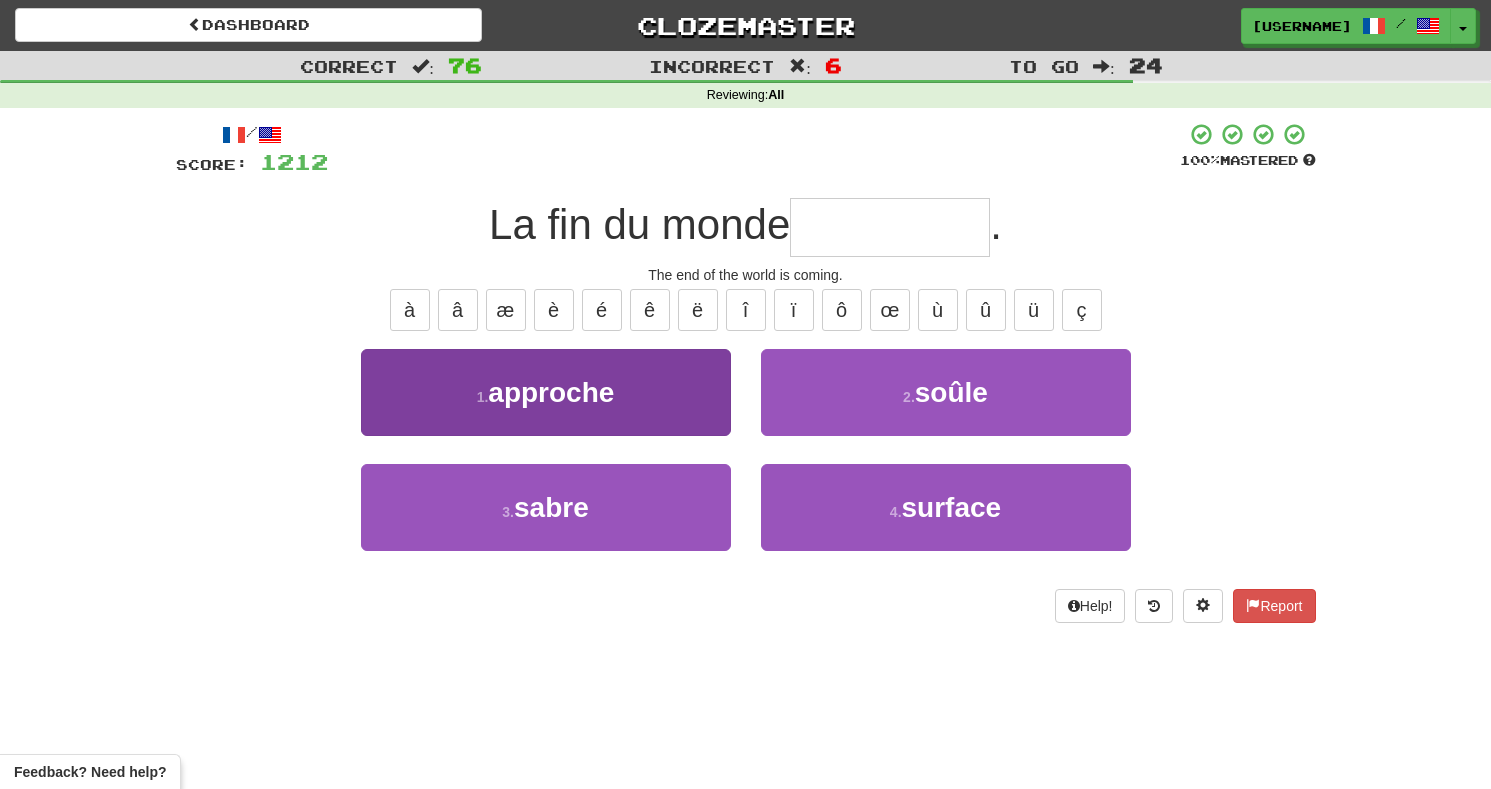 click on "1 .  approche" at bounding box center (546, 392) 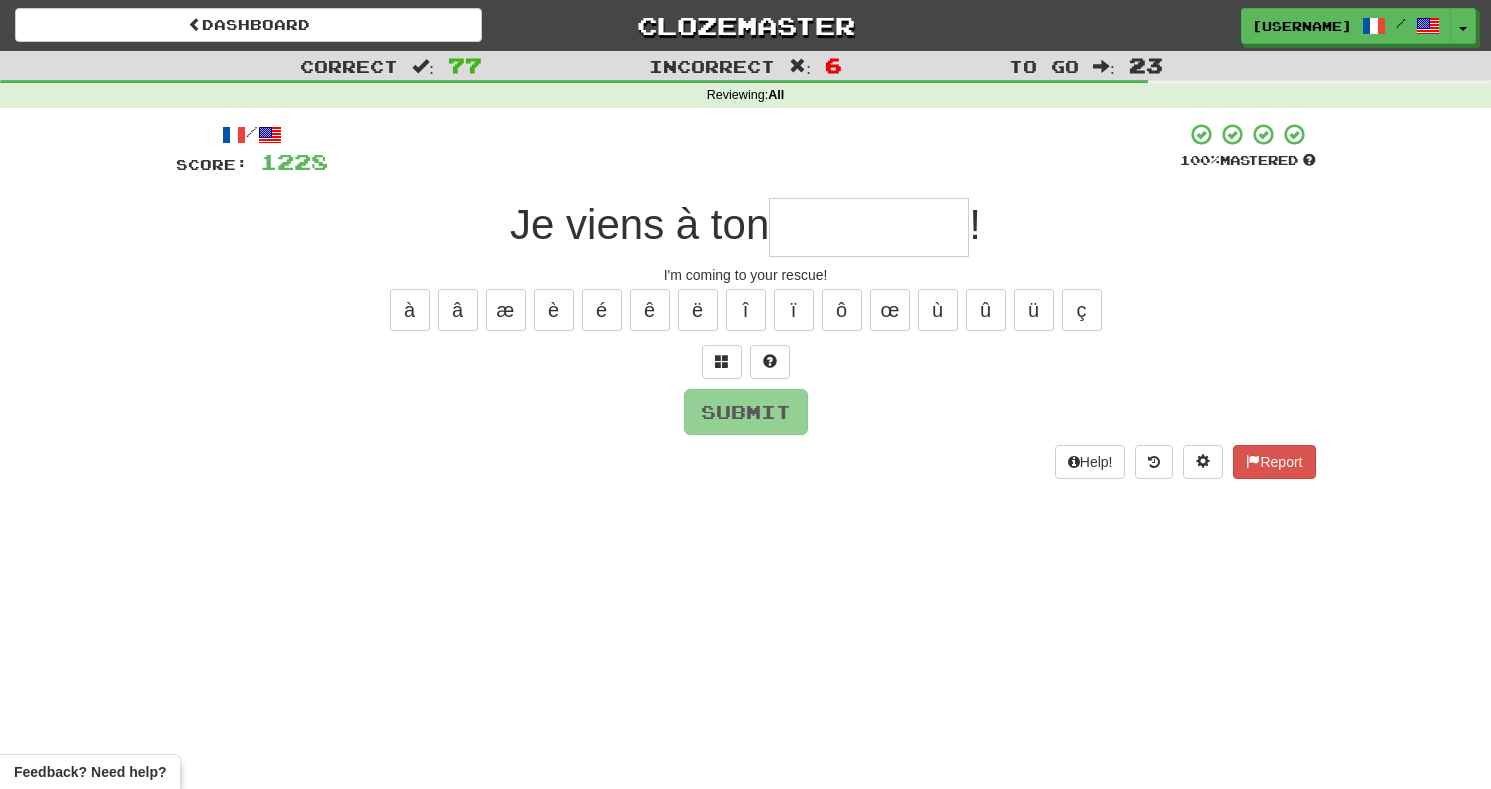 click at bounding box center [746, 362] 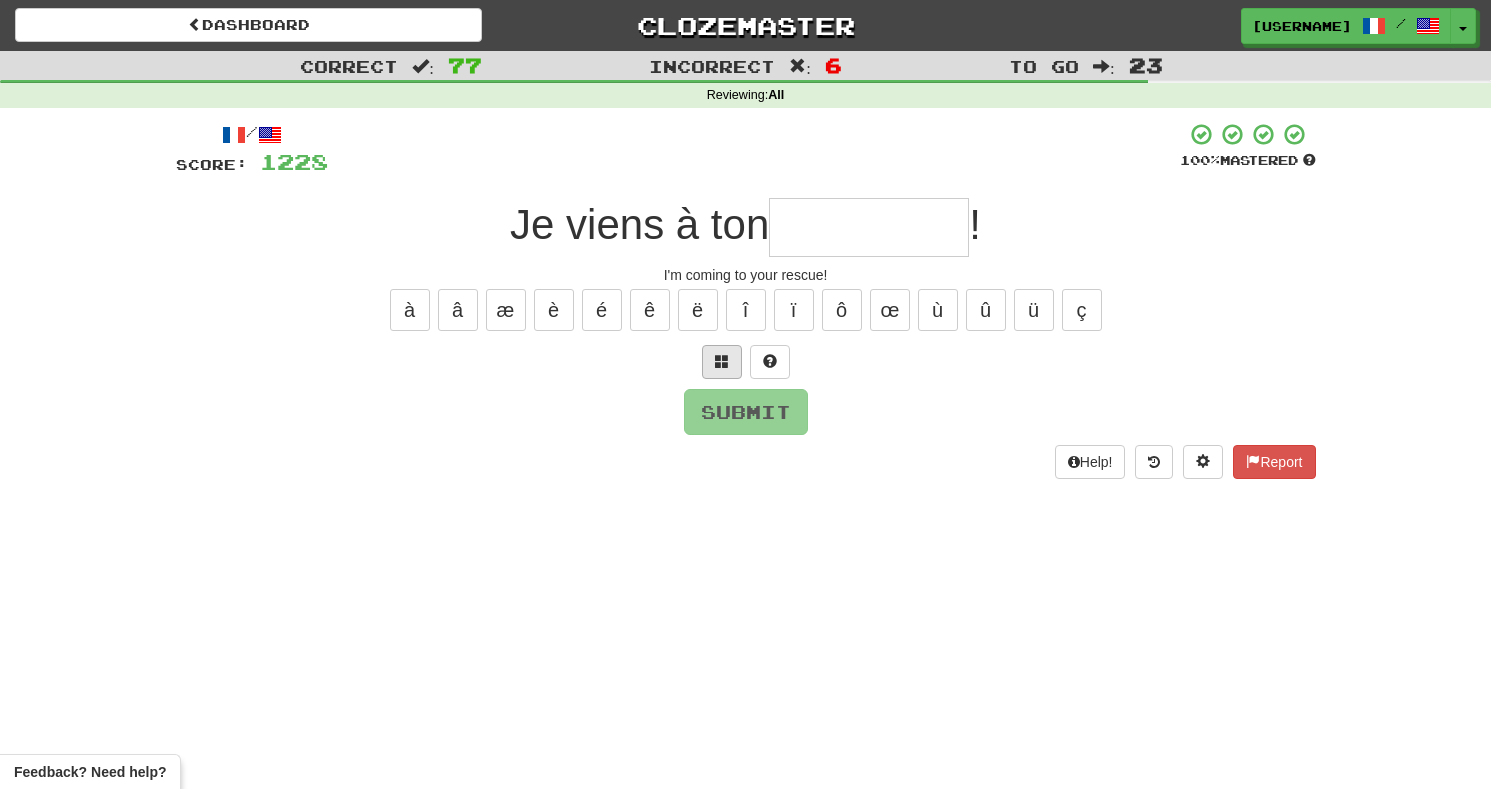 click at bounding box center [722, 361] 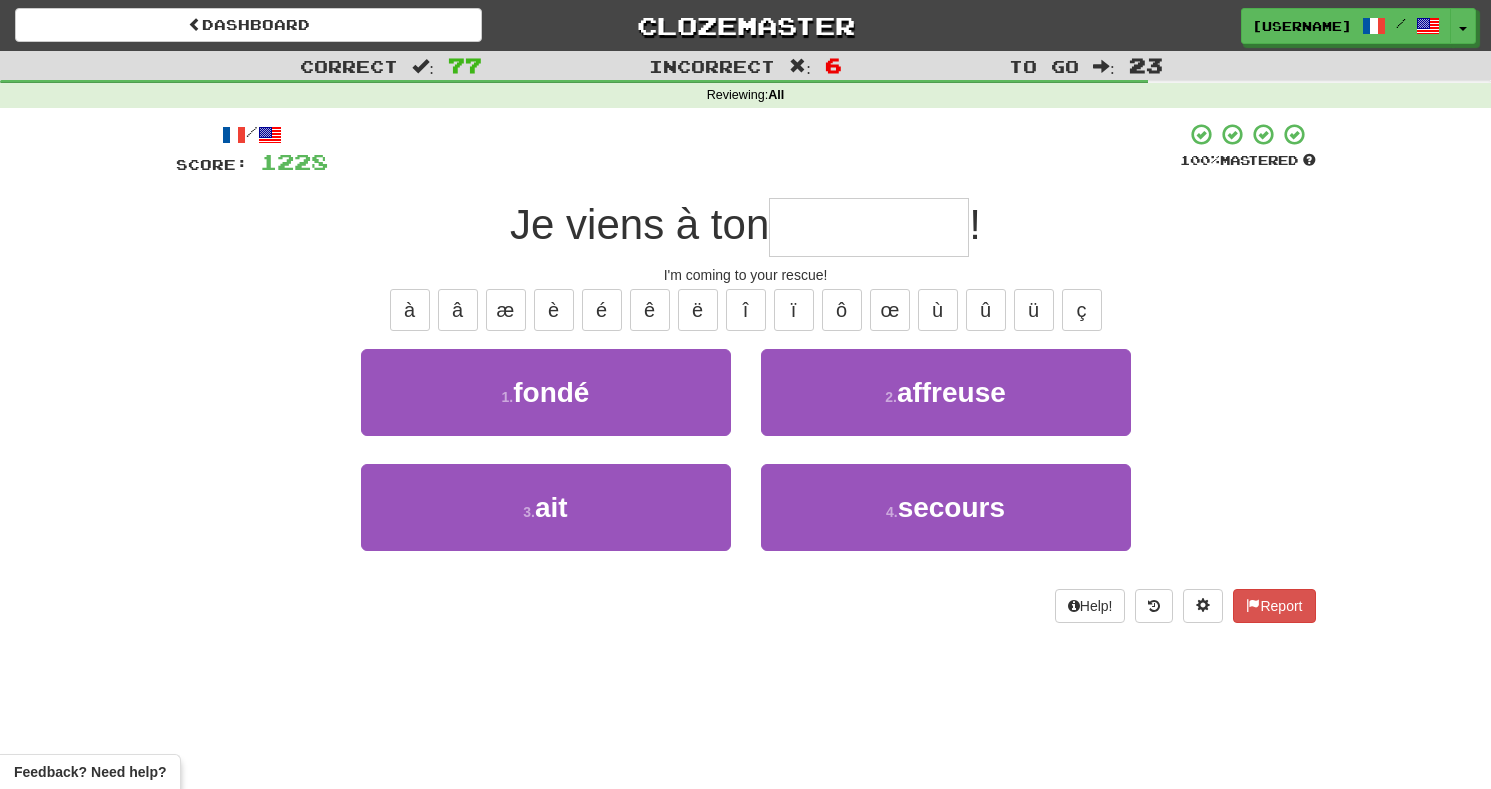 click on "4 .  secours" at bounding box center (946, 507) 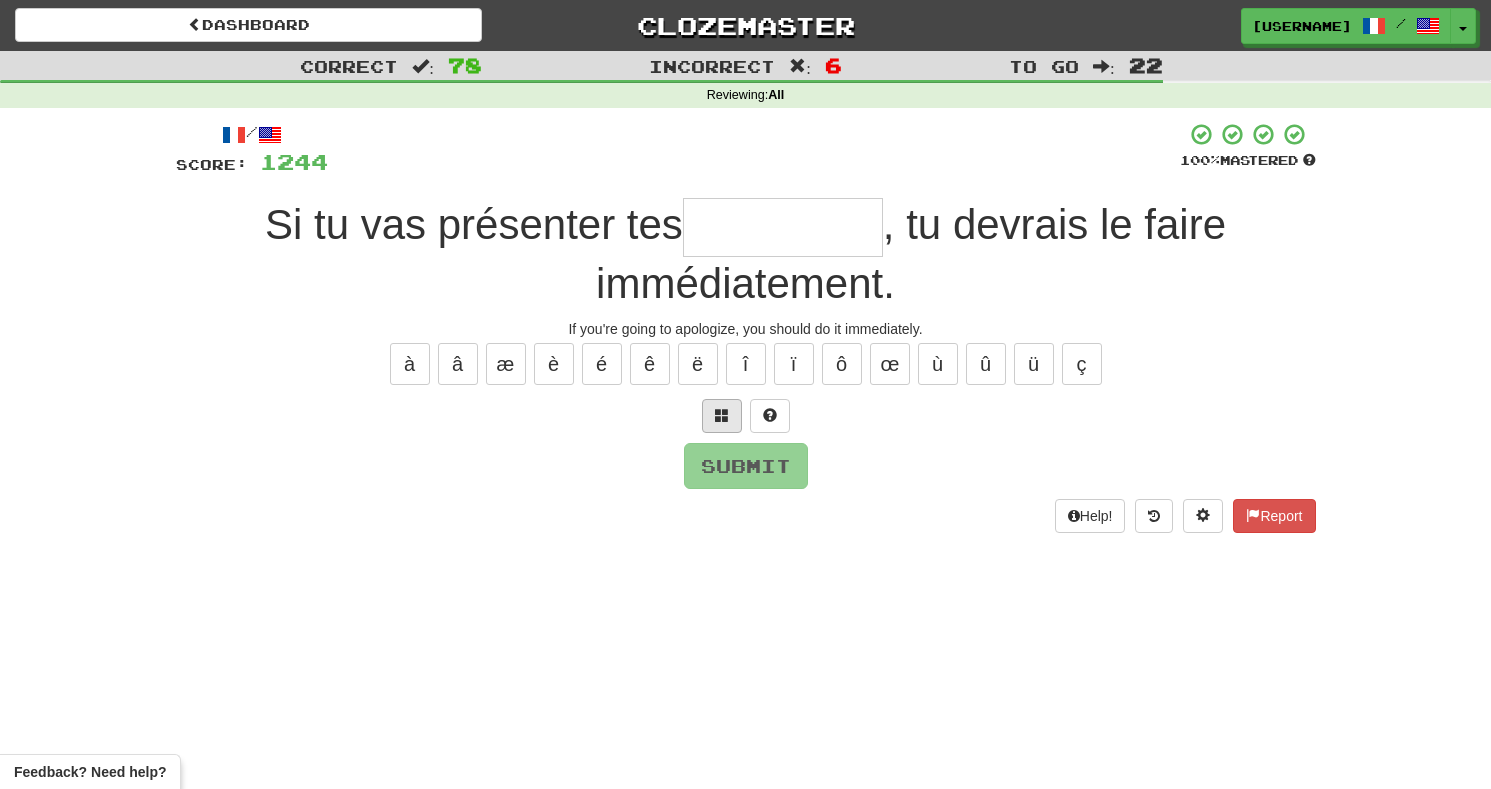 click at bounding box center [722, 415] 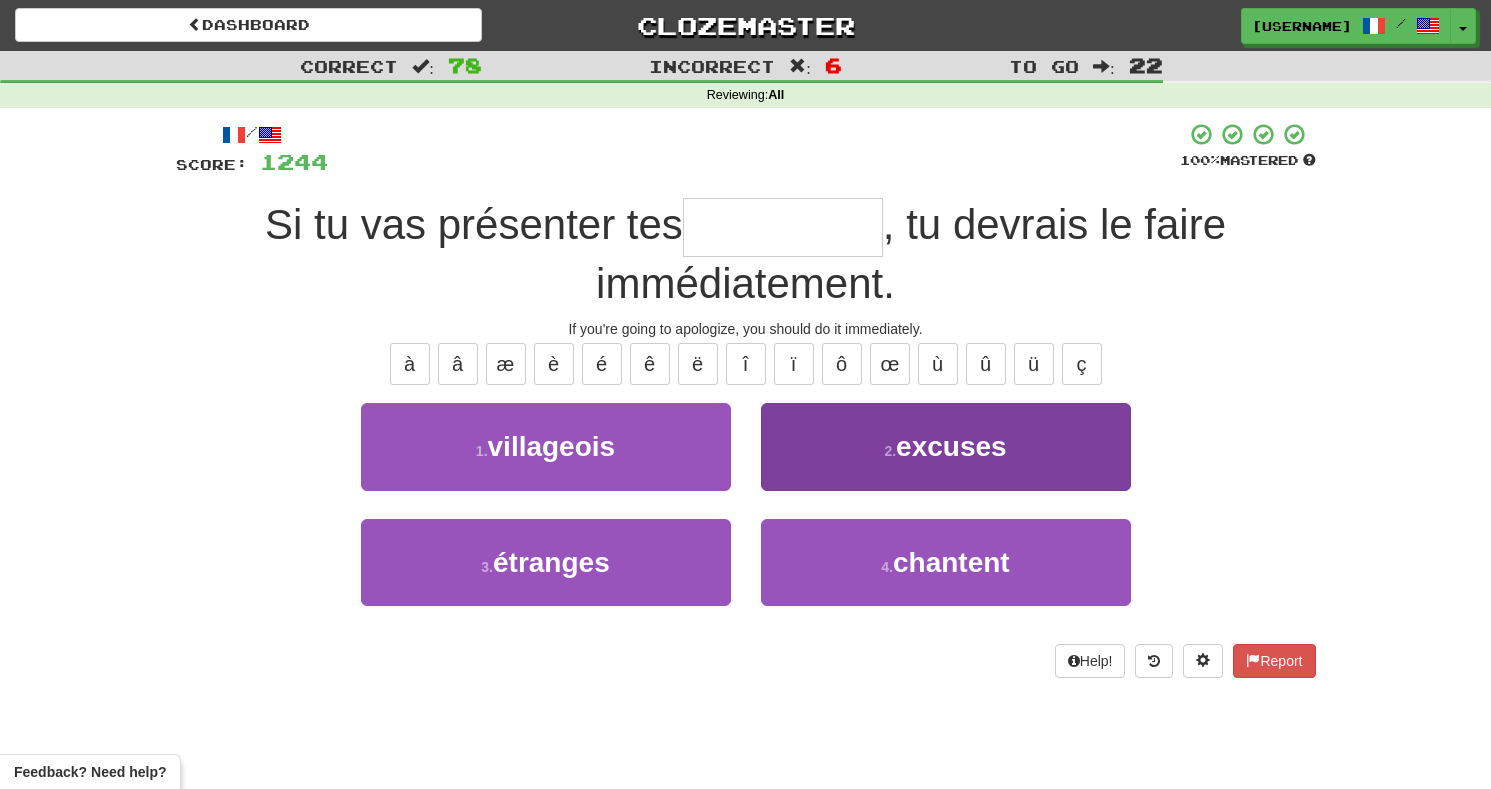 click on "2 .  excuses" at bounding box center (946, 446) 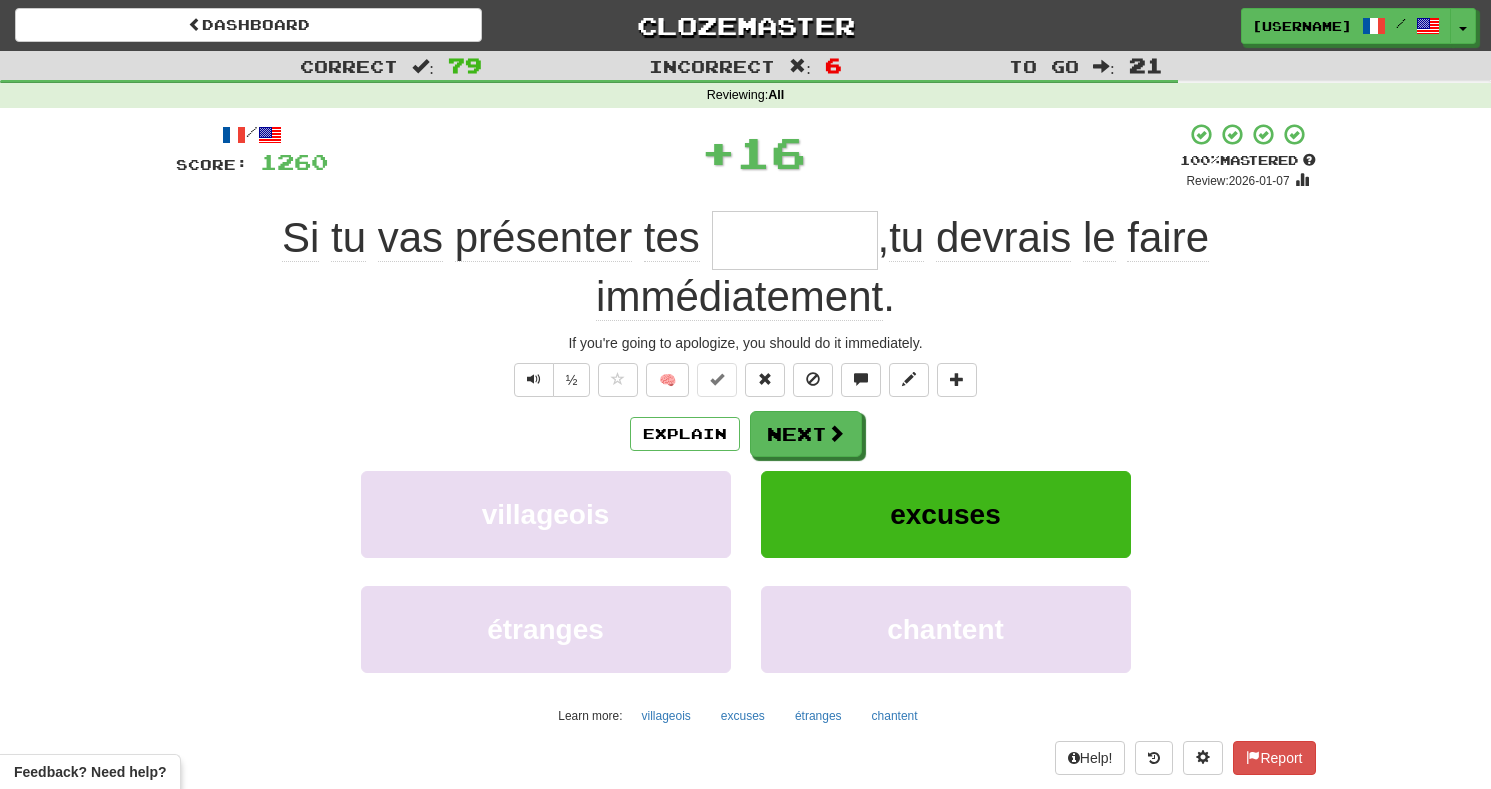type on "*******" 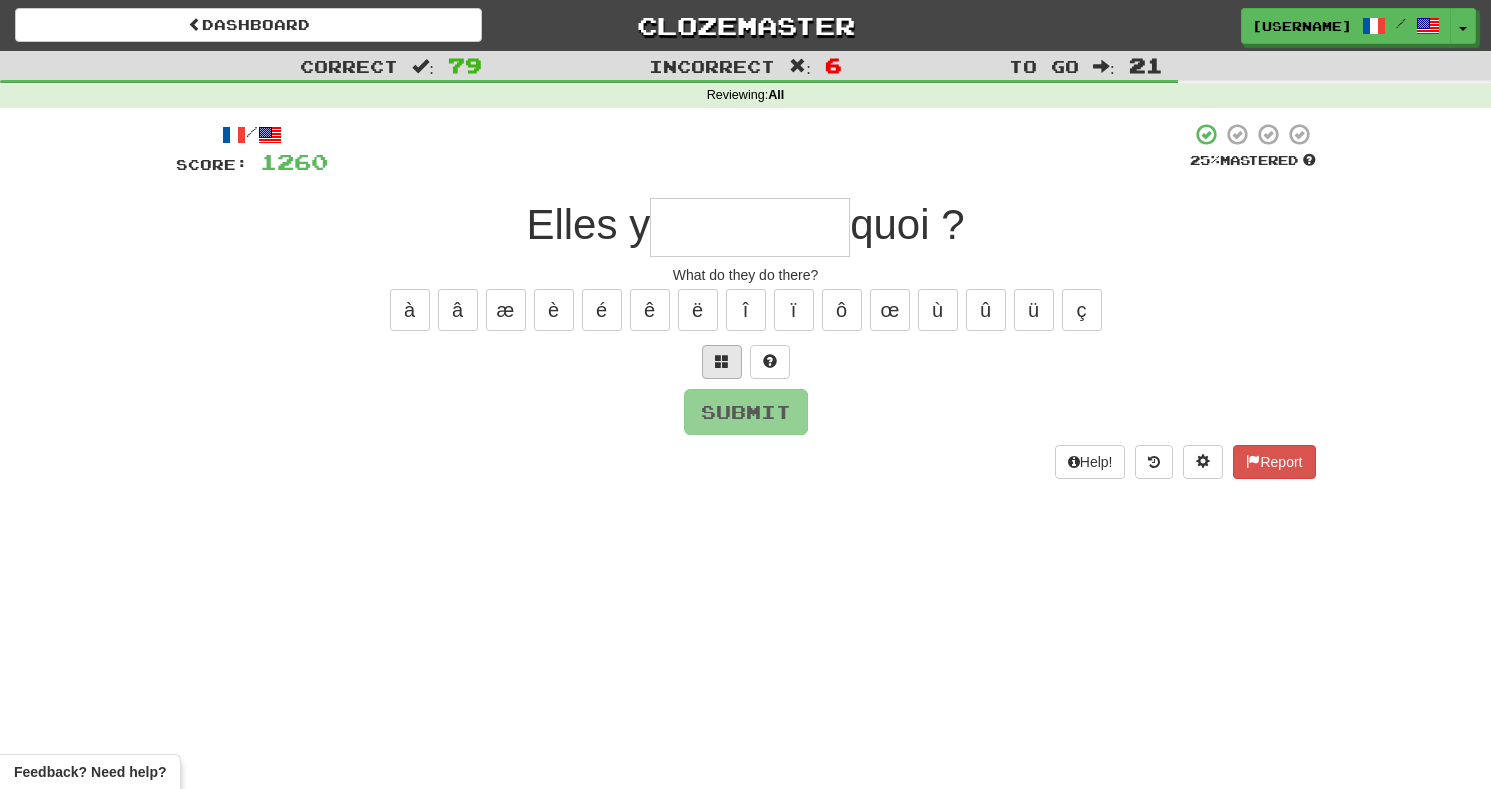 click at bounding box center (722, 362) 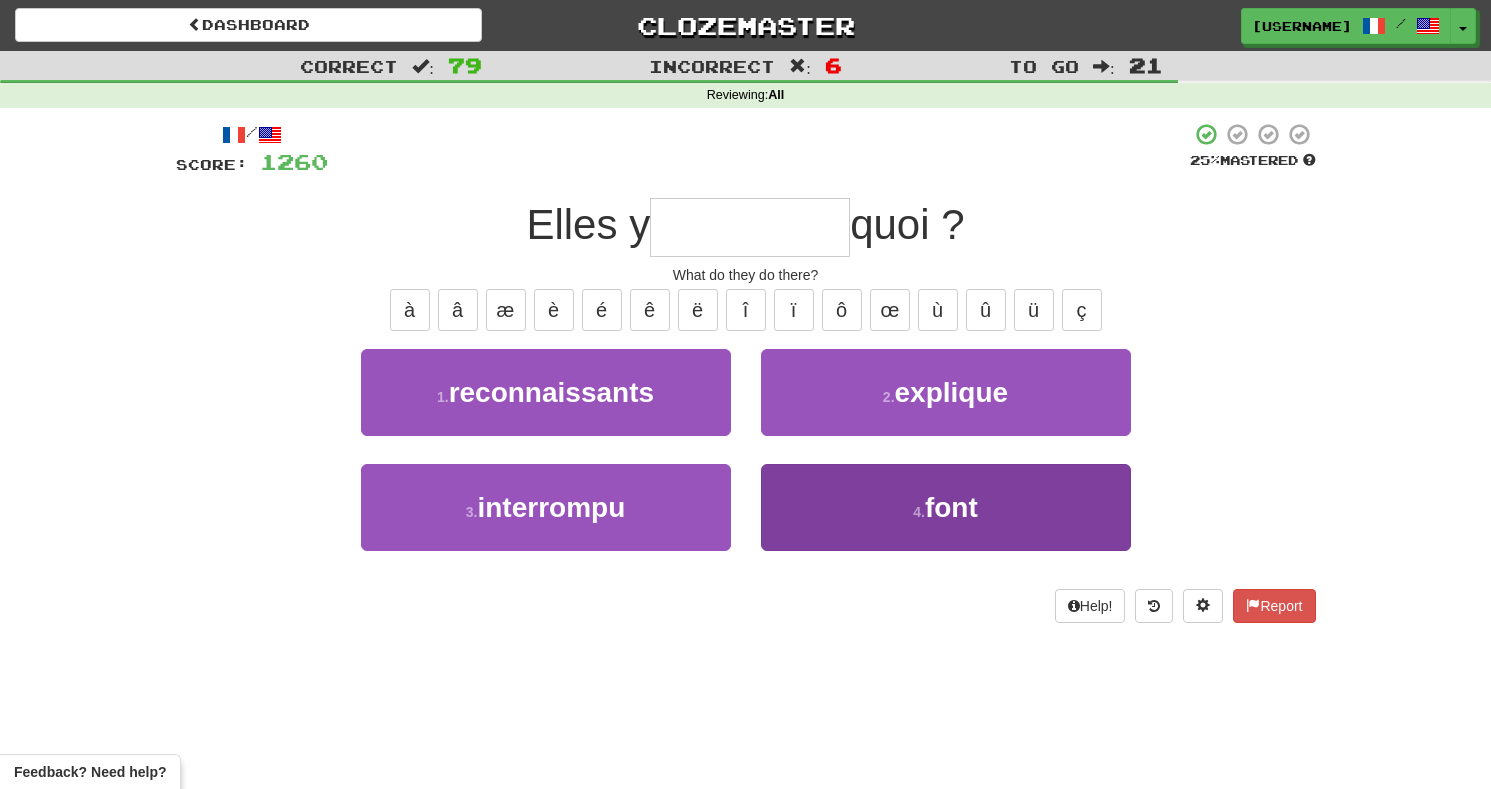 click on "4 .  font" at bounding box center (946, 507) 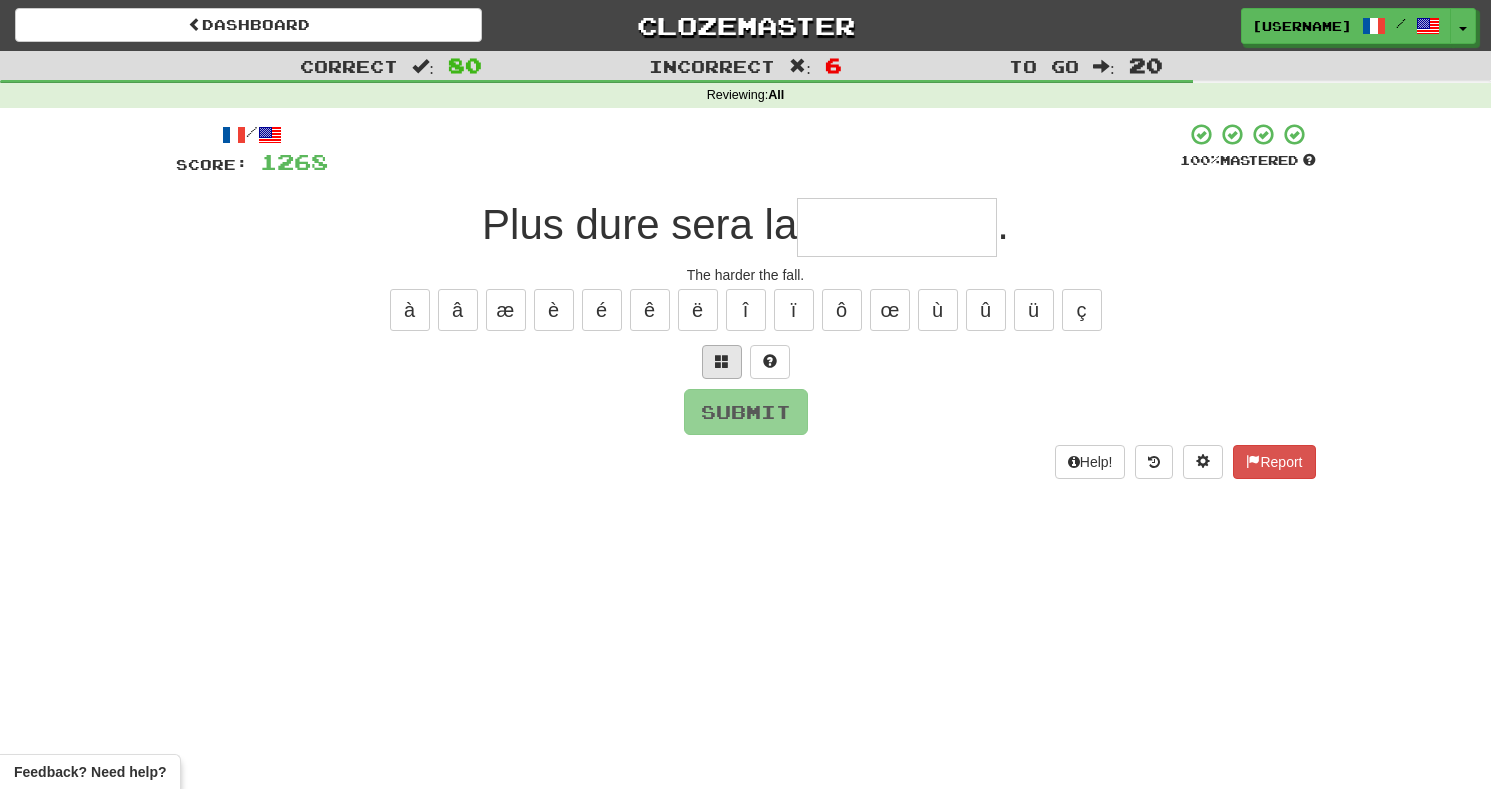 click at bounding box center [722, 362] 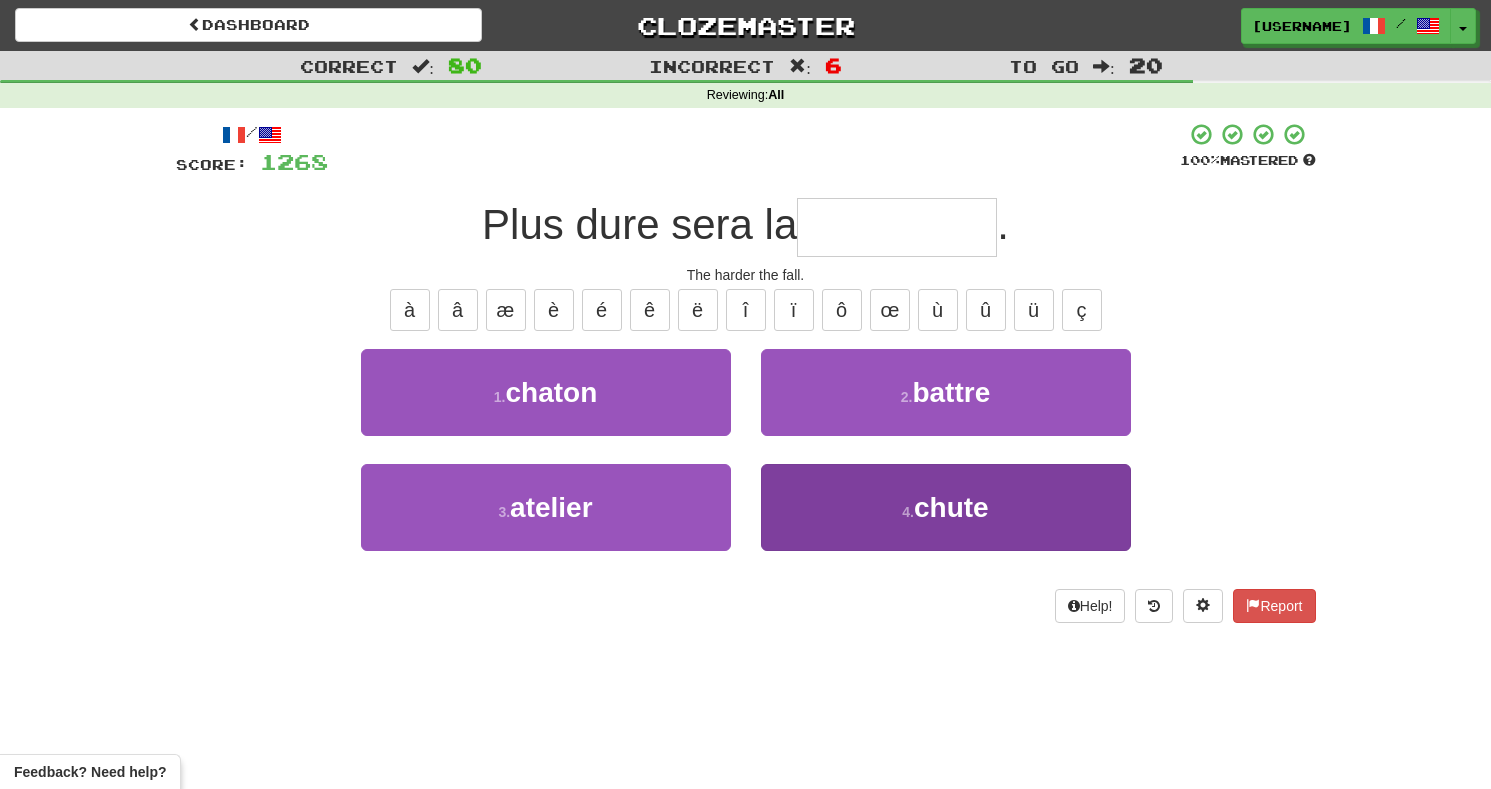 click on "4 .  chute" at bounding box center (946, 507) 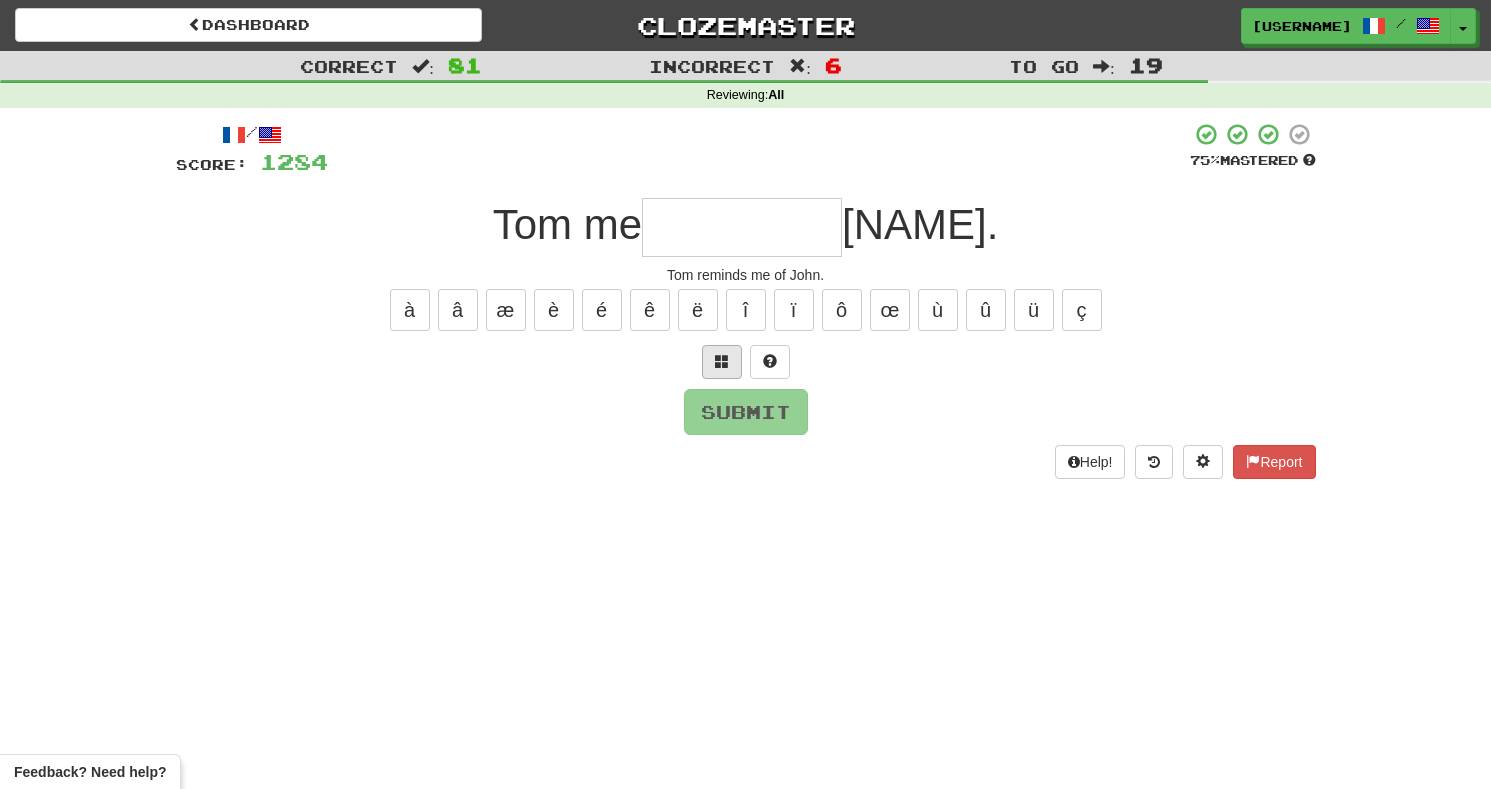click at bounding box center (722, 362) 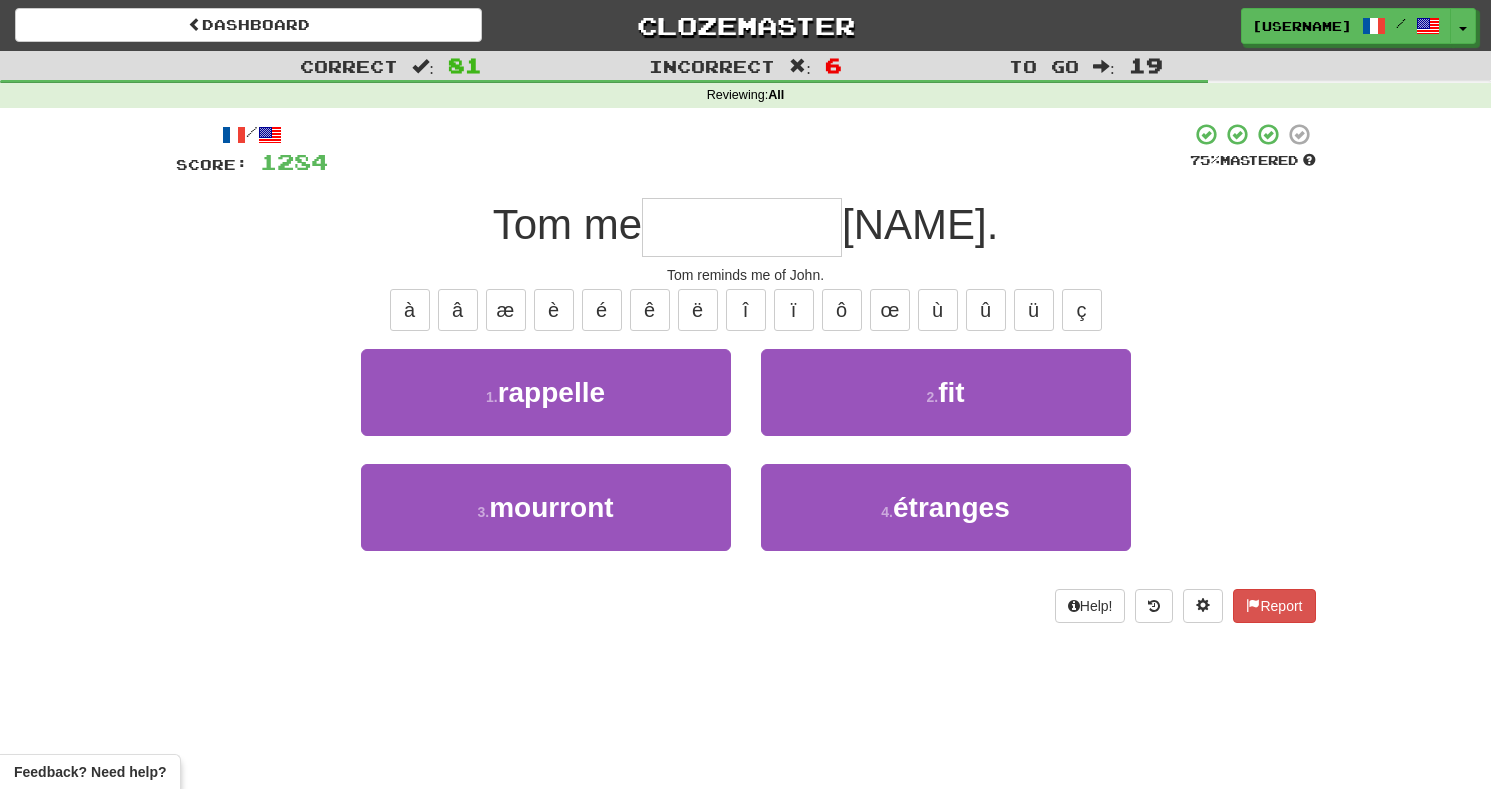 click on "1 .  rappelle" at bounding box center (546, 392) 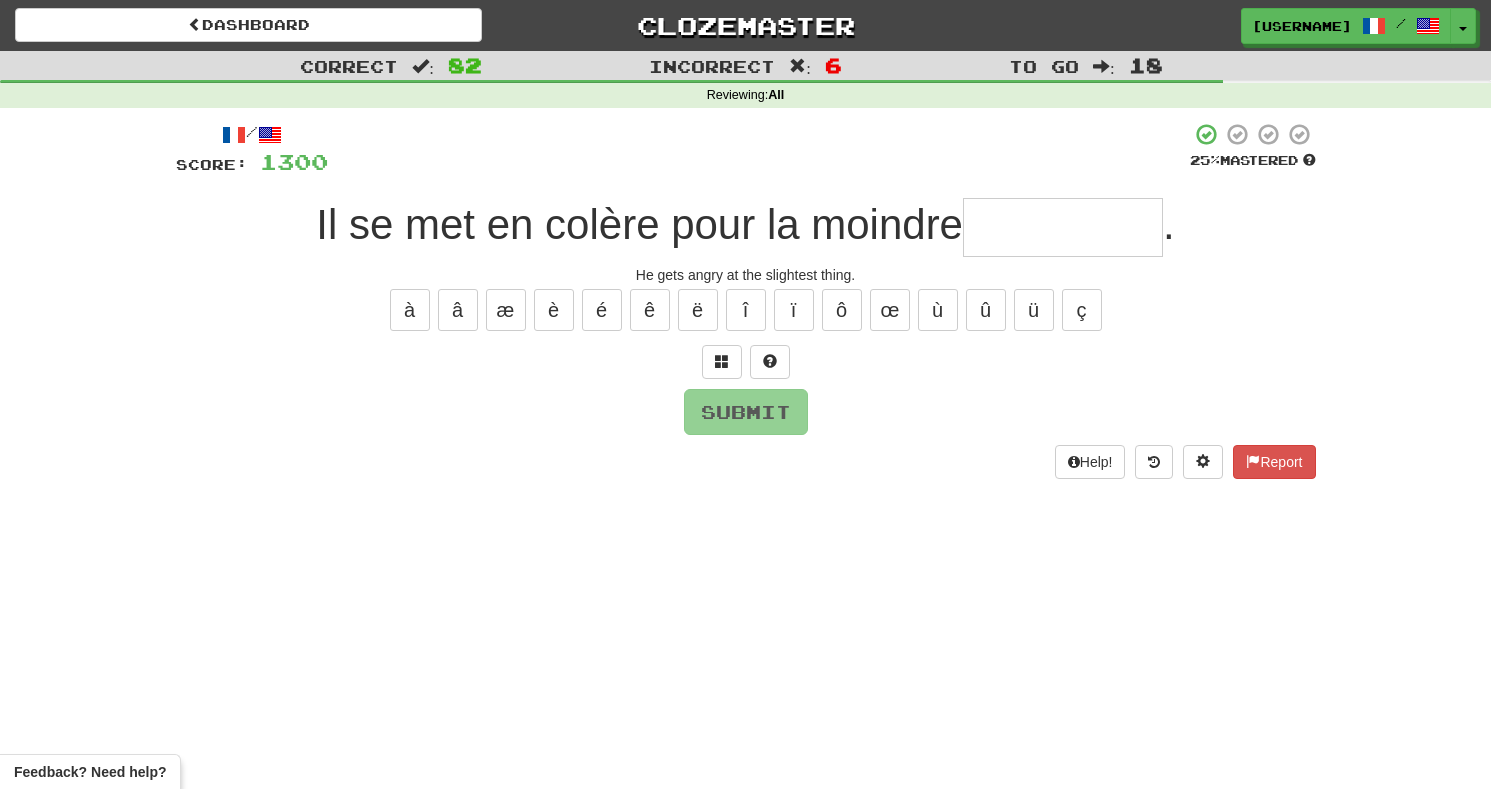 click at bounding box center (722, 362) 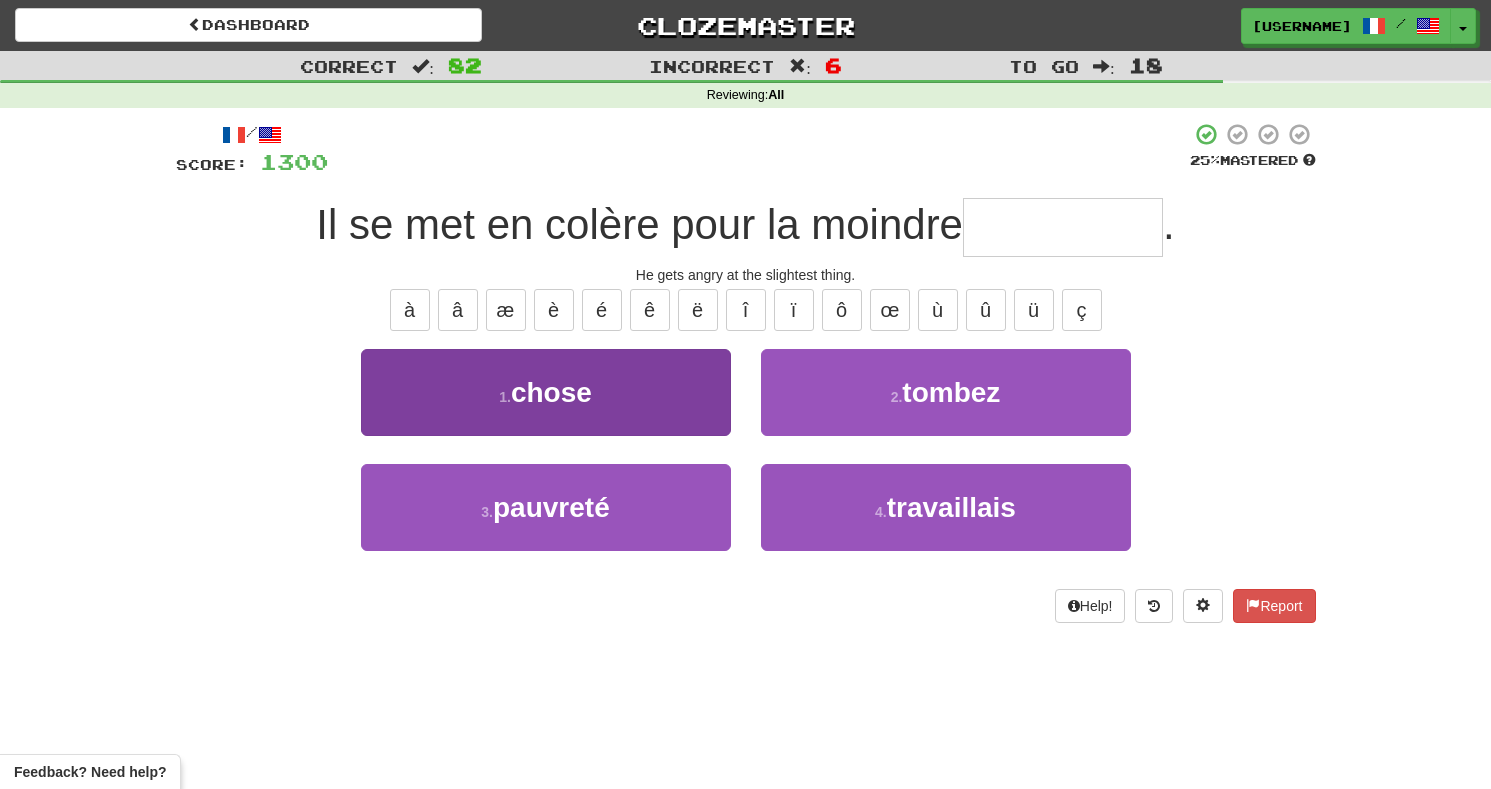 click on "1 .  chose" at bounding box center [546, 392] 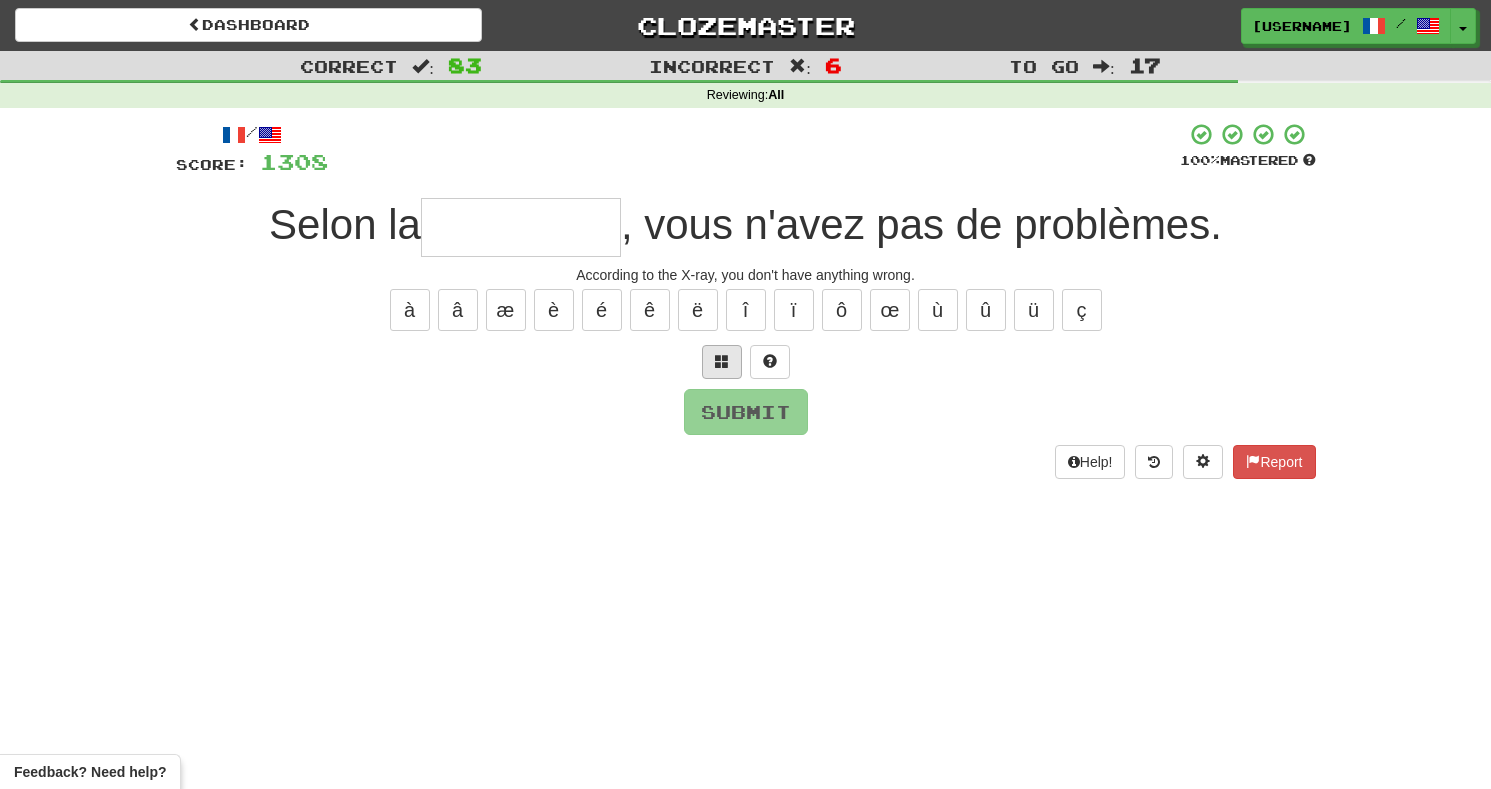 click at bounding box center [722, 362] 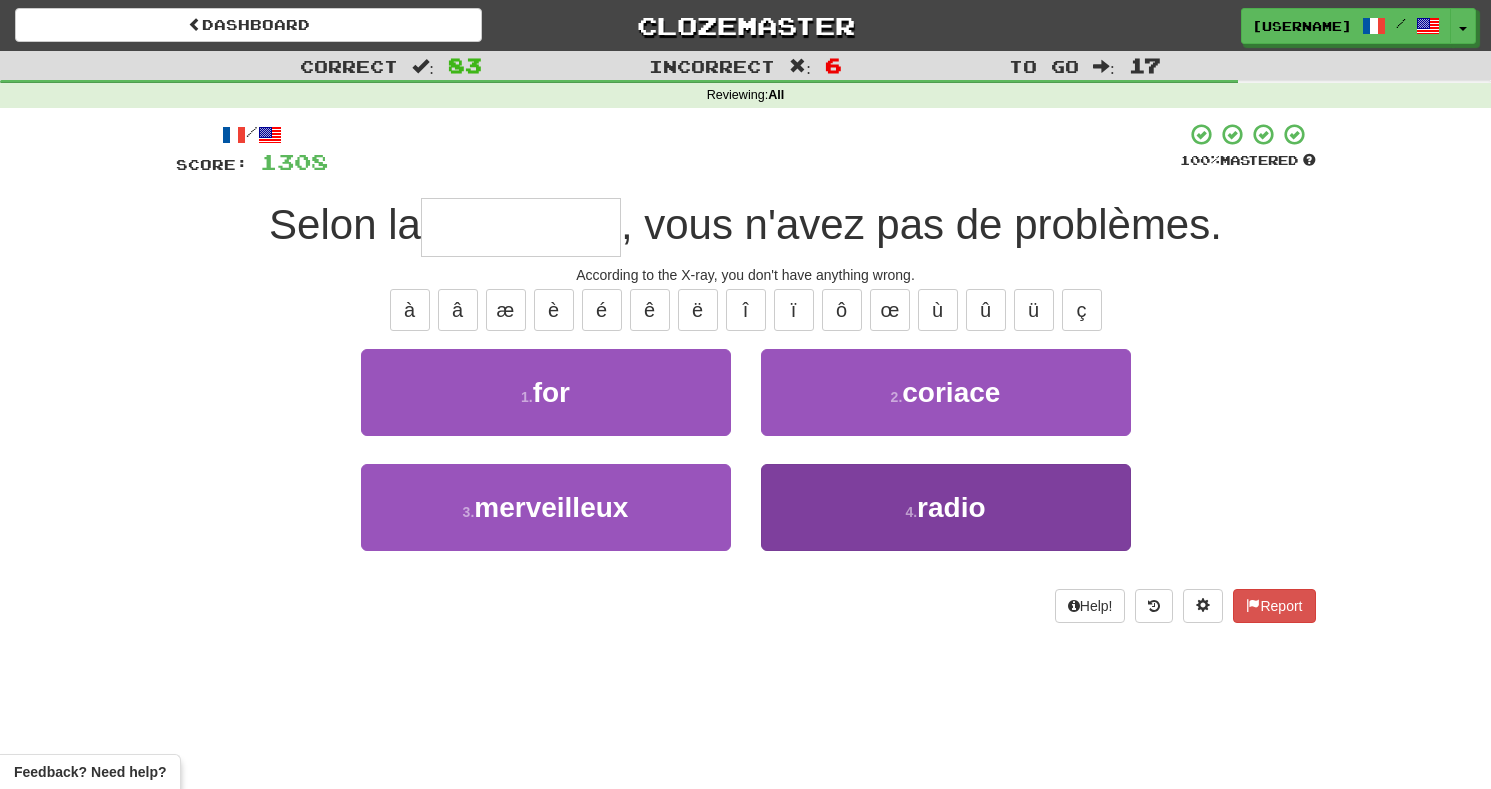 click on "4 .  radio" at bounding box center (946, 507) 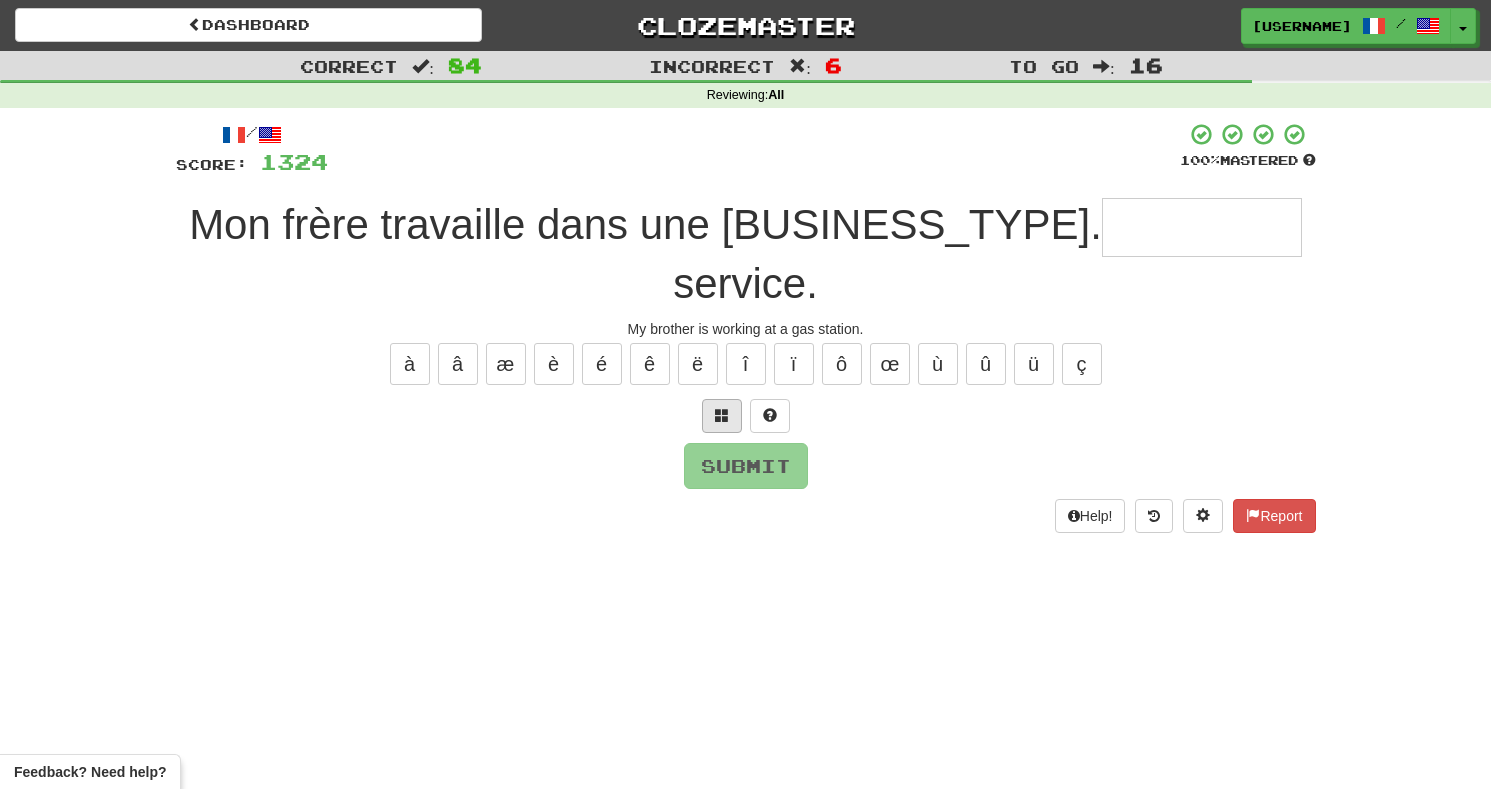 click at bounding box center [722, 415] 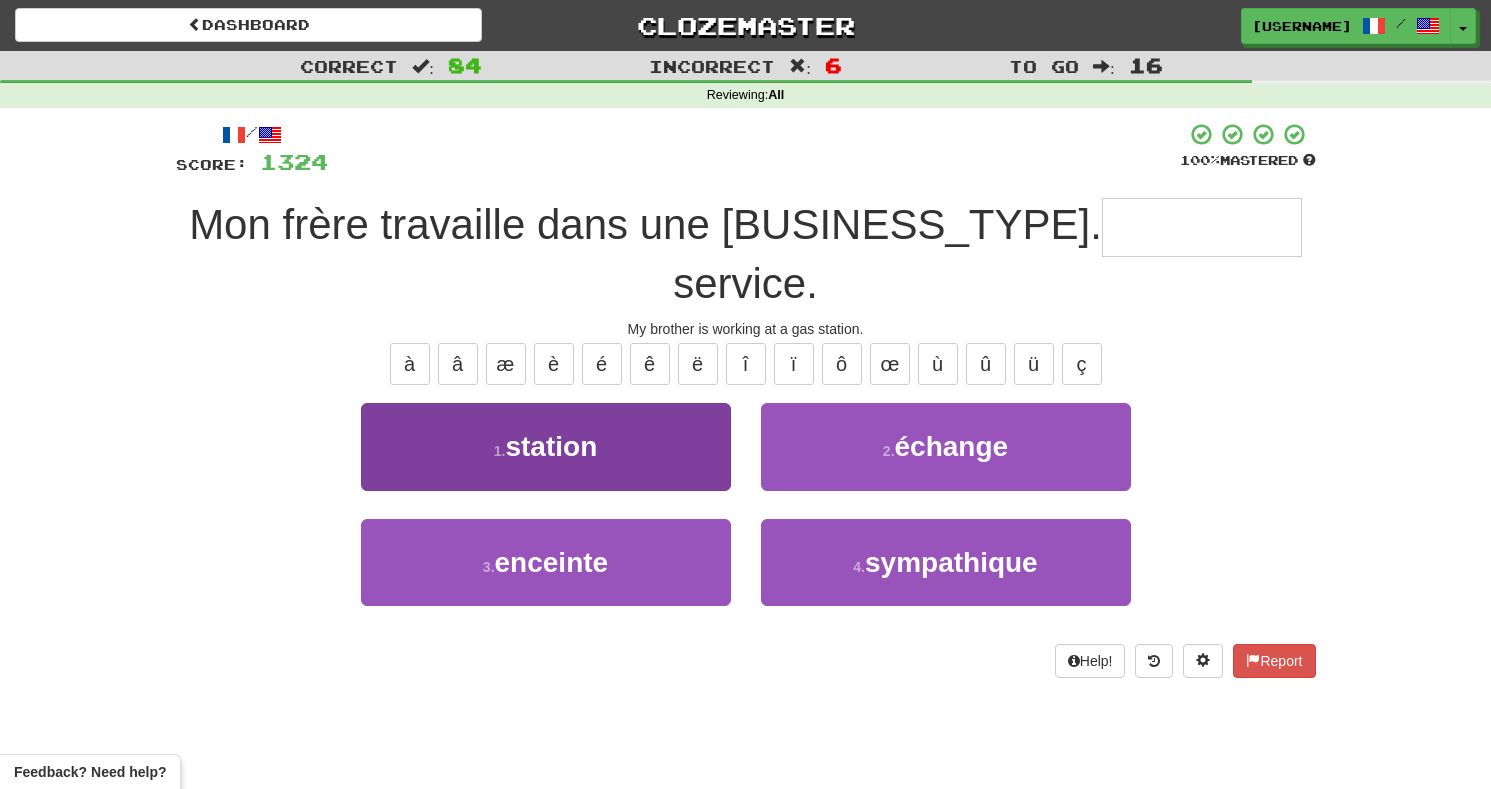 click on "1 .  station" at bounding box center (546, 446) 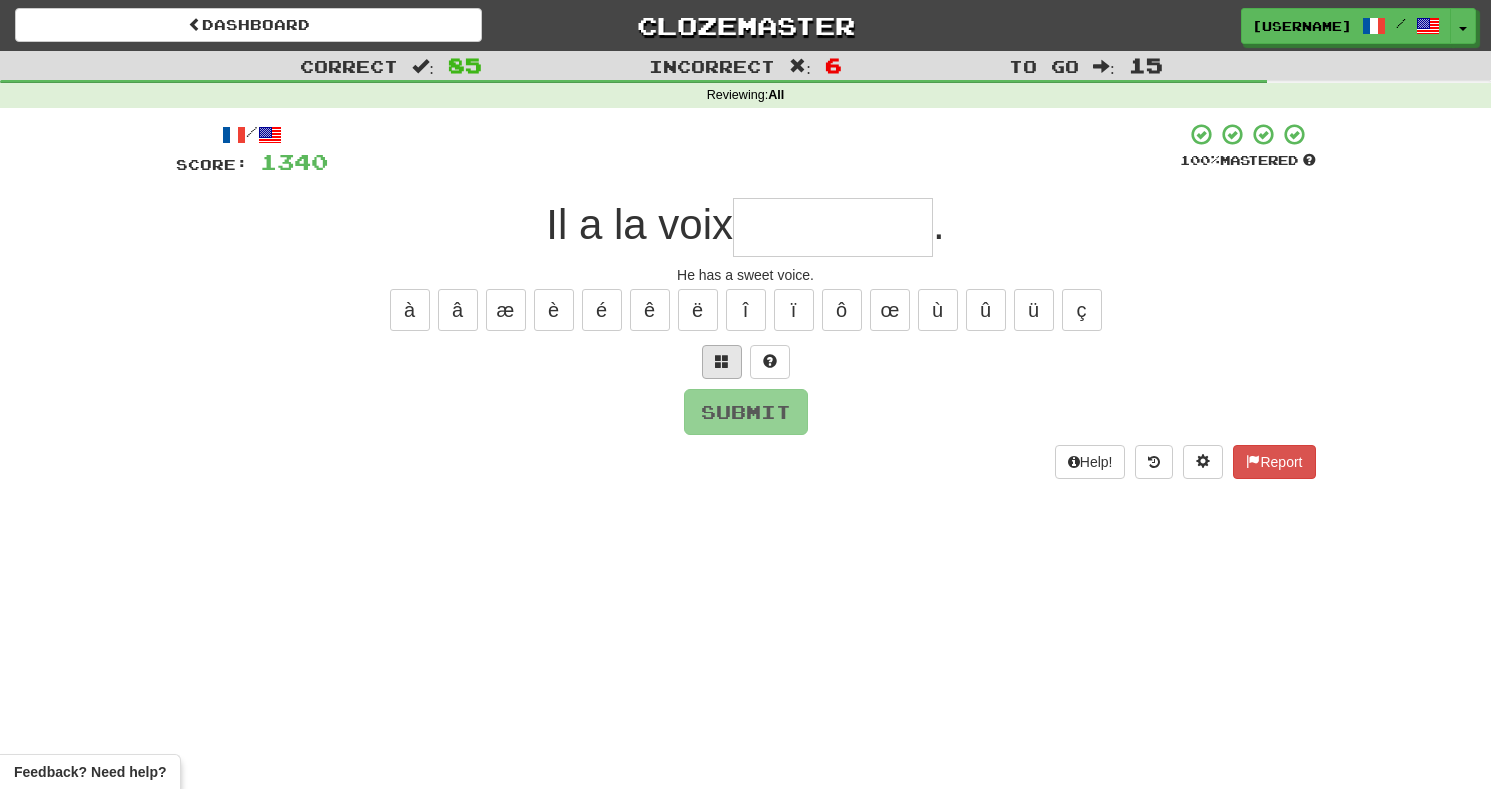 click at bounding box center [722, 361] 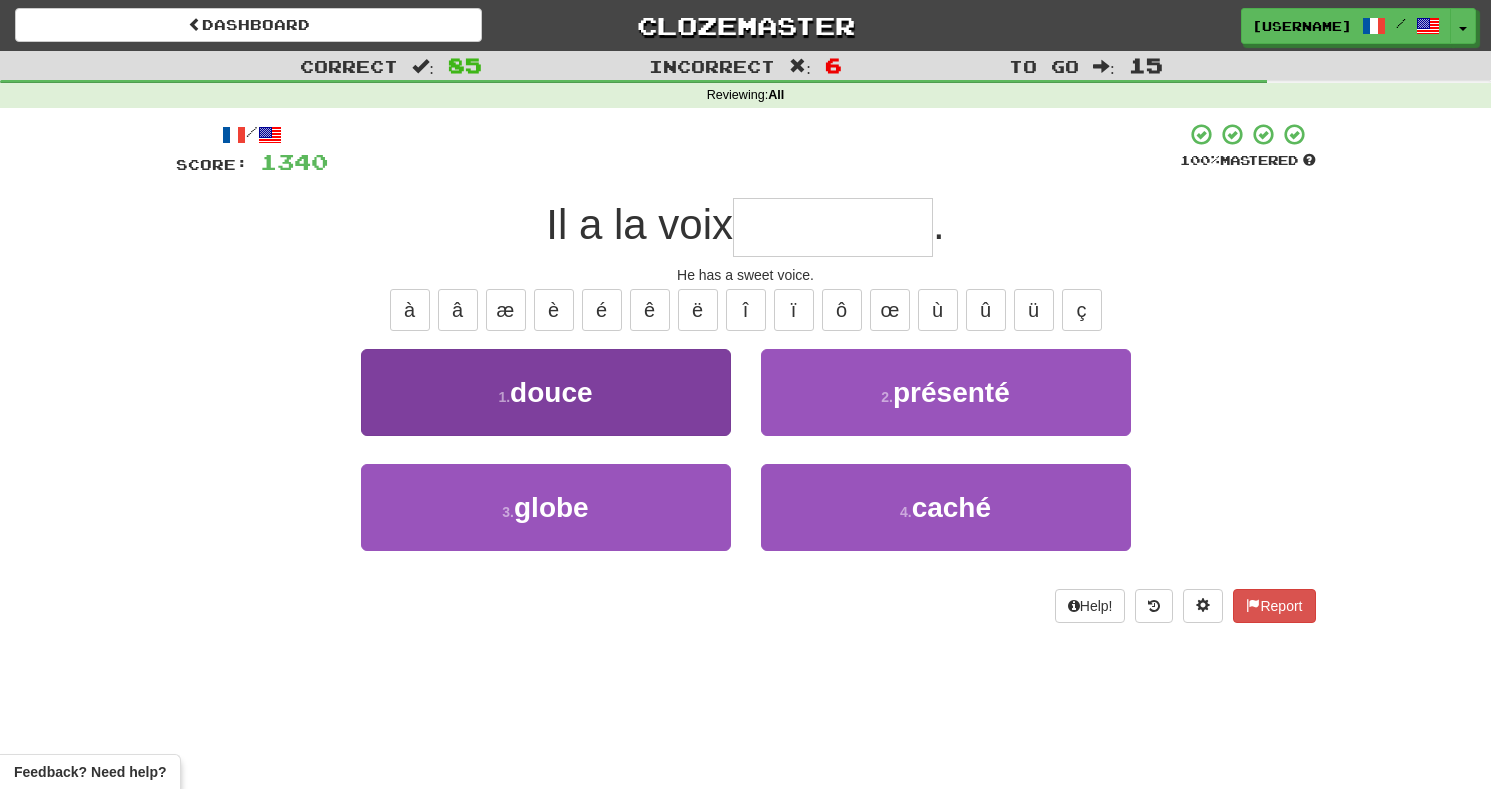 click on "1 .  douce" at bounding box center [546, 392] 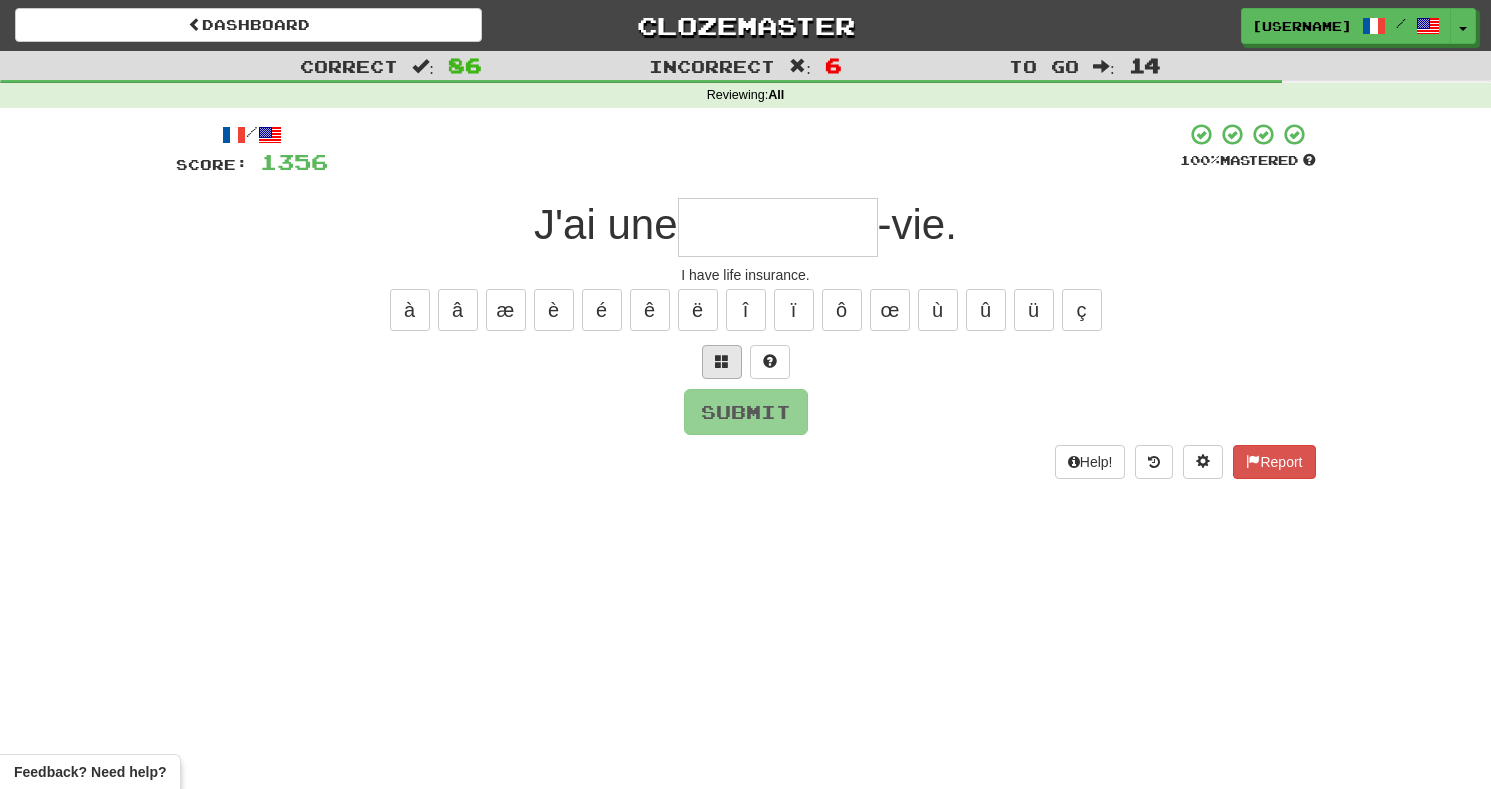 click at bounding box center [722, 362] 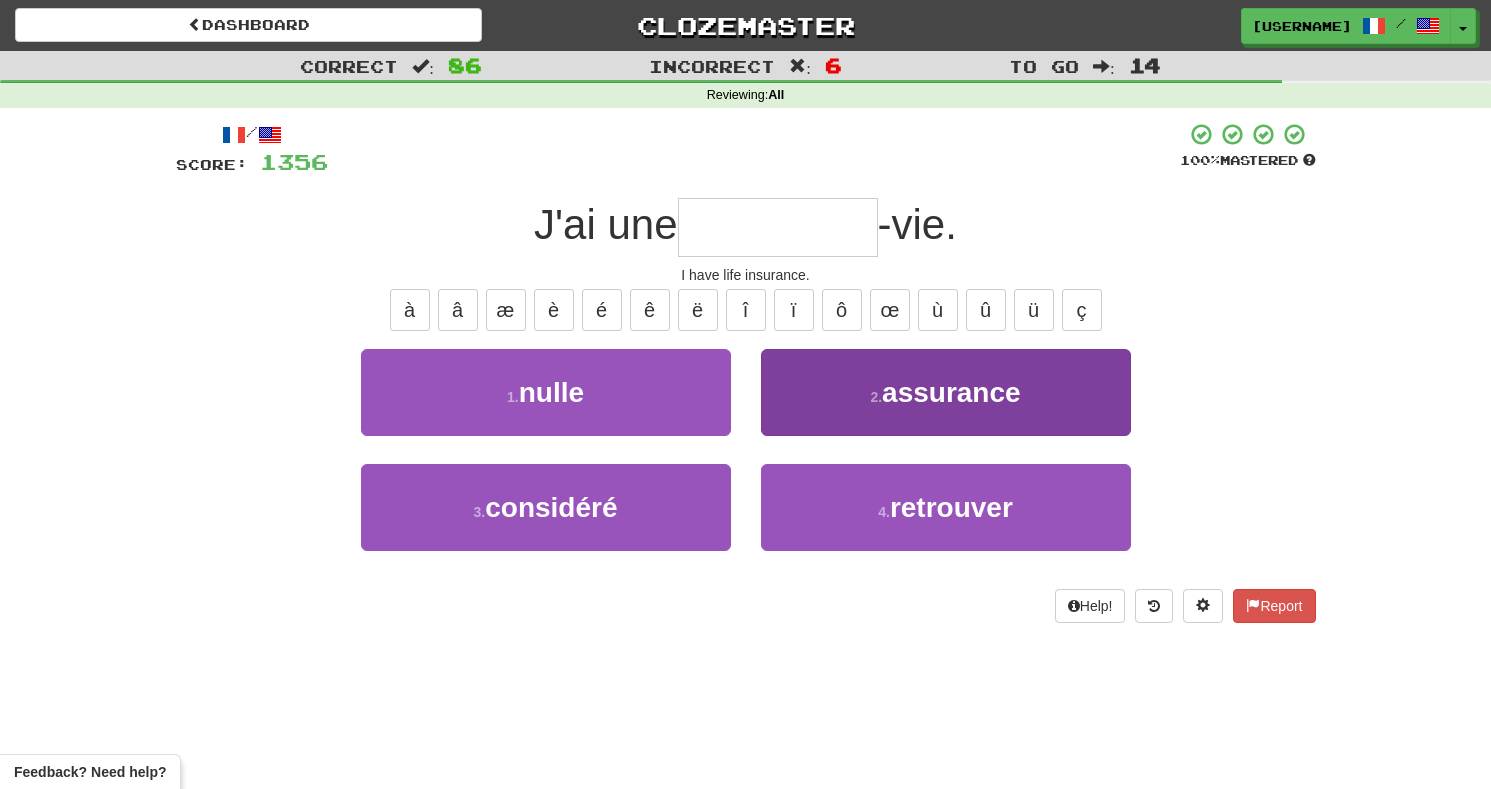 click on "assurance" at bounding box center (951, 392) 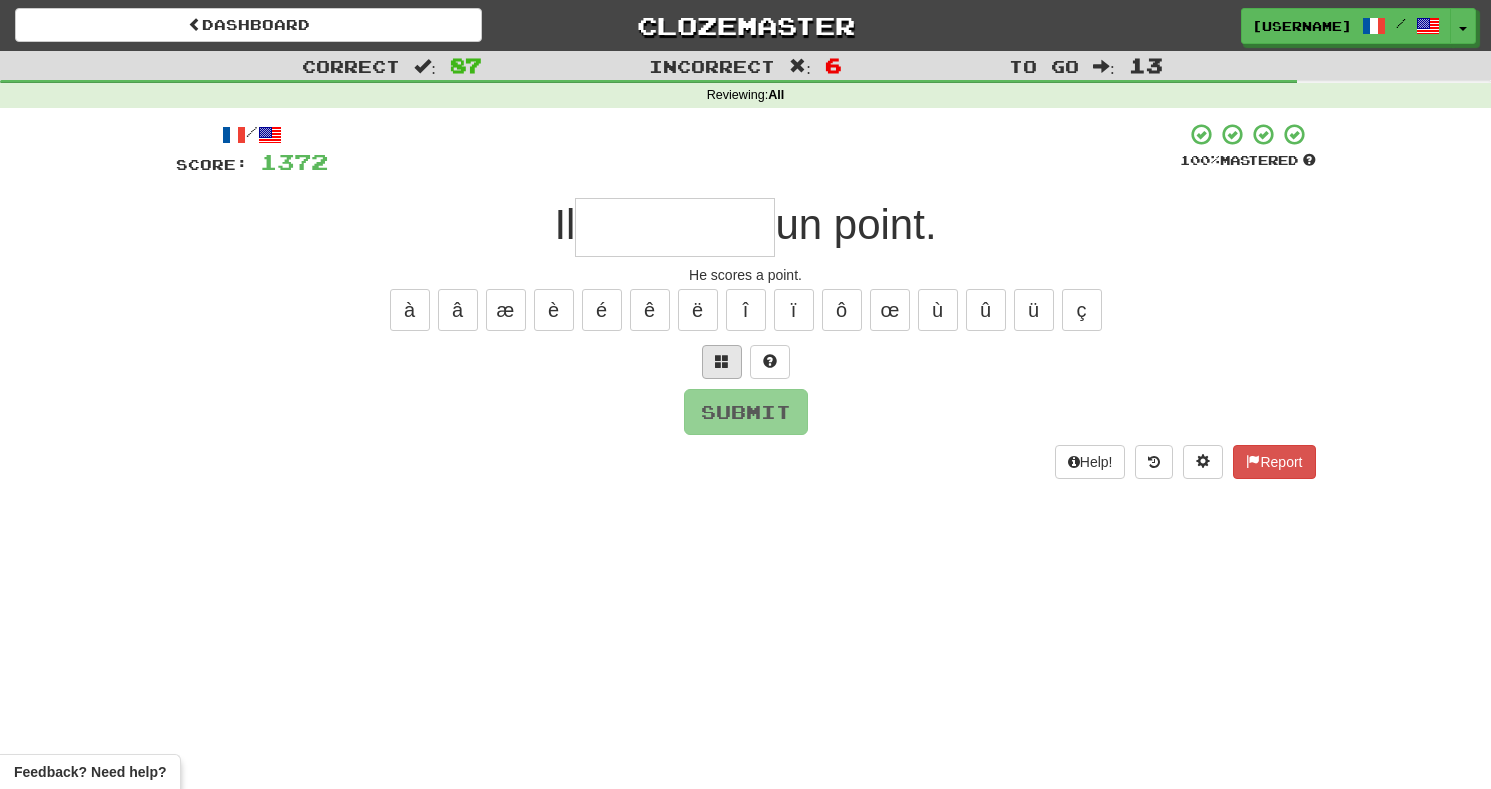 click at bounding box center (722, 361) 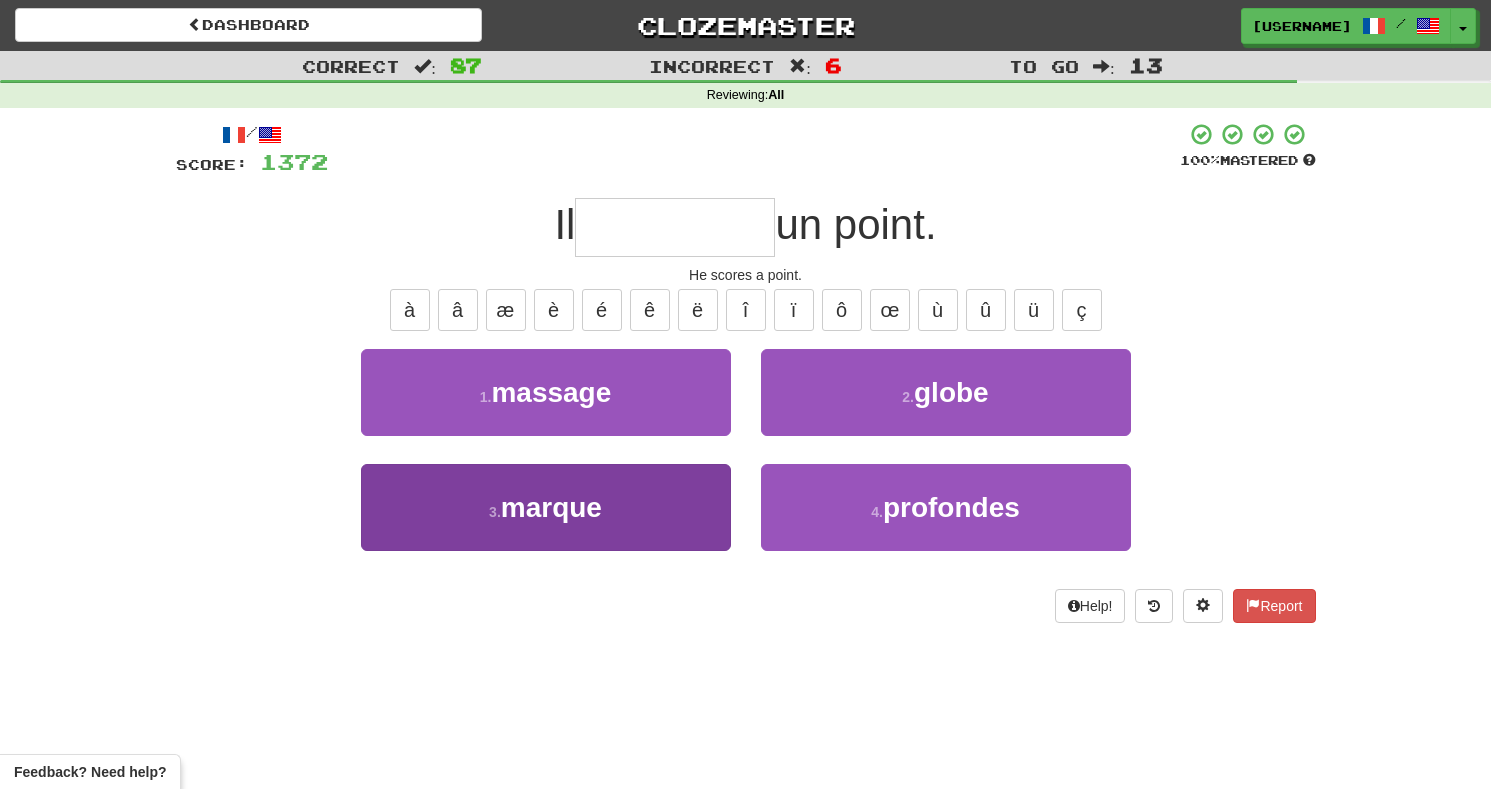 click on "3 .  marque" at bounding box center [546, 507] 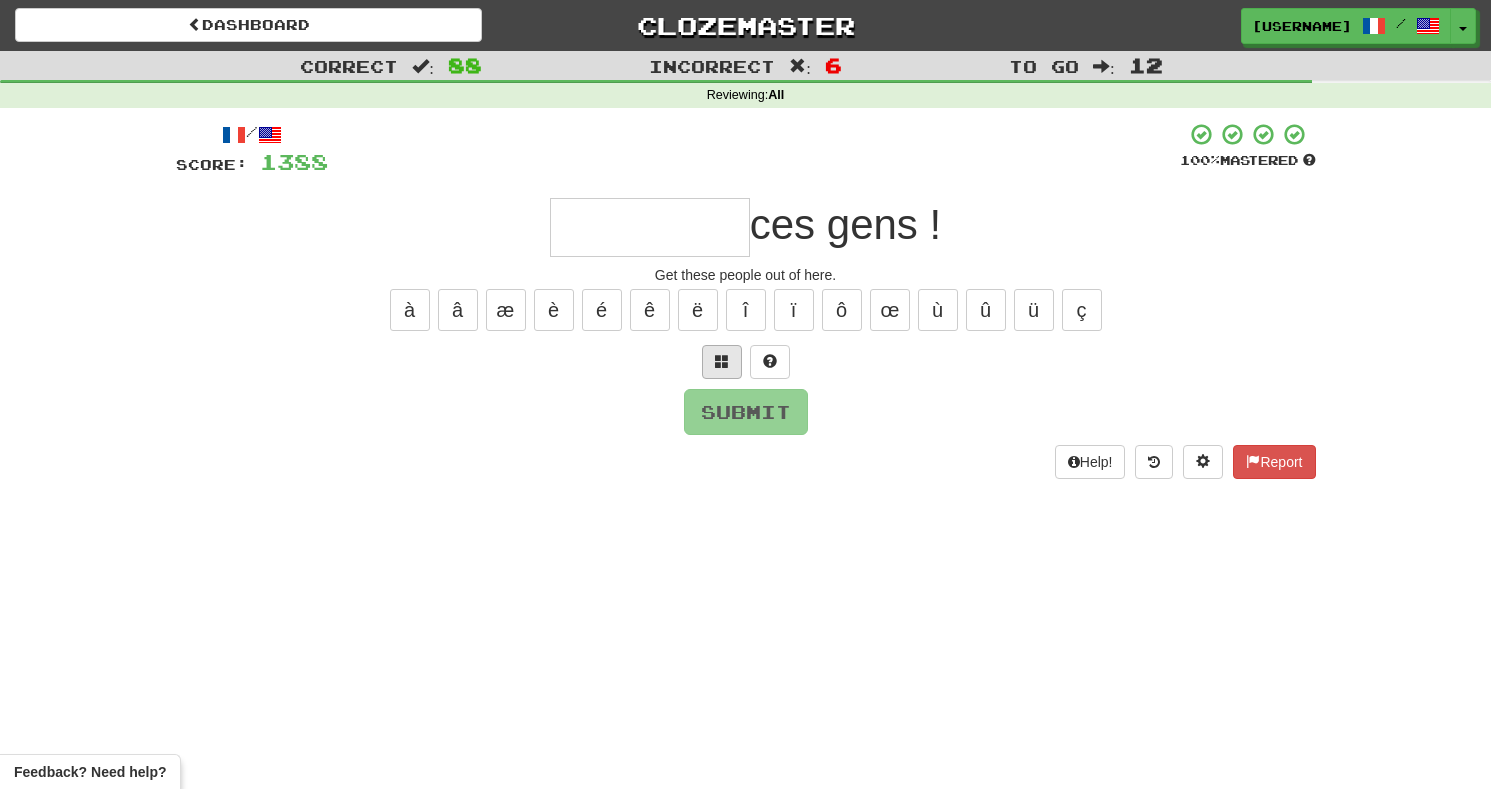 click at bounding box center [722, 362] 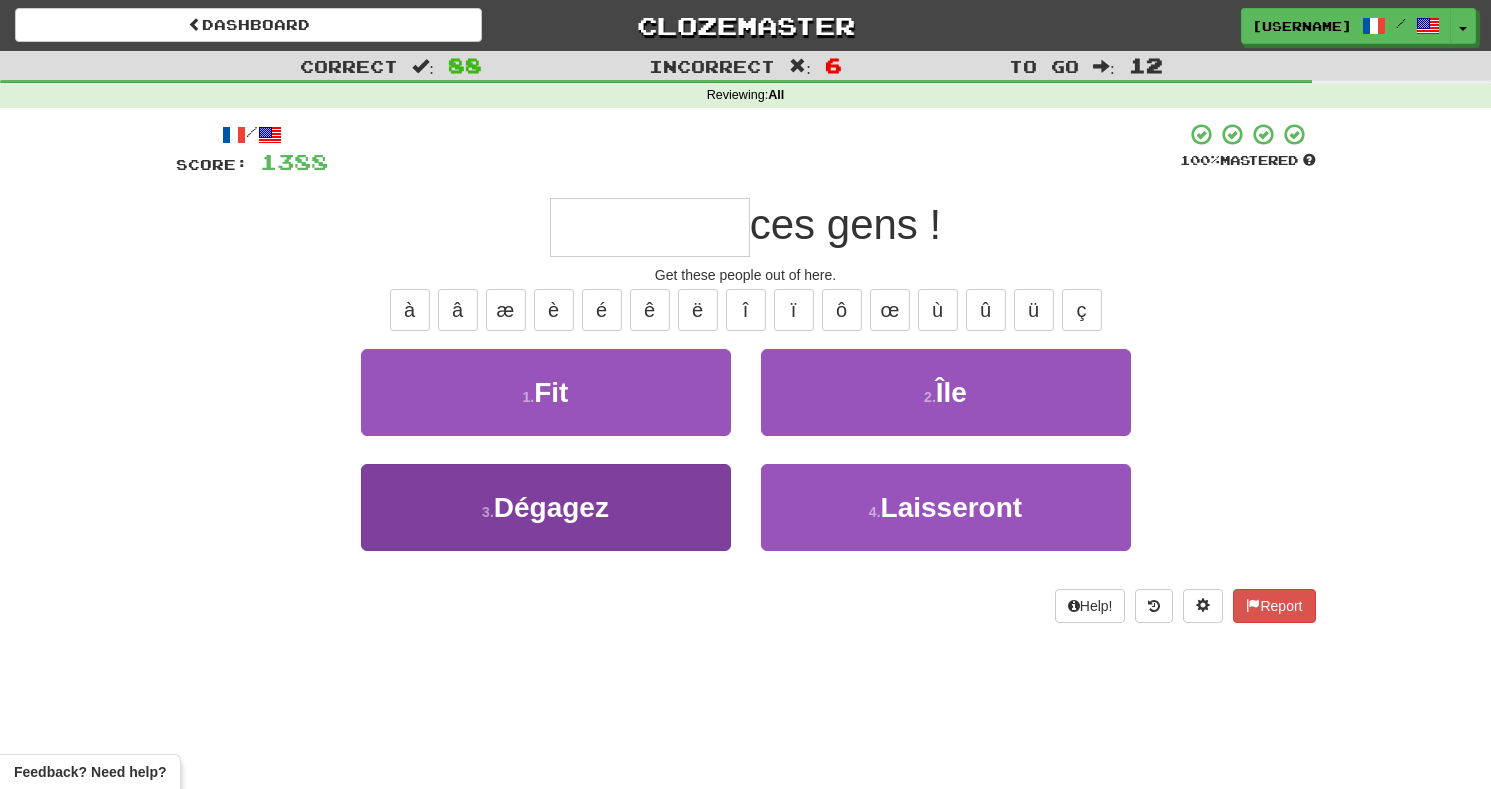 click on "3 .  Dégagez" at bounding box center [546, 507] 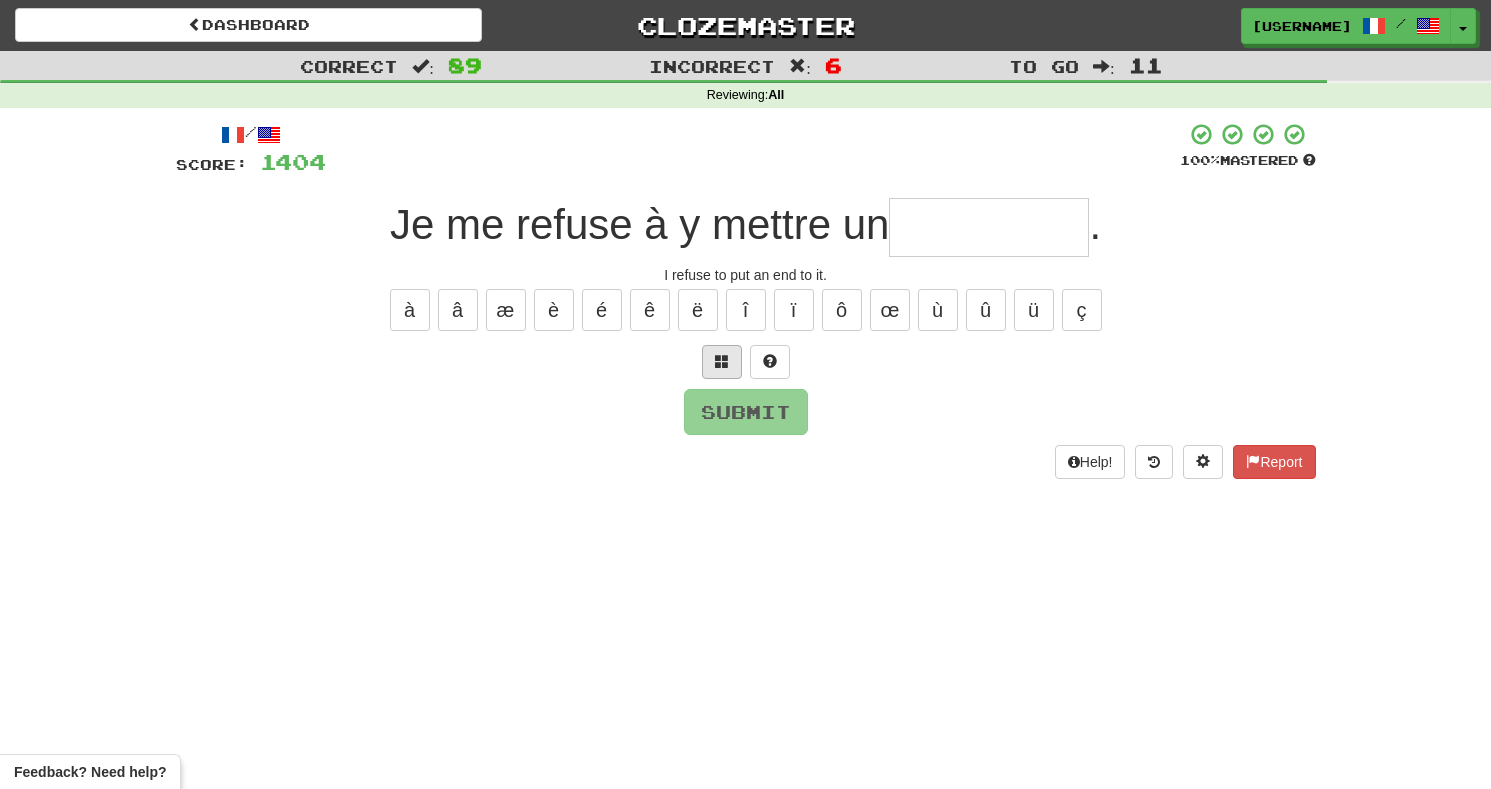 click at bounding box center (722, 361) 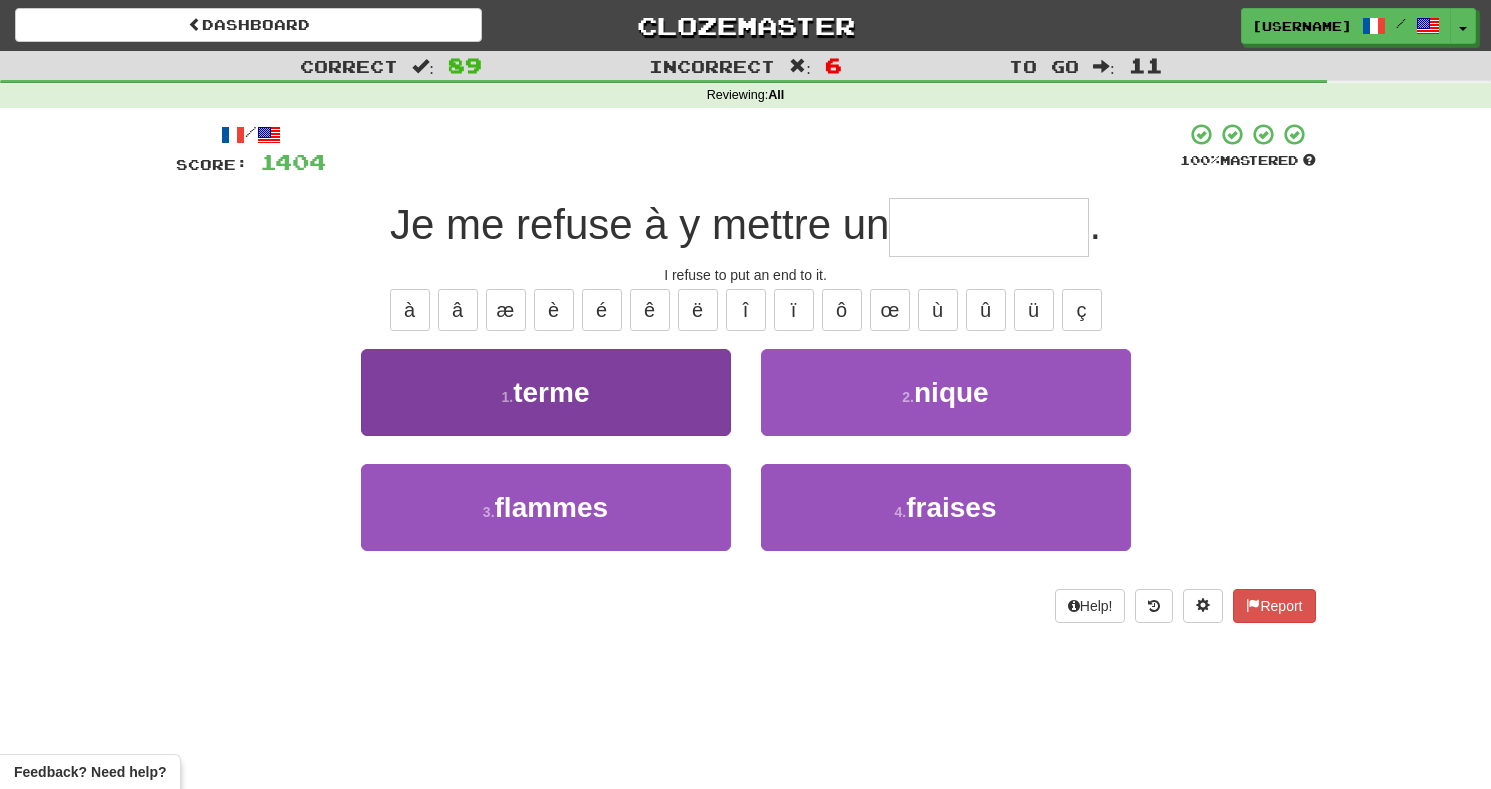 click on "1 .  terme" at bounding box center (546, 392) 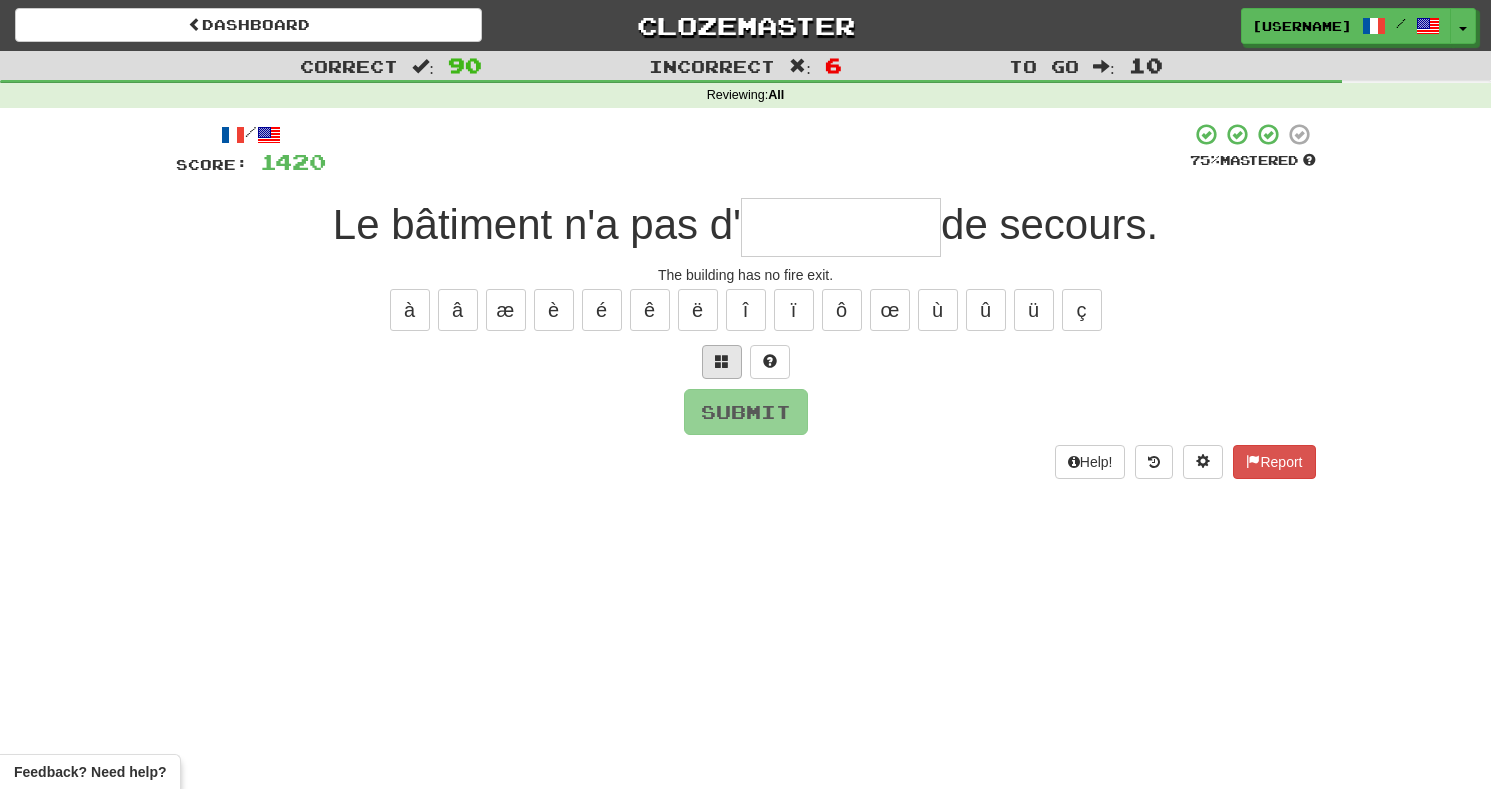 click at bounding box center (722, 362) 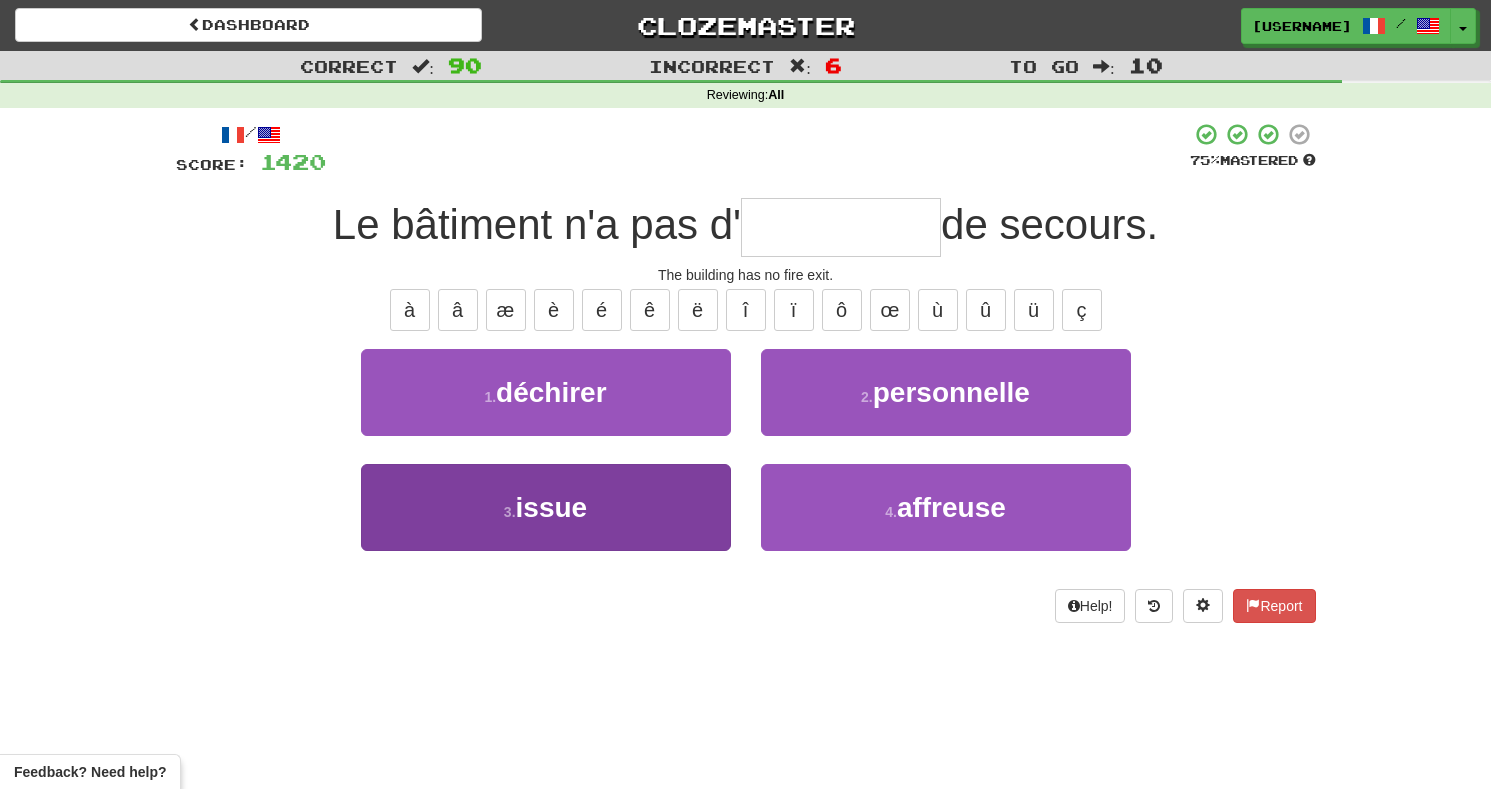 click on "3 .  issue" at bounding box center [546, 507] 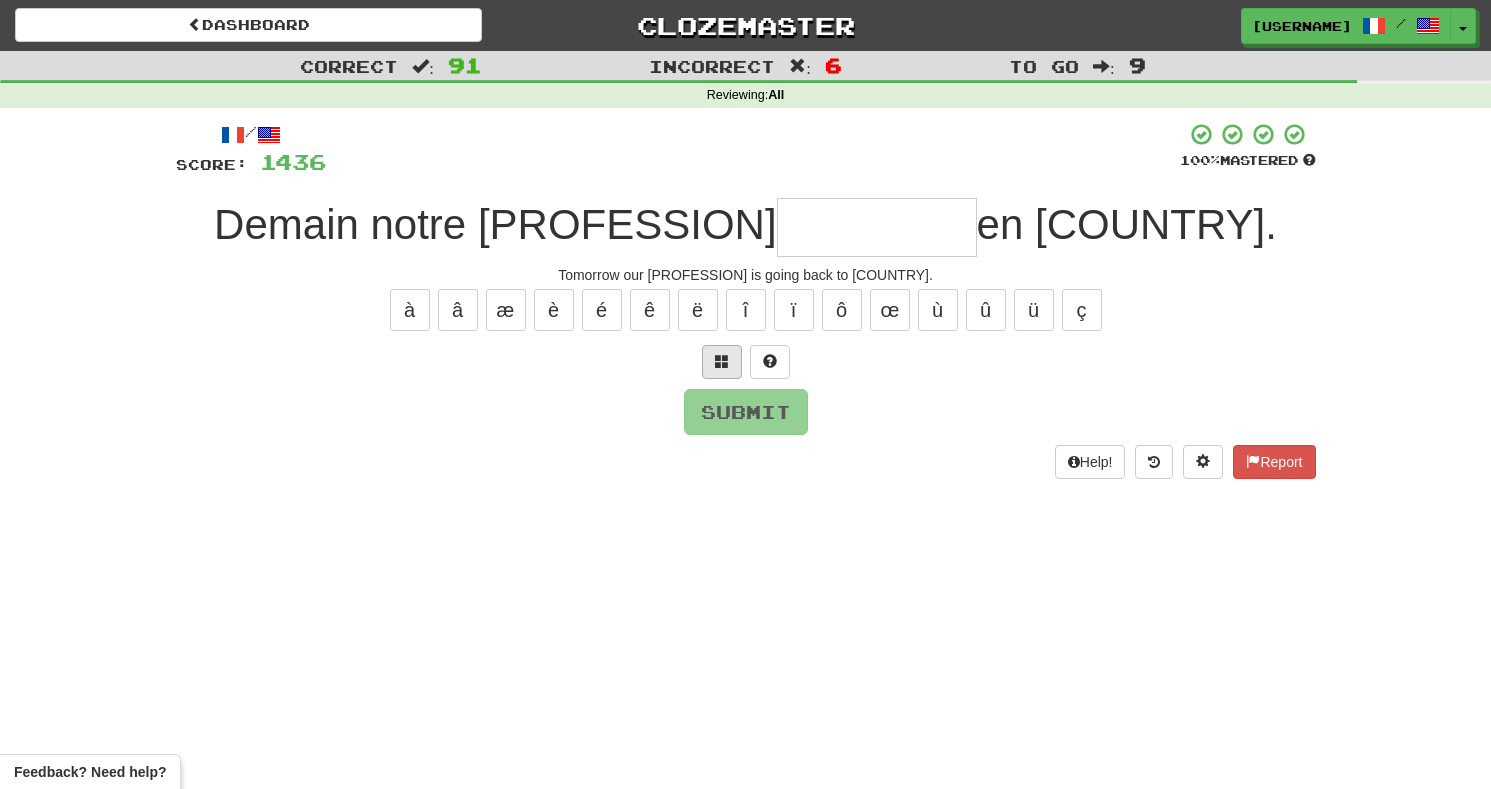 click at bounding box center [722, 361] 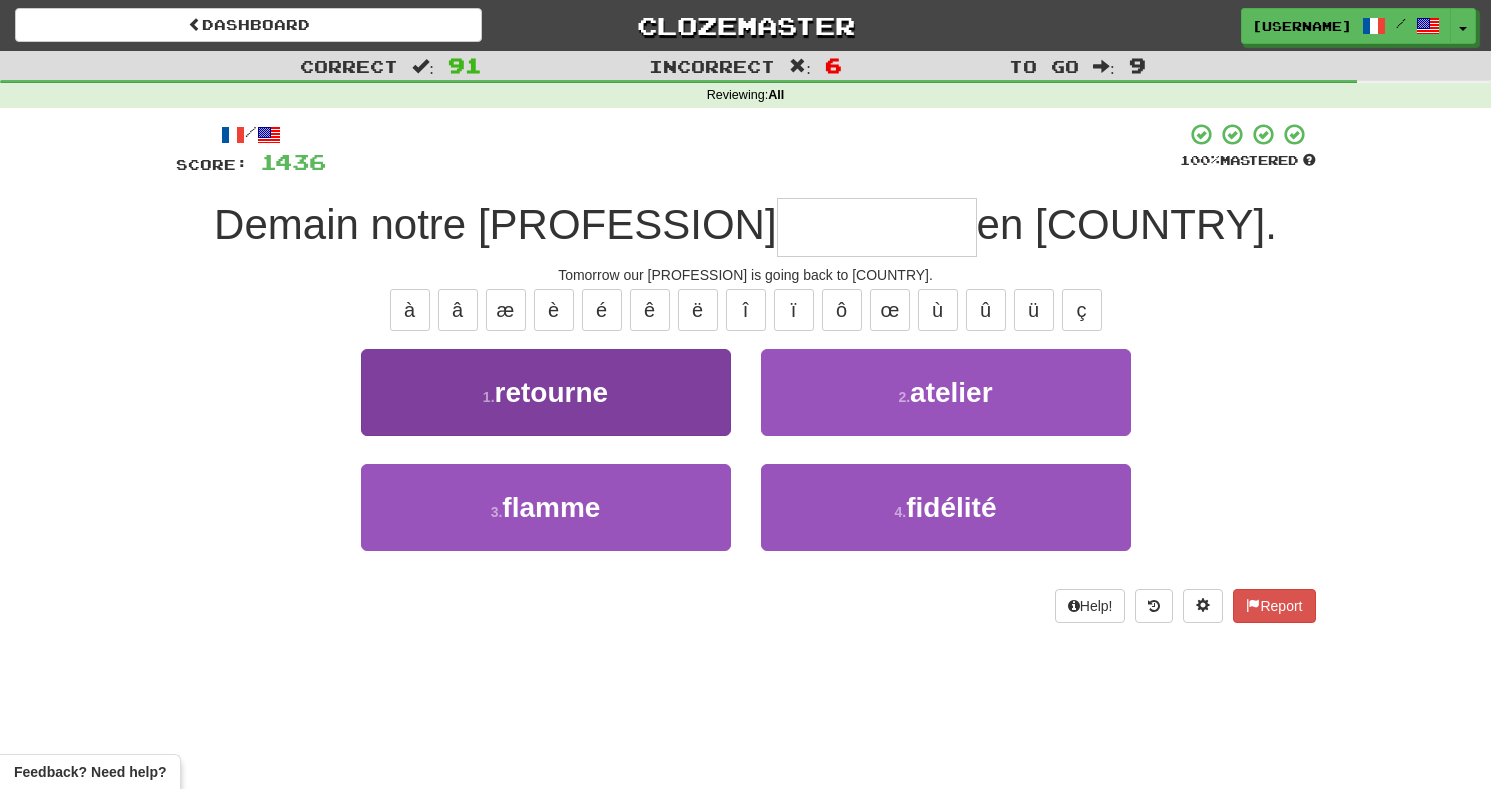 click on "1 .  retourne" at bounding box center [546, 392] 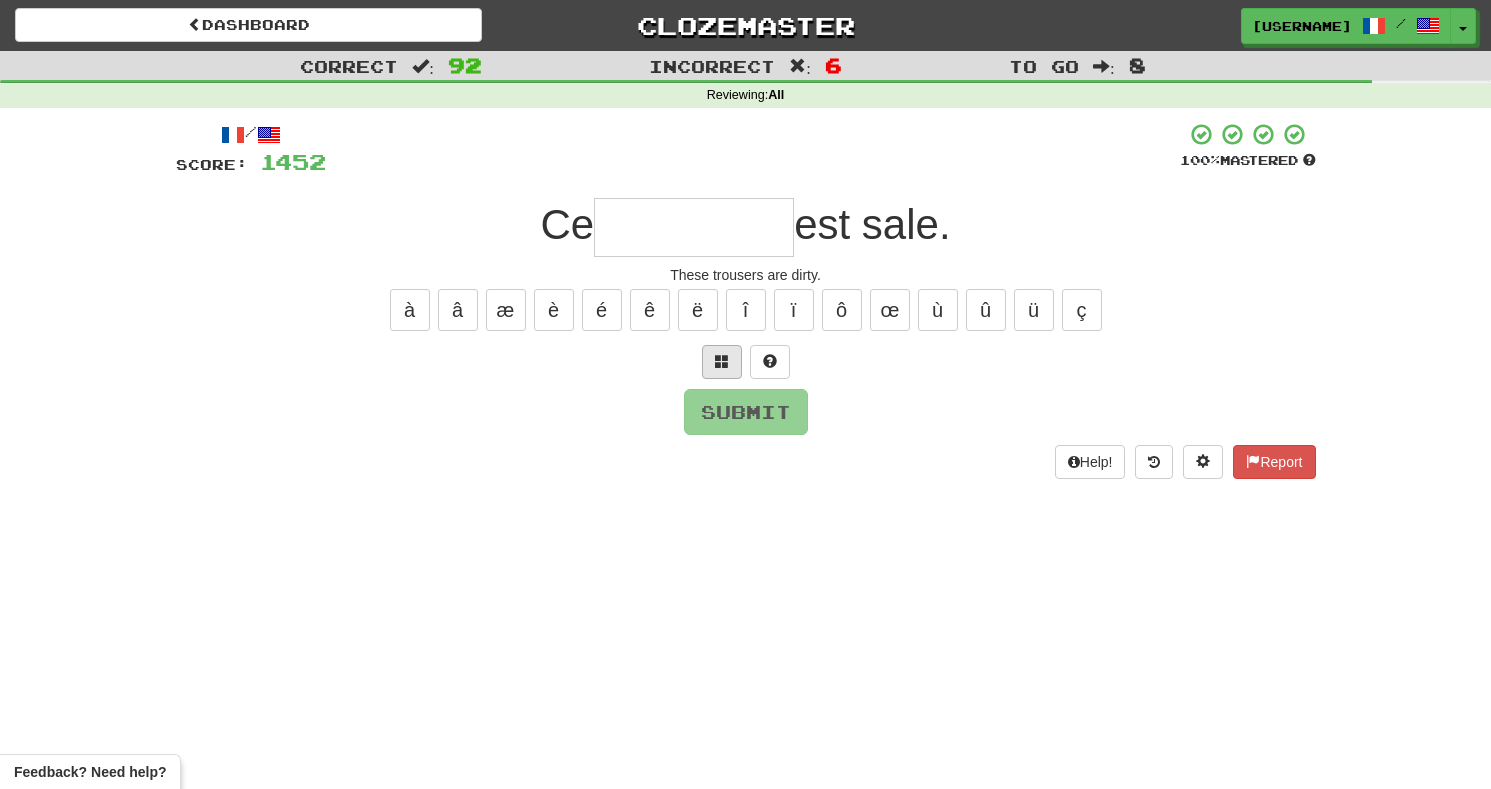 click at bounding box center (722, 361) 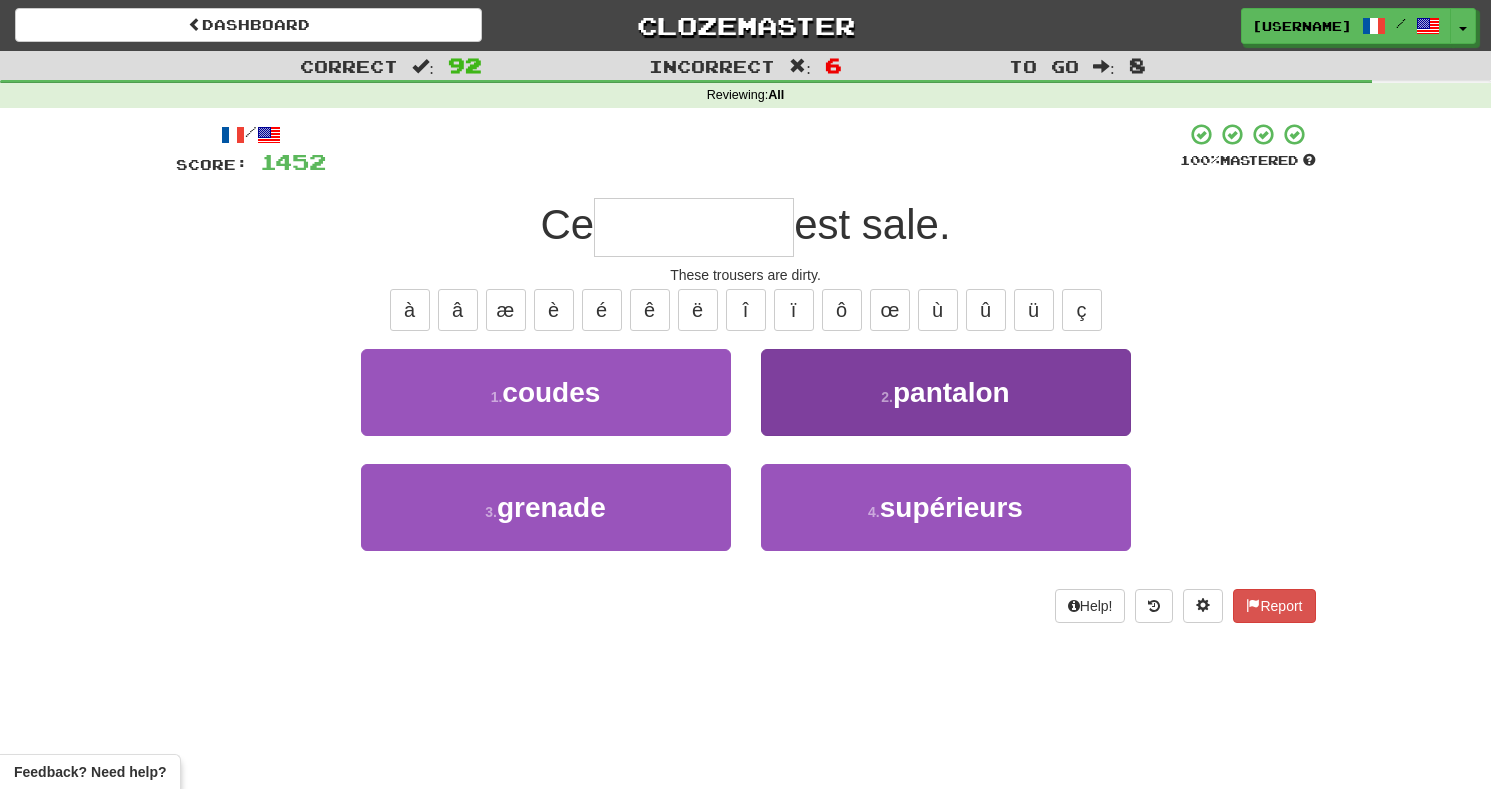 click on "pantalon" at bounding box center (951, 392) 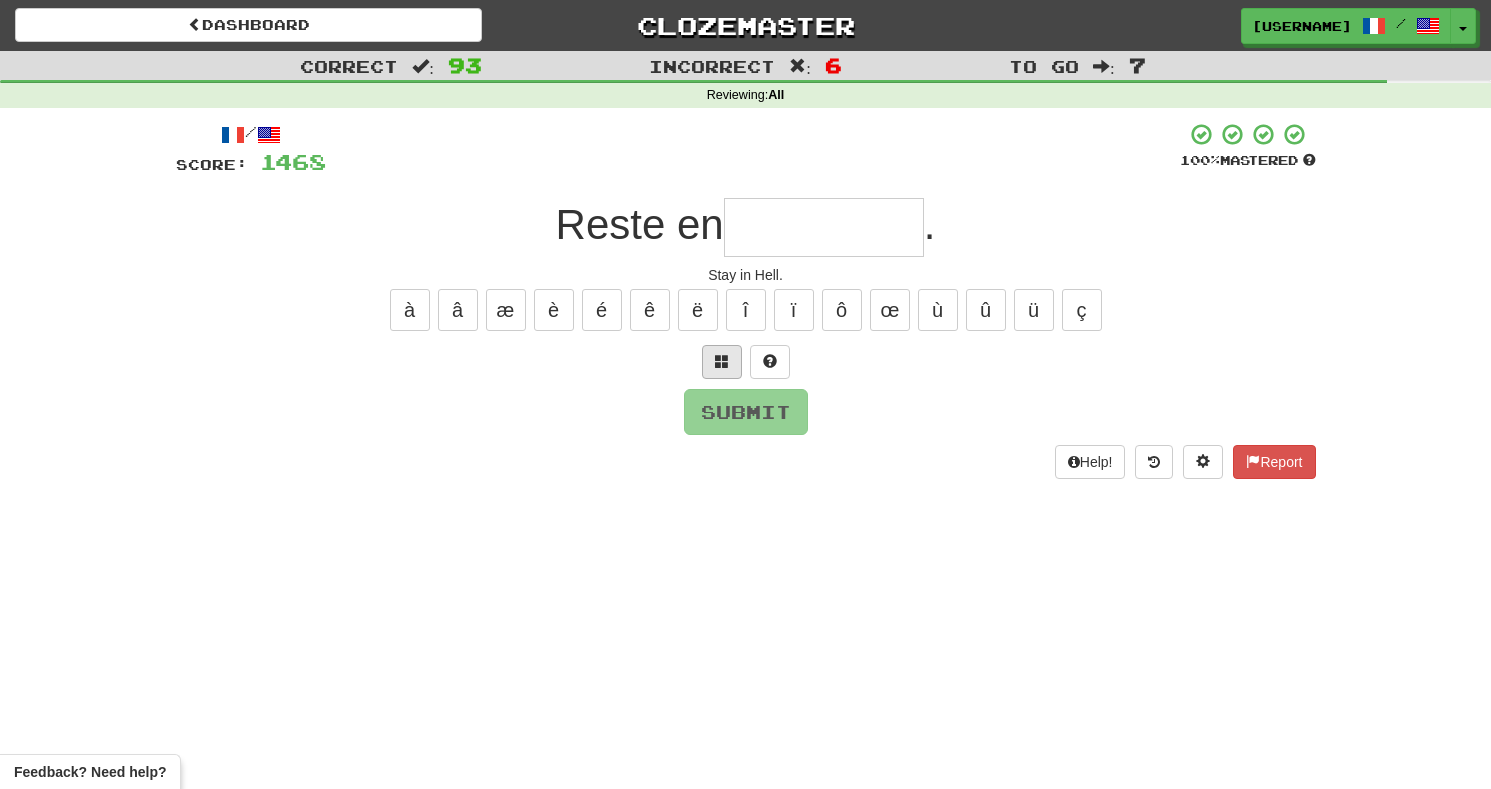 click at bounding box center [722, 362] 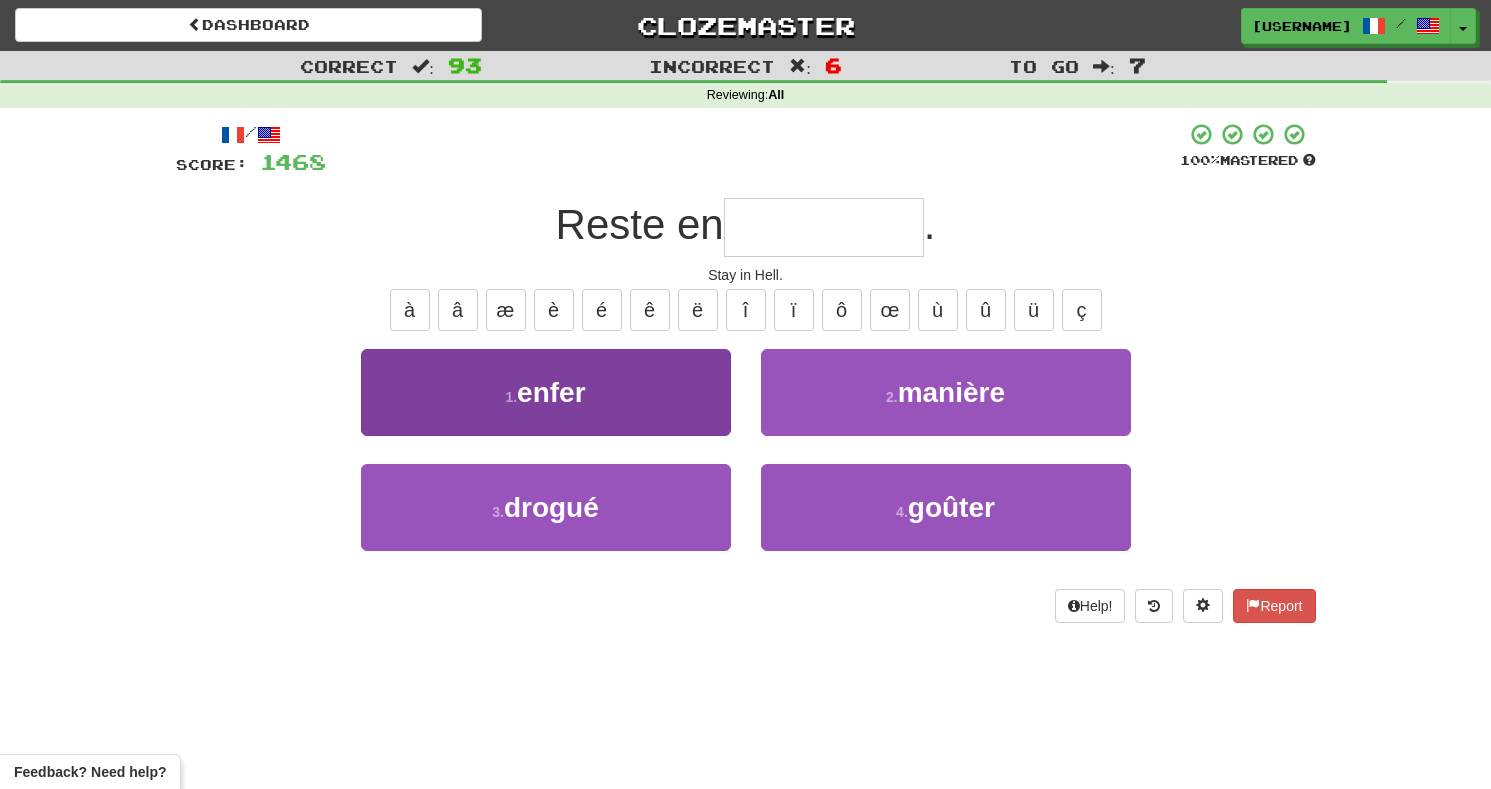 click on "1 .  enfer" at bounding box center [546, 392] 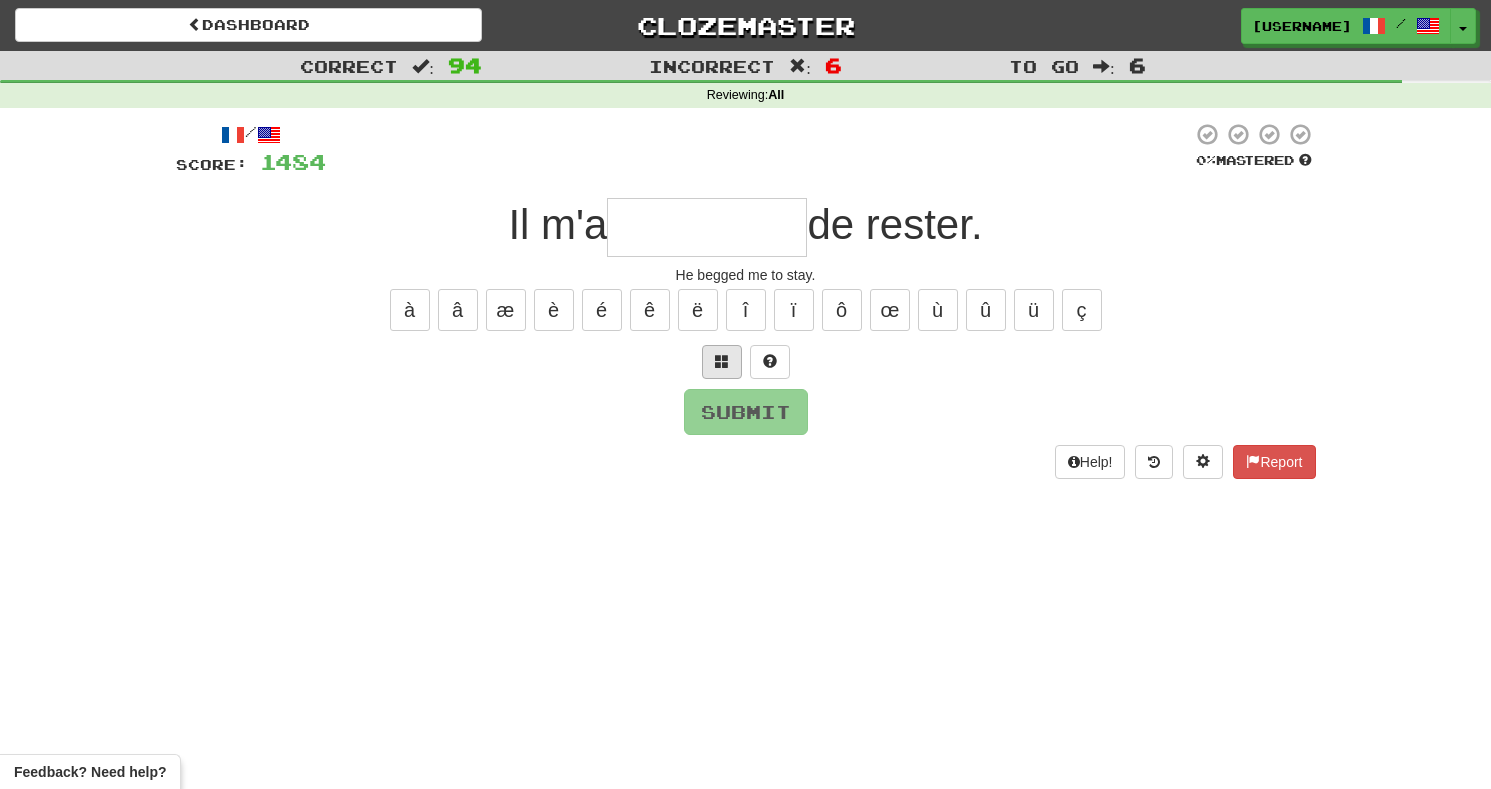 click at bounding box center [722, 361] 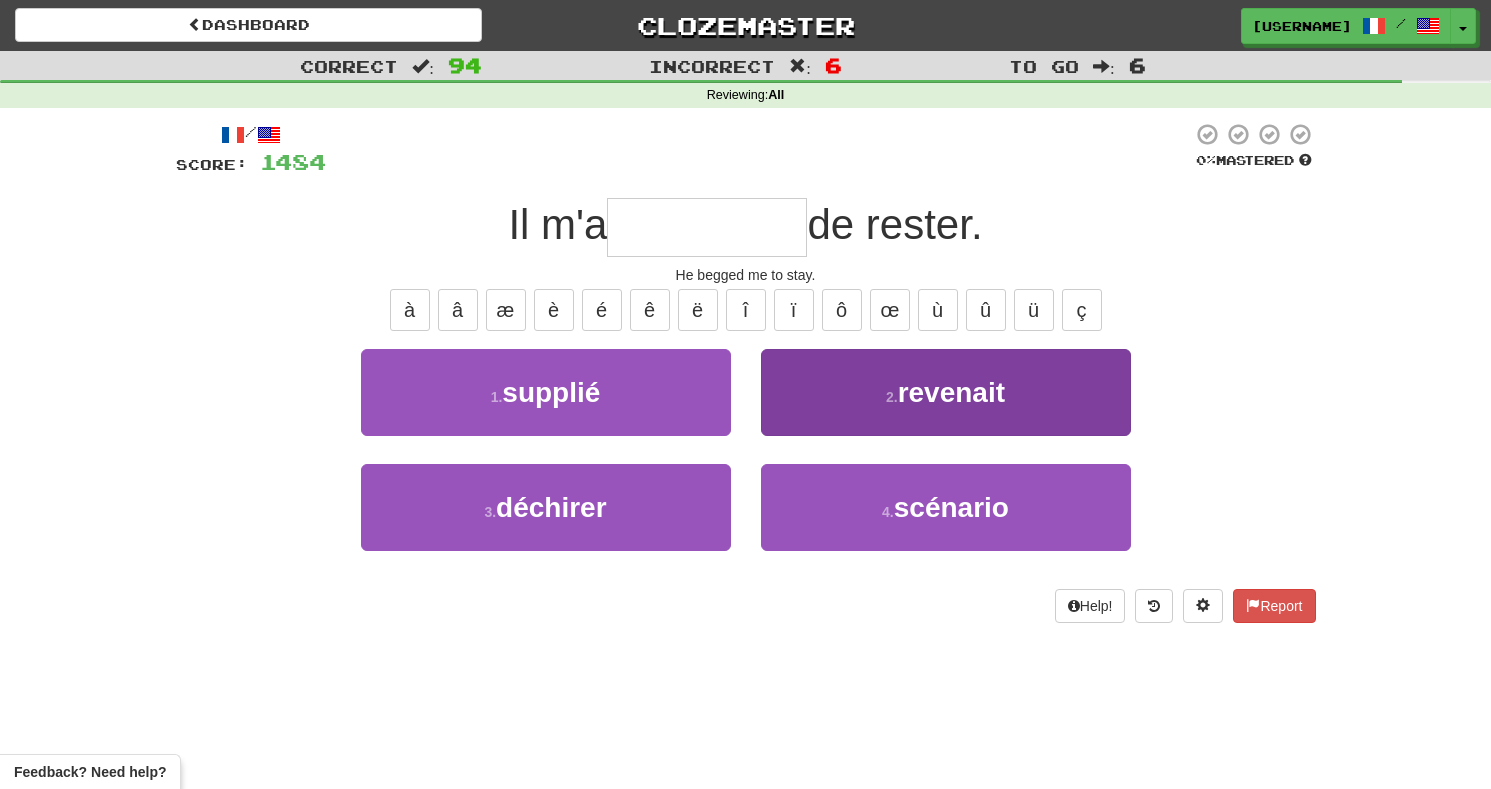 click on "revenait" at bounding box center (951, 392) 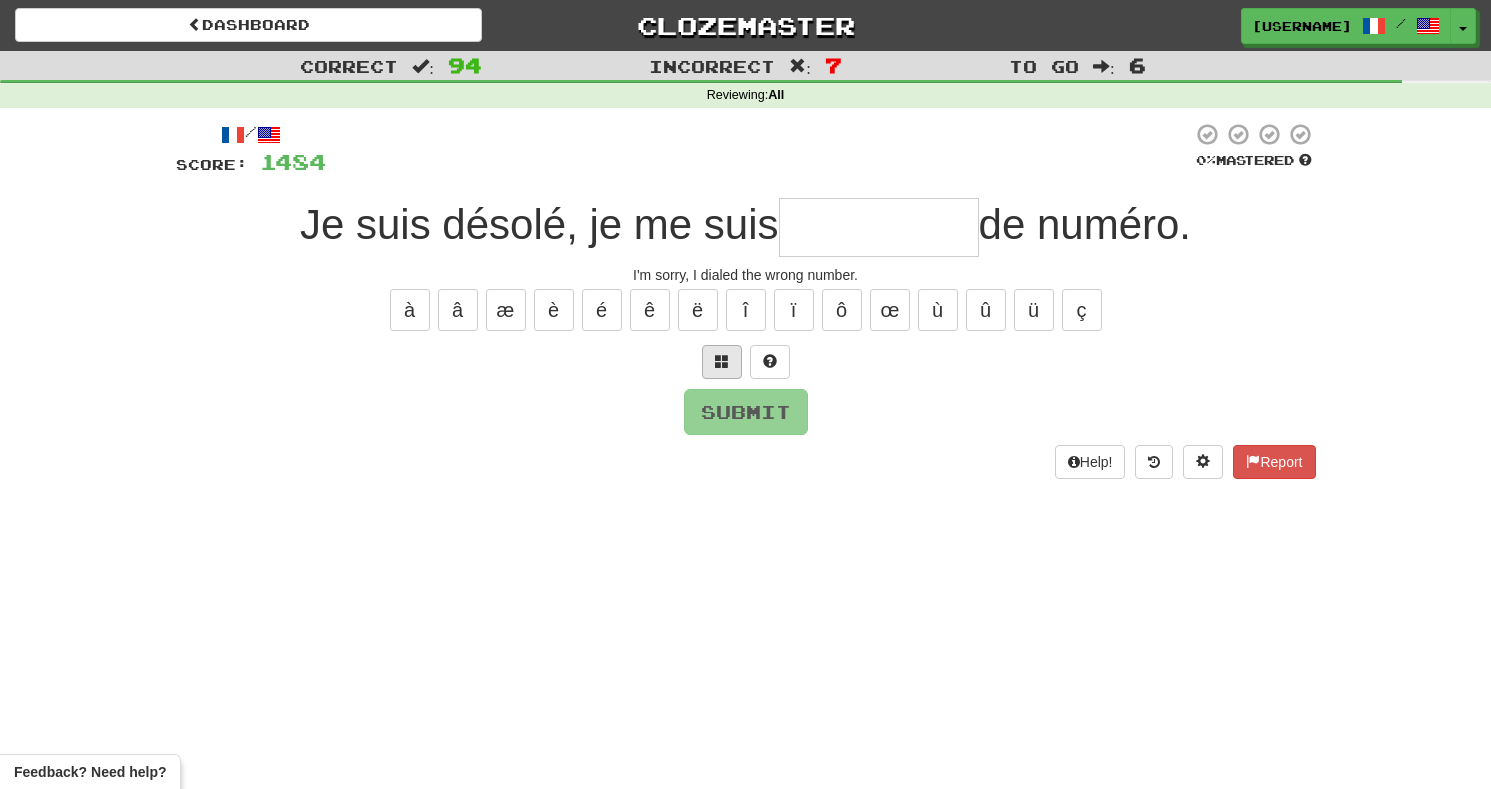 click at bounding box center (722, 362) 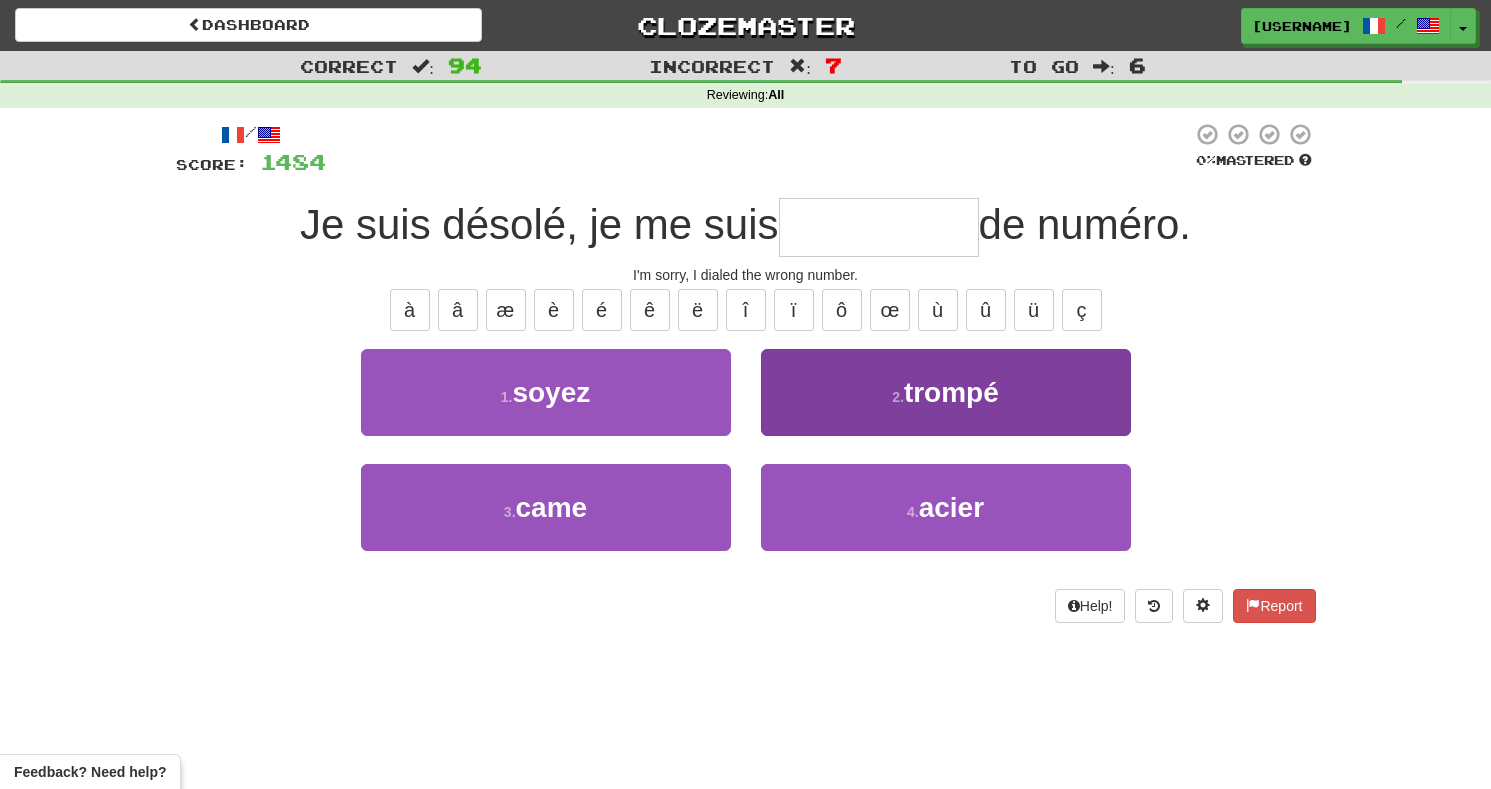 click on "trompé" at bounding box center [951, 392] 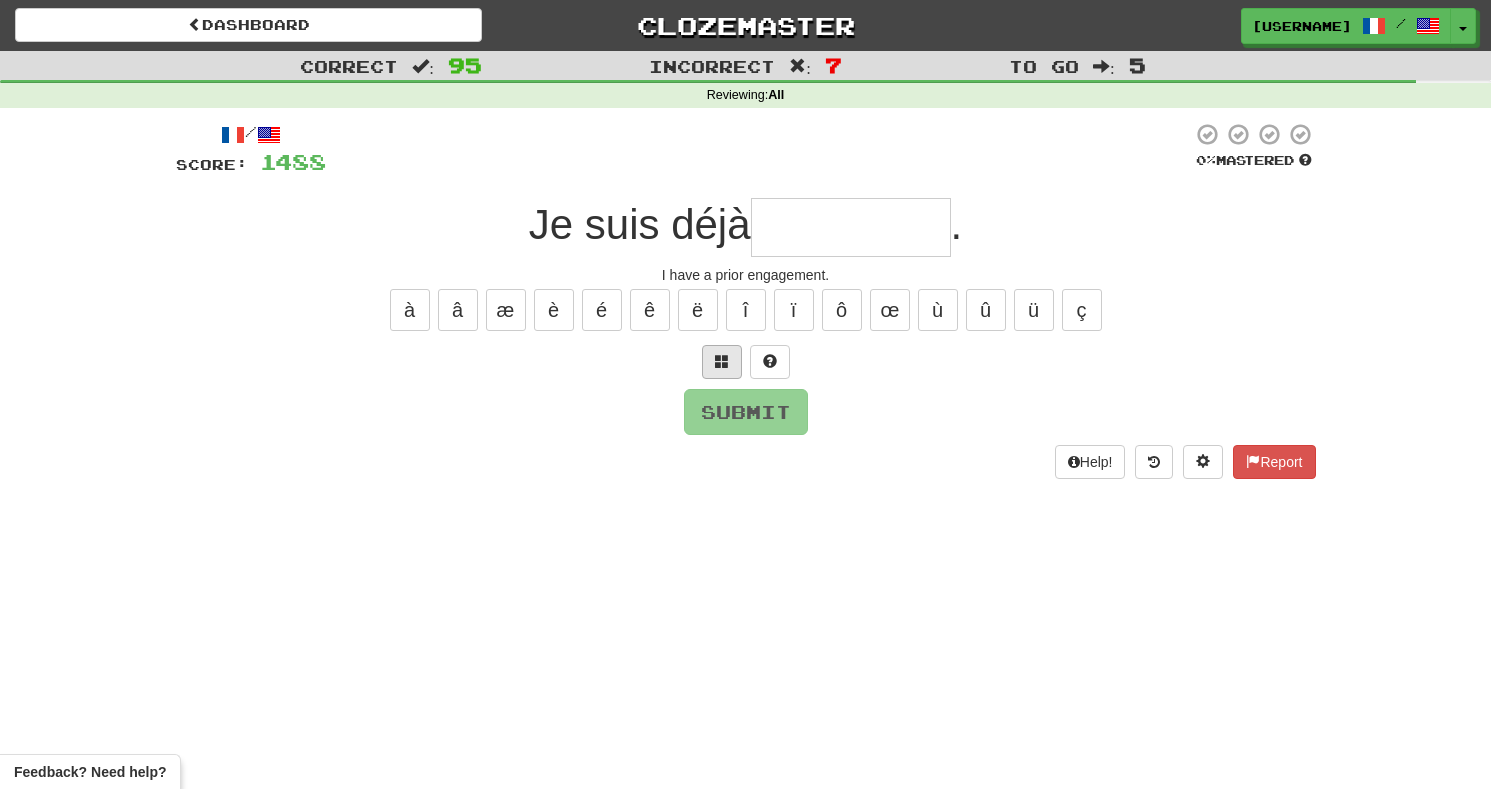 click at bounding box center (722, 362) 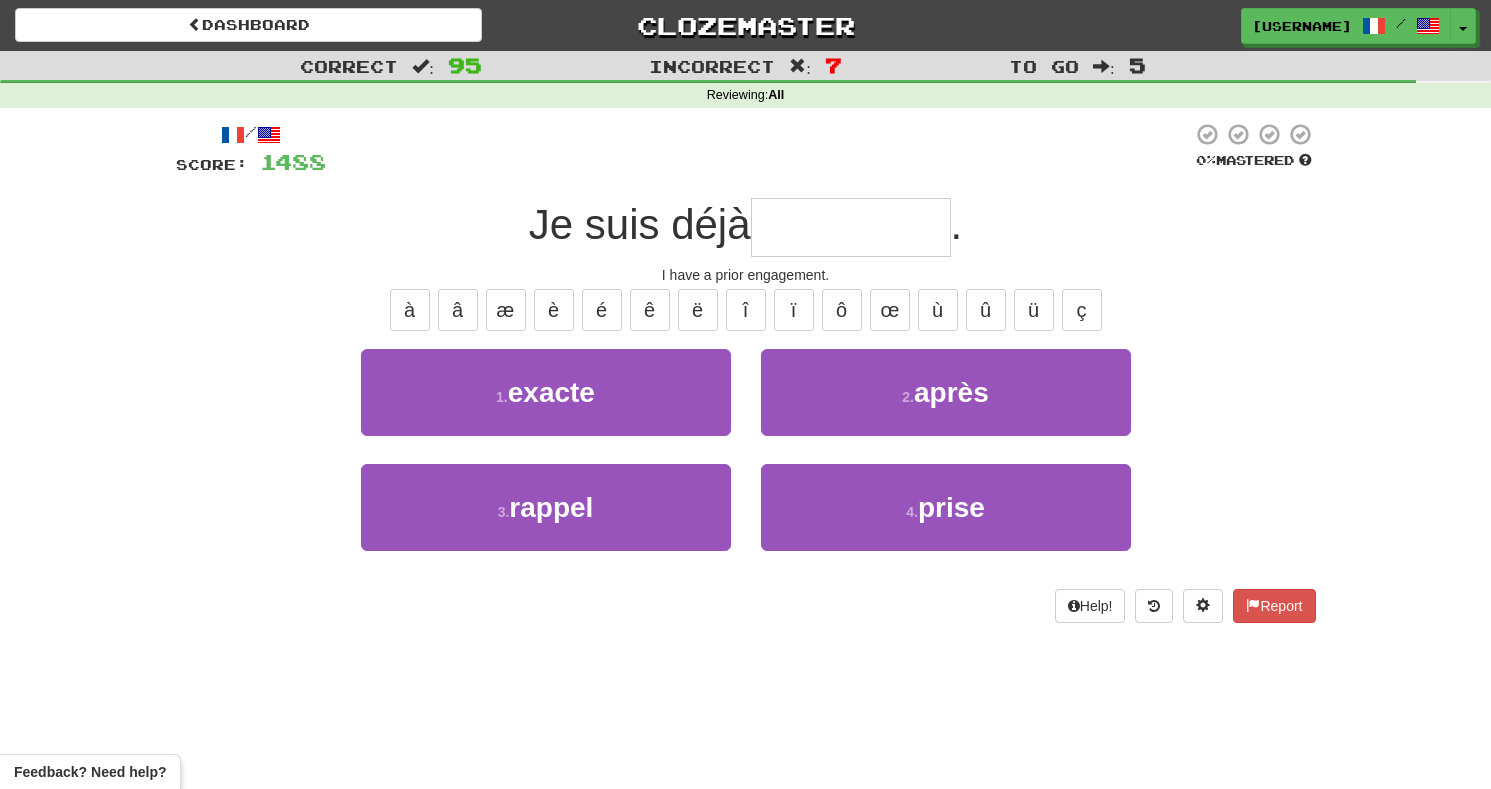 click on "4 .  prise" at bounding box center (946, 507) 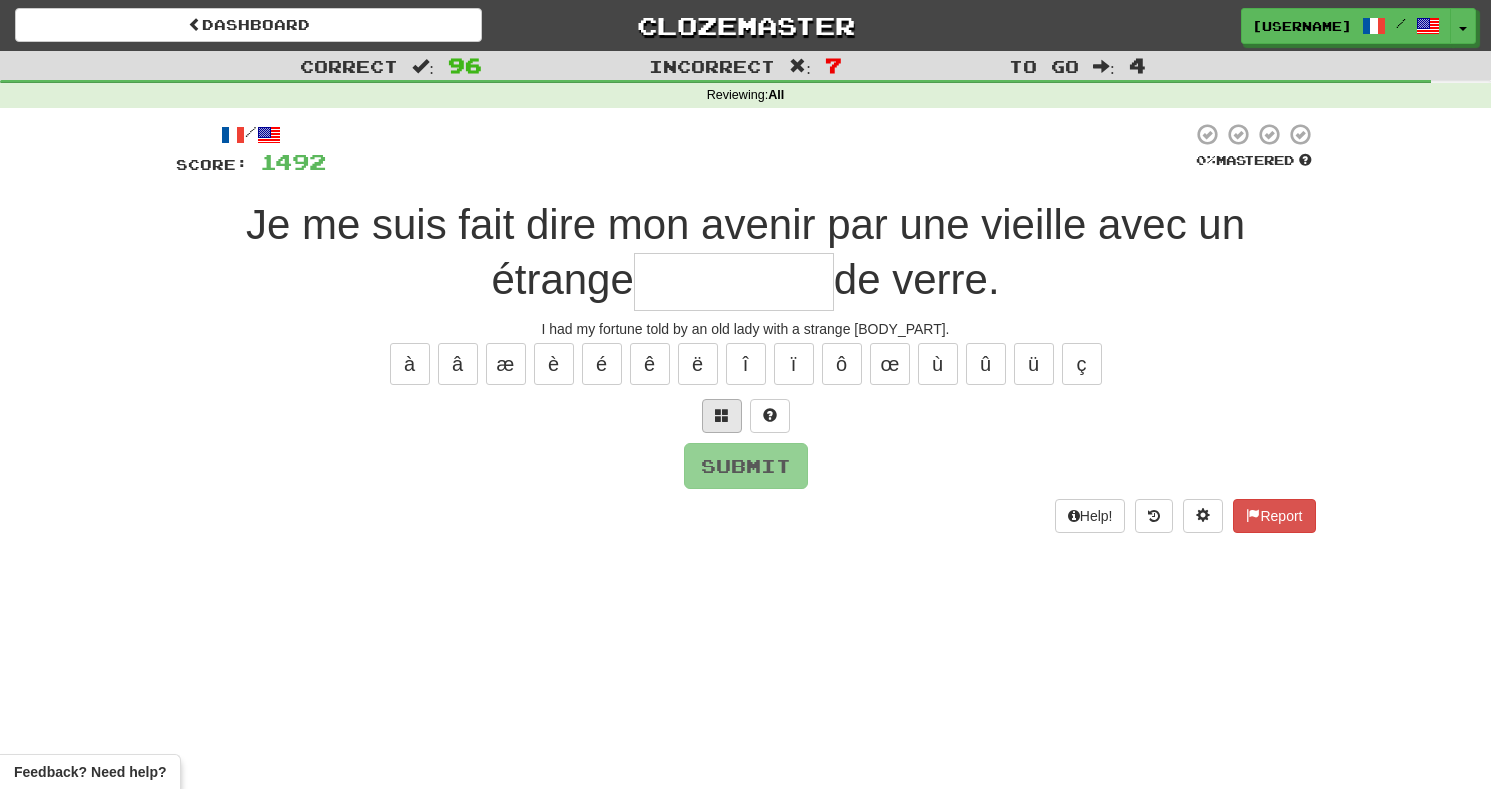 click at bounding box center [722, 416] 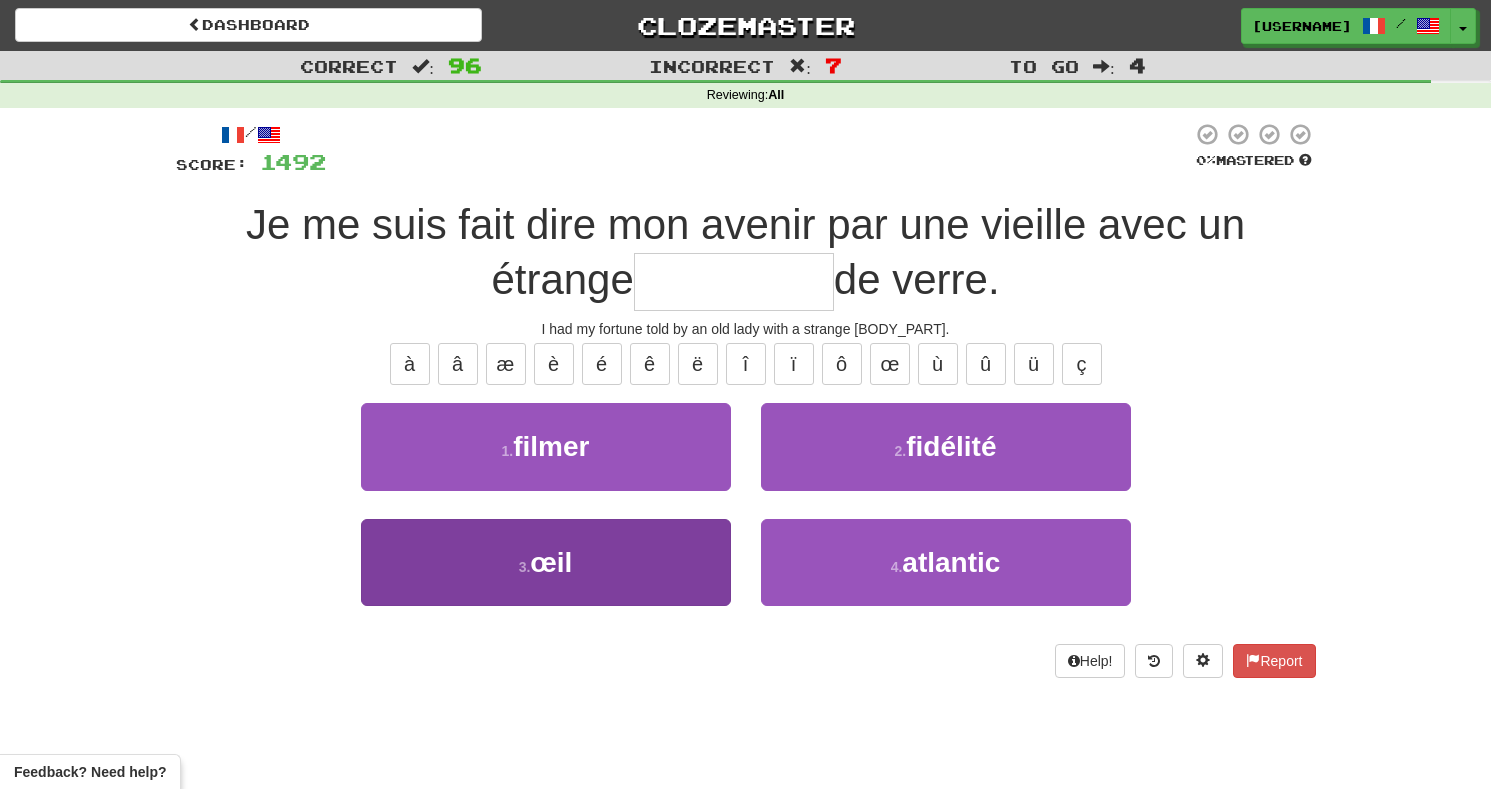 click on "3 .  œil" at bounding box center (546, 562) 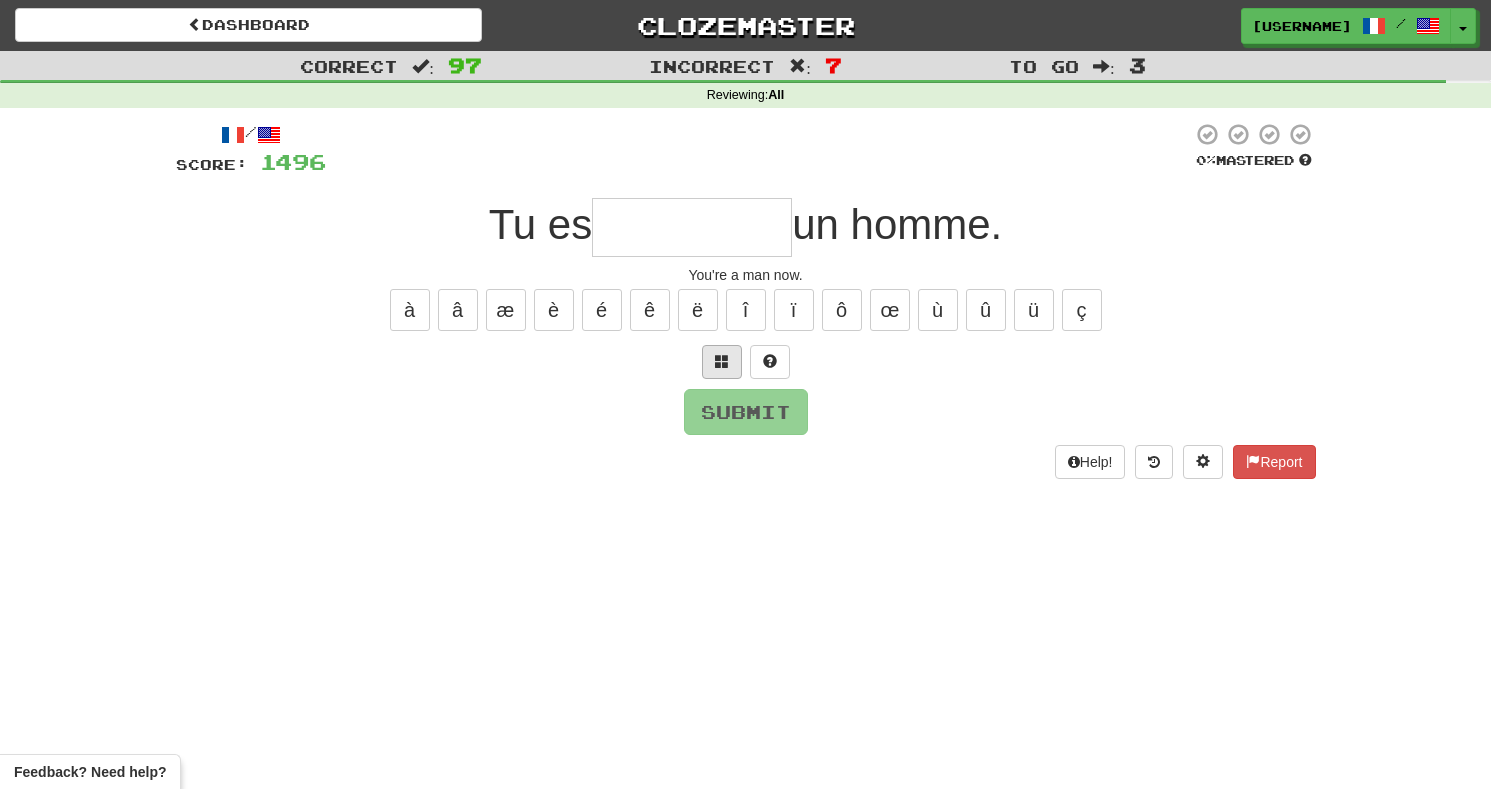 click at bounding box center [722, 361] 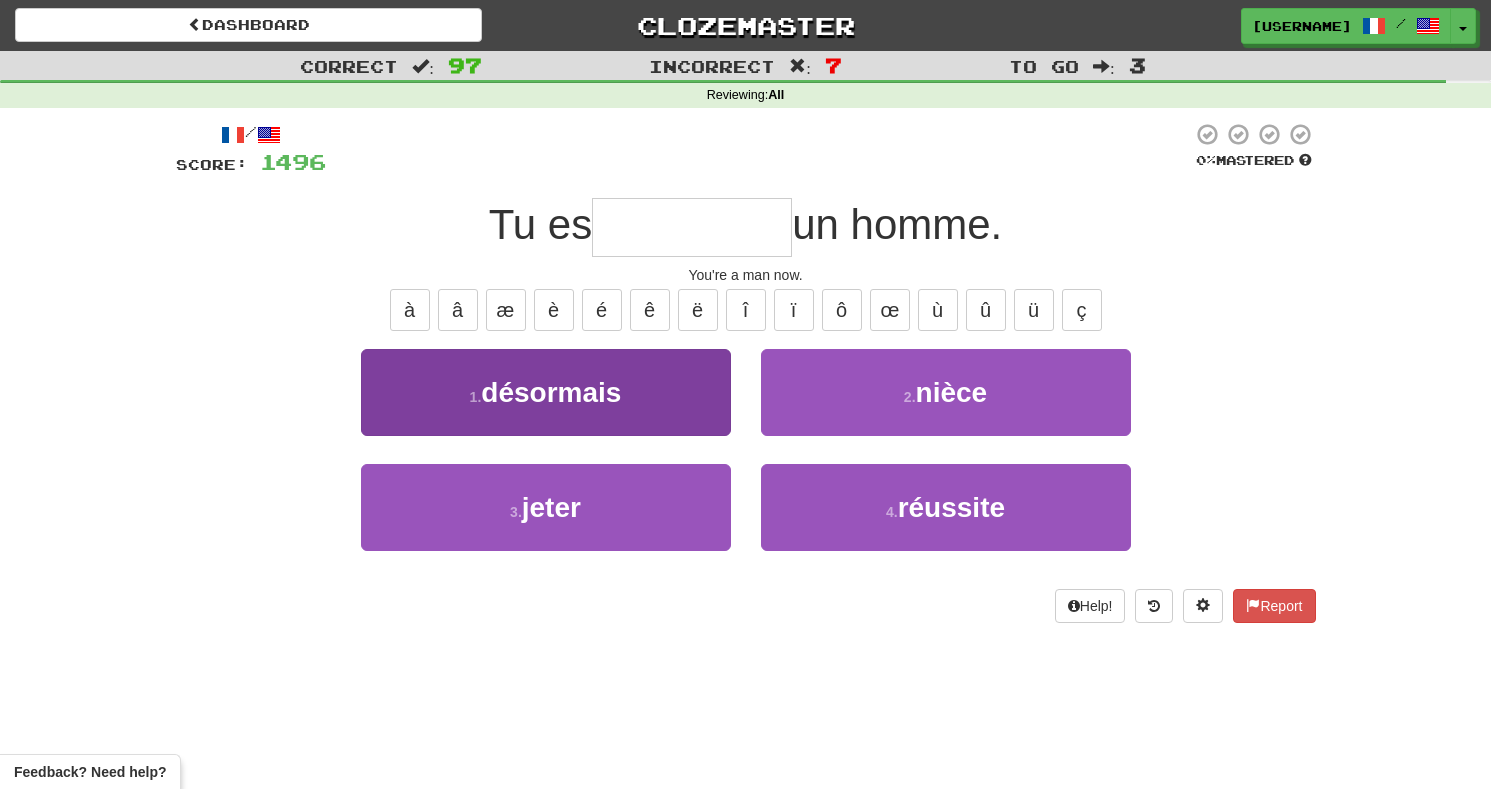 click on "1 .  désormais" at bounding box center (546, 392) 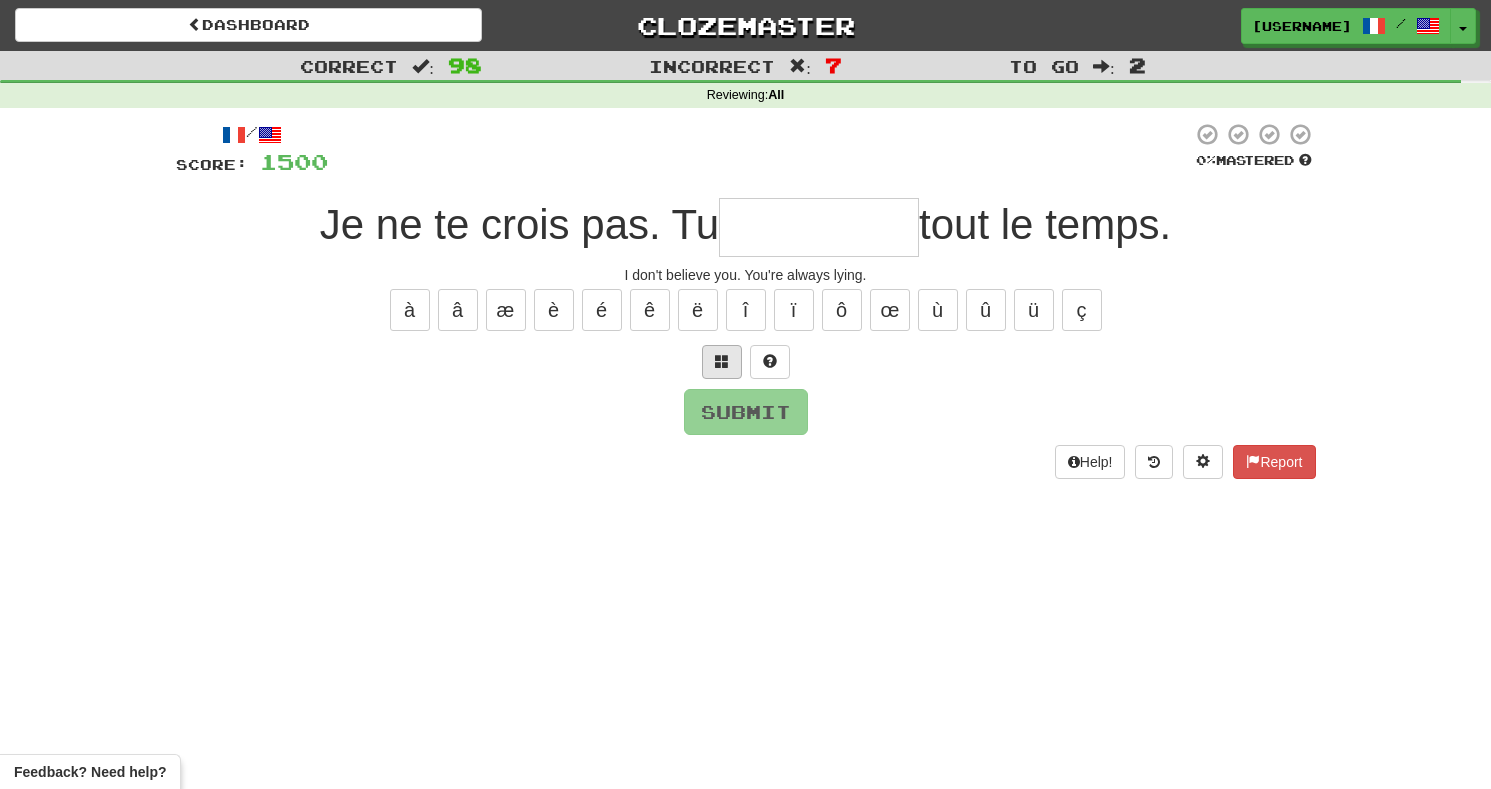 click at bounding box center [722, 361] 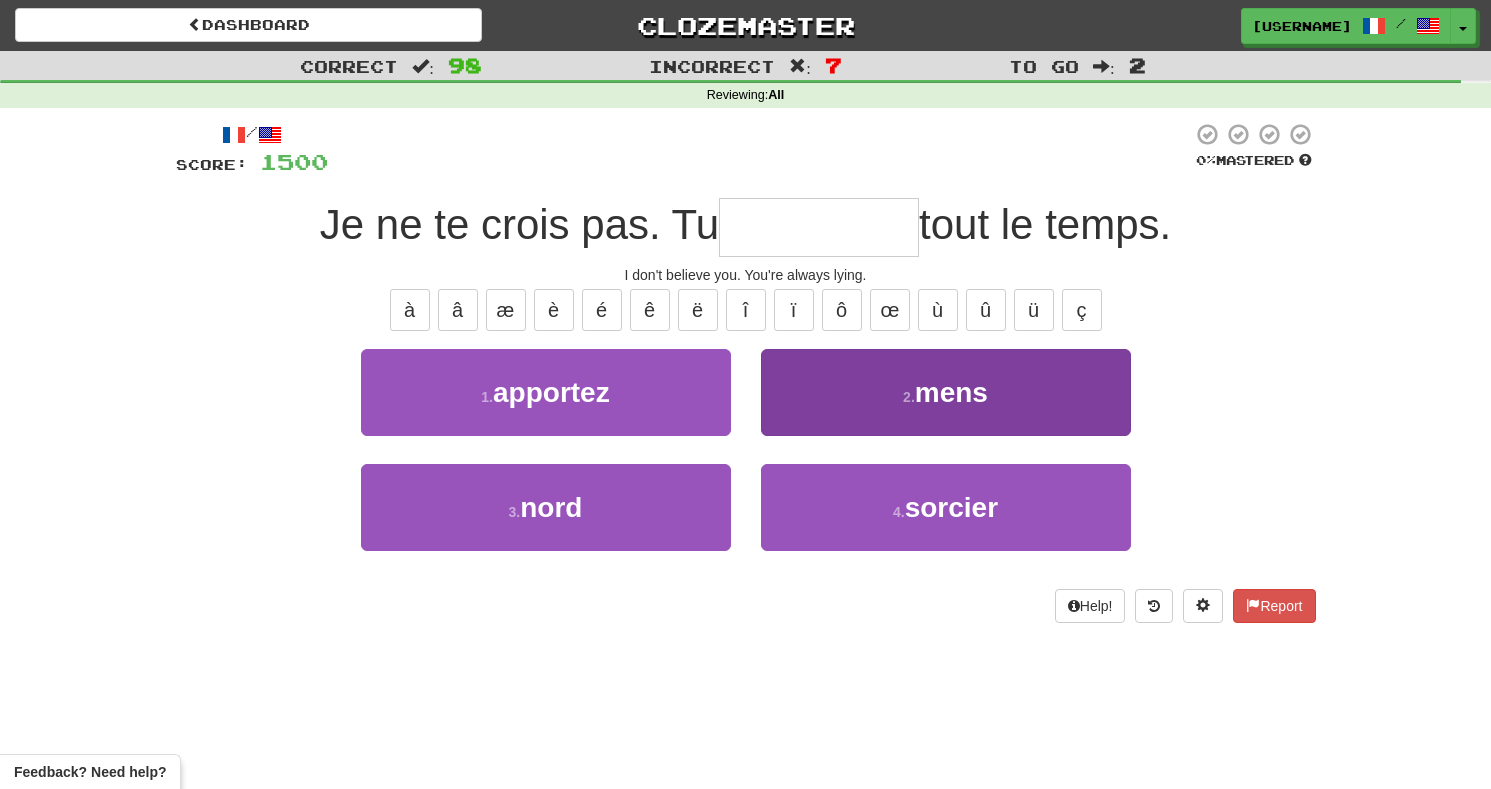 click on "mens" at bounding box center [951, 392] 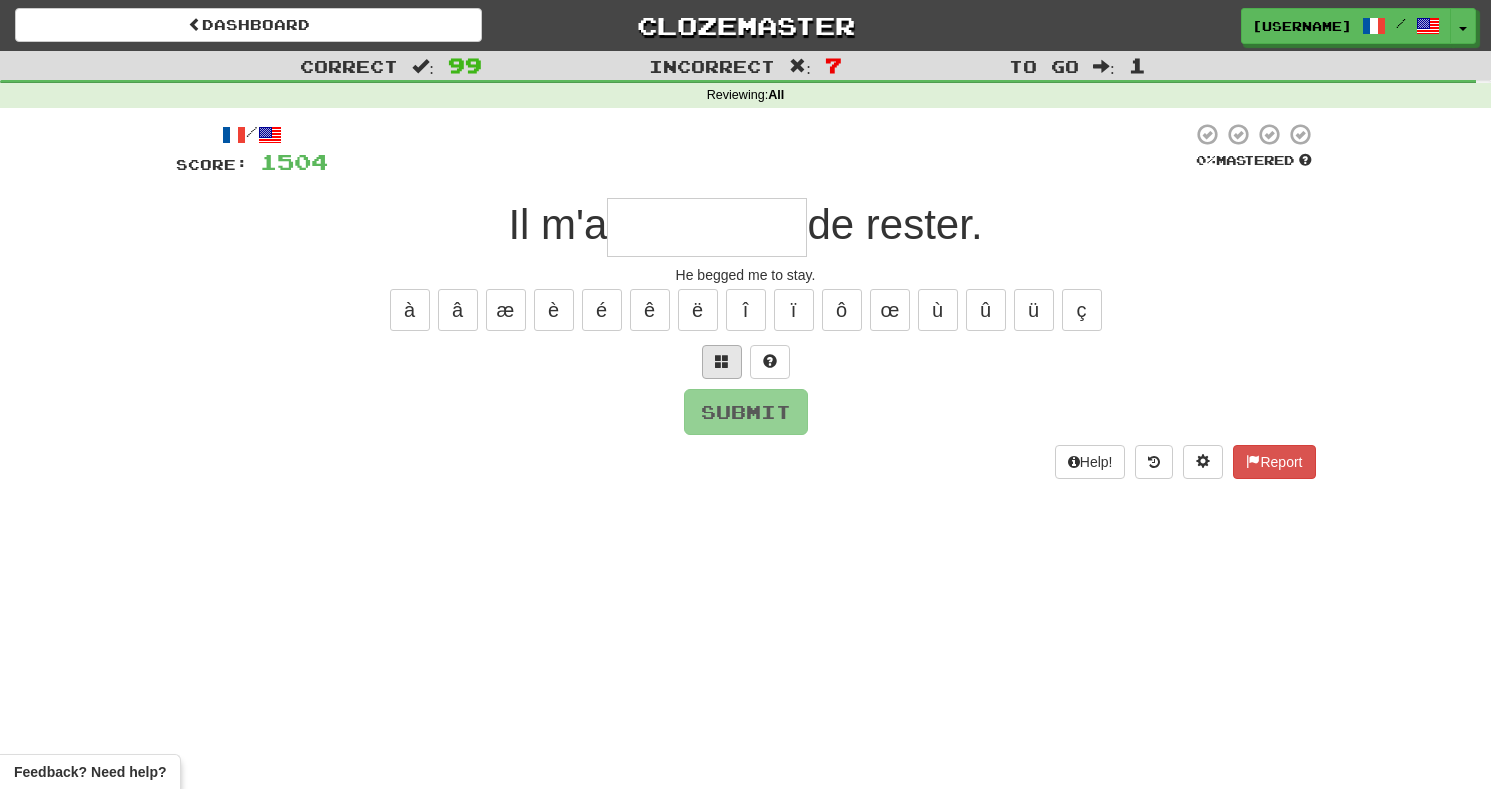 click at bounding box center [722, 362] 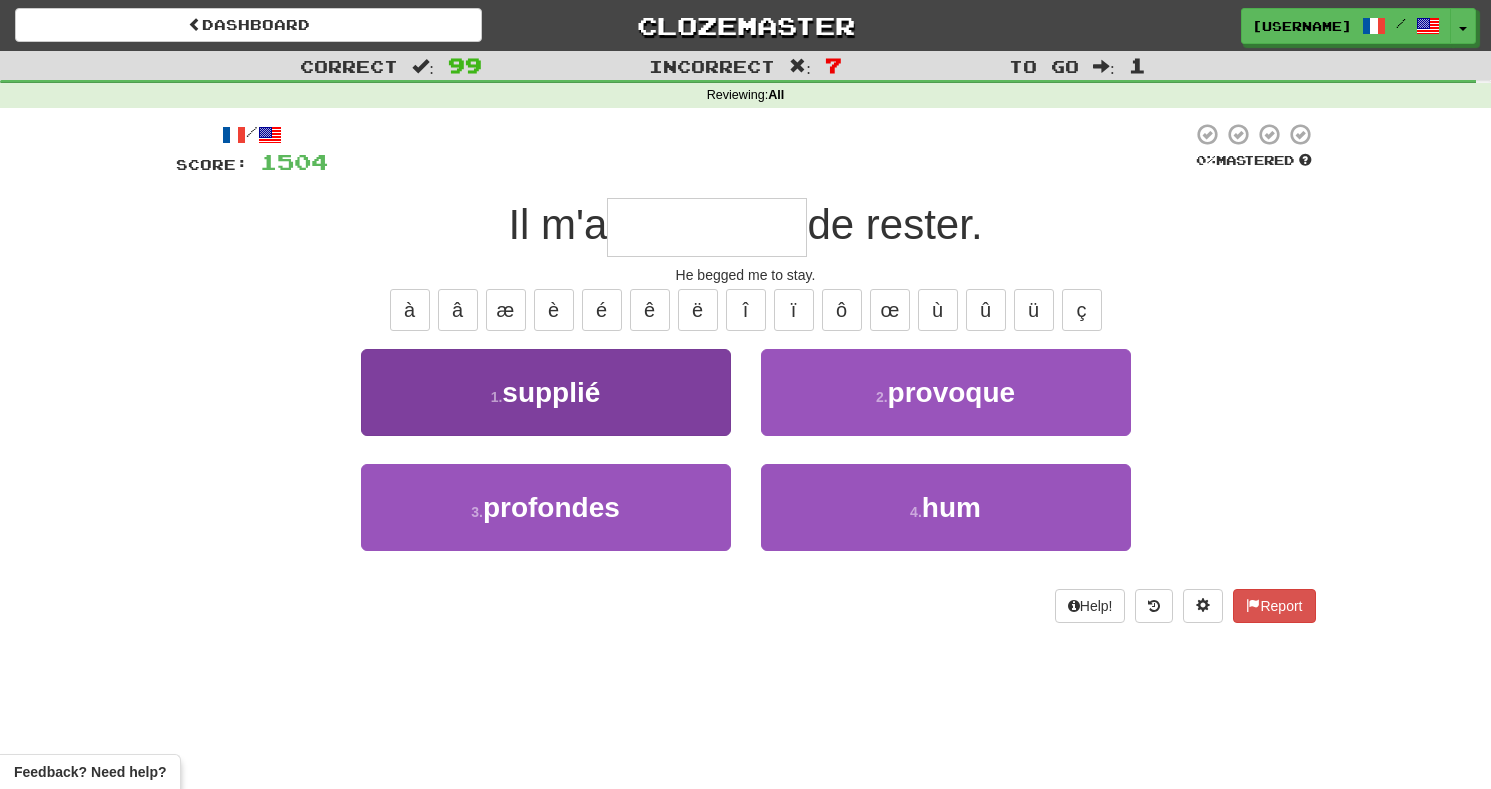 click on "1 .  supplié" at bounding box center (546, 392) 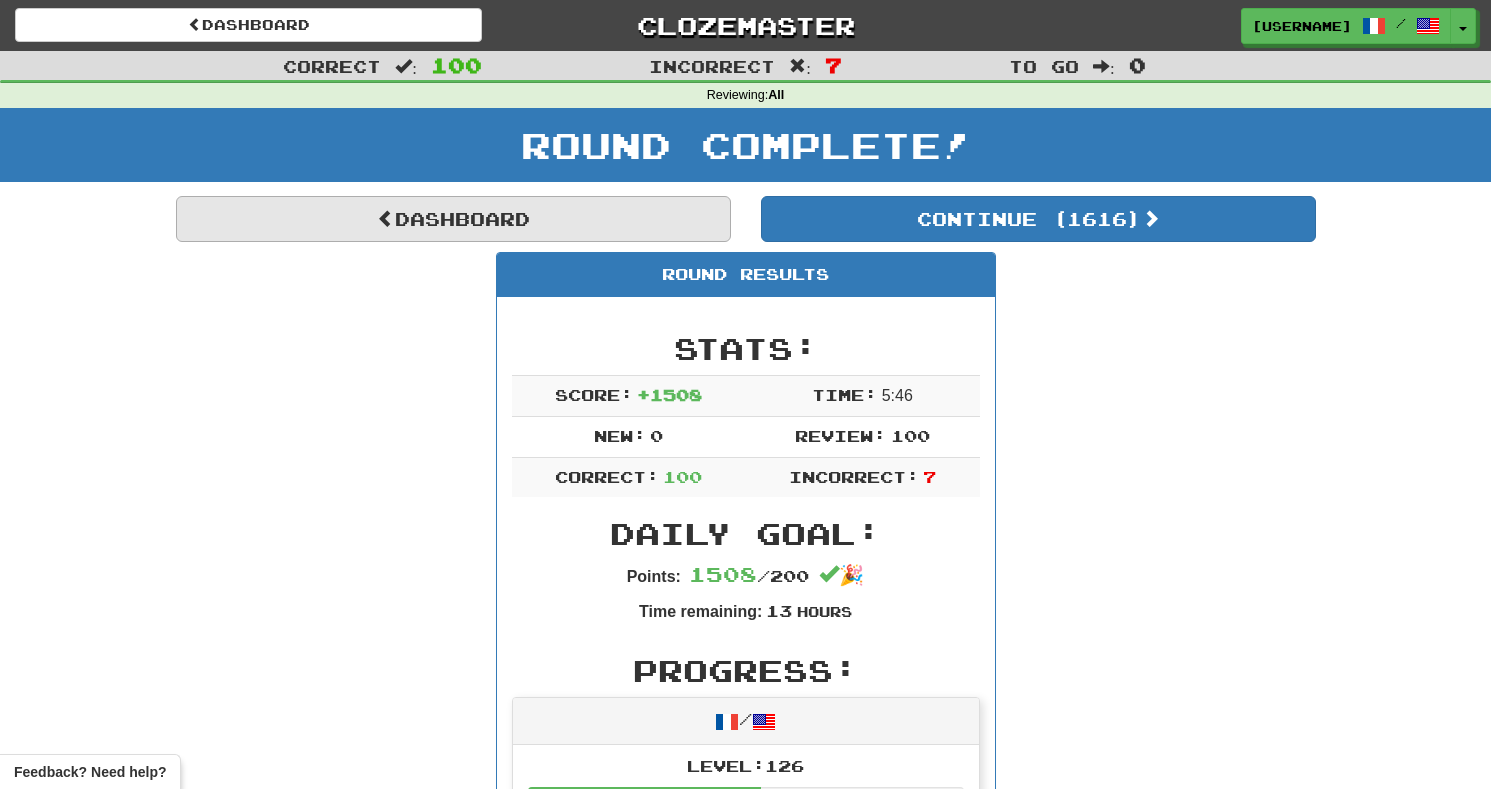 click on "Dashboard" at bounding box center [453, 219] 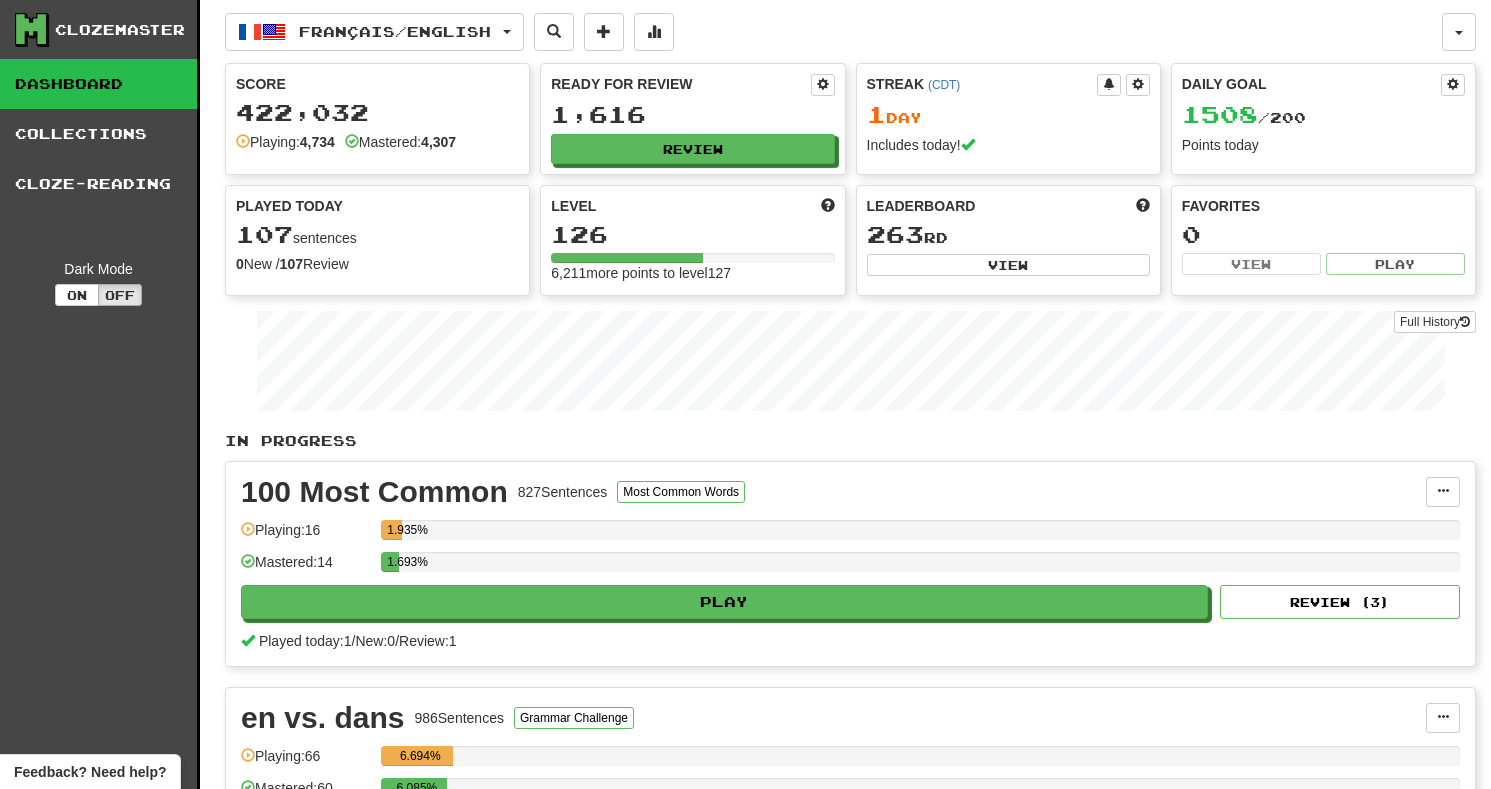 scroll, scrollTop: 0, scrollLeft: 0, axis: both 